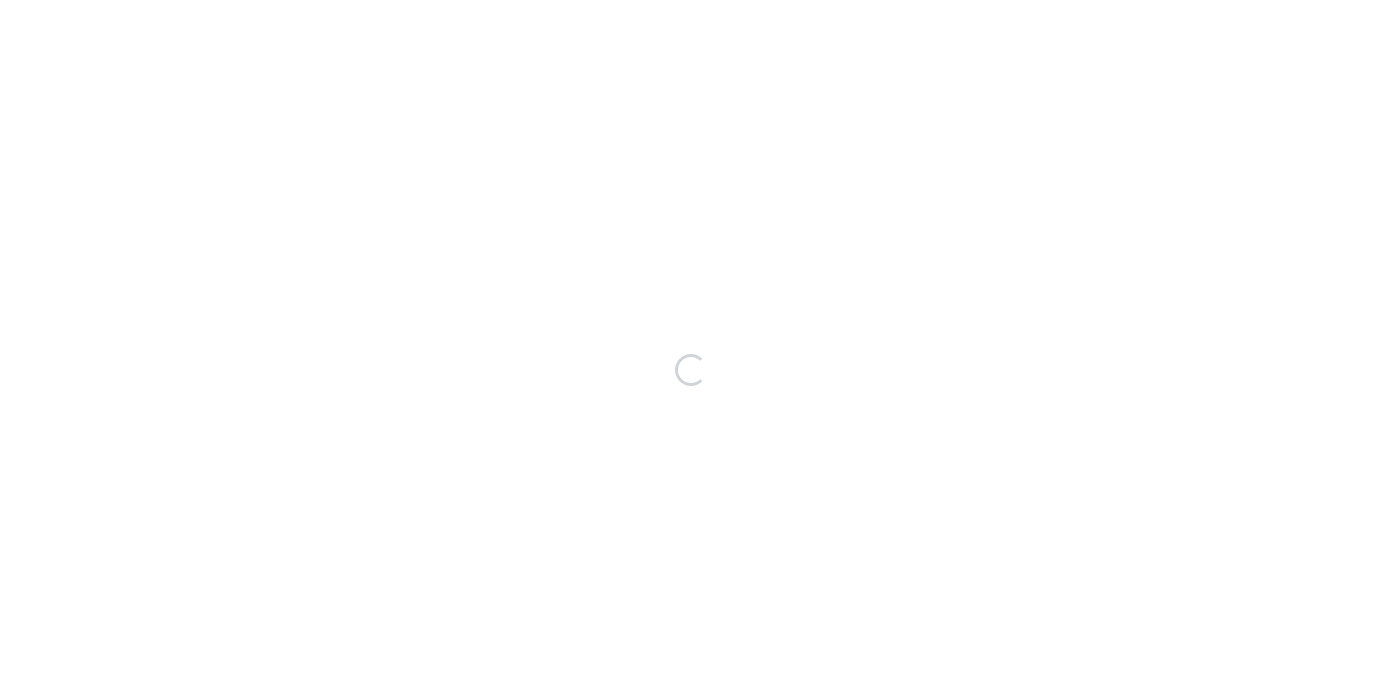 scroll, scrollTop: 0, scrollLeft: 0, axis: both 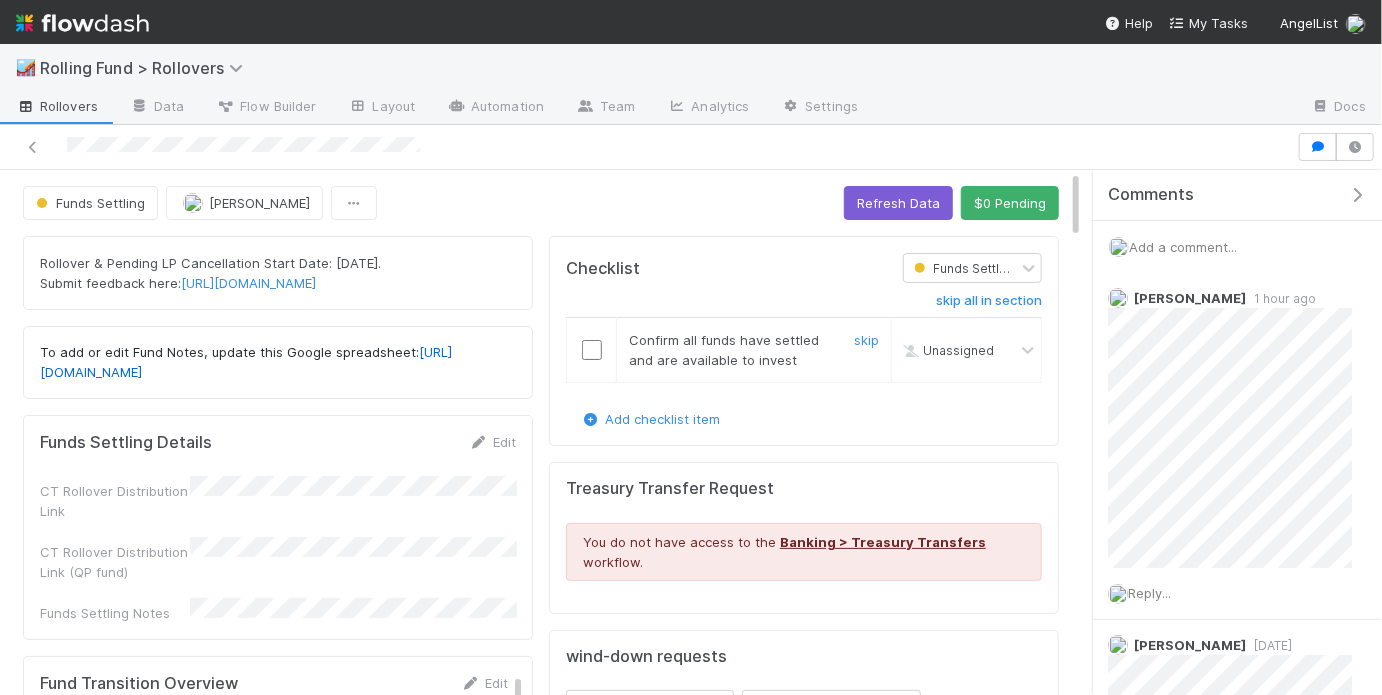 click at bounding box center [592, 350] 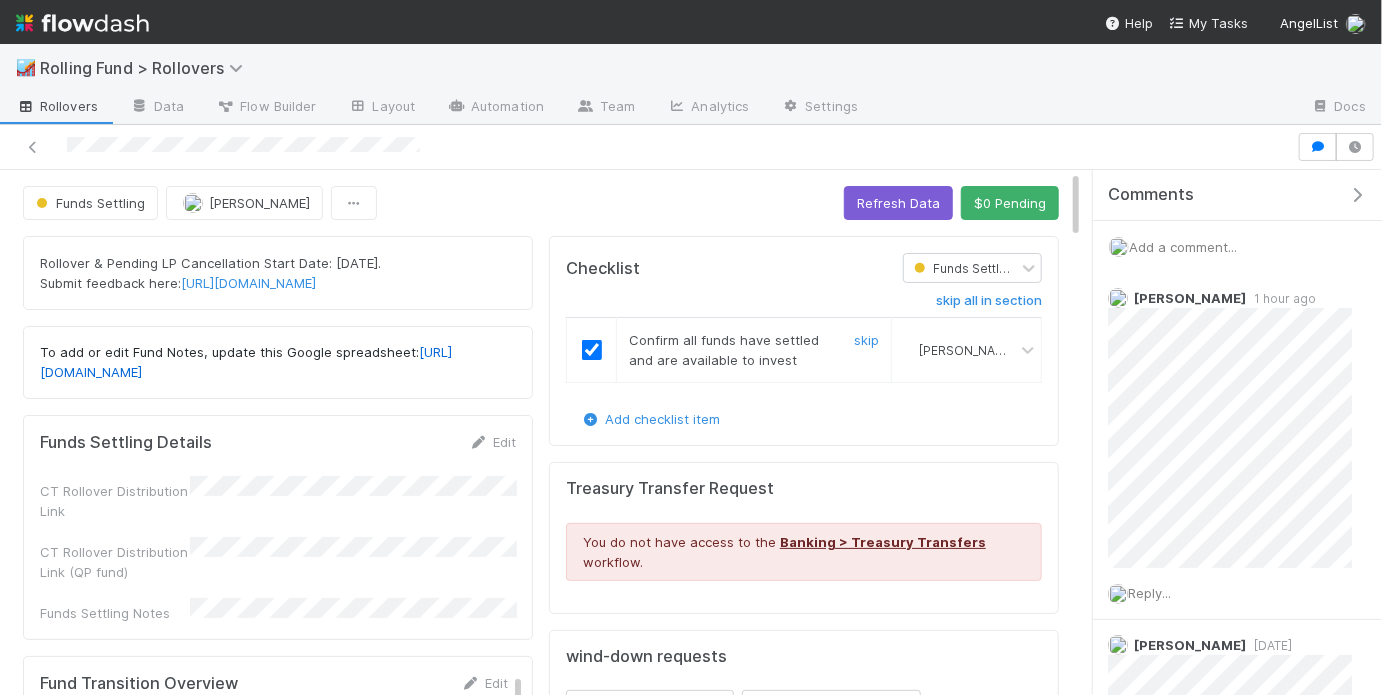 click at bounding box center (592, 350) 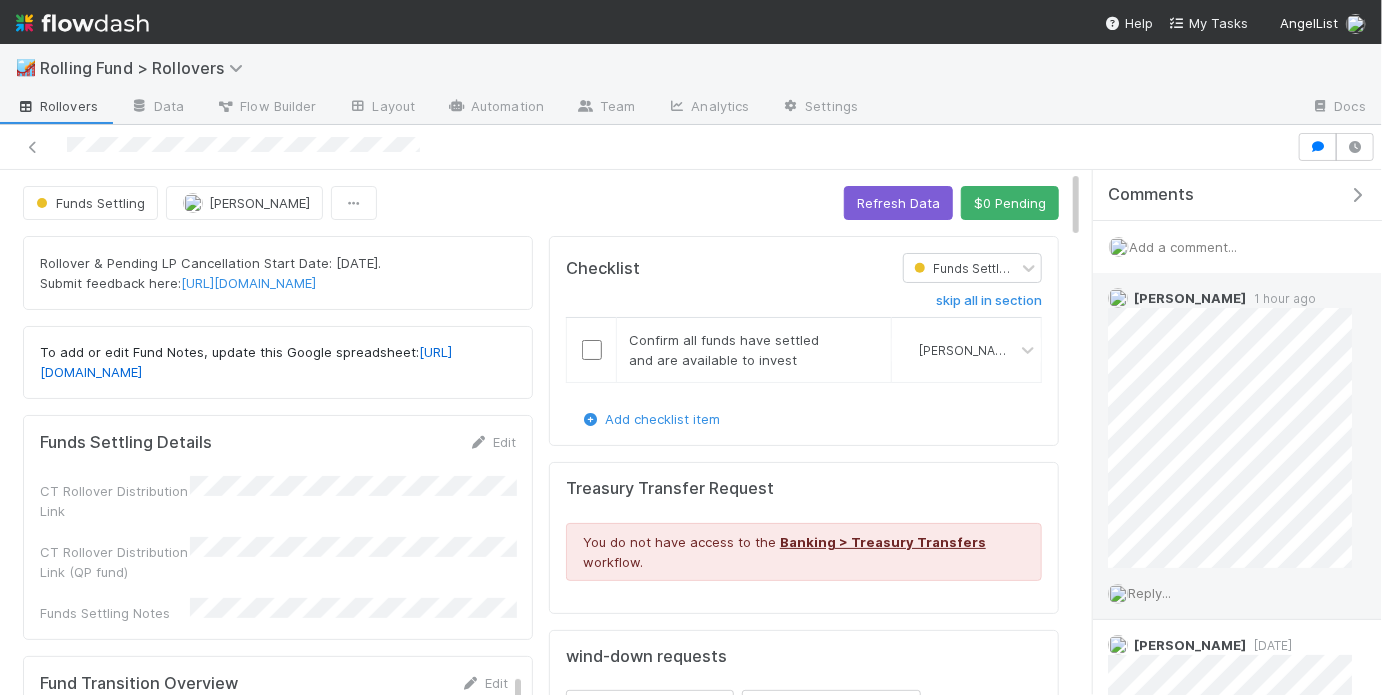 click on "Reply..." at bounding box center (1149, 593) 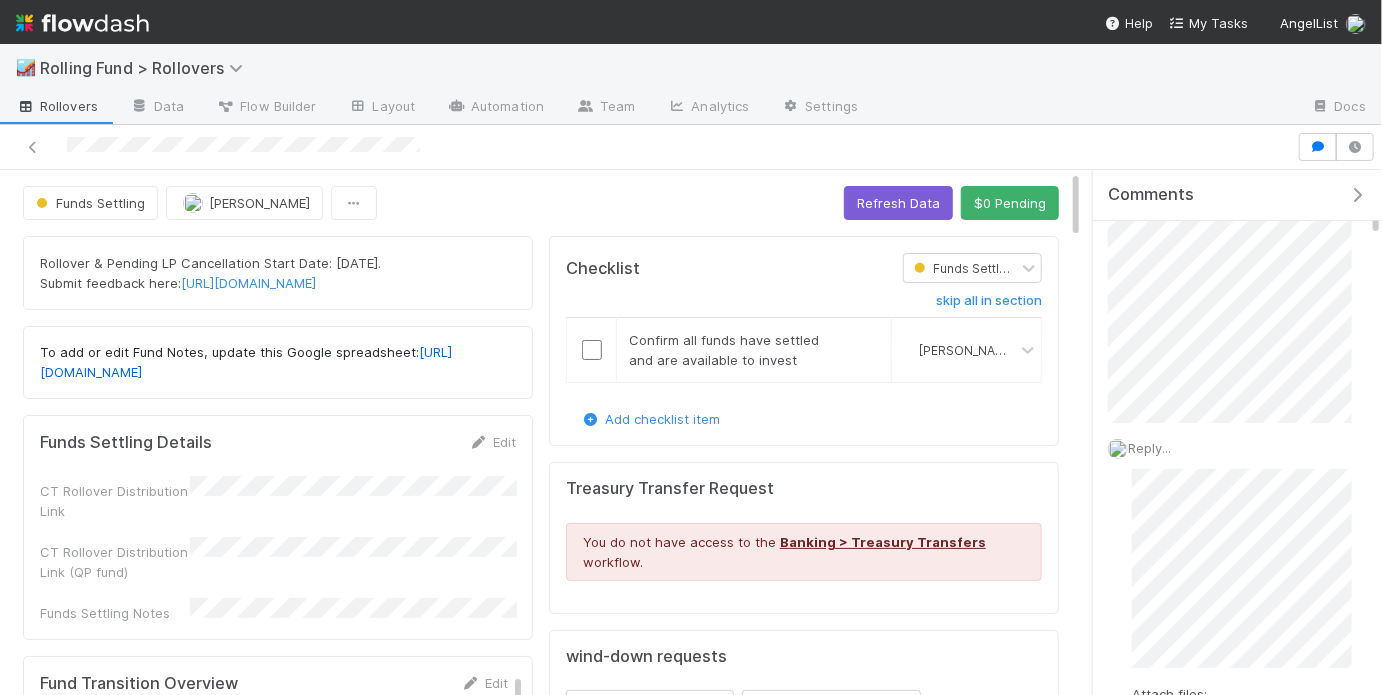 scroll, scrollTop: 146, scrollLeft: 0, axis: vertical 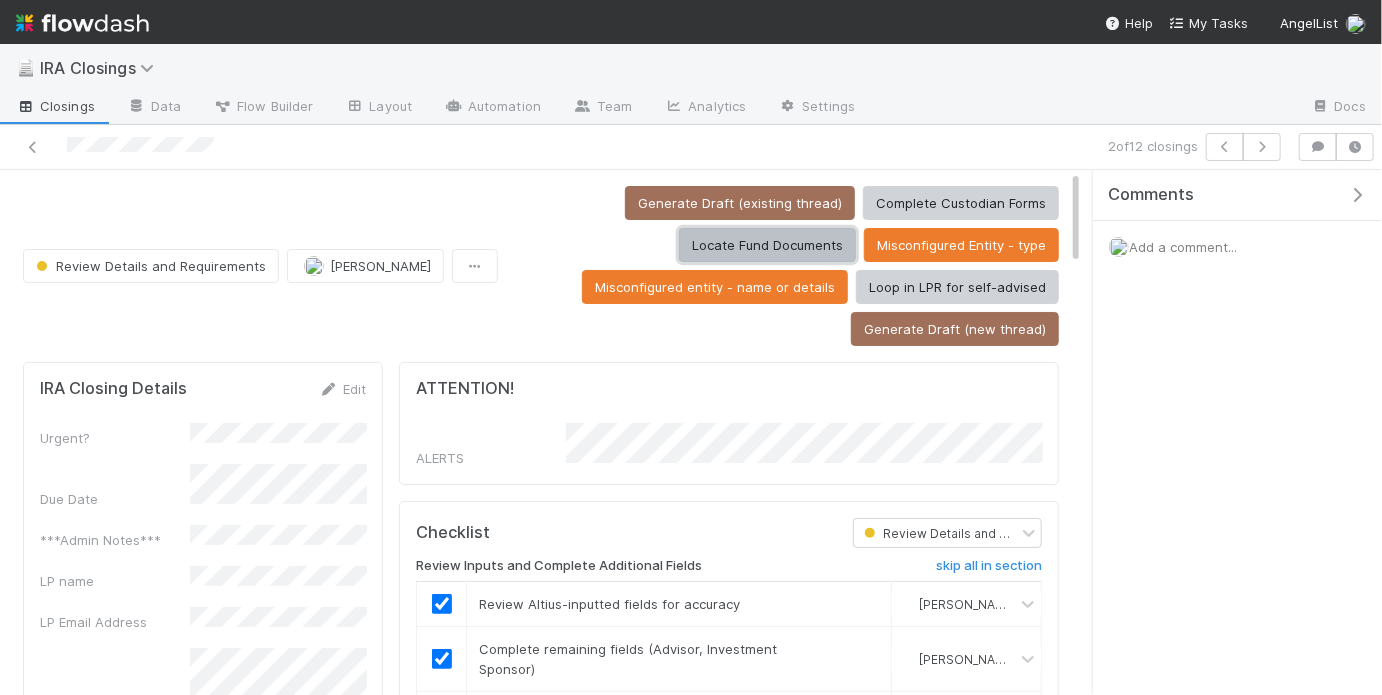 click on "Locate Fund Documents" at bounding box center [767, 245] 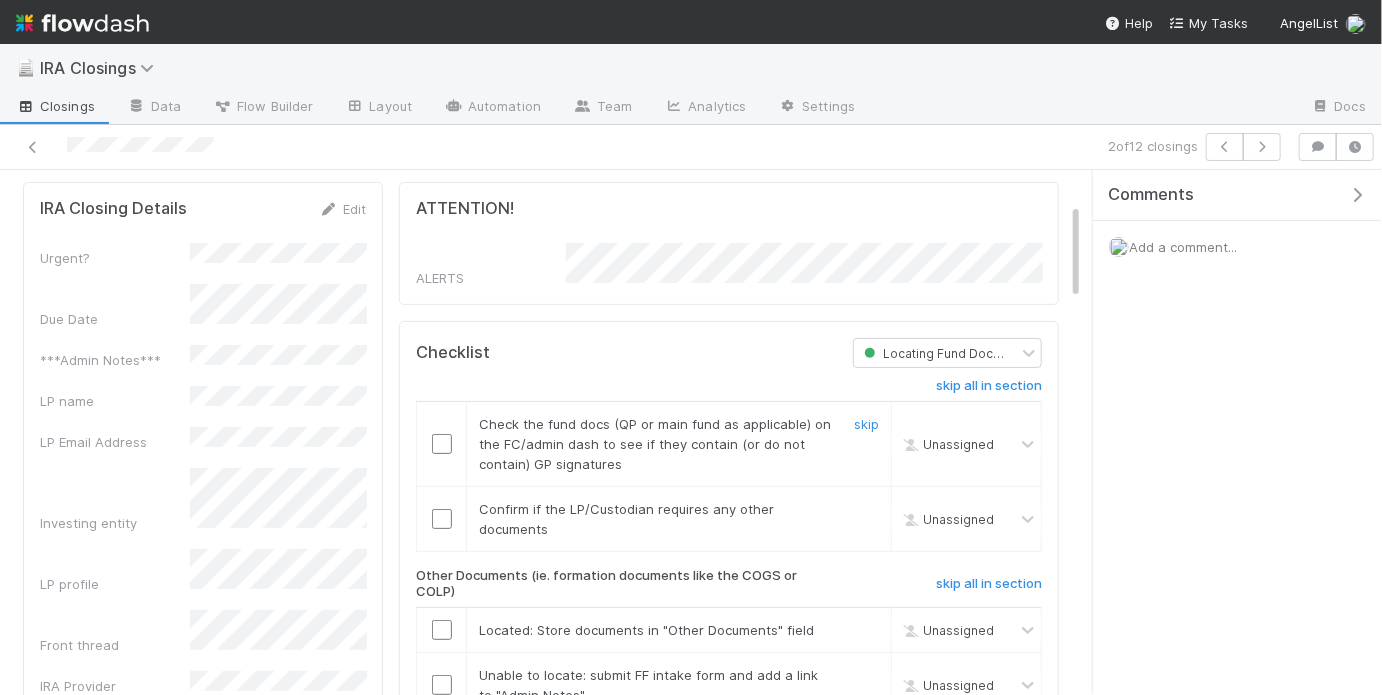scroll, scrollTop: 188, scrollLeft: 0, axis: vertical 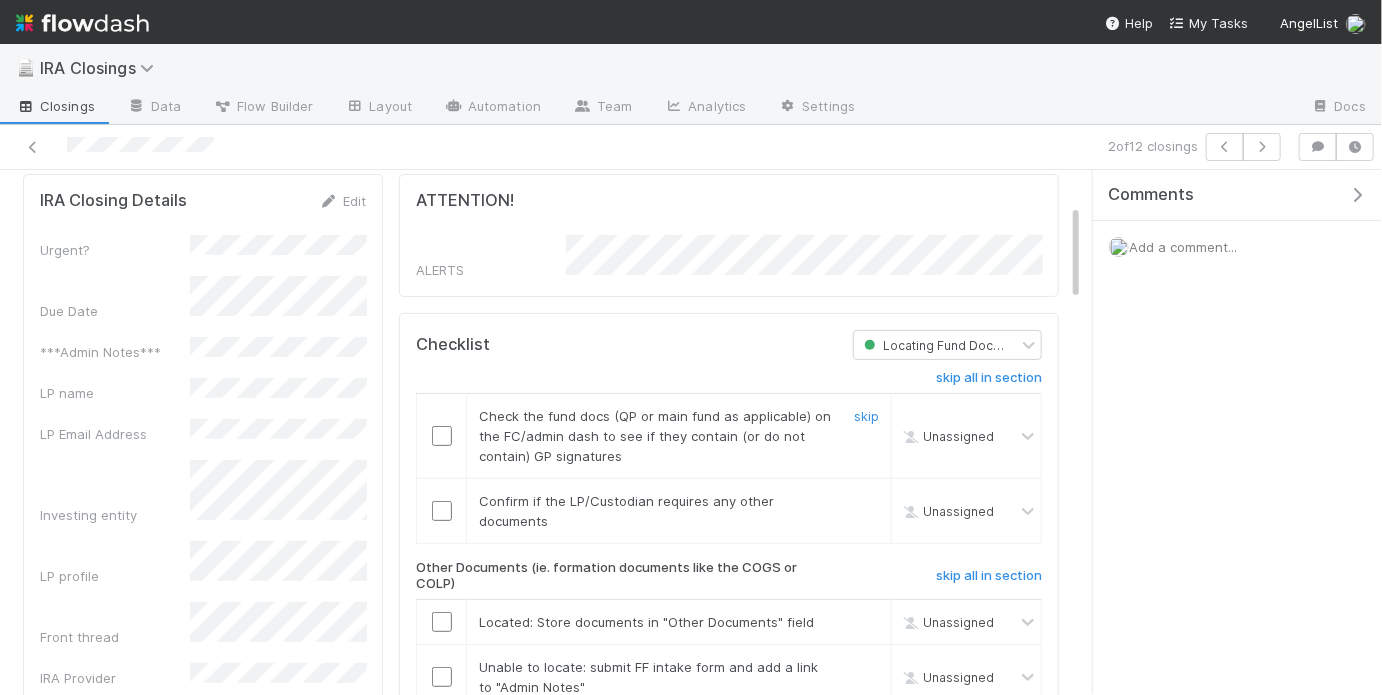 click at bounding box center (442, 436) 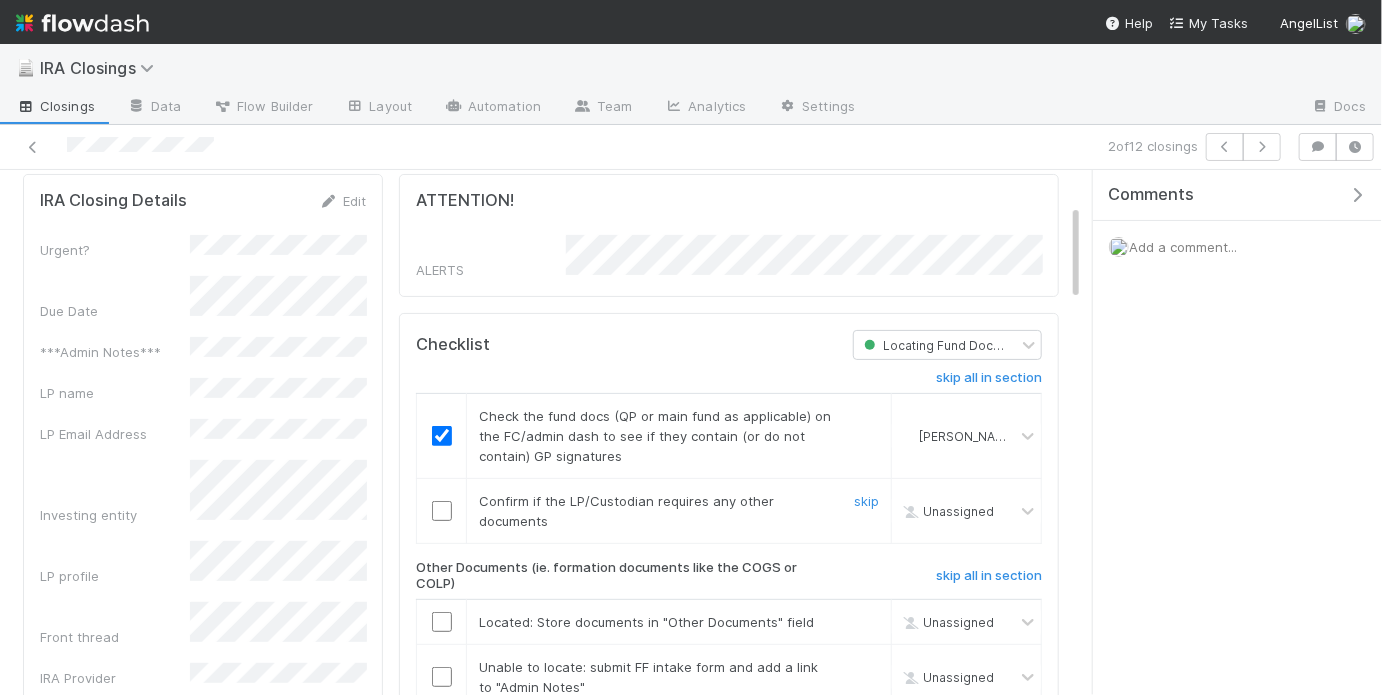 click at bounding box center [442, 511] 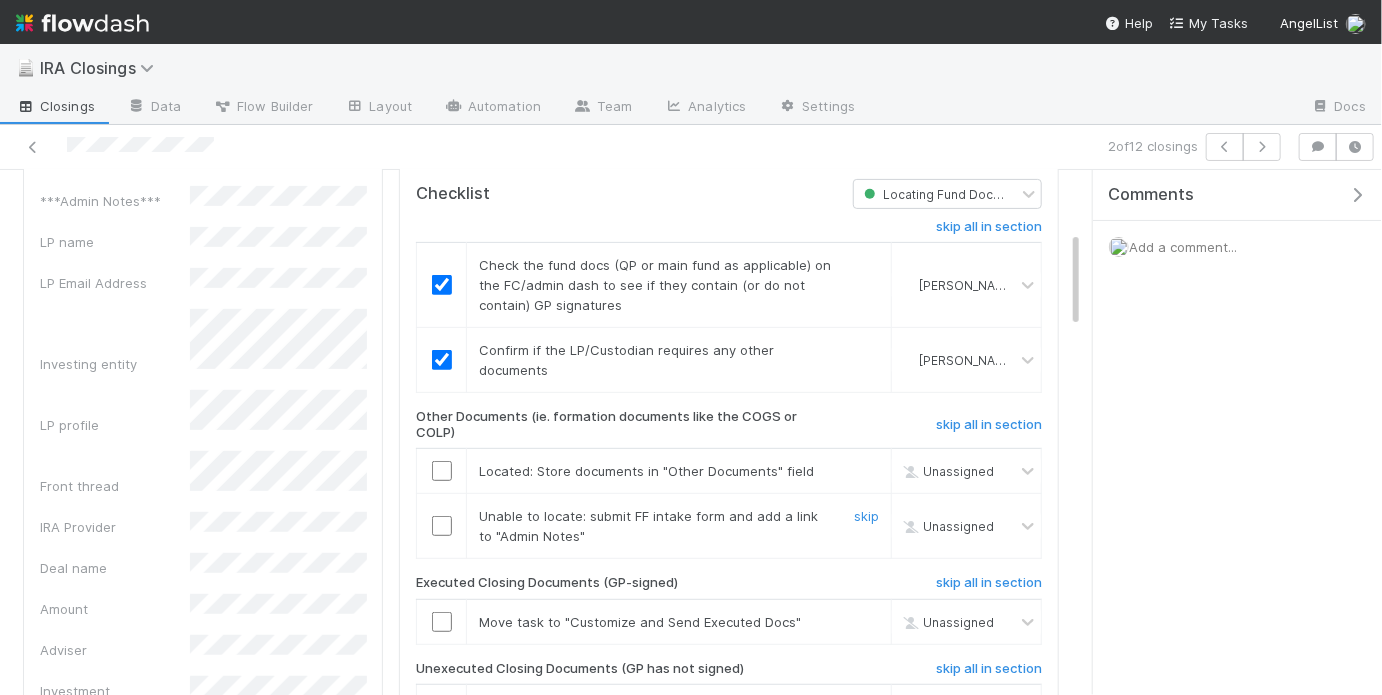 scroll, scrollTop: 340, scrollLeft: 0, axis: vertical 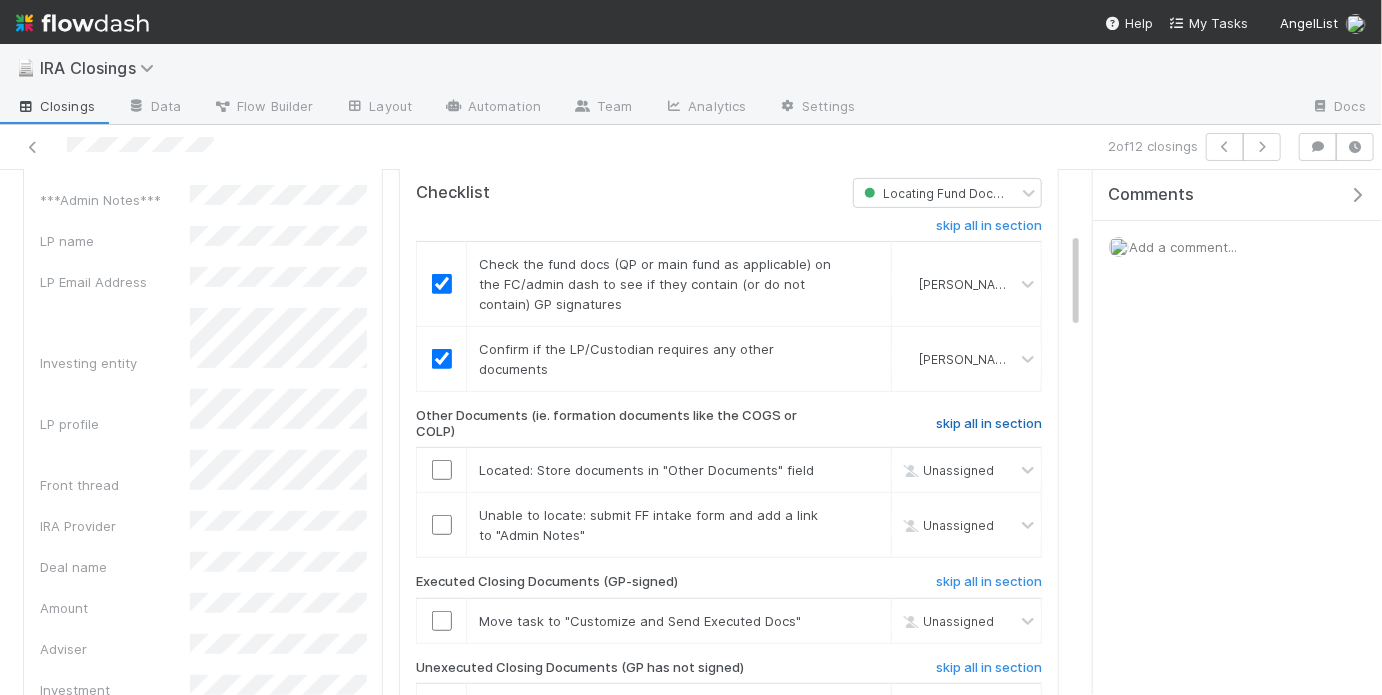 click on "skip all in section" at bounding box center (989, 424) 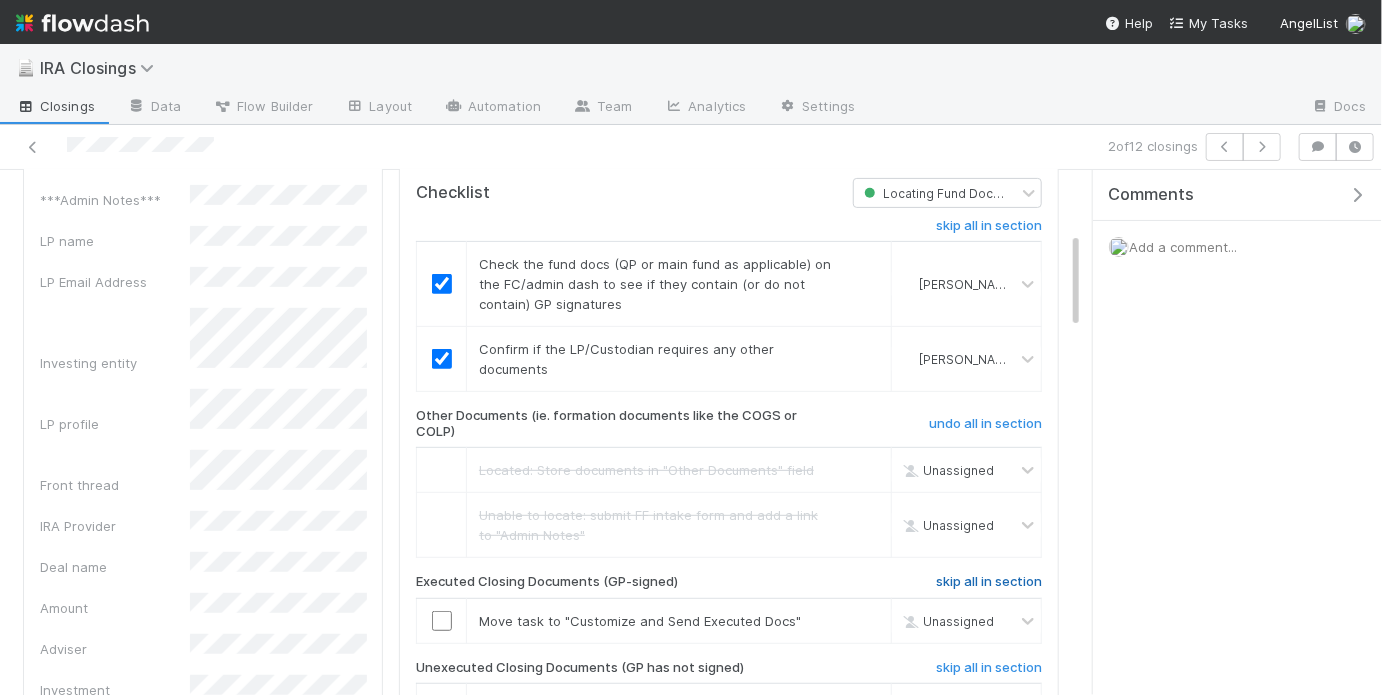 click on "skip all in section" at bounding box center (989, 582) 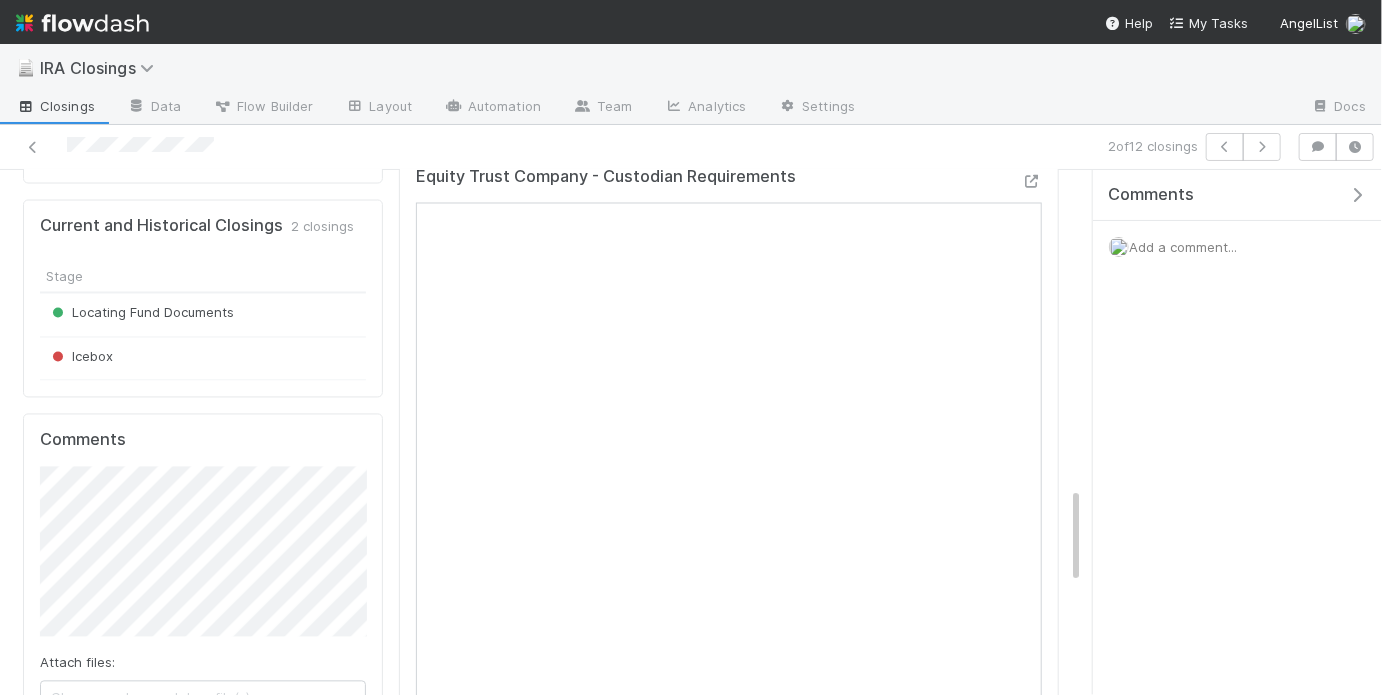 scroll, scrollTop: 1734, scrollLeft: 0, axis: vertical 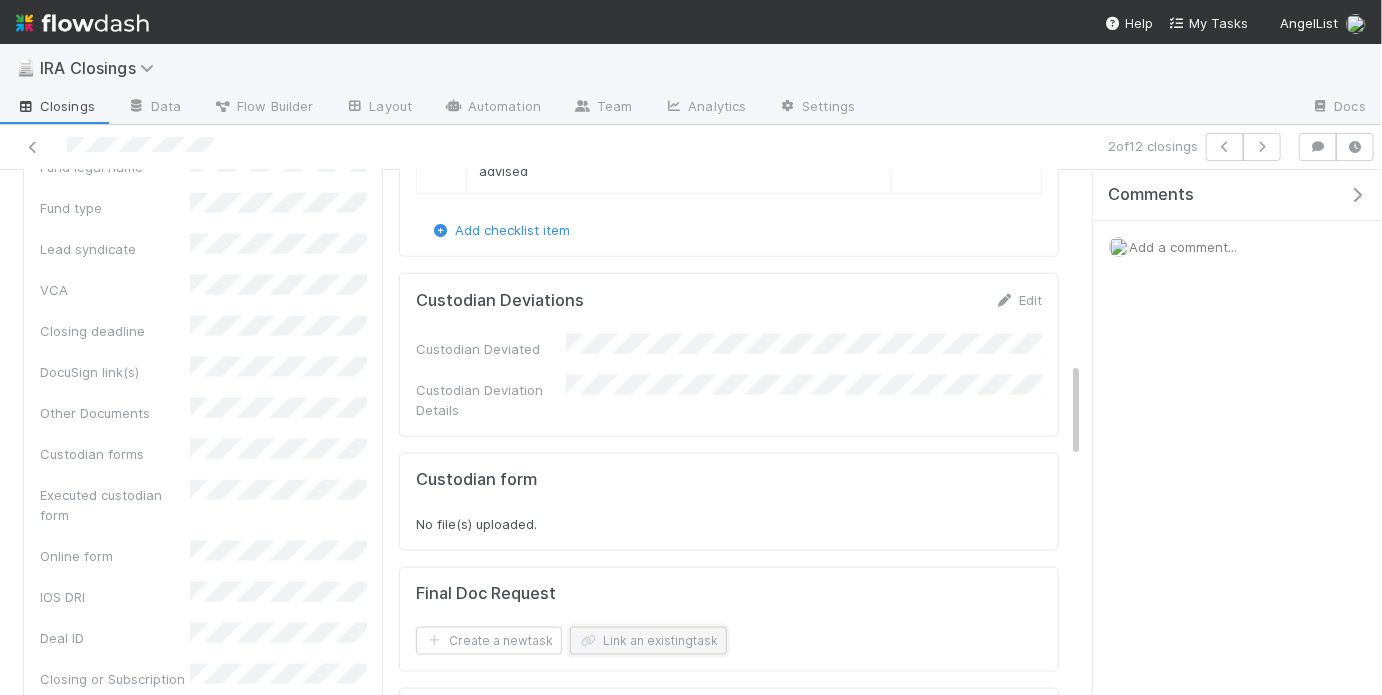 click on "Link an existing  task" at bounding box center (648, 641) 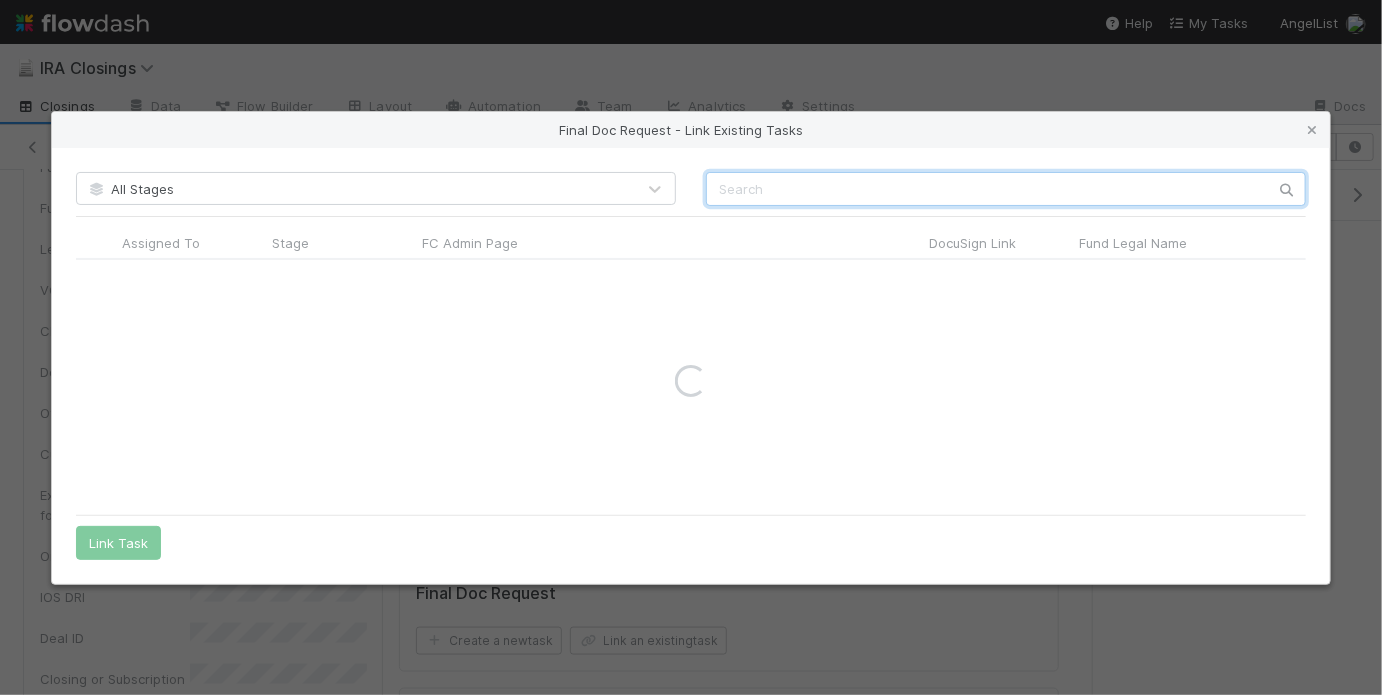click at bounding box center (1006, 189) 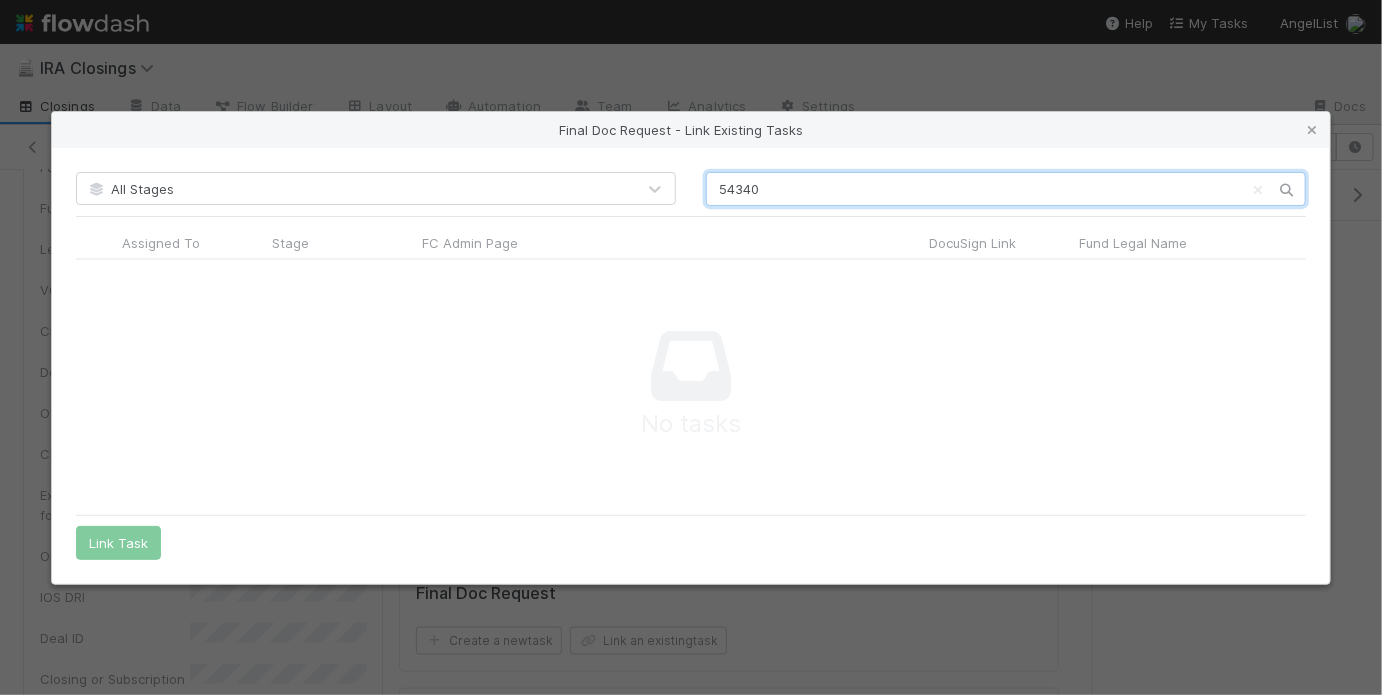 scroll, scrollTop: 1, scrollLeft: 0, axis: vertical 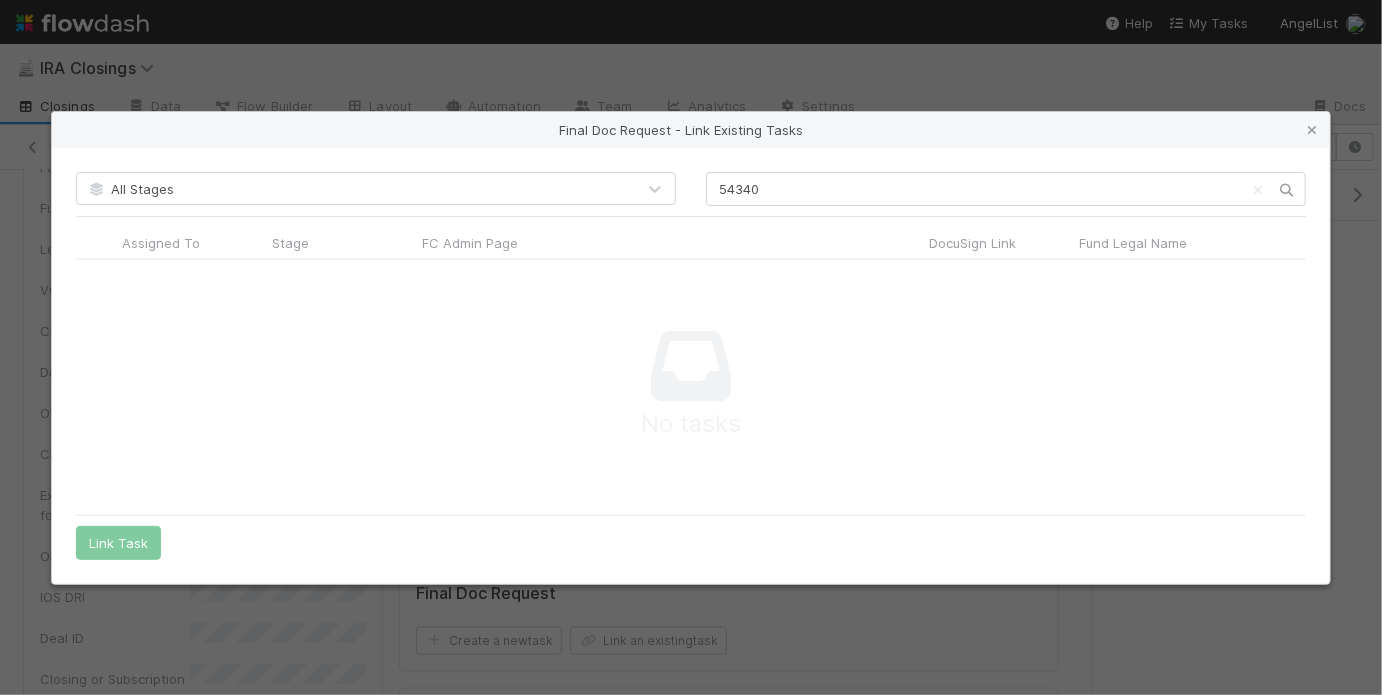 click on "Final Doc Request - Link Existing Tasks All Stages 54340 Assigned To Stage FC Admin Page DocuSign Link Fund Legal Name Created On Updated On Submitter Fund Type Request Type Front Thread VCA  Review Tag Front Conversation ID Request Notes No tasks Link   Task" at bounding box center (691, 347) 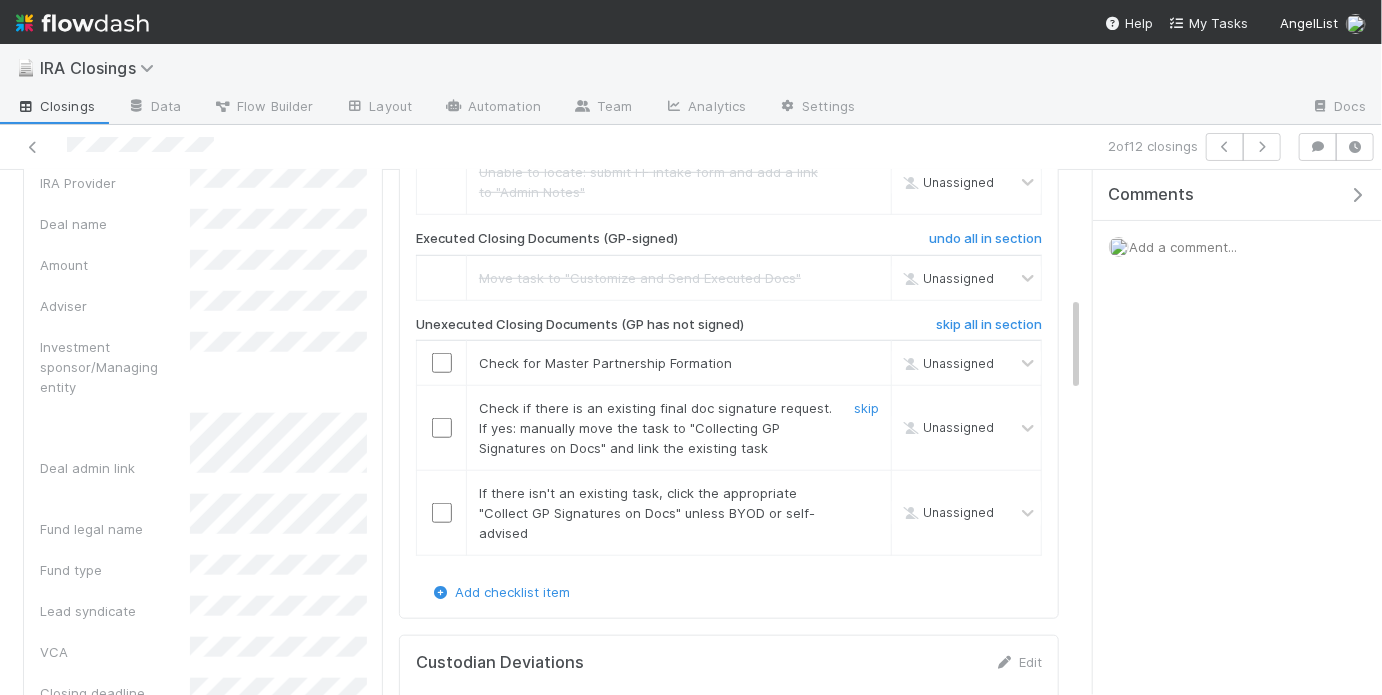 scroll, scrollTop: 686, scrollLeft: 0, axis: vertical 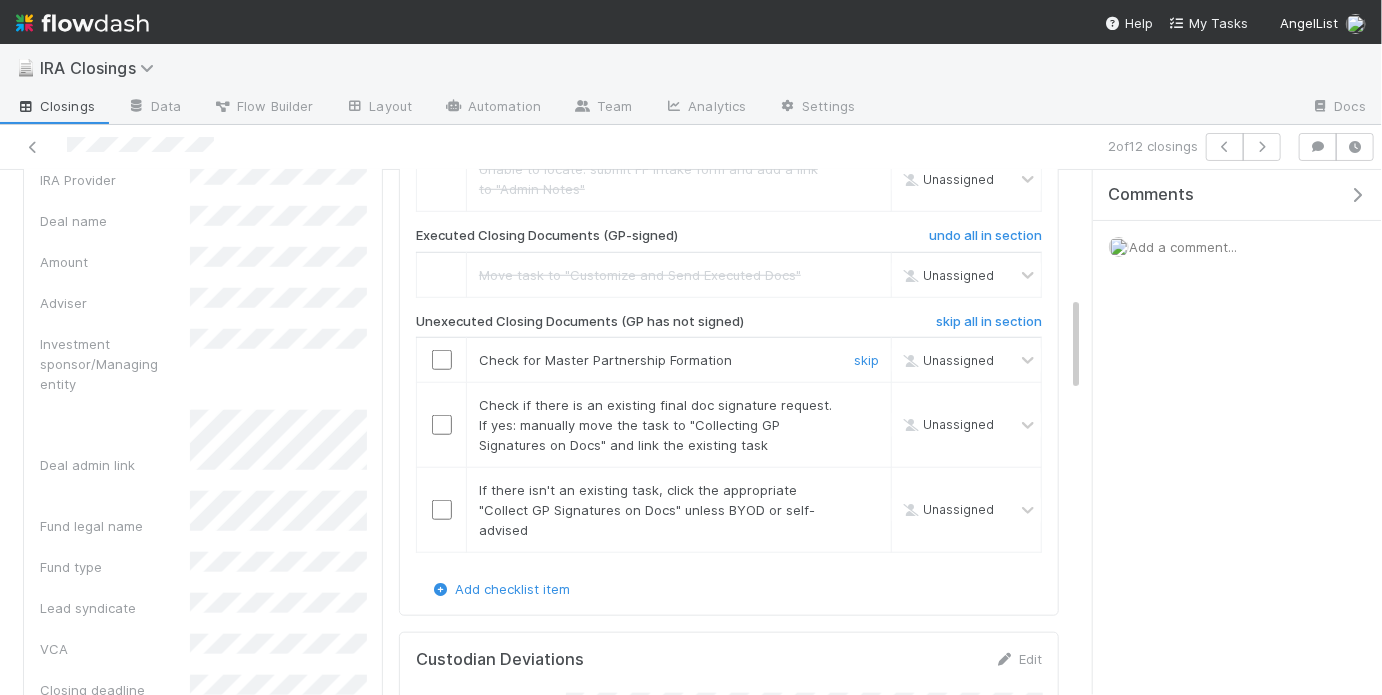 click at bounding box center (442, 360) 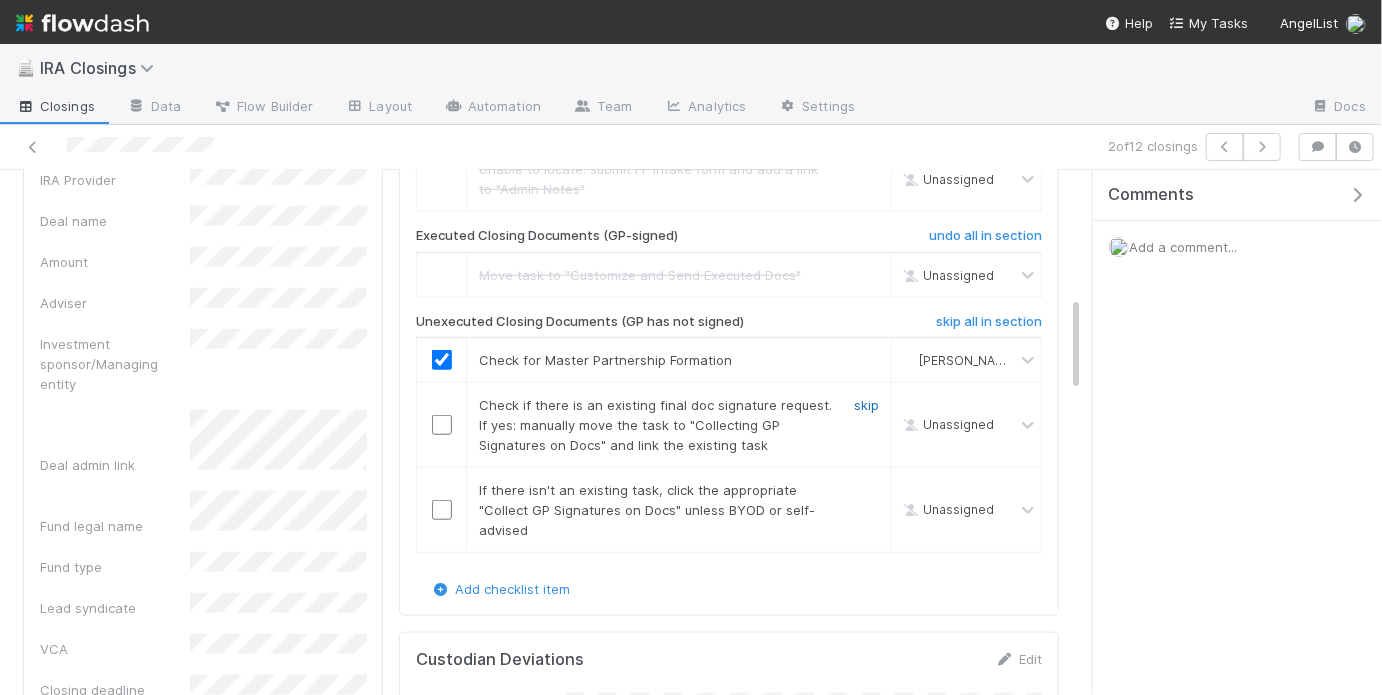 click on "skip" at bounding box center [866, 405] 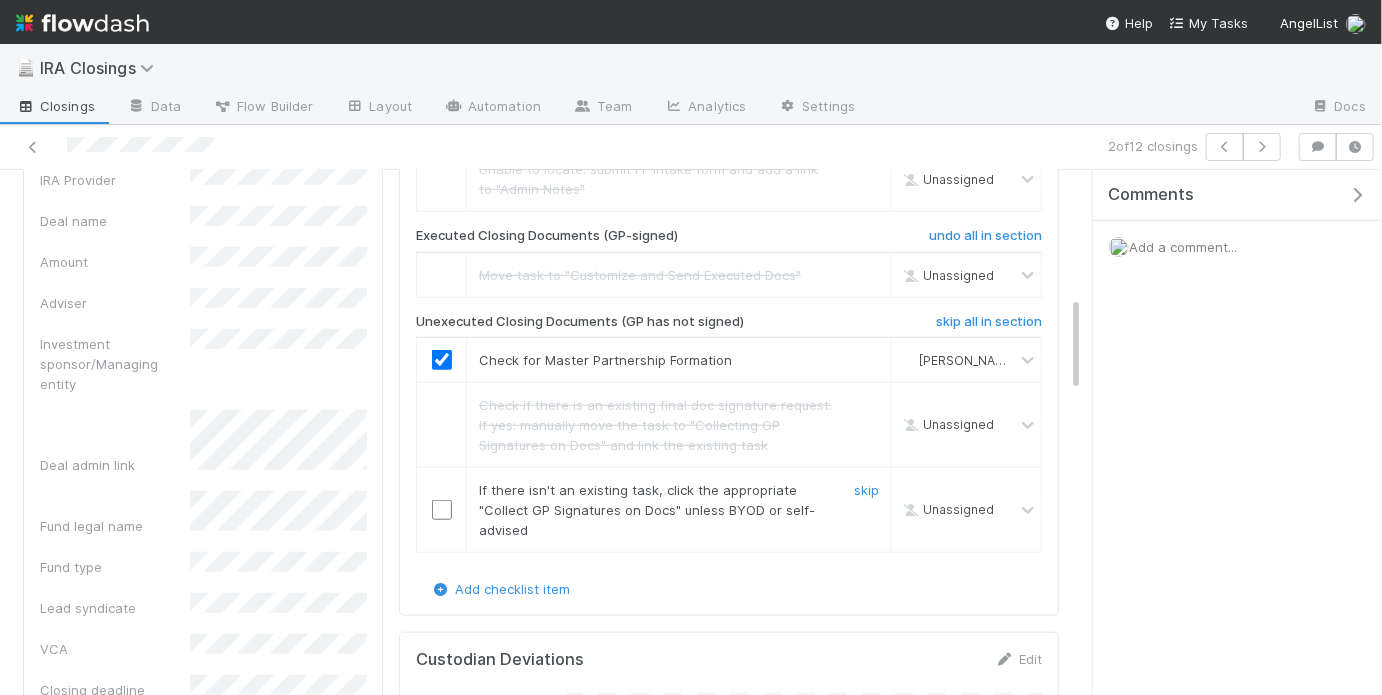 click at bounding box center [442, 510] 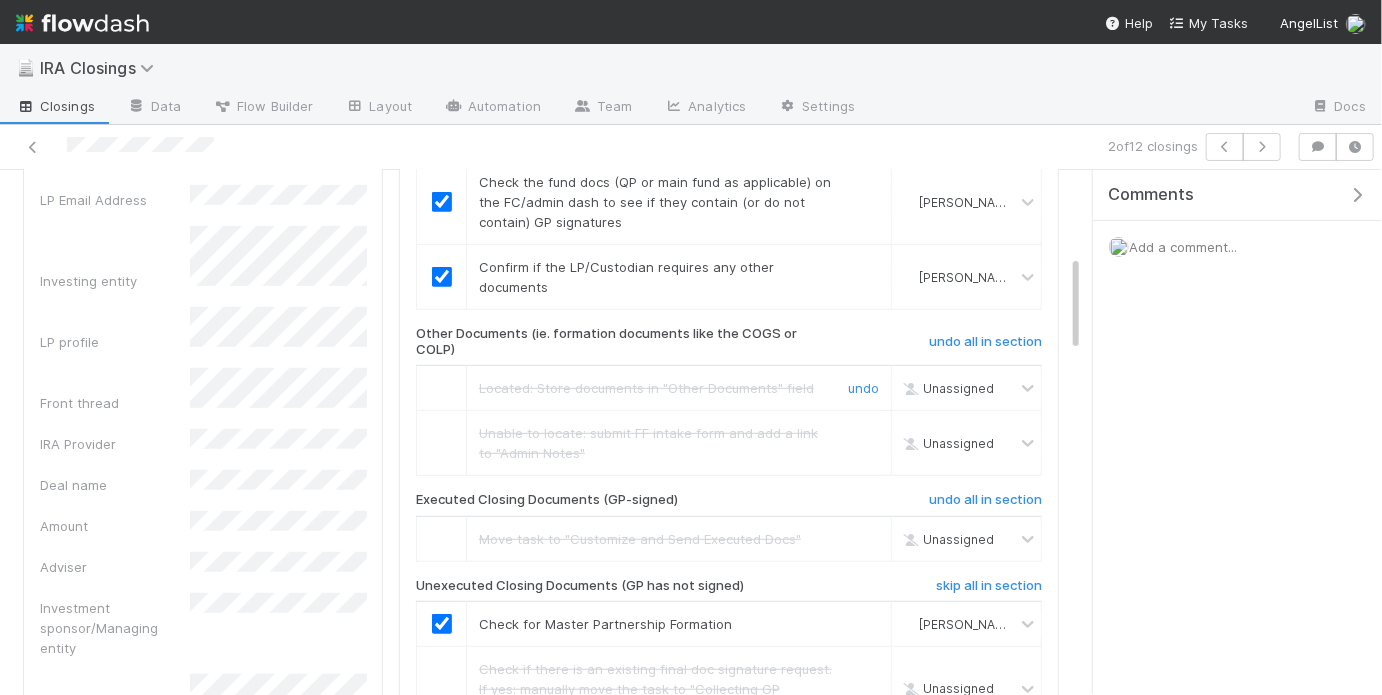 scroll, scrollTop: 0, scrollLeft: 0, axis: both 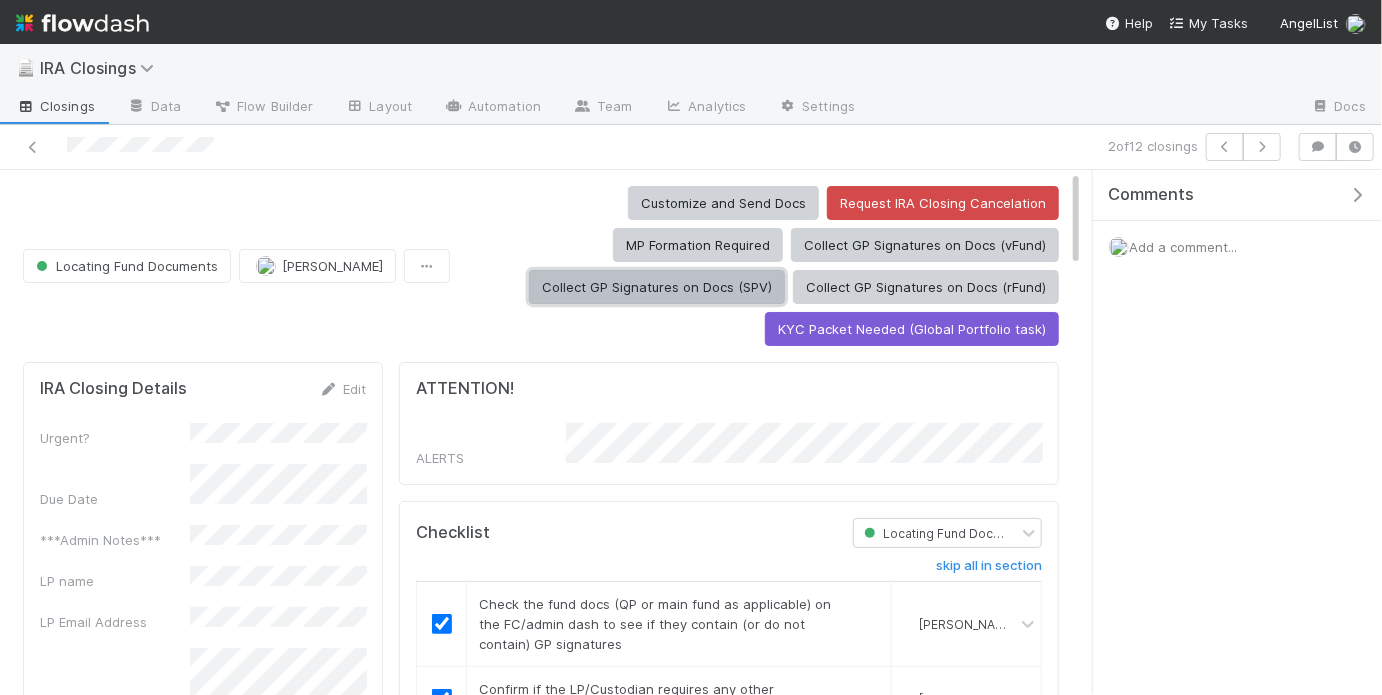 click on "Collect GP Signatures on Docs (SPV)" at bounding box center (657, 287) 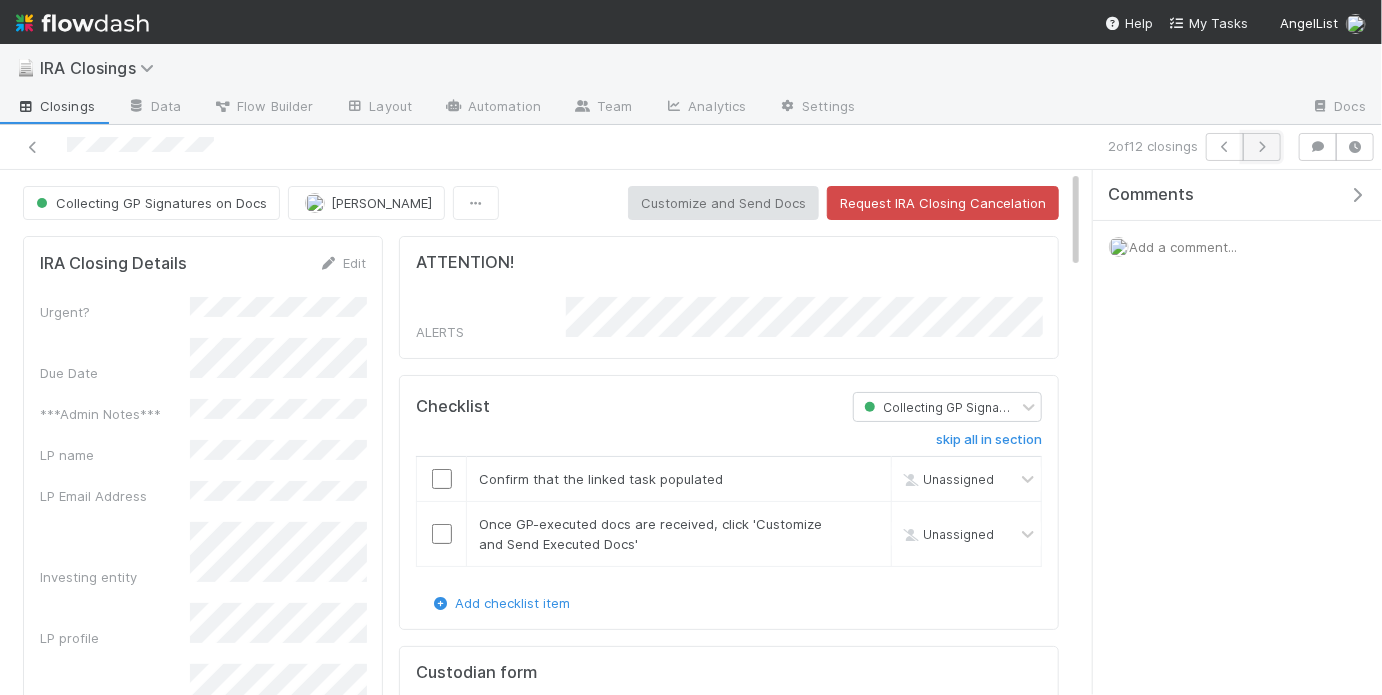 click at bounding box center [1262, 147] 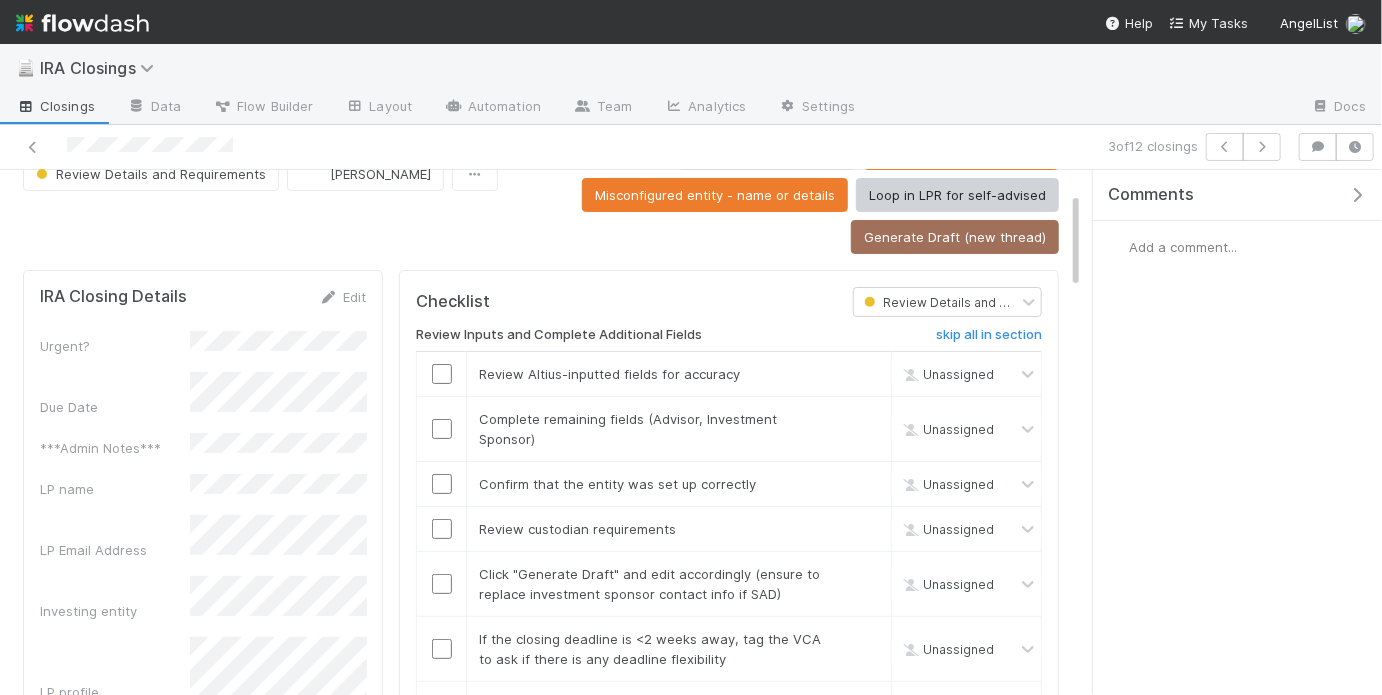 scroll, scrollTop: 0, scrollLeft: 0, axis: both 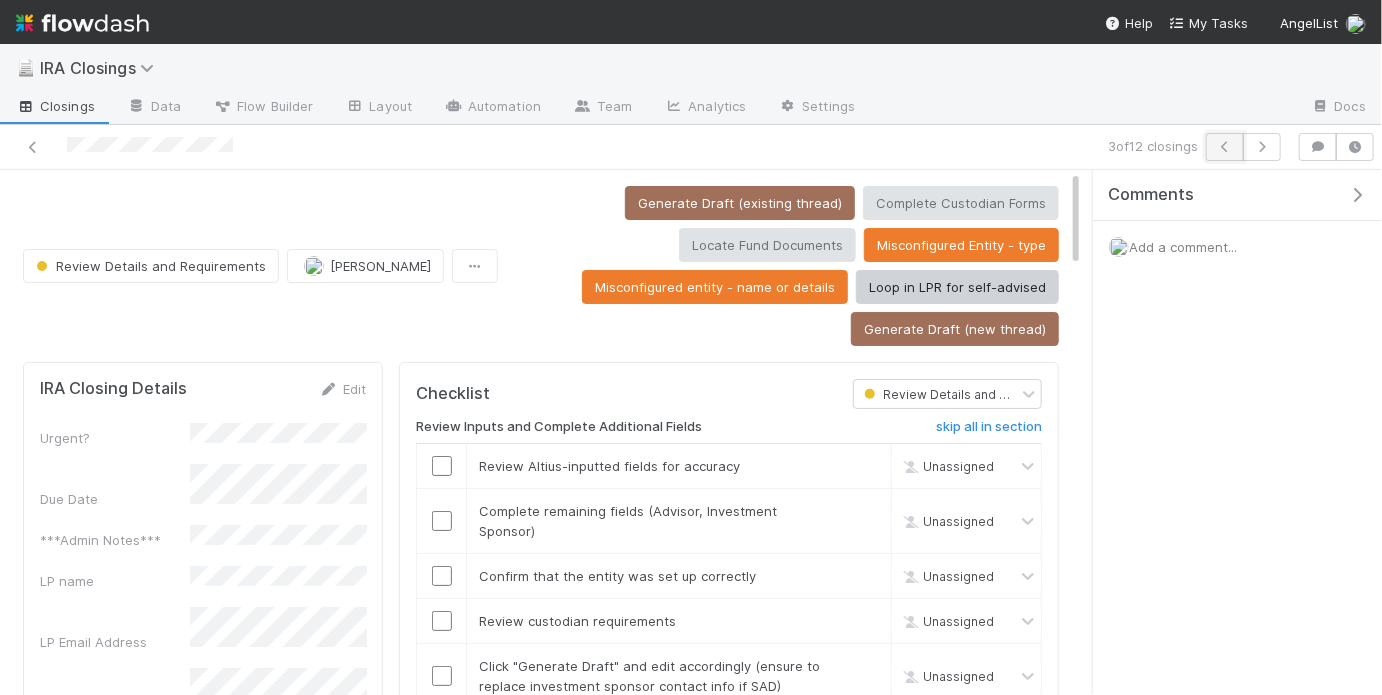 click at bounding box center [1225, 147] 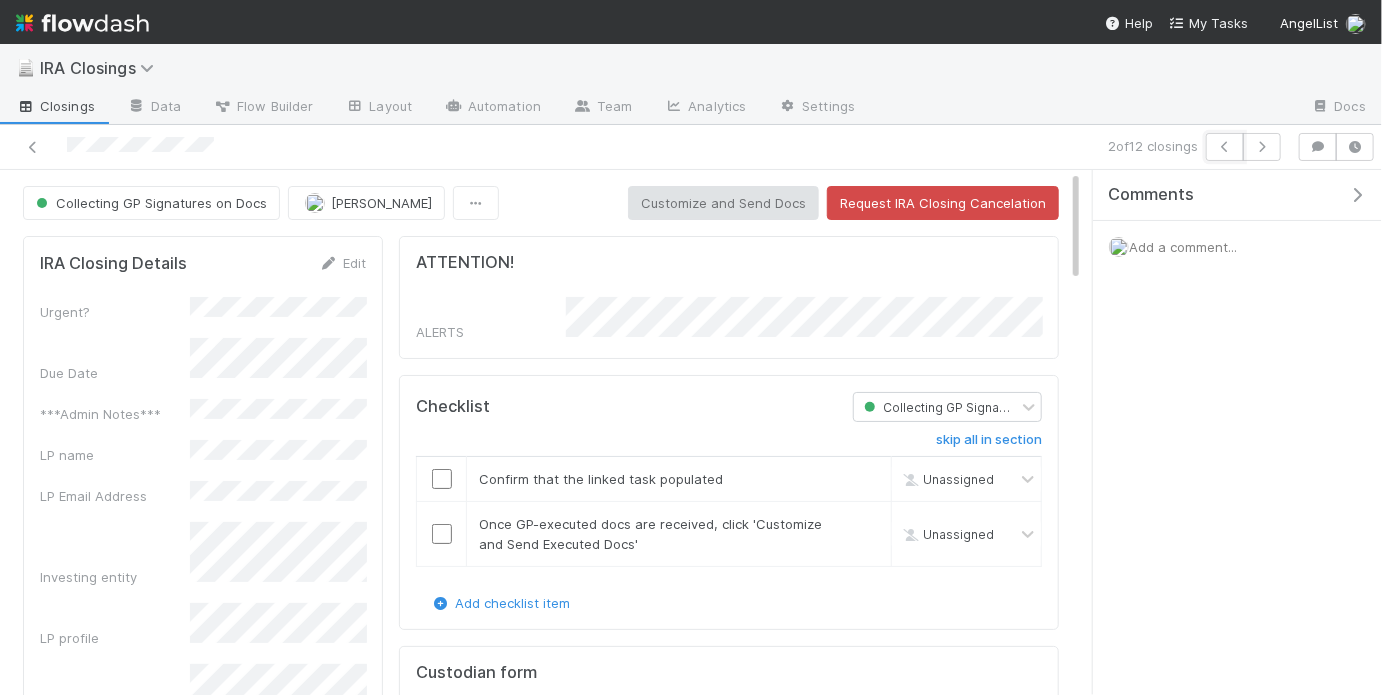 click at bounding box center (1225, 147) 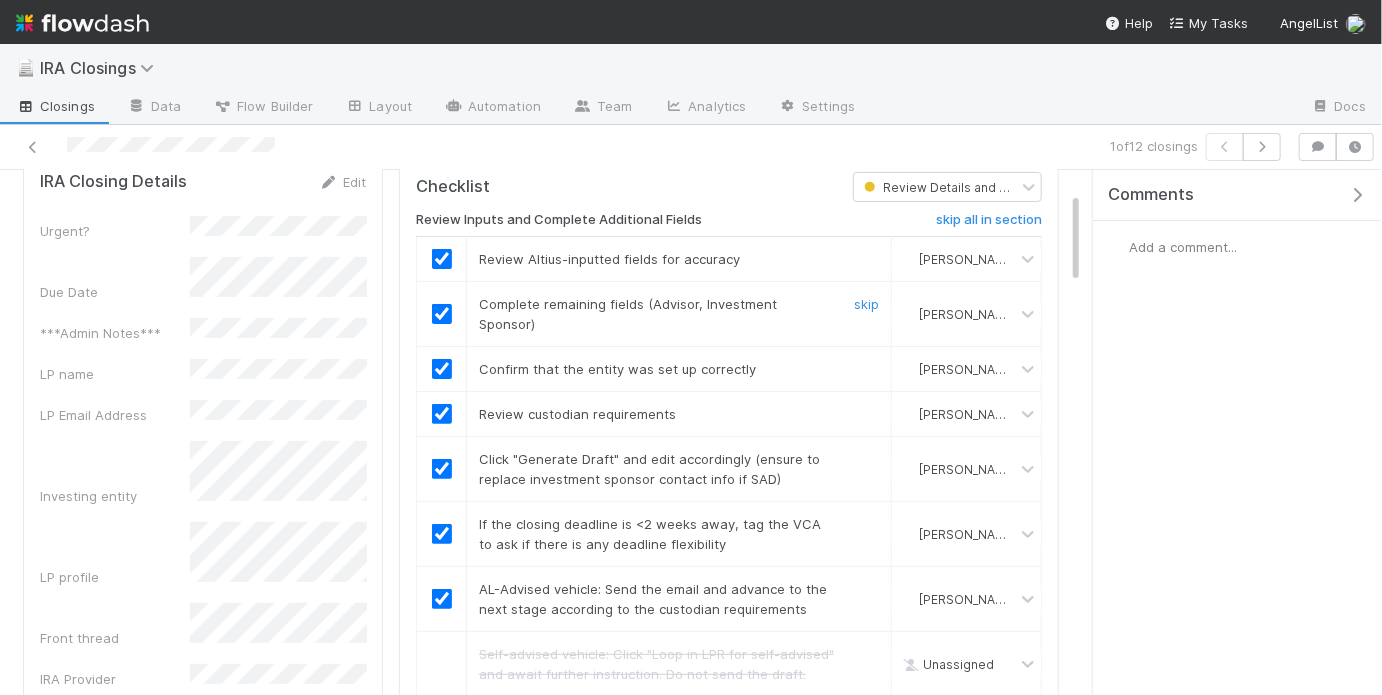 scroll, scrollTop: 0, scrollLeft: 0, axis: both 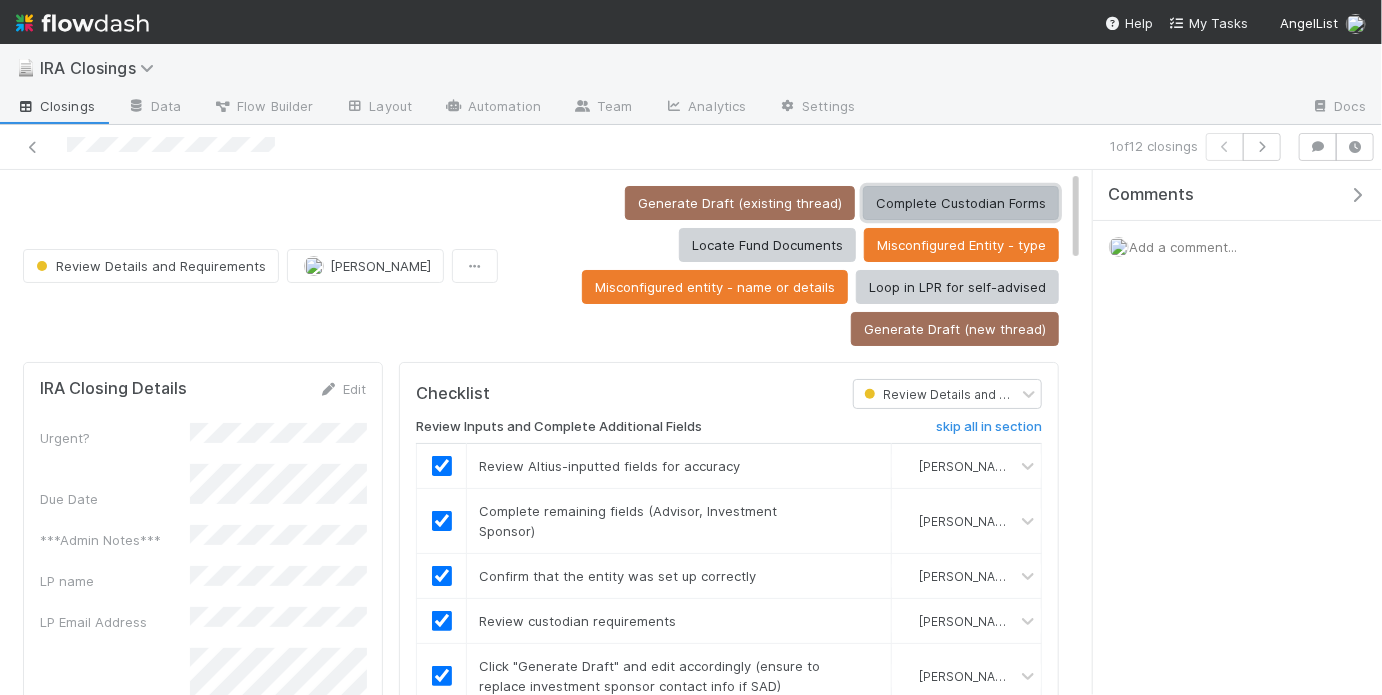click on "Complete Custodian Forms" at bounding box center [961, 203] 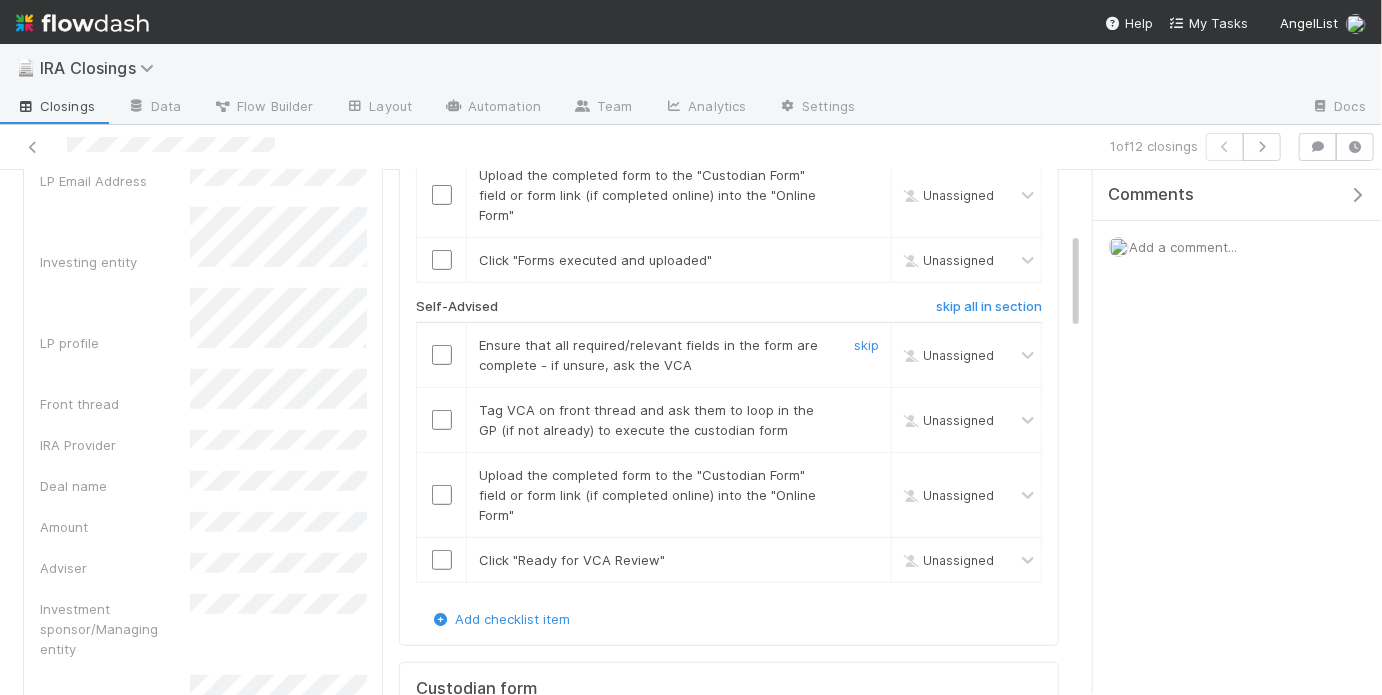 scroll, scrollTop: 360, scrollLeft: 0, axis: vertical 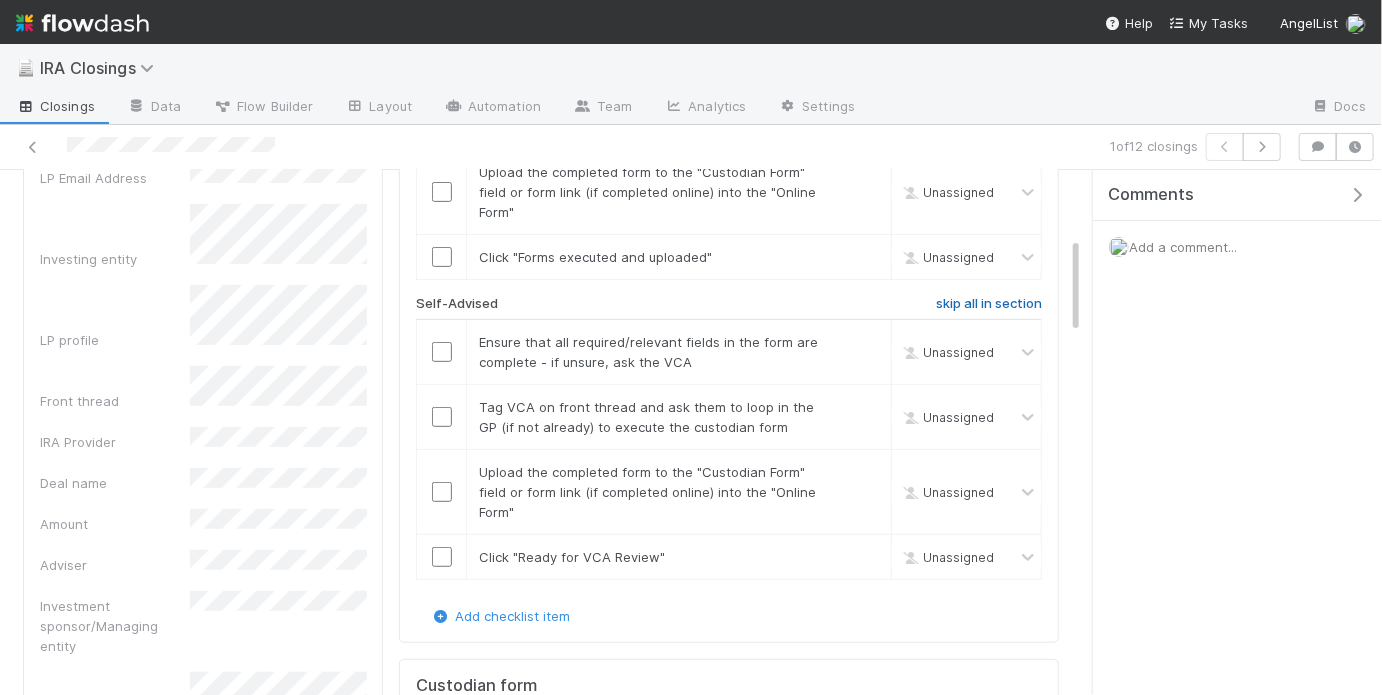 click on "skip all in section" at bounding box center (989, 304) 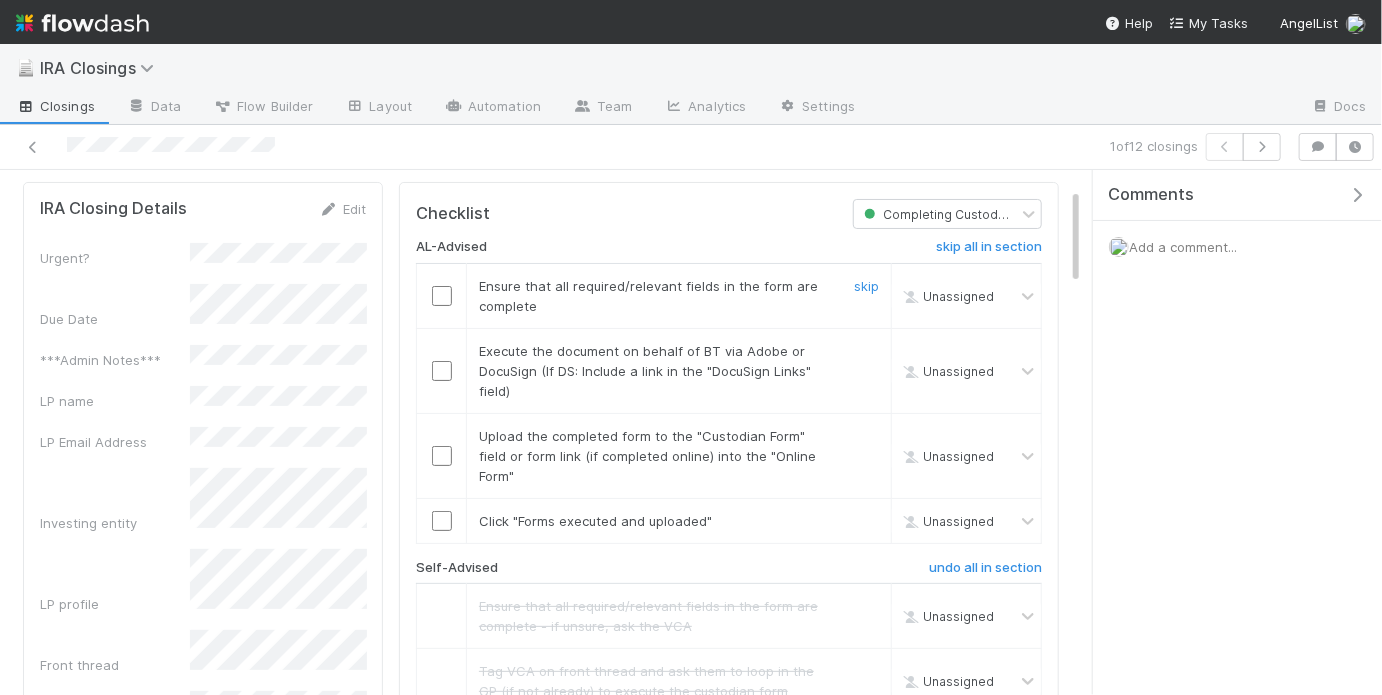 scroll, scrollTop: 95, scrollLeft: 0, axis: vertical 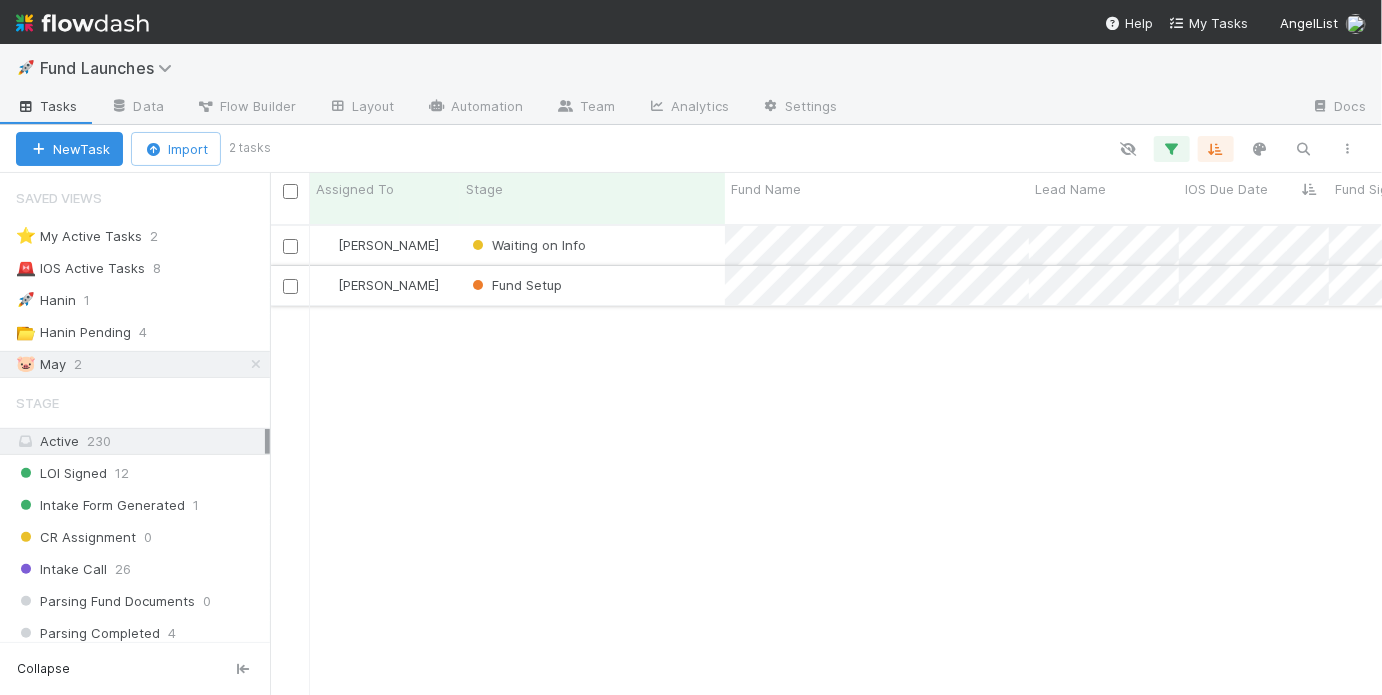 click on "Fund Setup" at bounding box center (592, 285) 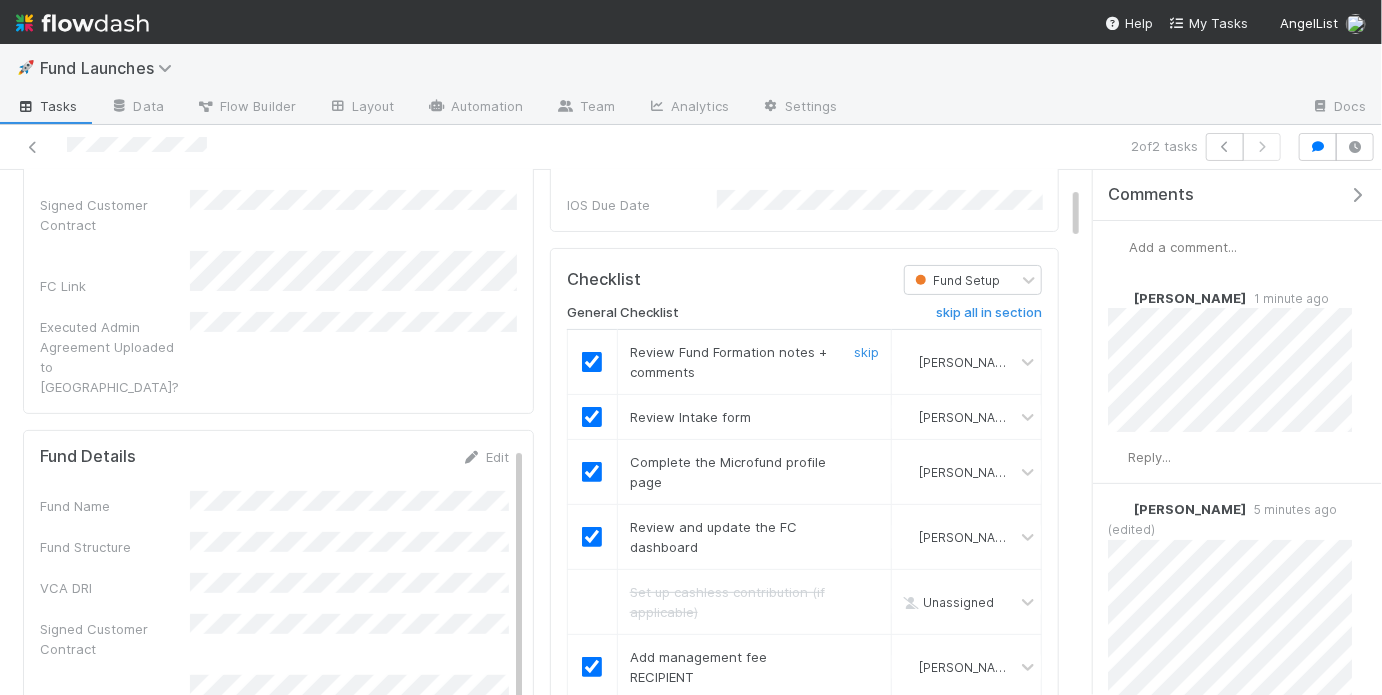 scroll, scrollTop: 154, scrollLeft: 0, axis: vertical 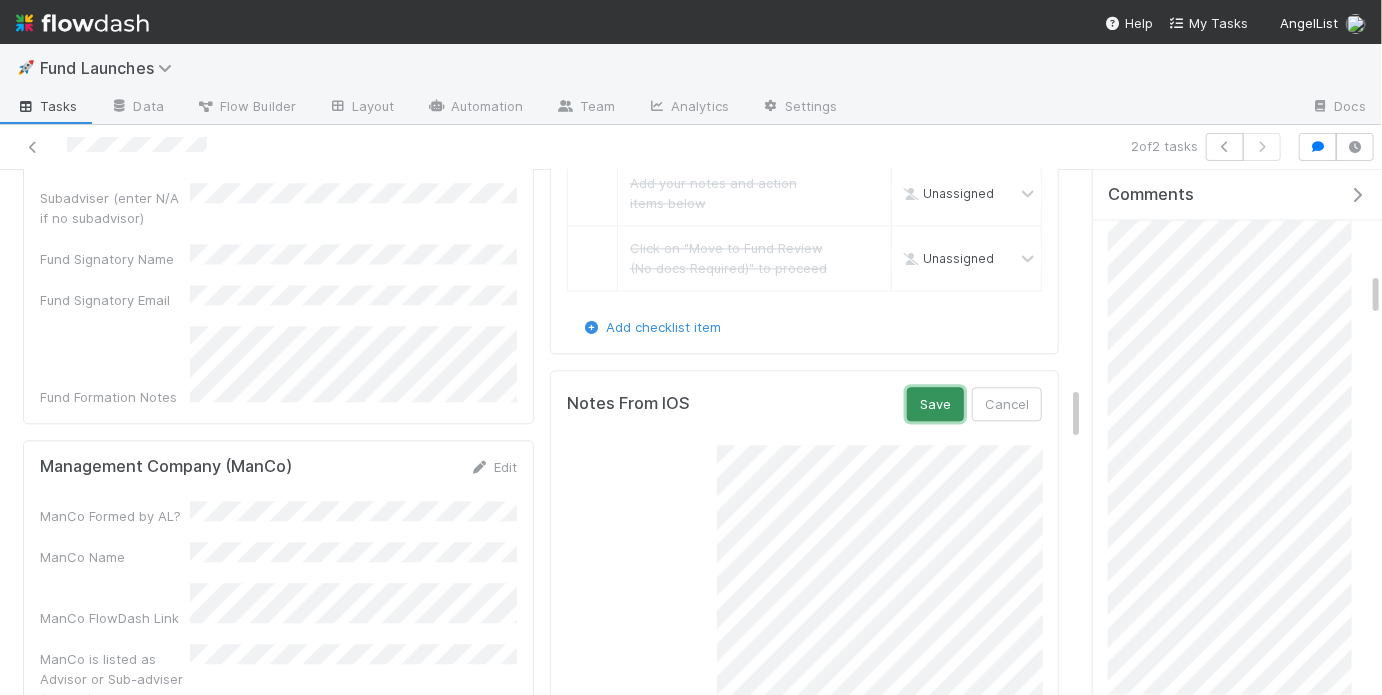 click on "Save" at bounding box center (935, 404) 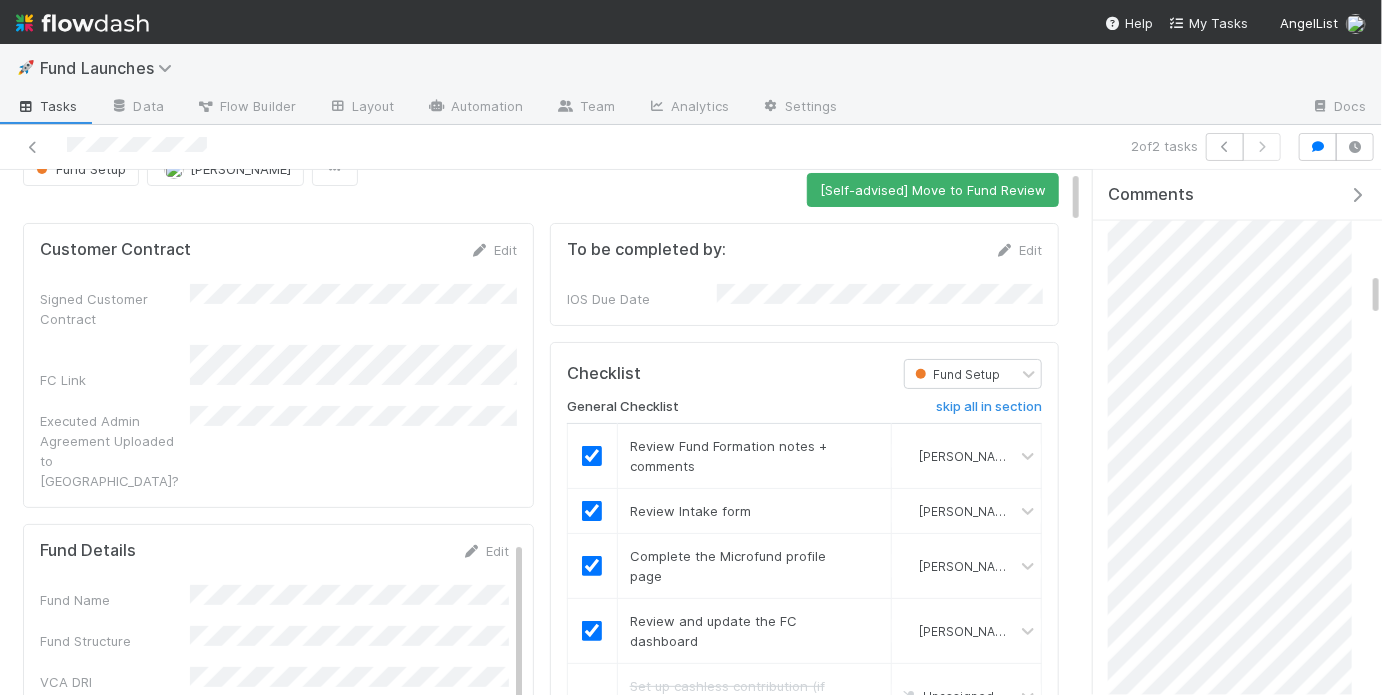 scroll, scrollTop: 0, scrollLeft: 0, axis: both 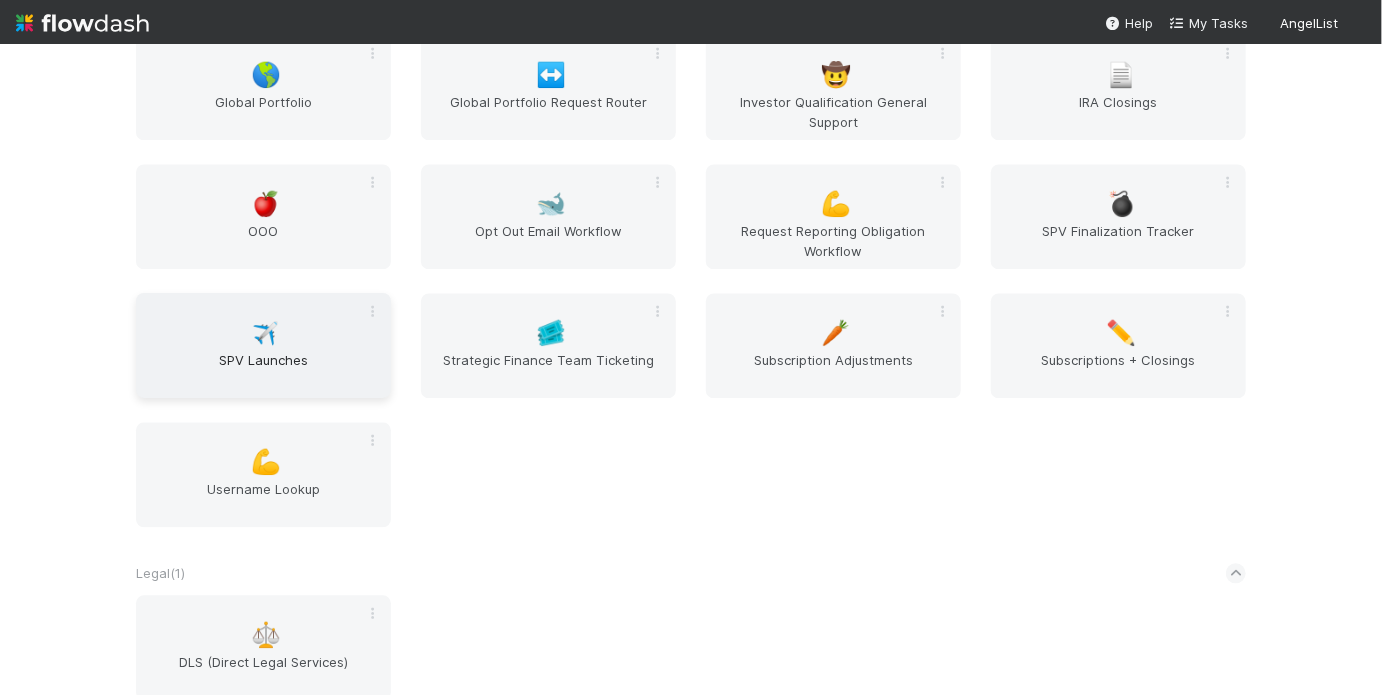 click on "✈️ SPV Launches" at bounding box center [263, 345] 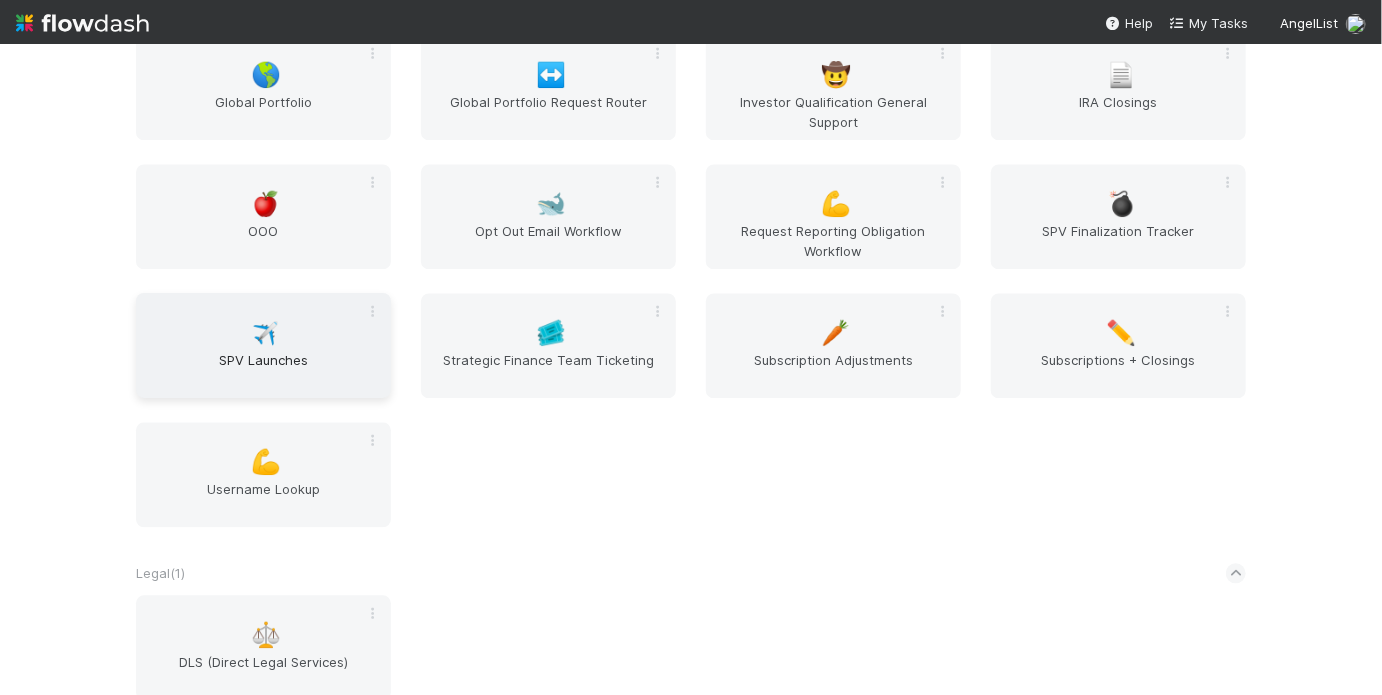 scroll, scrollTop: 0, scrollLeft: 0, axis: both 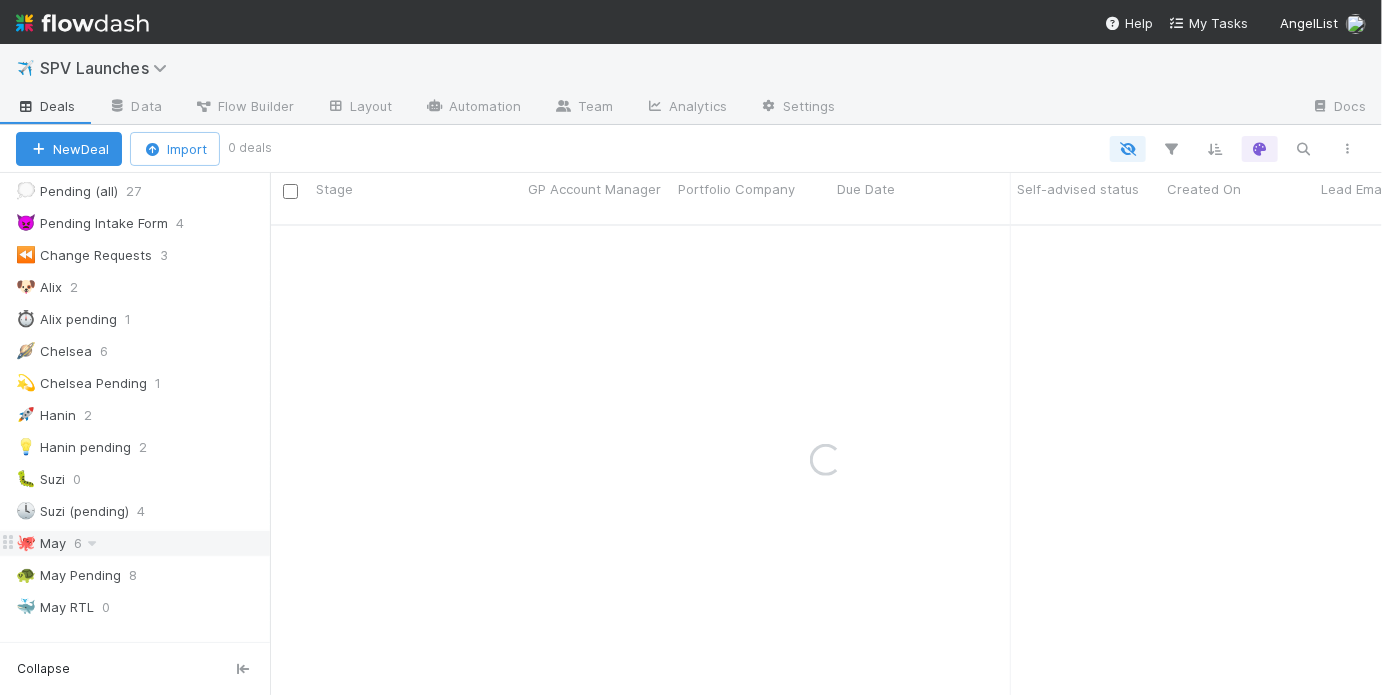 click on "🐙 [DATE]" at bounding box center (143, 543) 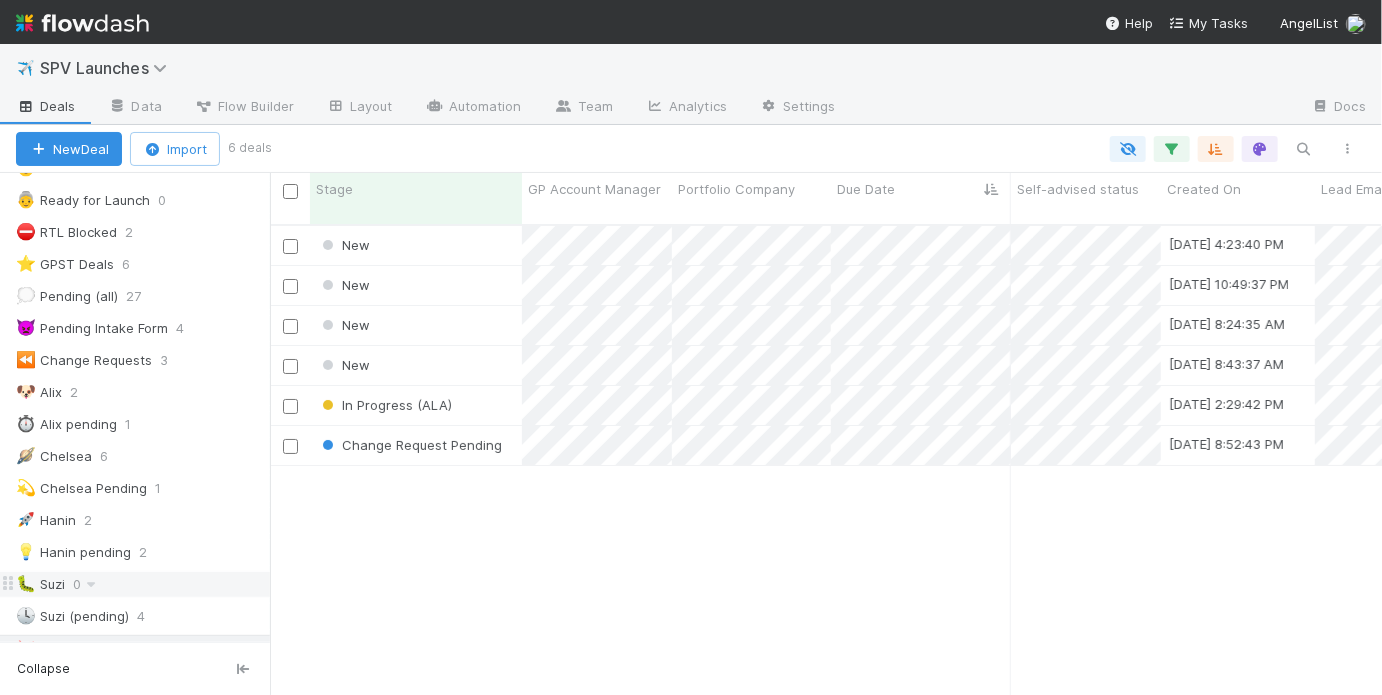 scroll, scrollTop: 175, scrollLeft: 0, axis: vertical 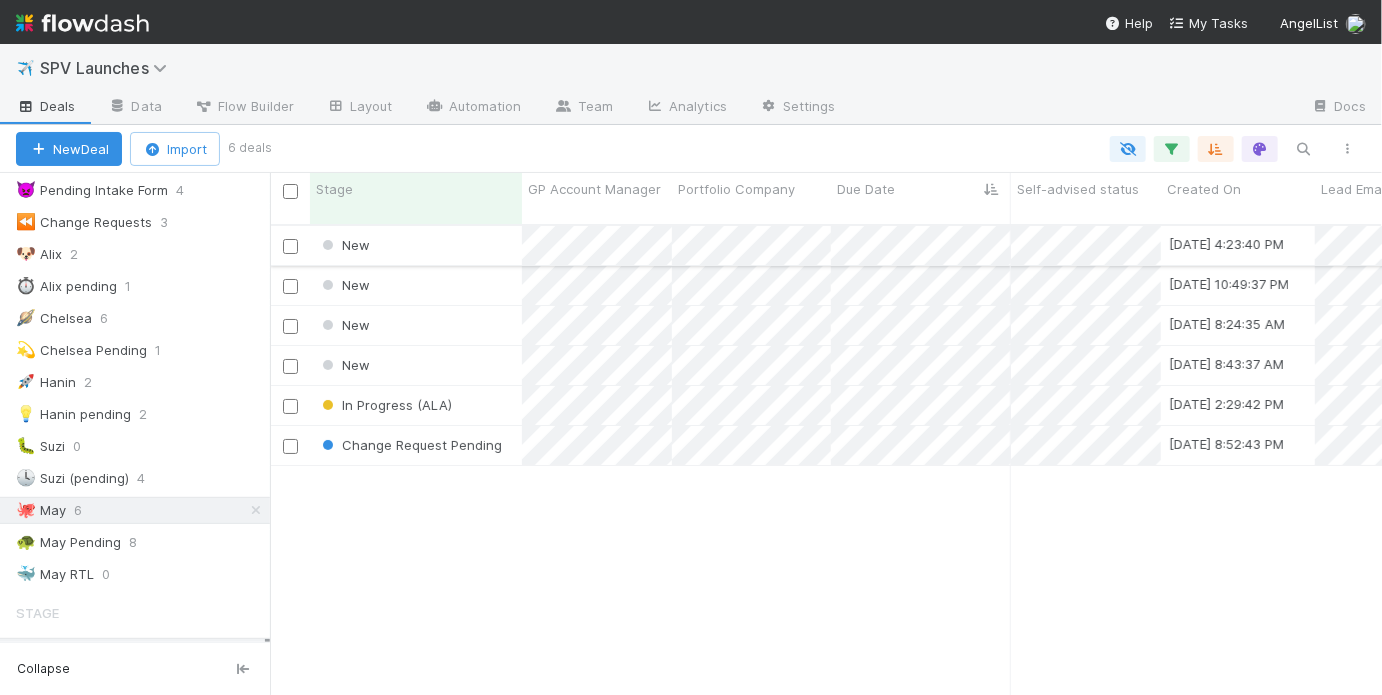 click on "New" at bounding box center (416, 245) 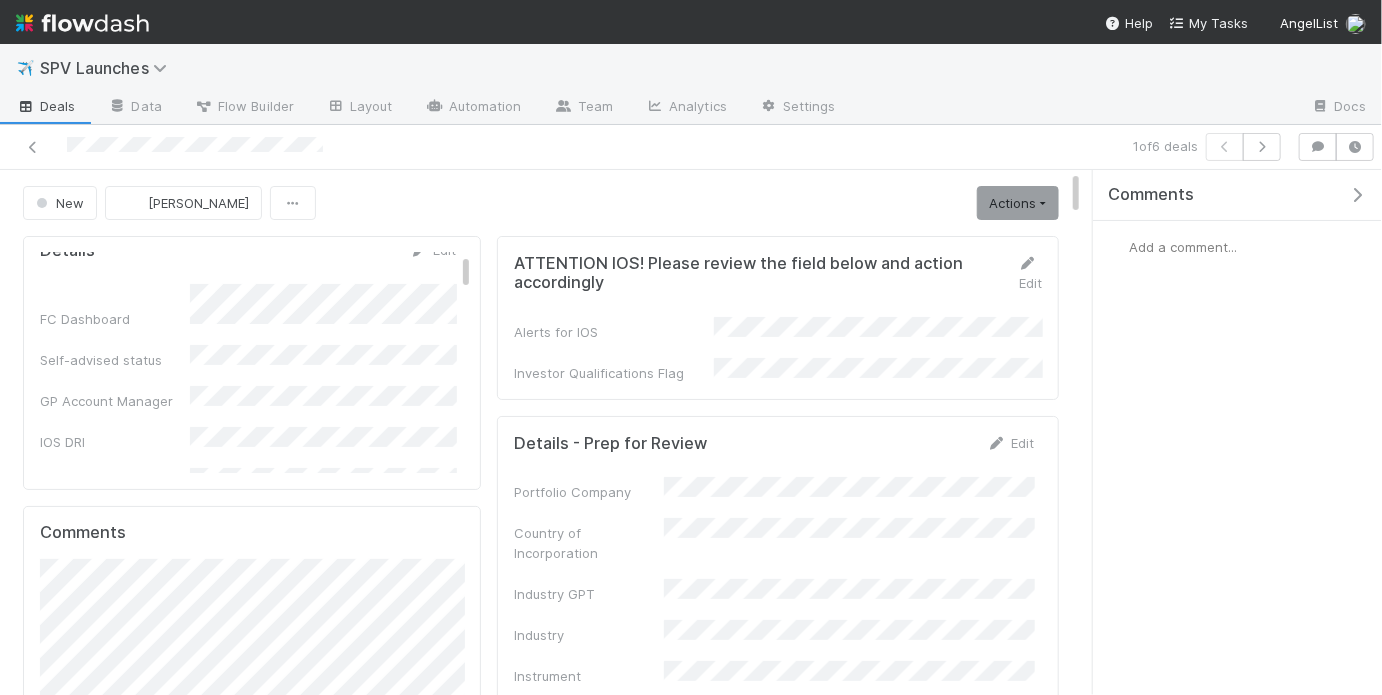 scroll, scrollTop: 0, scrollLeft: 0, axis: both 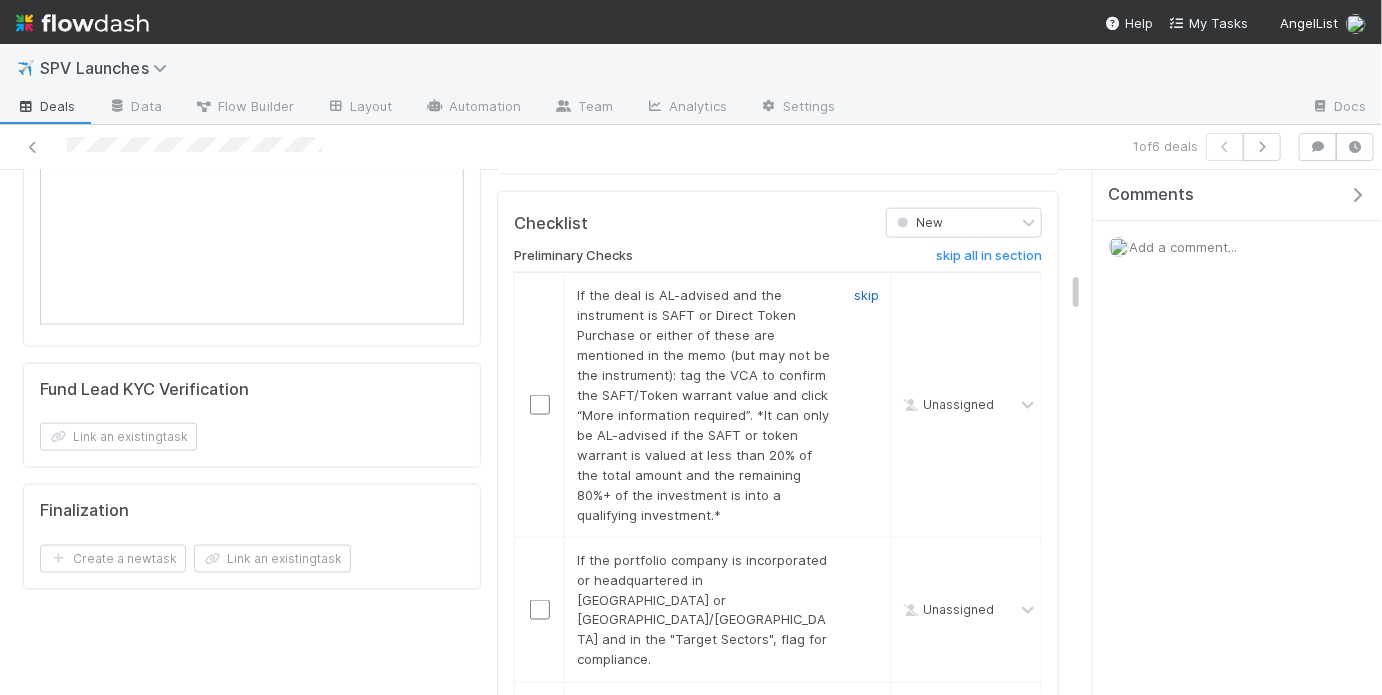 click on "skip" at bounding box center [866, 295] 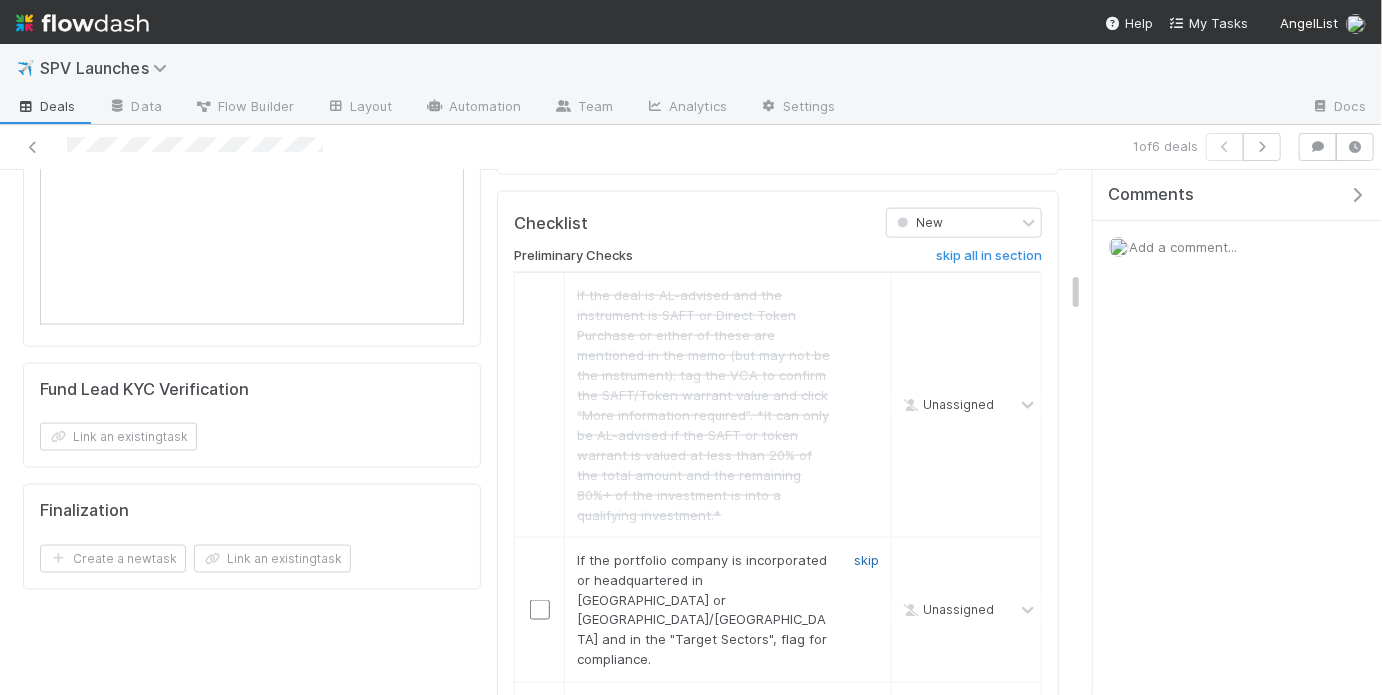click on "skip" at bounding box center [866, 560] 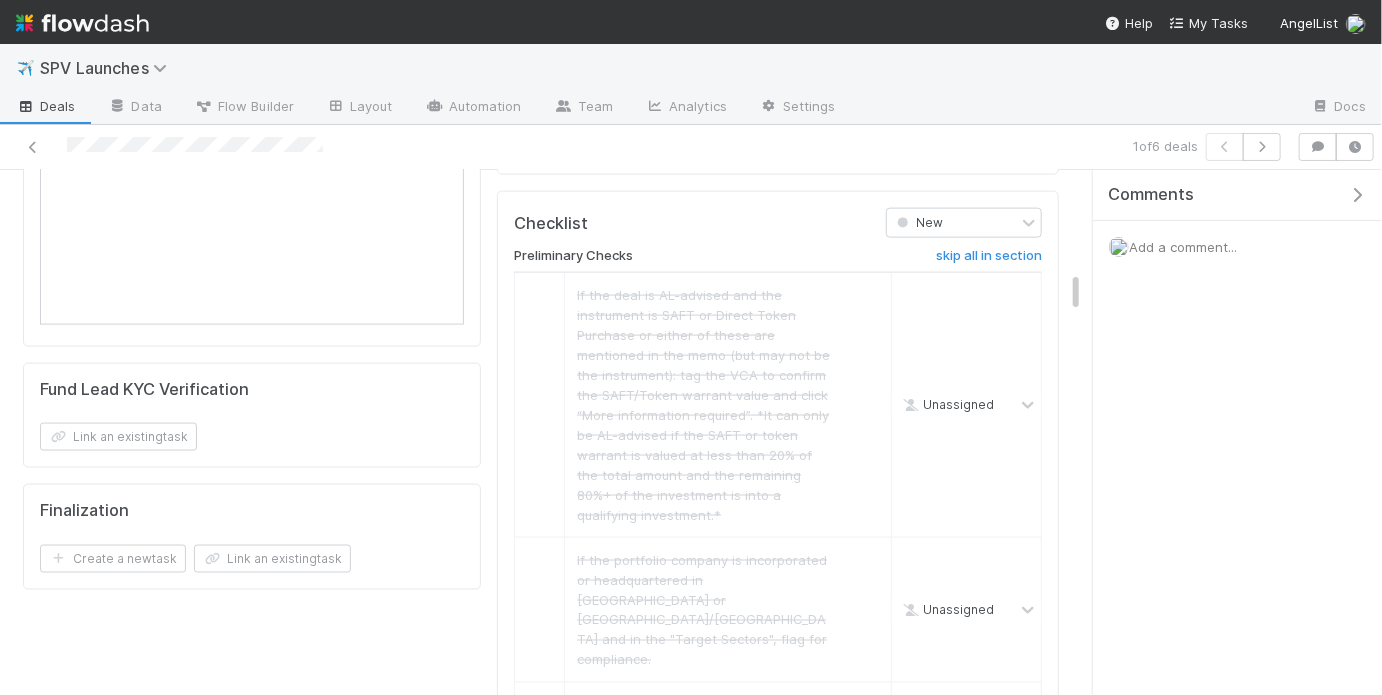click on "skip" at bounding box center [864, 735] 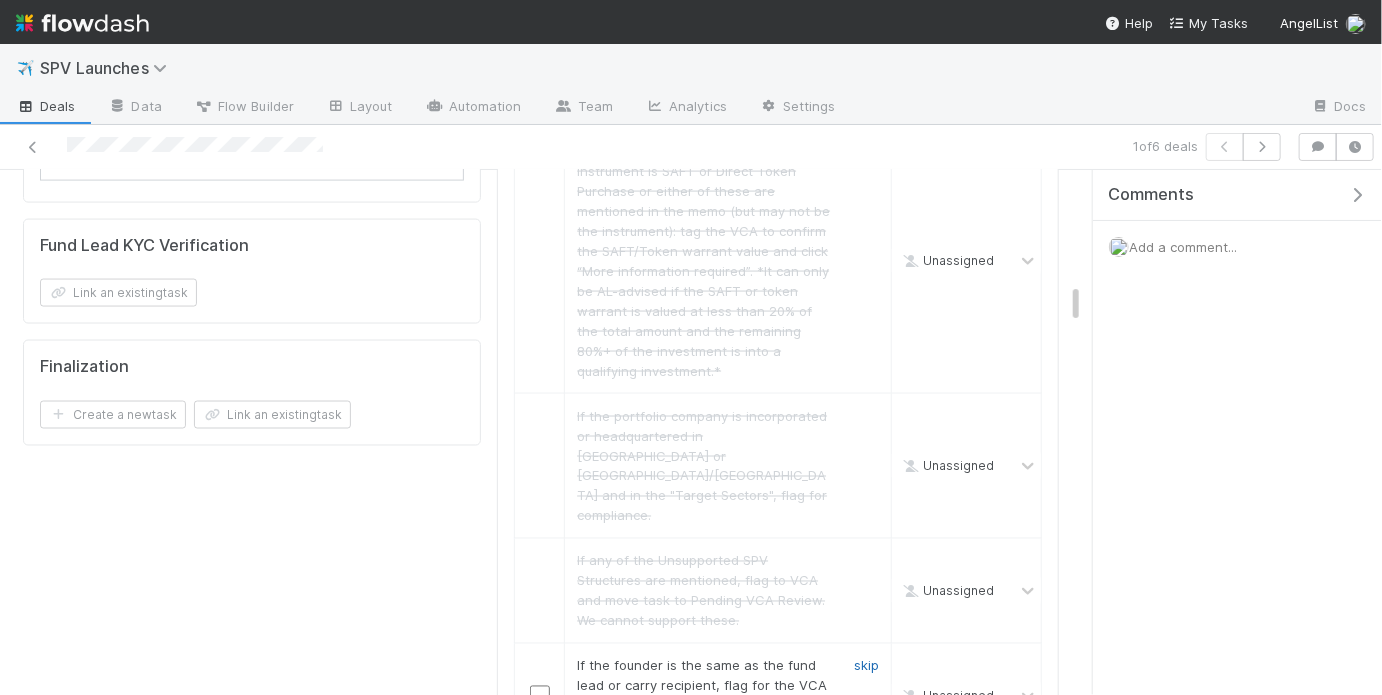 click on "skip" at bounding box center (866, 666) 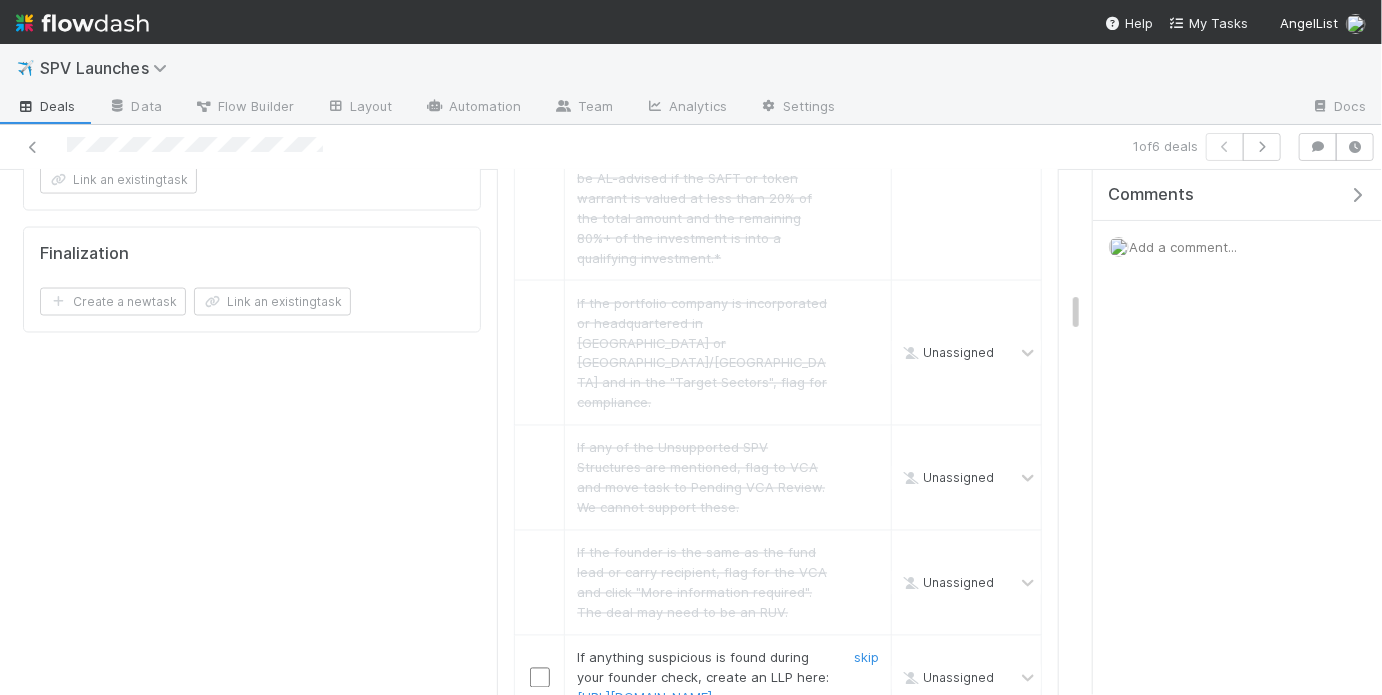 scroll, scrollTop: 1559, scrollLeft: 0, axis: vertical 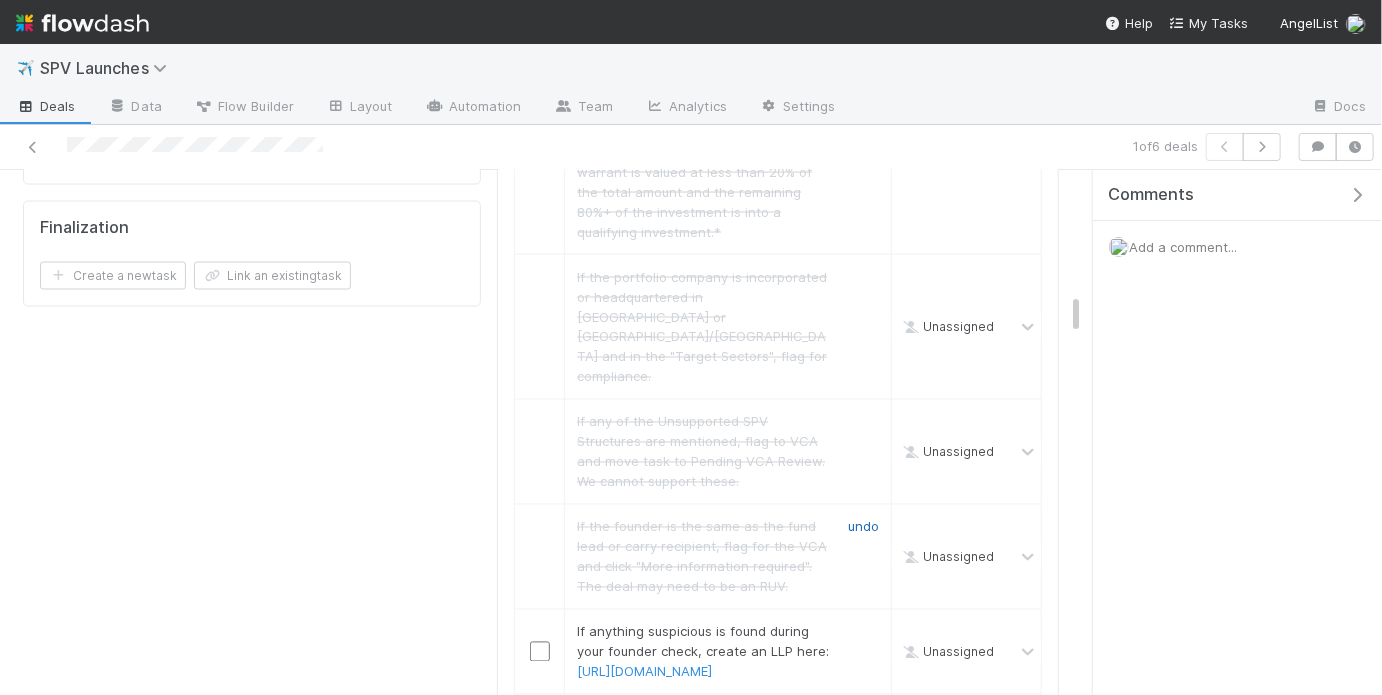 click on "undo" at bounding box center [863, 527] 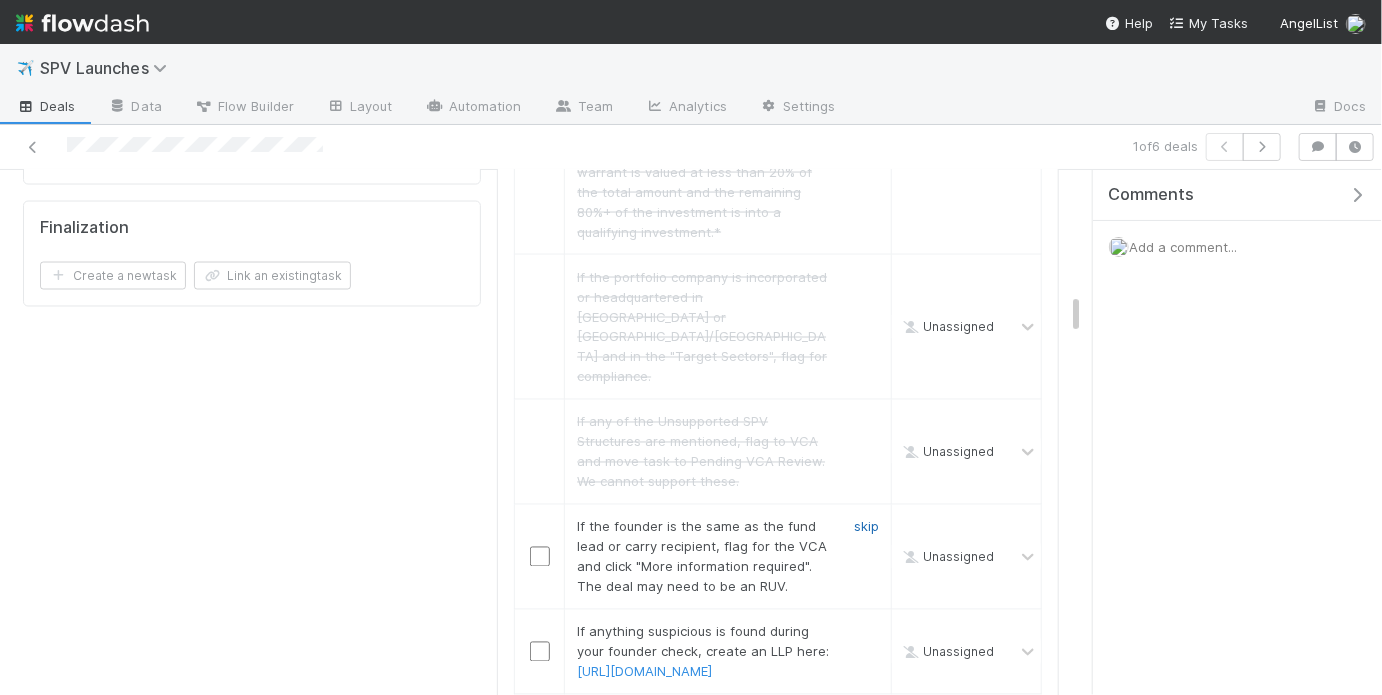 click on "skip" at bounding box center [866, 527] 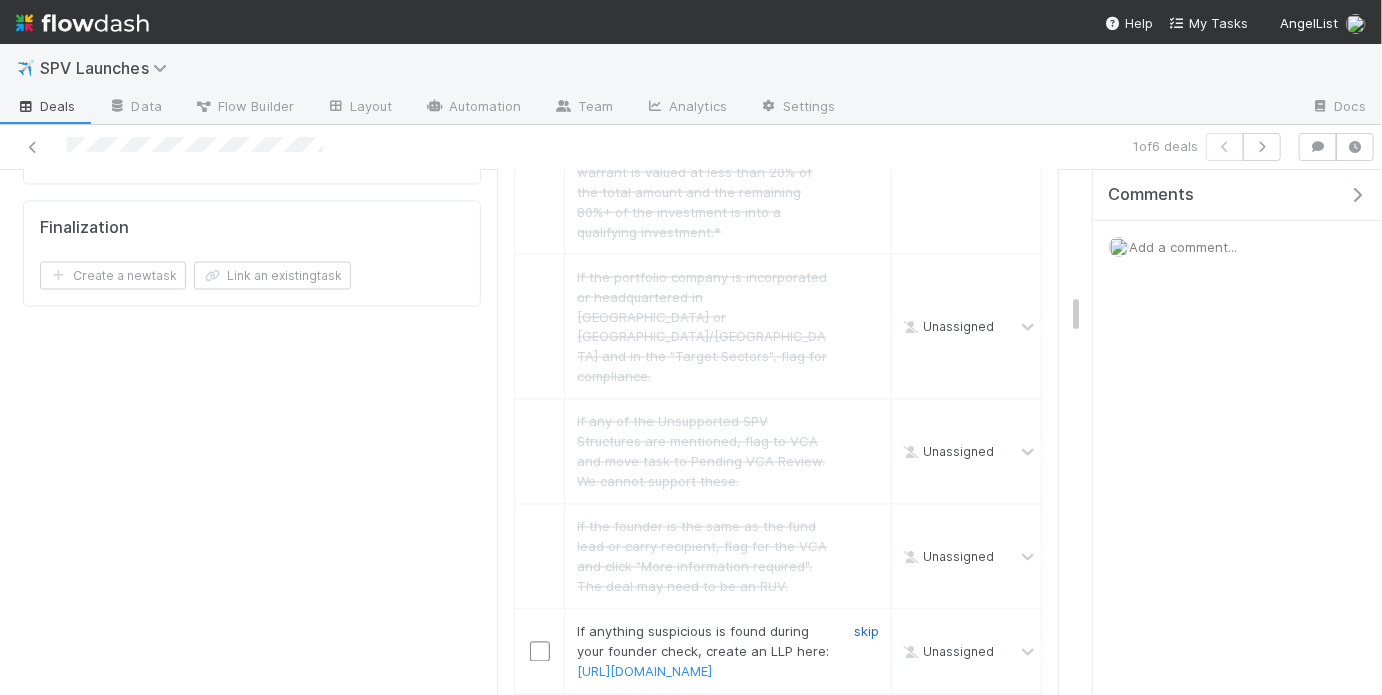 click on "skip" at bounding box center (866, 632) 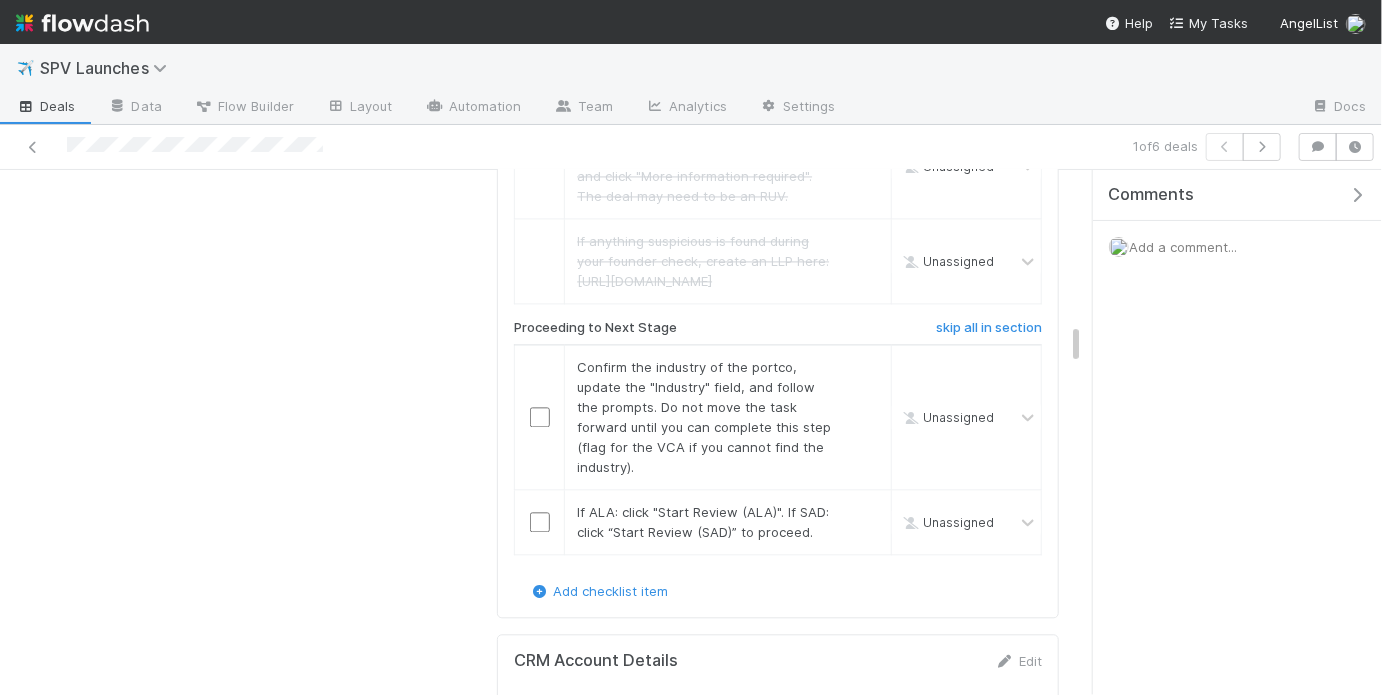 scroll, scrollTop: 1951, scrollLeft: 0, axis: vertical 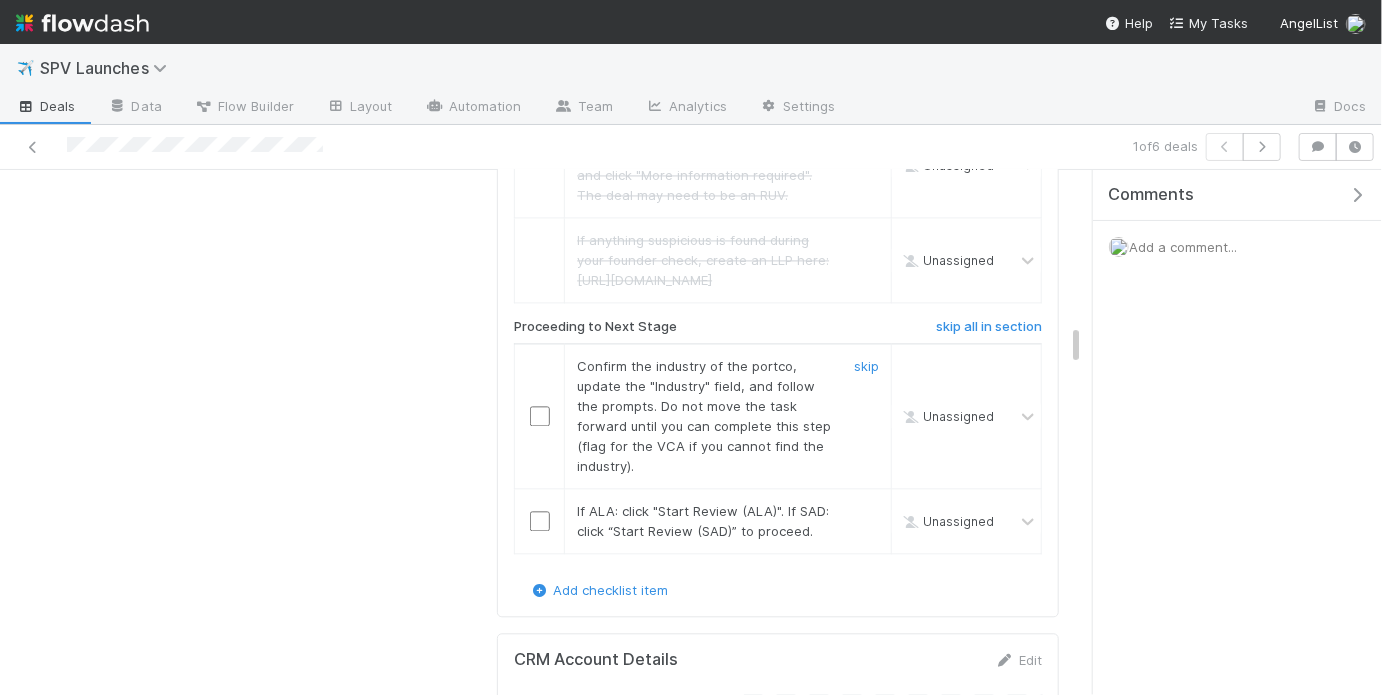 click at bounding box center [540, 416] 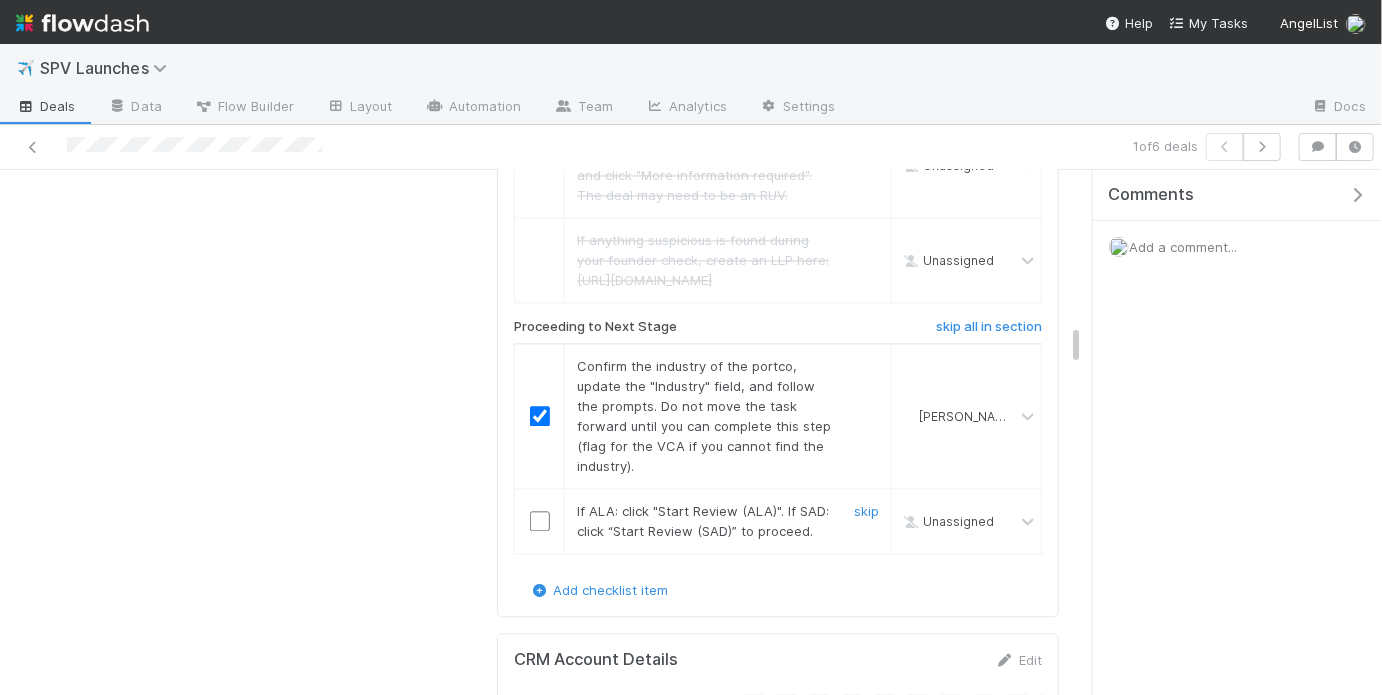 click at bounding box center [540, 521] 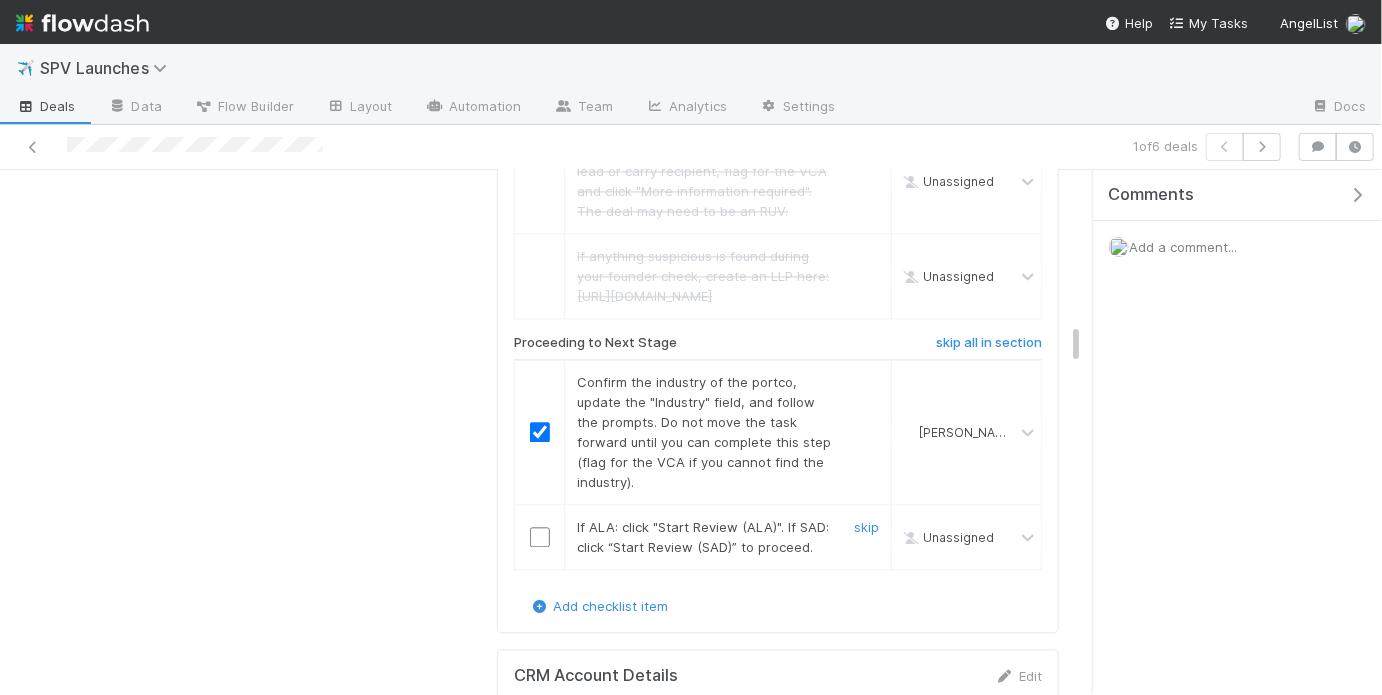 scroll, scrollTop: 1933, scrollLeft: 0, axis: vertical 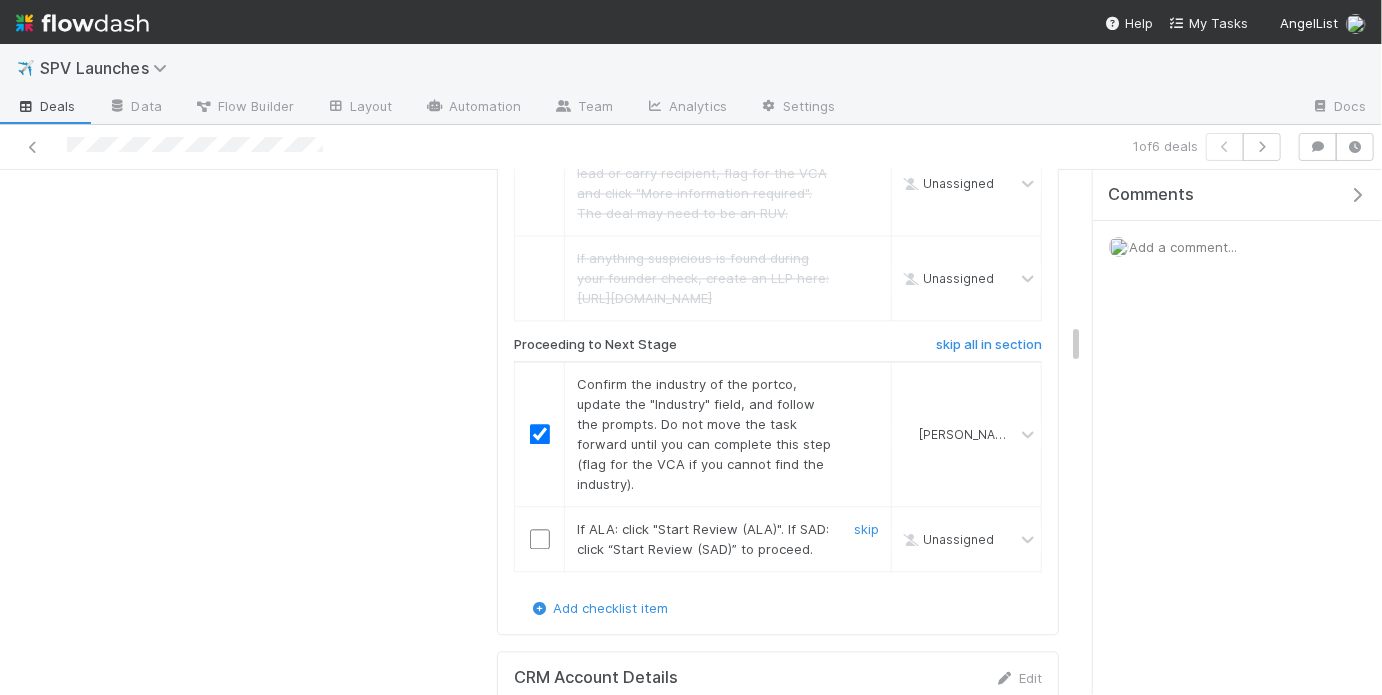 click at bounding box center (540, 539) 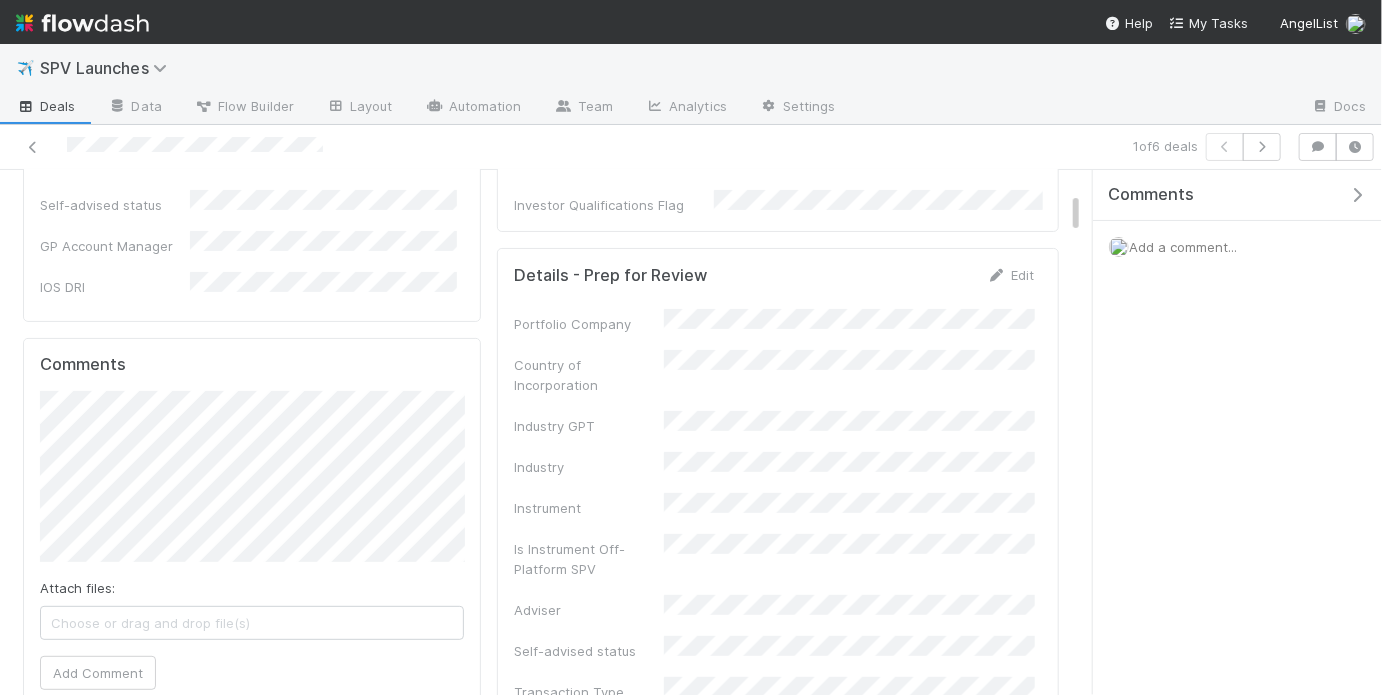 scroll, scrollTop: 0, scrollLeft: 0, axis: both 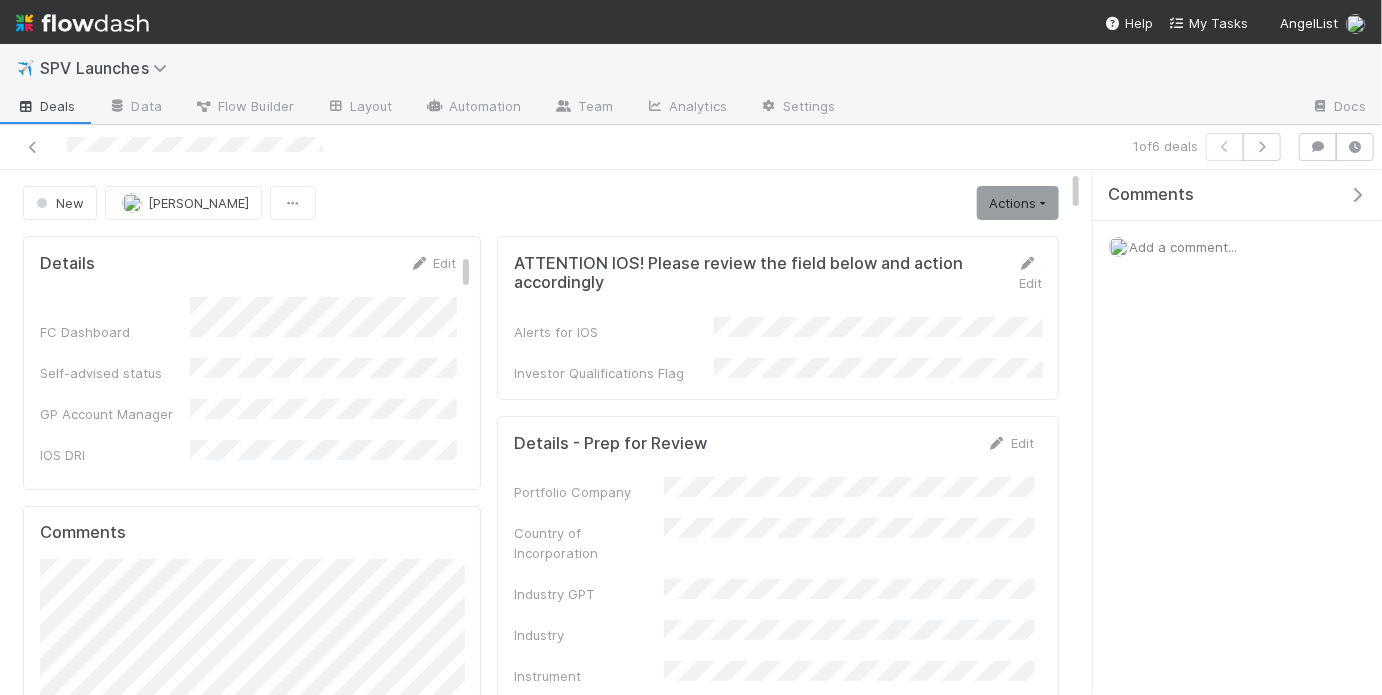 click on "New May Chang Actions Start Review (ALA) Move to Ice Box Needs to be Archived AL India Deal RUV More information required  Start Review (SAD) Compliance Review Needed SH/Accomplice Deal Details Edit FC Dashboard  Self-advised status  GP Account Manager  IOS DRI  Ready to Launch DRI  Lead Syndicate  Direct Subadviser  Portfolio Company  Fund Legal Name  Fund Lead  Carry Recipient  Carry Percentage  Lead Email  Due Date  Syndicate Master Partnership  AL Platform Status  Linked KYC Verification  Memo  Round Type  Round Size  Allocation  Coinvestors  Priority  Adviser  Investment Type  Overdue?  Special Rules  Transaction Type  Country of Incorporation  General Partner  Is the lead investing on the same terms as the syndicate?  Is the lead investing out of a fund?  Pro Rata Rights  Master Partnership Check  Banking Partner  Company Fields Data Sync  Alerts for IOS  VCA DRI  IOS DRI Slack ID  Off-Platform SPV Name   EIN Requested?  Front Thread  'Ready for Launch' email sent to VCA?  1 Hour Reminder Time" at bounding box center (541, 3579) 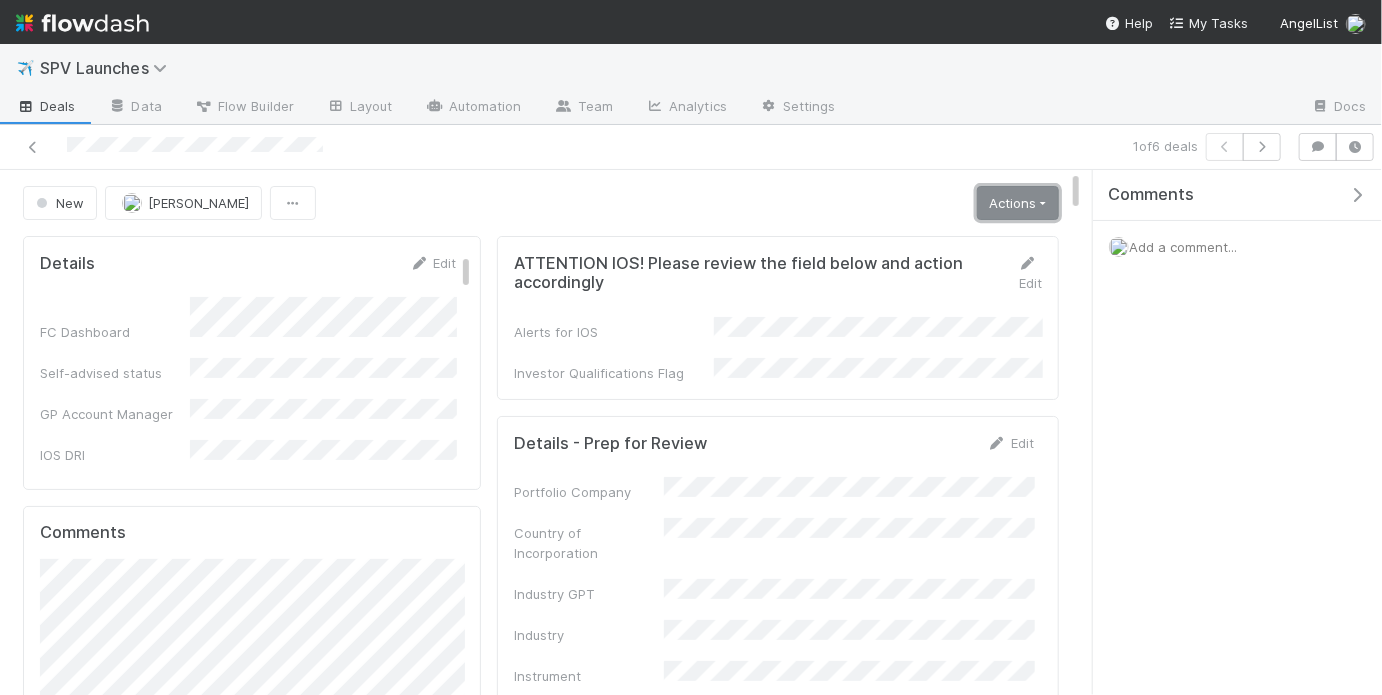 click on "Actions" at bounding box center (1018, 203) 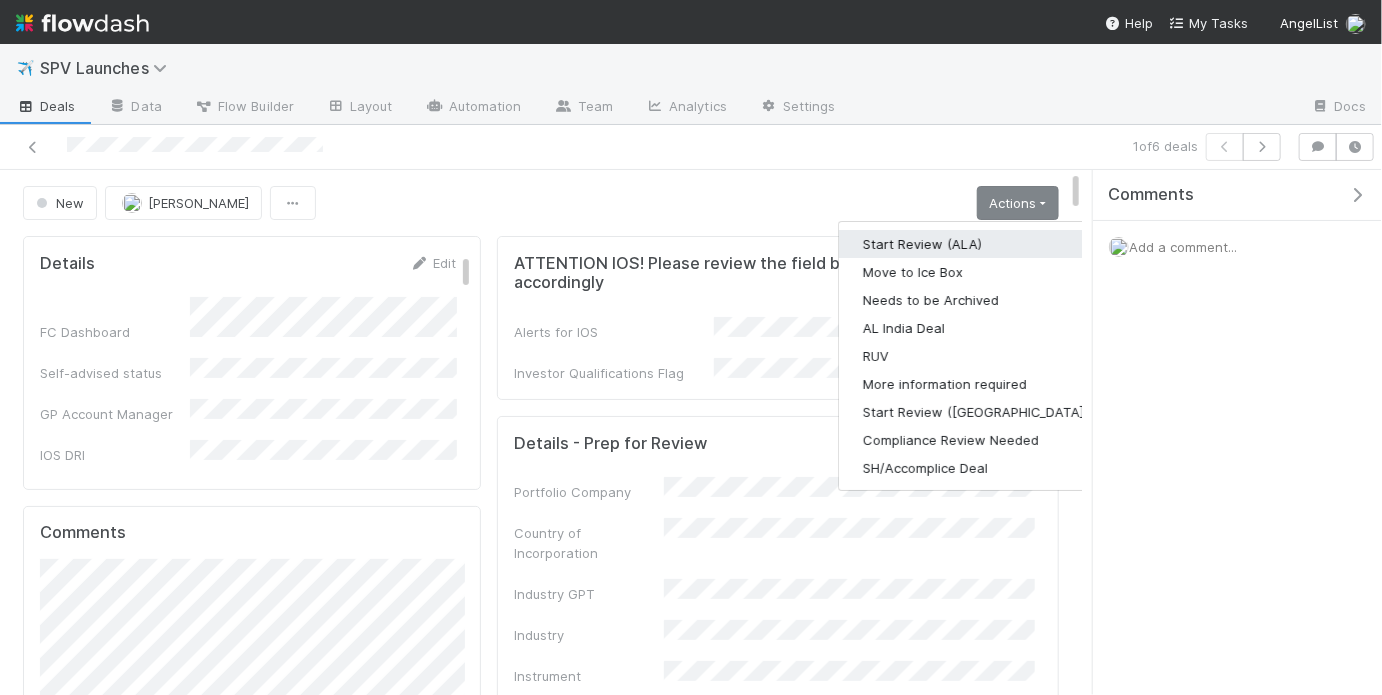 click on "Start Review (ALA)" at bounding box center (975, 244) 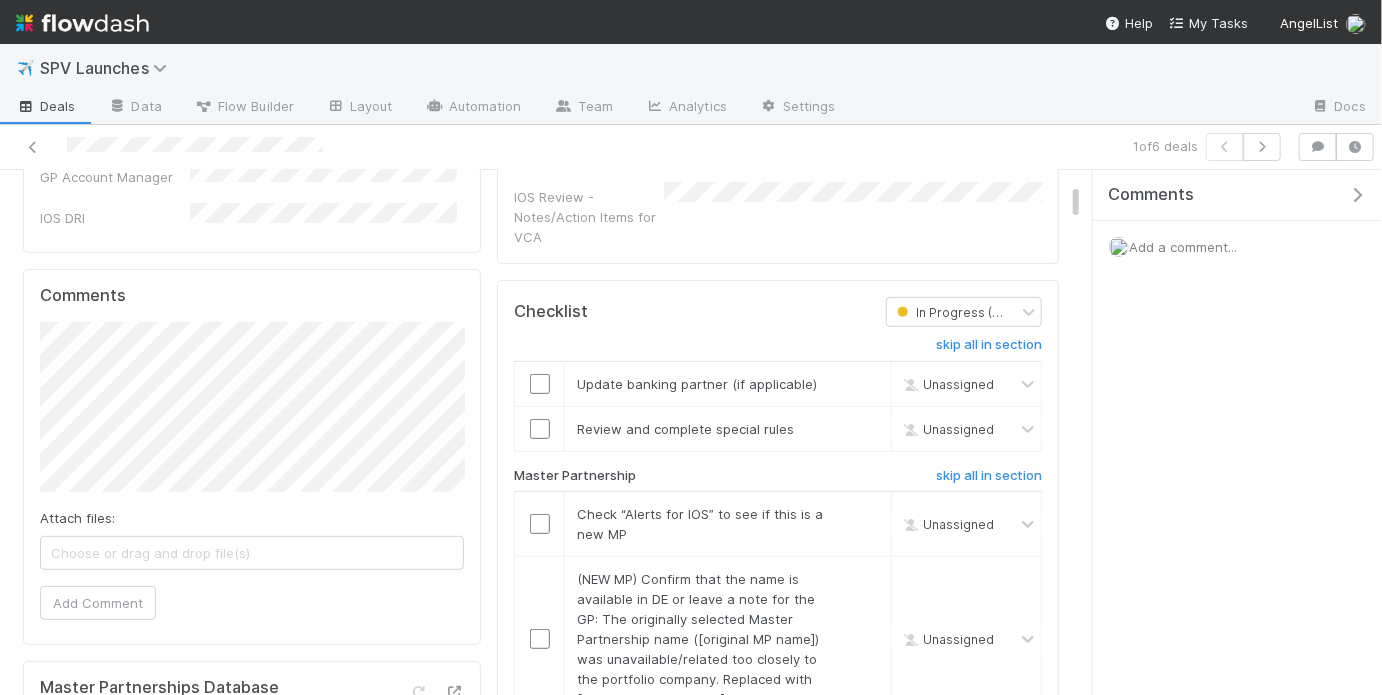 scroll, scrollTop: 304, scrollLeft: 0, axis: vertical 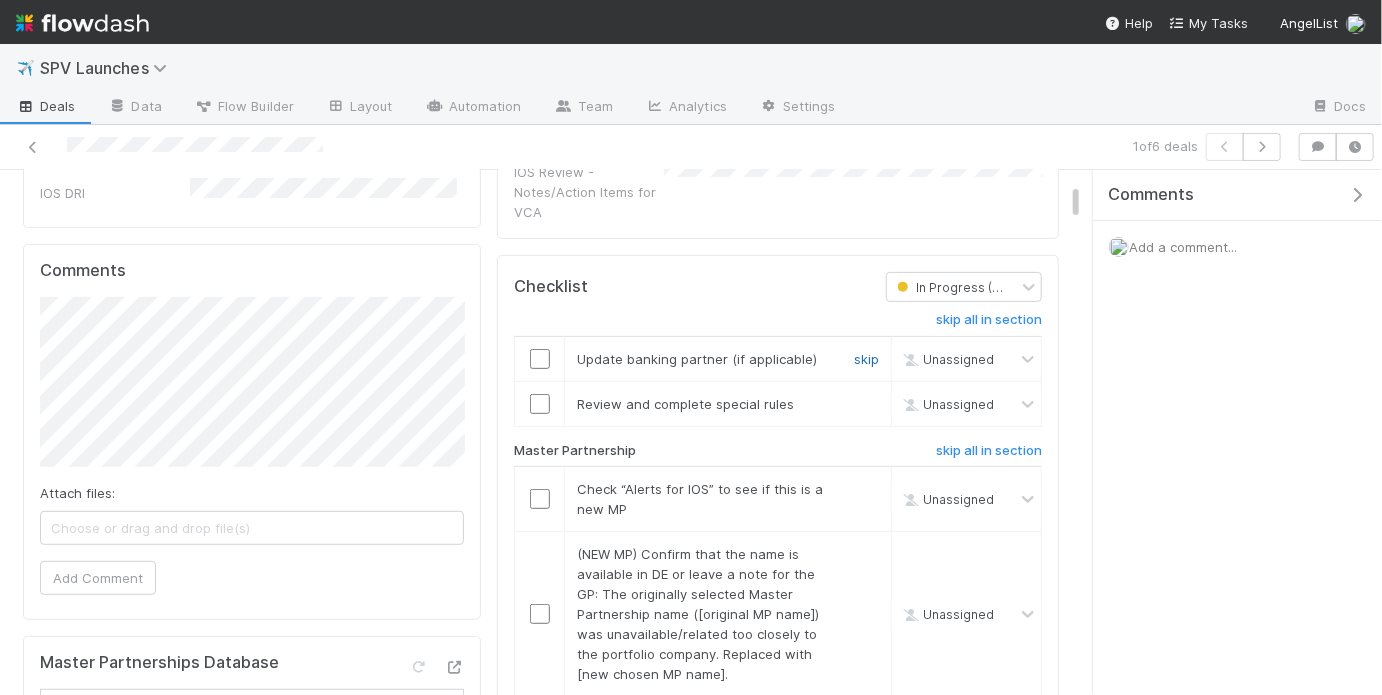 click on "skip" at bounding box center (866, 359) 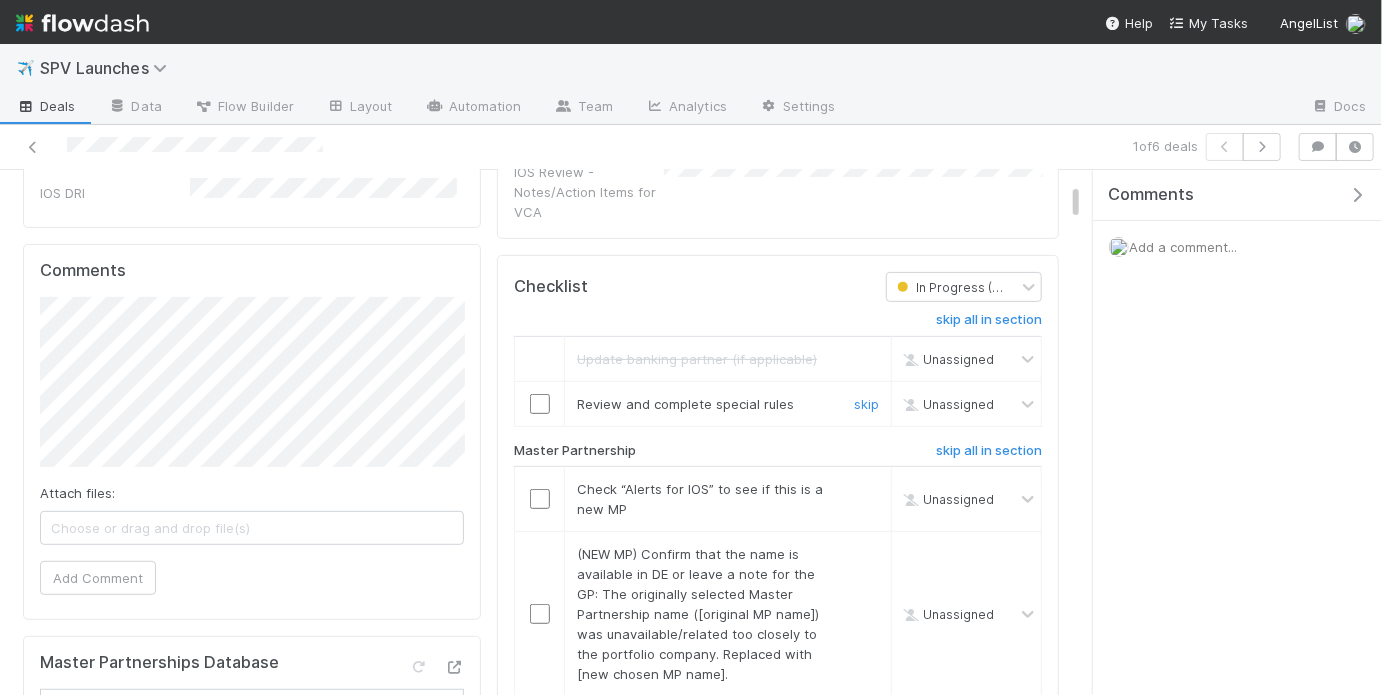 click on "skip" at bounding box center [866, 404] 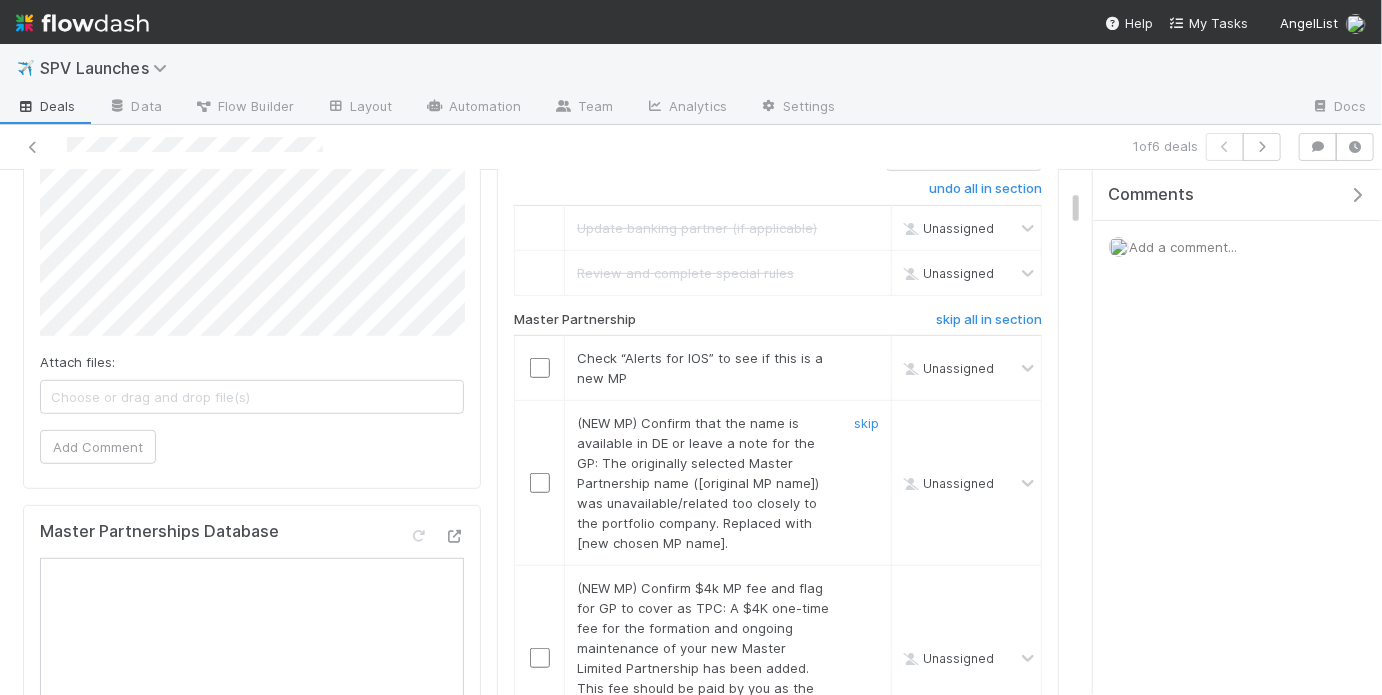 scroll, scrollTop: 440, scrollLeft: 0, axis: vertical 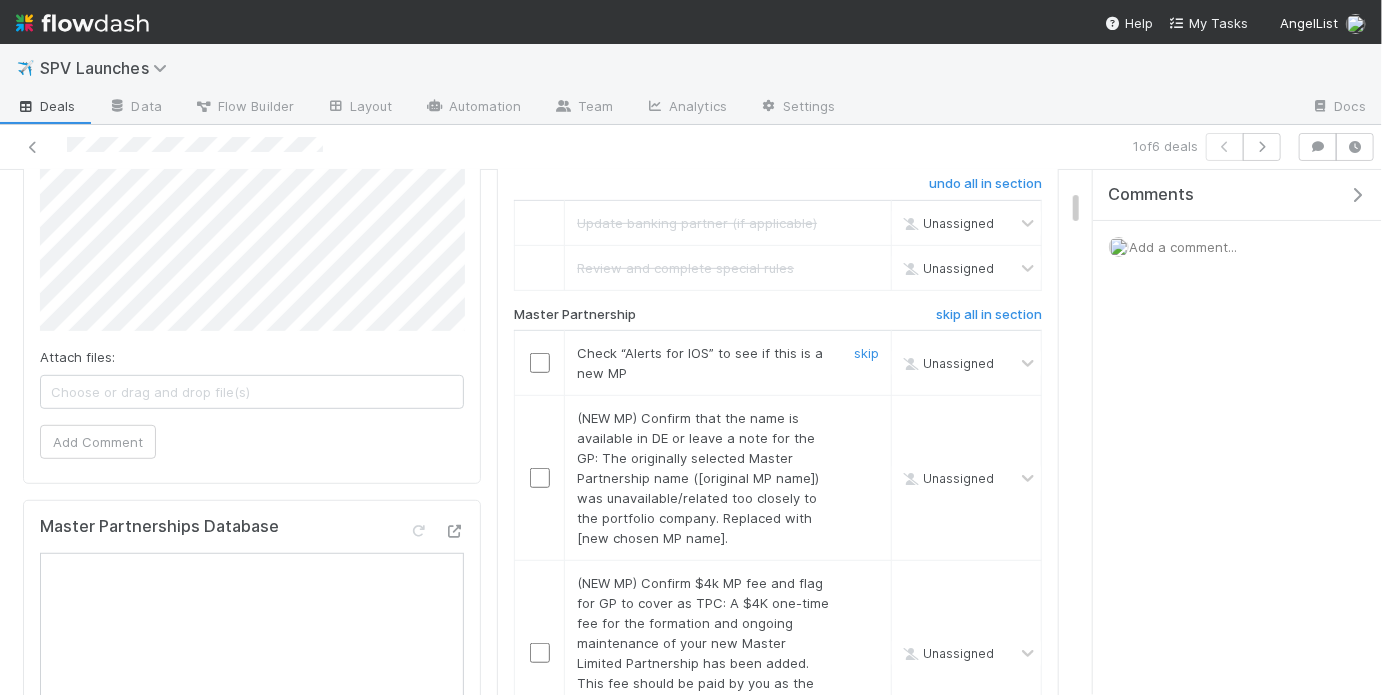 click at bounding box center (540, 363) 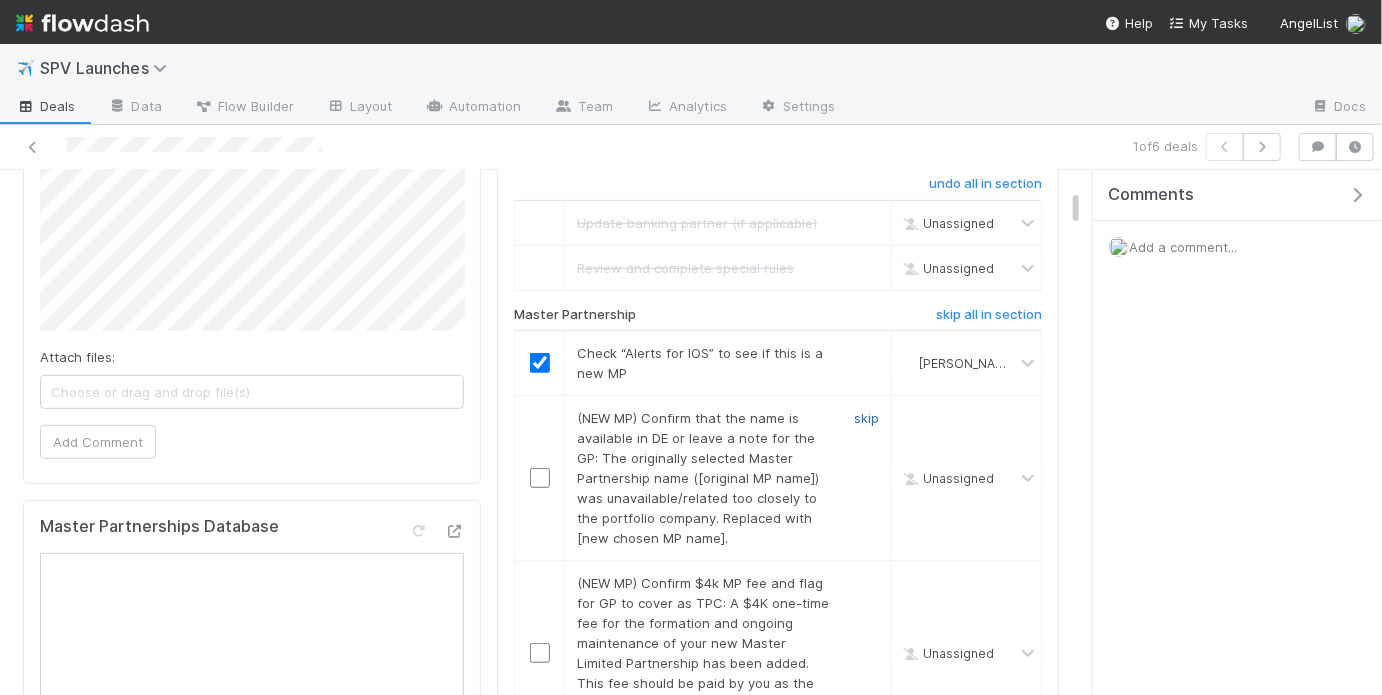 click on "skip" at bounding box center [866, 418] 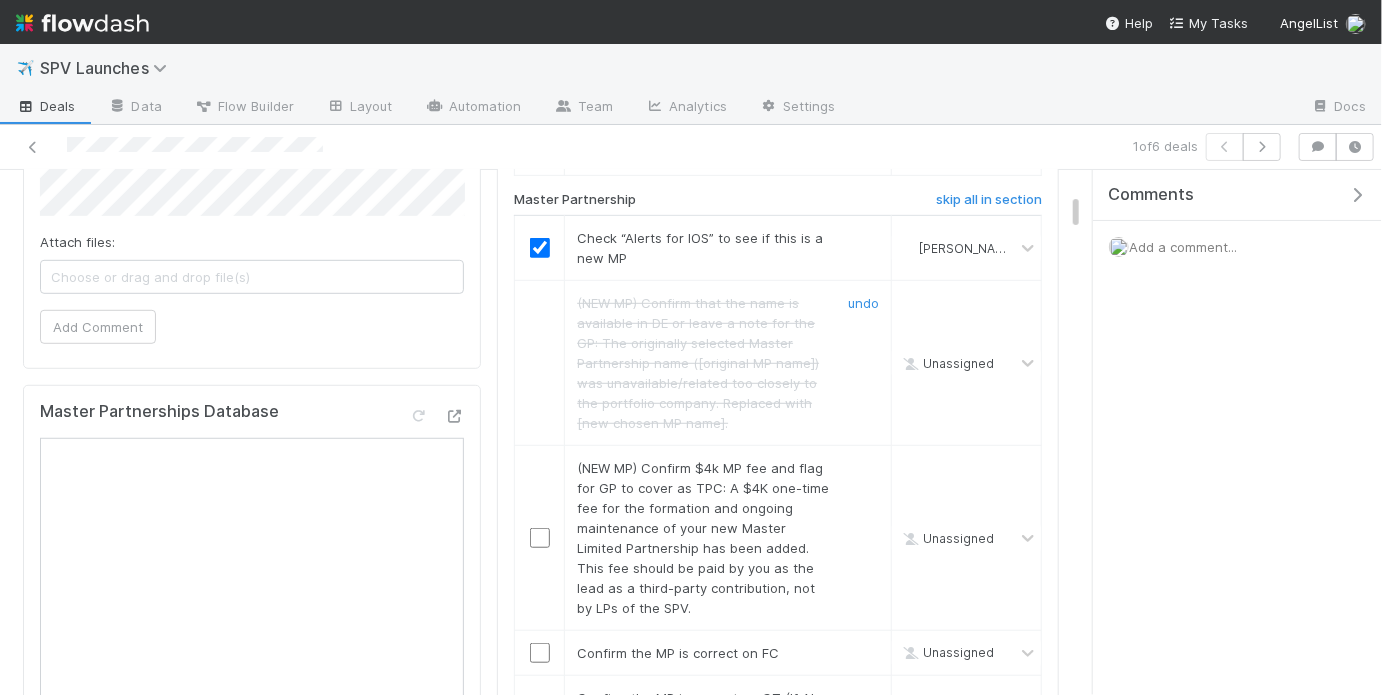 scroll, scrollTop: 561, scrollLeft: 0, axis: vertical 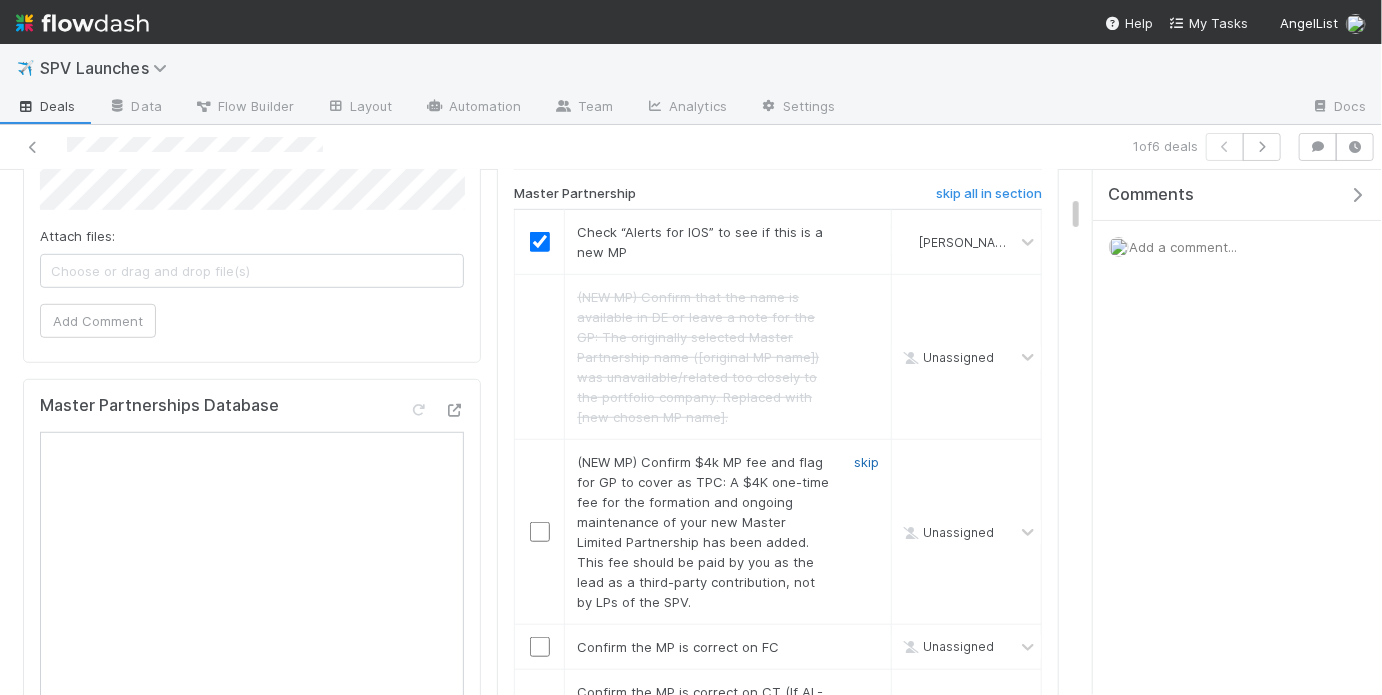 click on "skip" at bounding box center (866, 462) 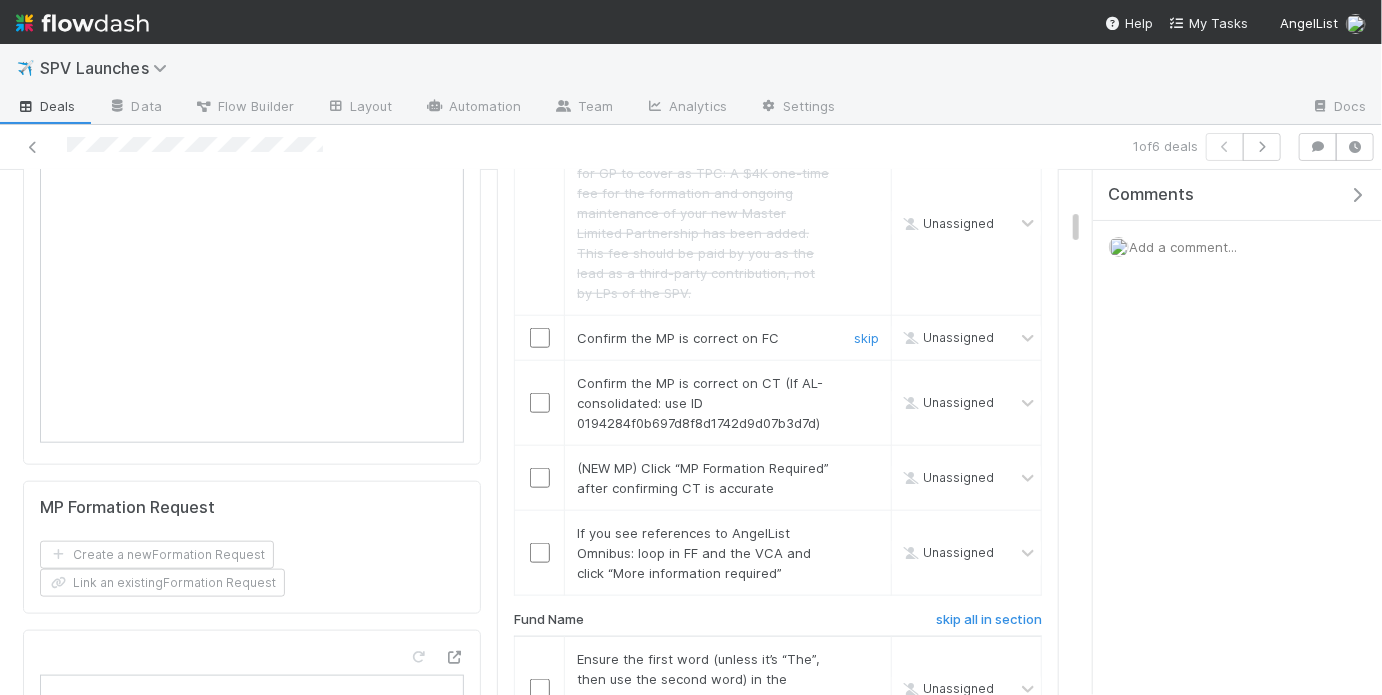 scroll, scrollTop: 866, scrollLeft: 0, axis: vertical 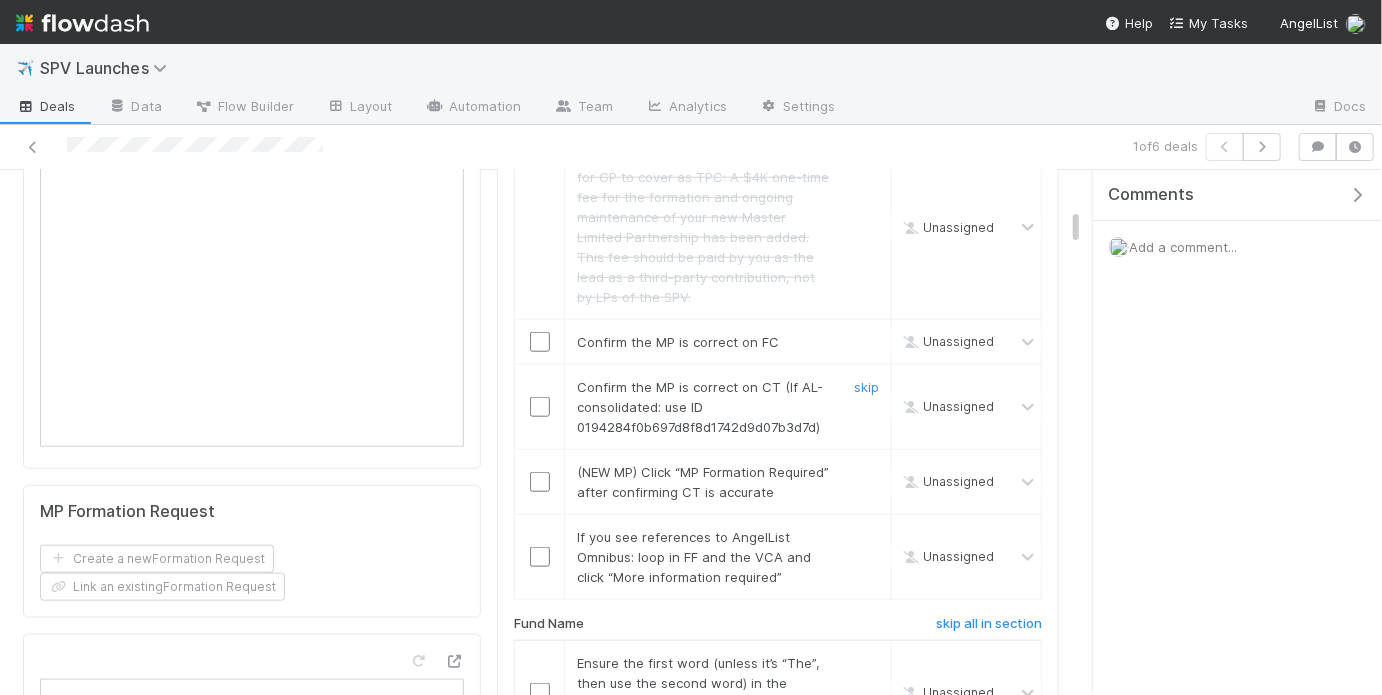 click on "Confirm the MP is correct on CT (If AL-consolidated: use ID 0194284f0b697d8f8d1742d9d07b3d7d)" at bounding box center (700, 407) 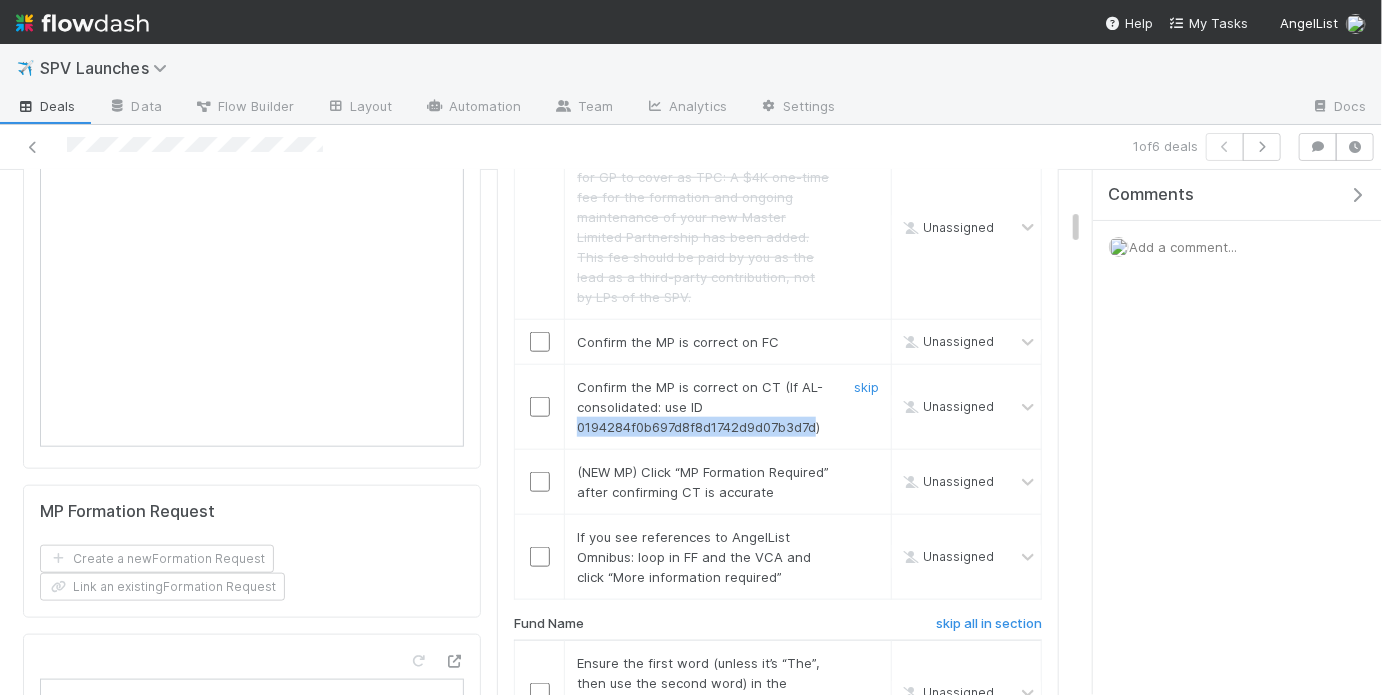 click on "Confirm the MP is correct on CT (If AL-consolidated: use ID 0194284f0b697d8f8d1742d9d07b3d7d)" at bounding box center (700, 407) 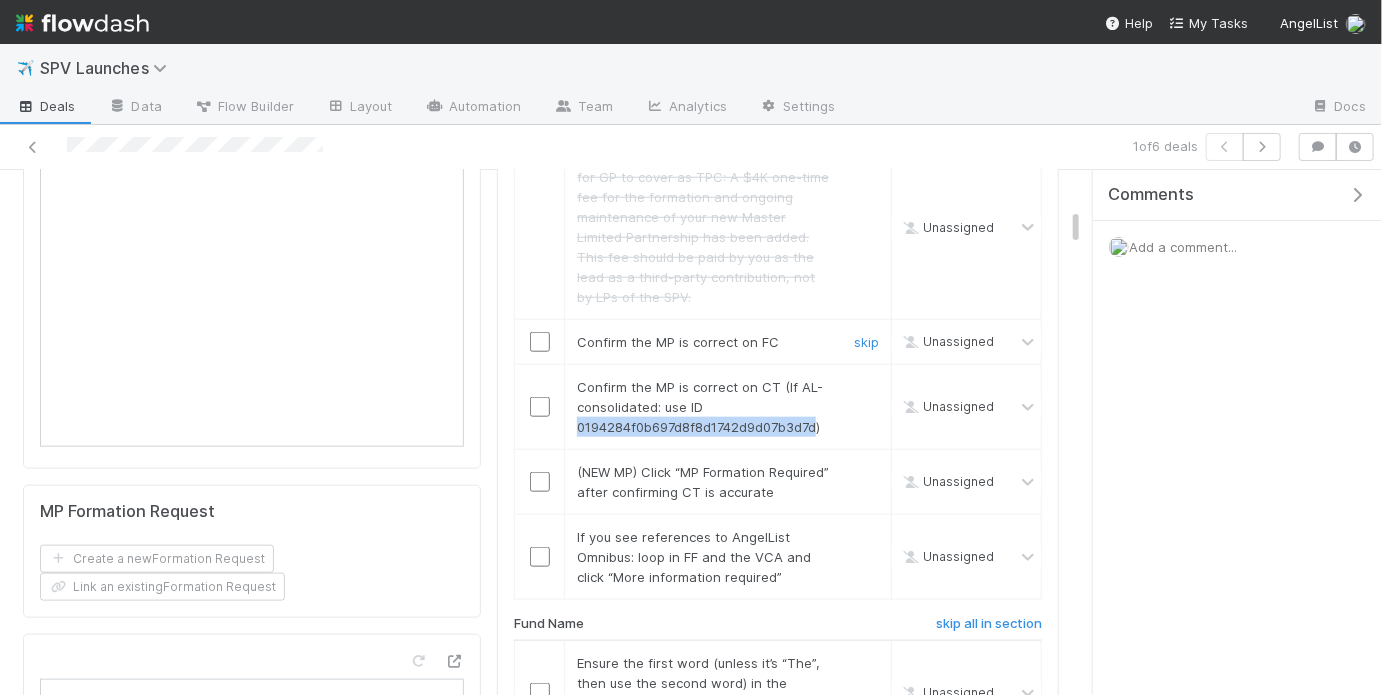 click at bounding box center [540, 342] 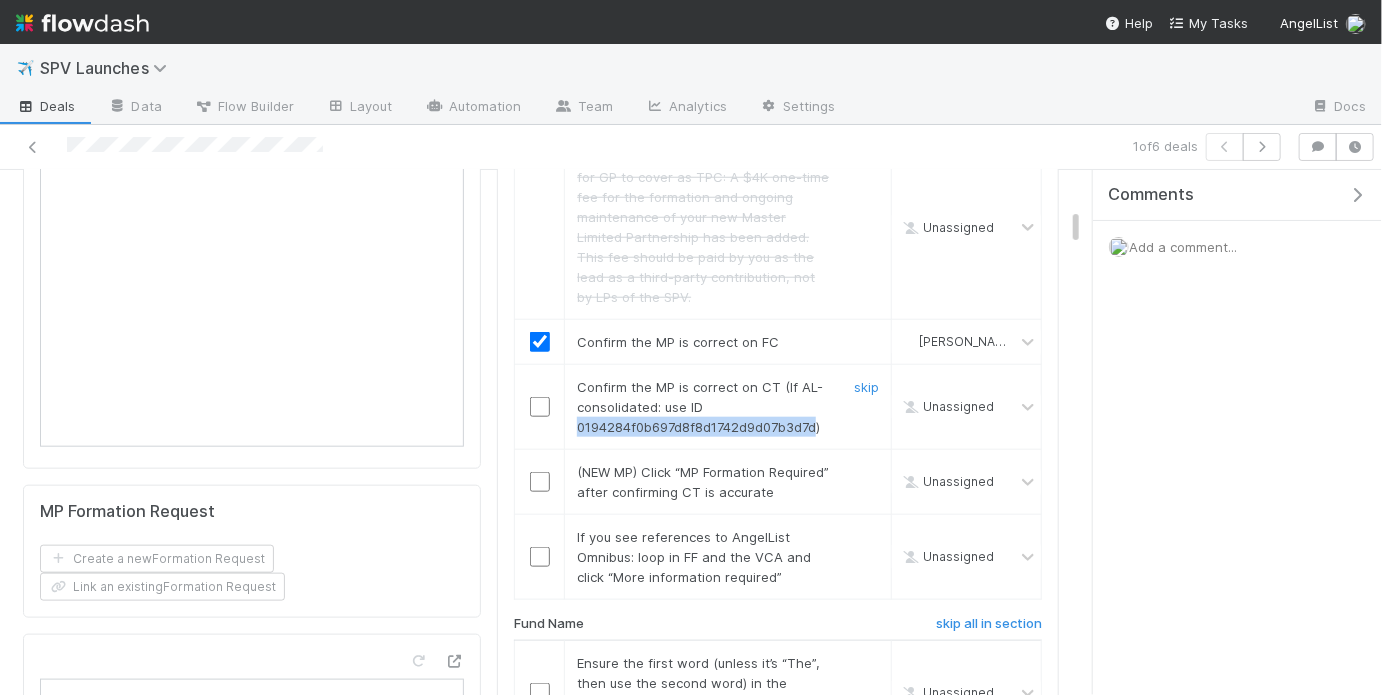 click at bounding box center [540, 407] 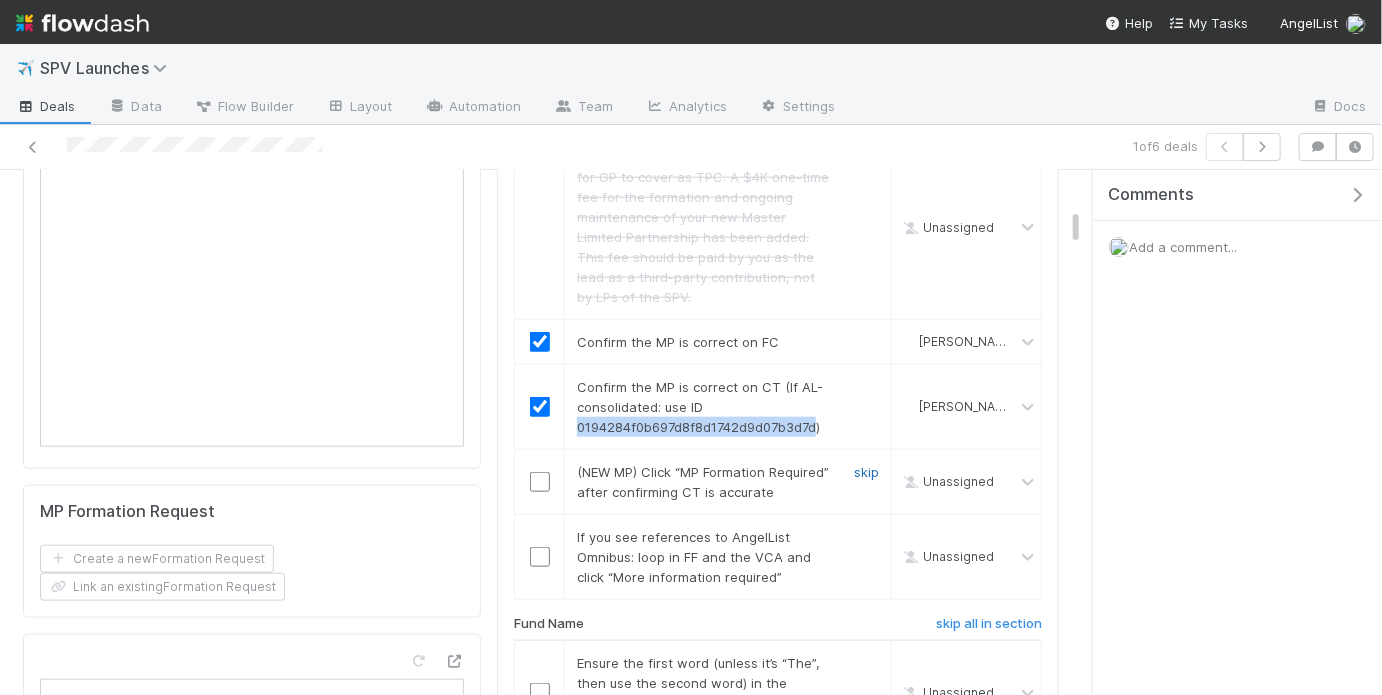click on "skip" at bounding box center [866, 472] 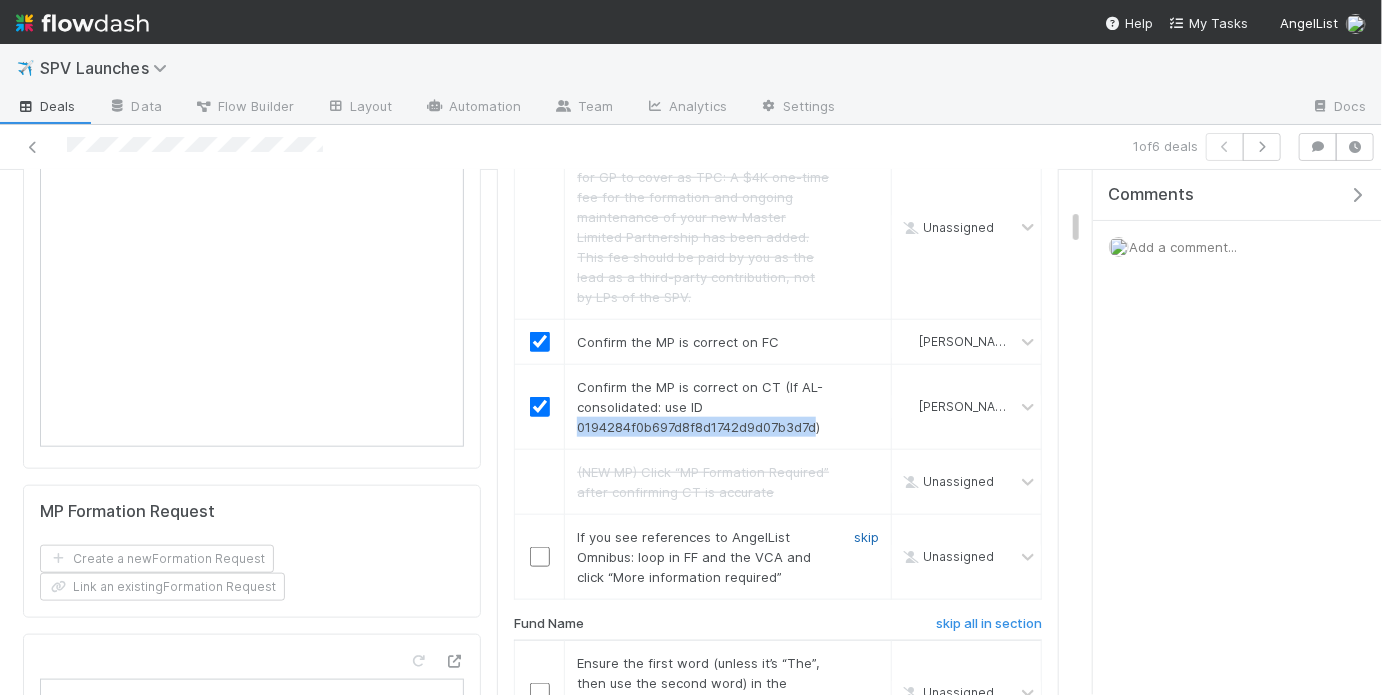 click on "skip" at bounding box center [866, 537] 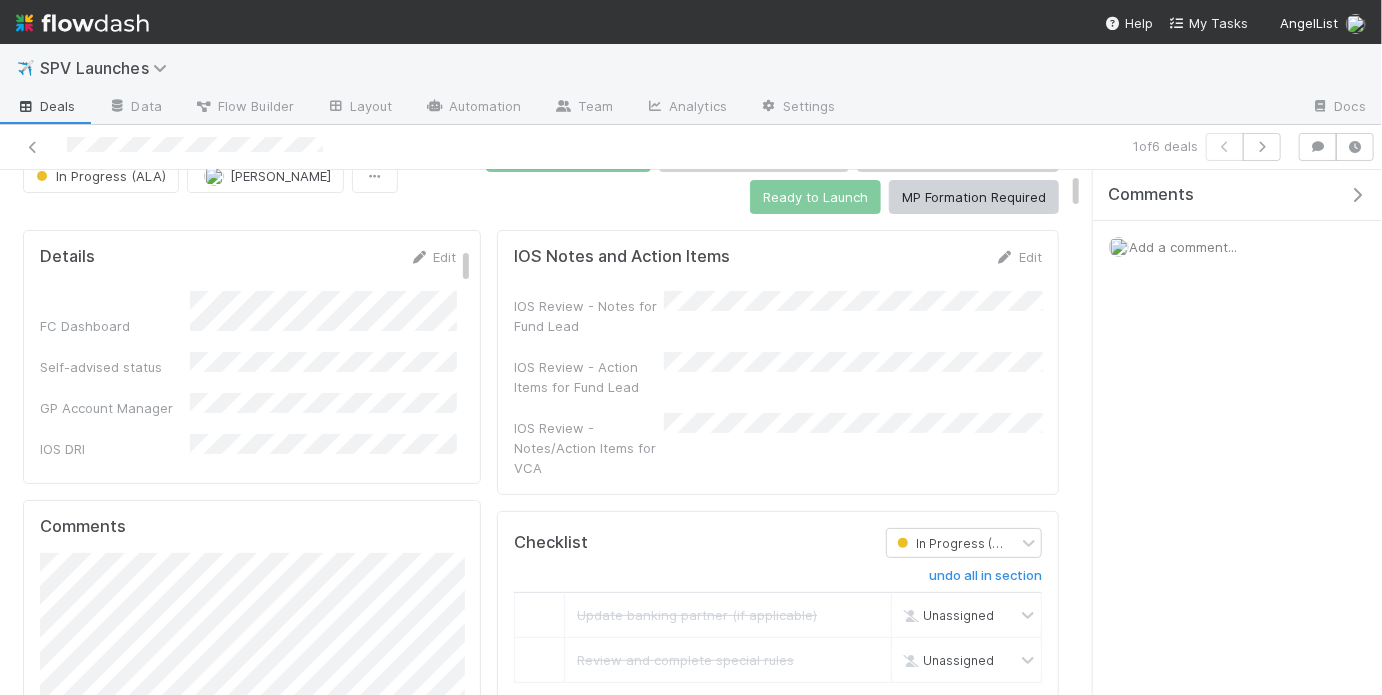 scroll, scrollTop: 0, scrollLeft: 0, axis: both 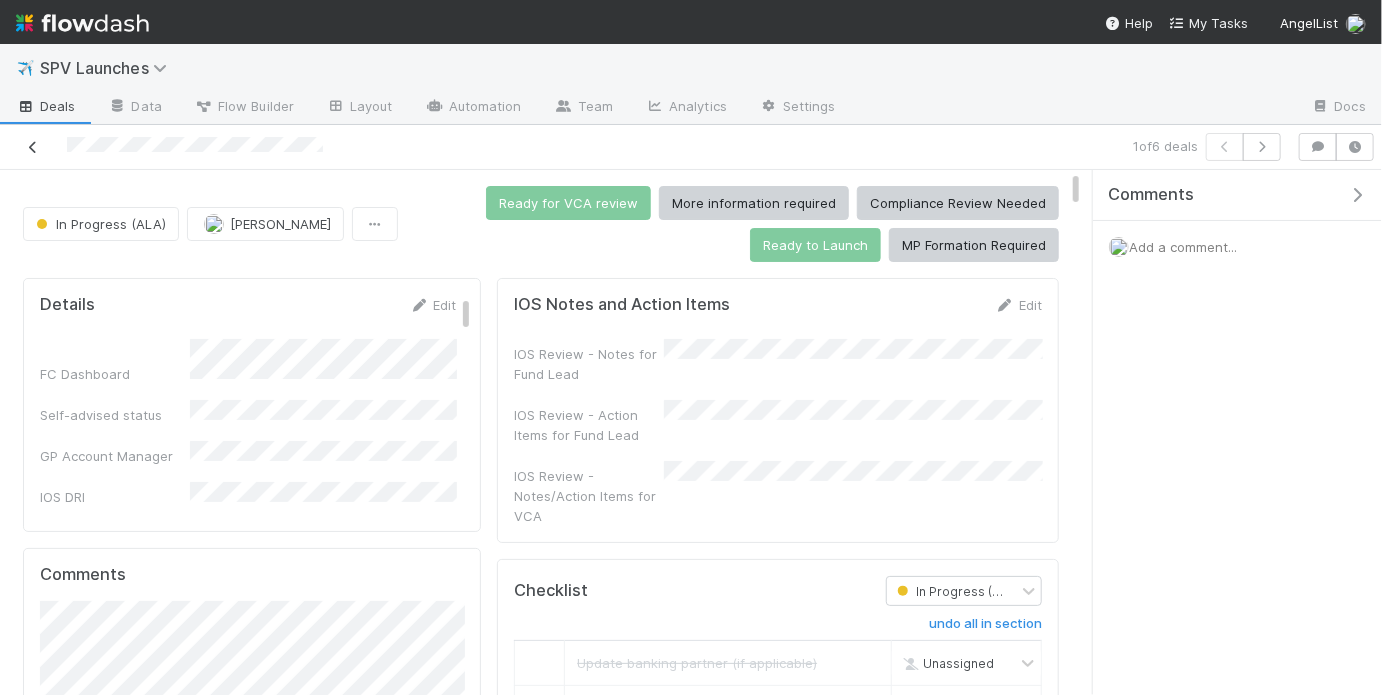 click at bounding box center (33, 147) 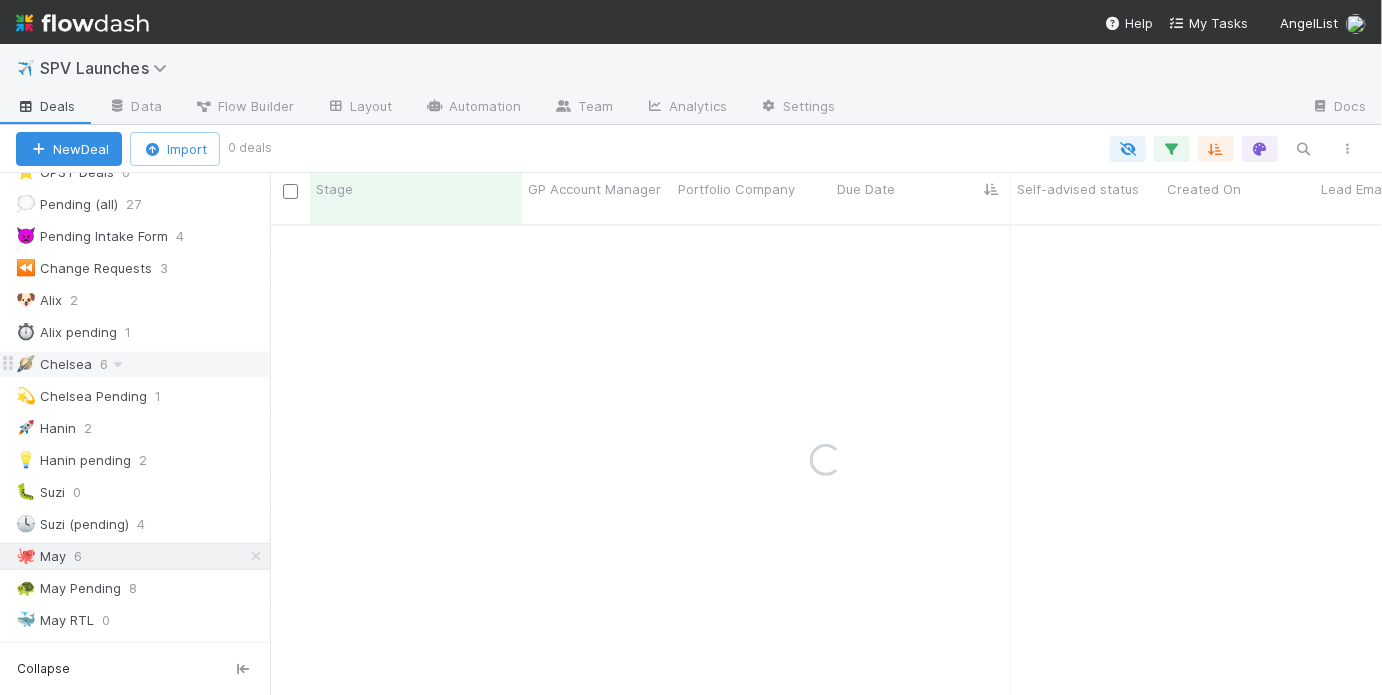 scroll, scrollTop: 204, scrollLeft: 0, axis: vertical 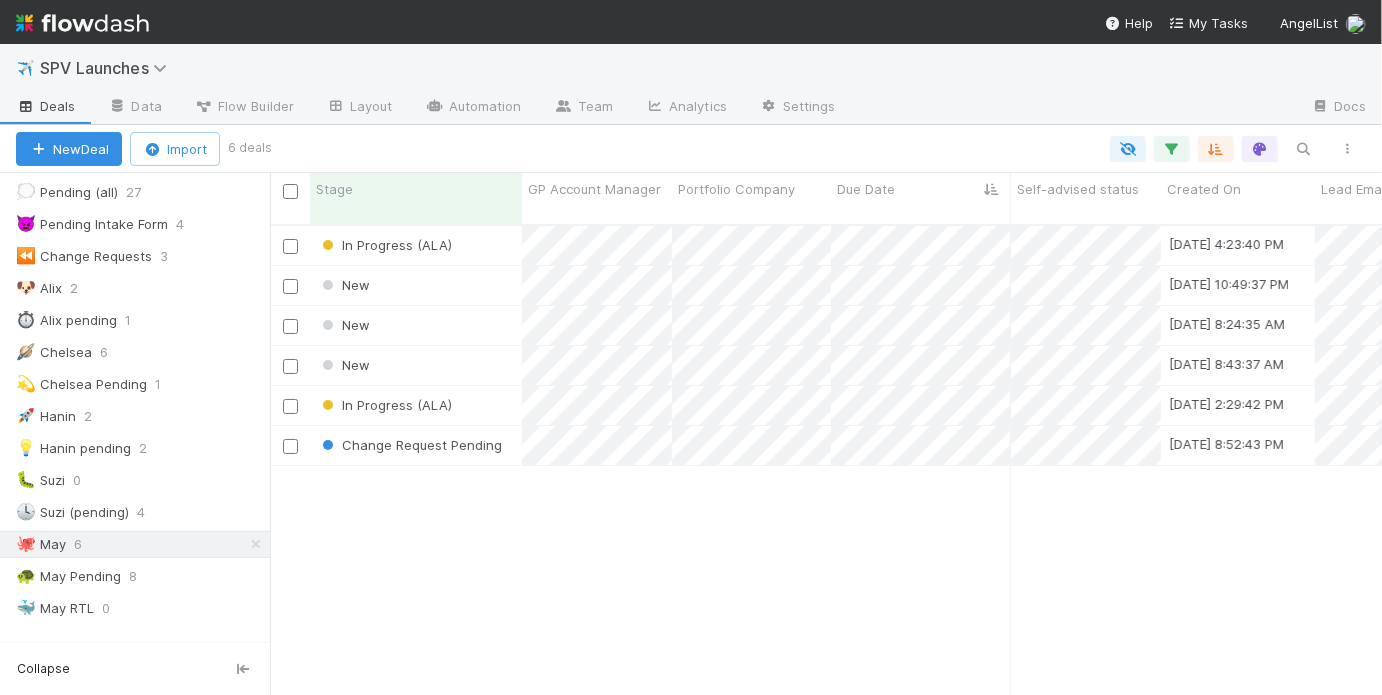 click on "In Progress (ALA) 7/10/25, 4:23:40 PM May Chang 0 0 0 0 0 0 0   New 7/10/25, 10:49:37 PM May Chang 0 0 0 0 0 0 0   New 7/11/25, 8:24:35 AM May Chang 0 0 0 0 0 0 0   New 7/11/25, 8:43:37 AM May Chang 0 0 0 0 0 0 0   In Progress (ALA) 7/10/25, 2:29:42 PM May Chang 0 0 0 0 0 0 0   Change Request Pending 7/7/25, 8:52:43 PM May Chang 0 0 0 0 0 1 0" at bounding box center (826, 469) 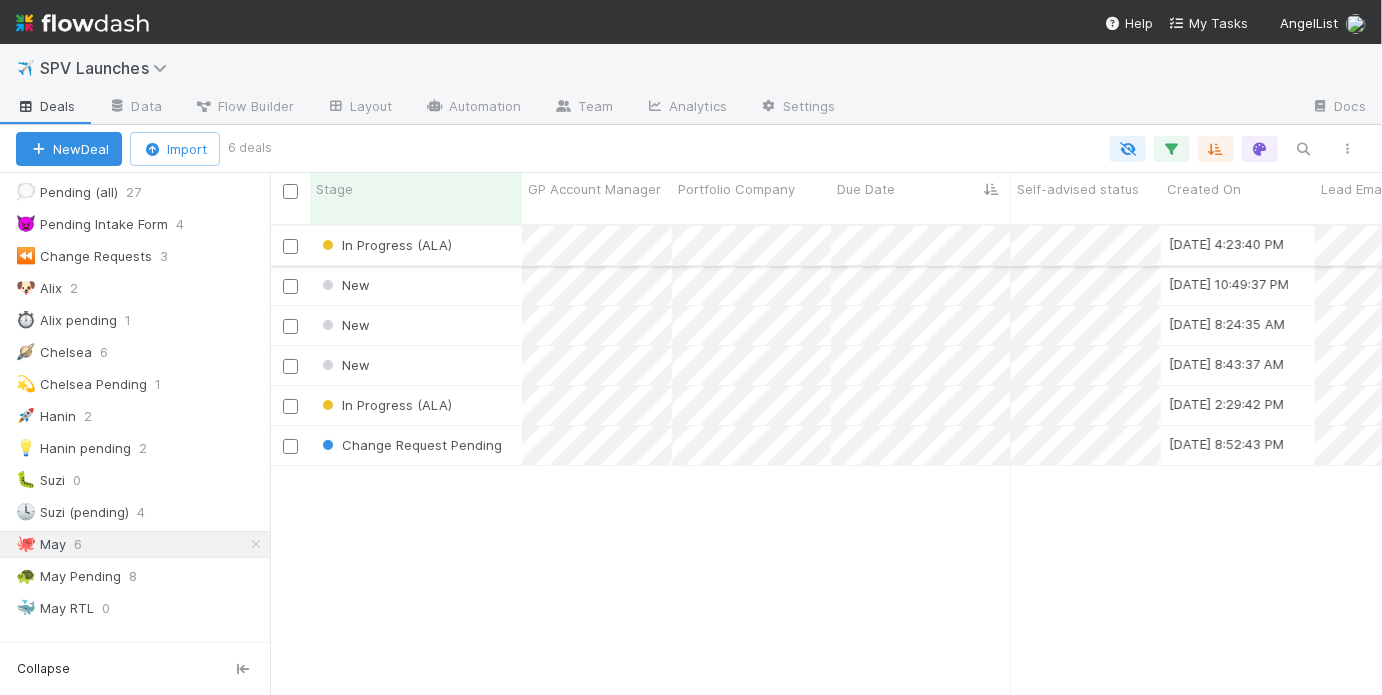 click on "In Progress (ALA)" at bounding box center [416, 245] 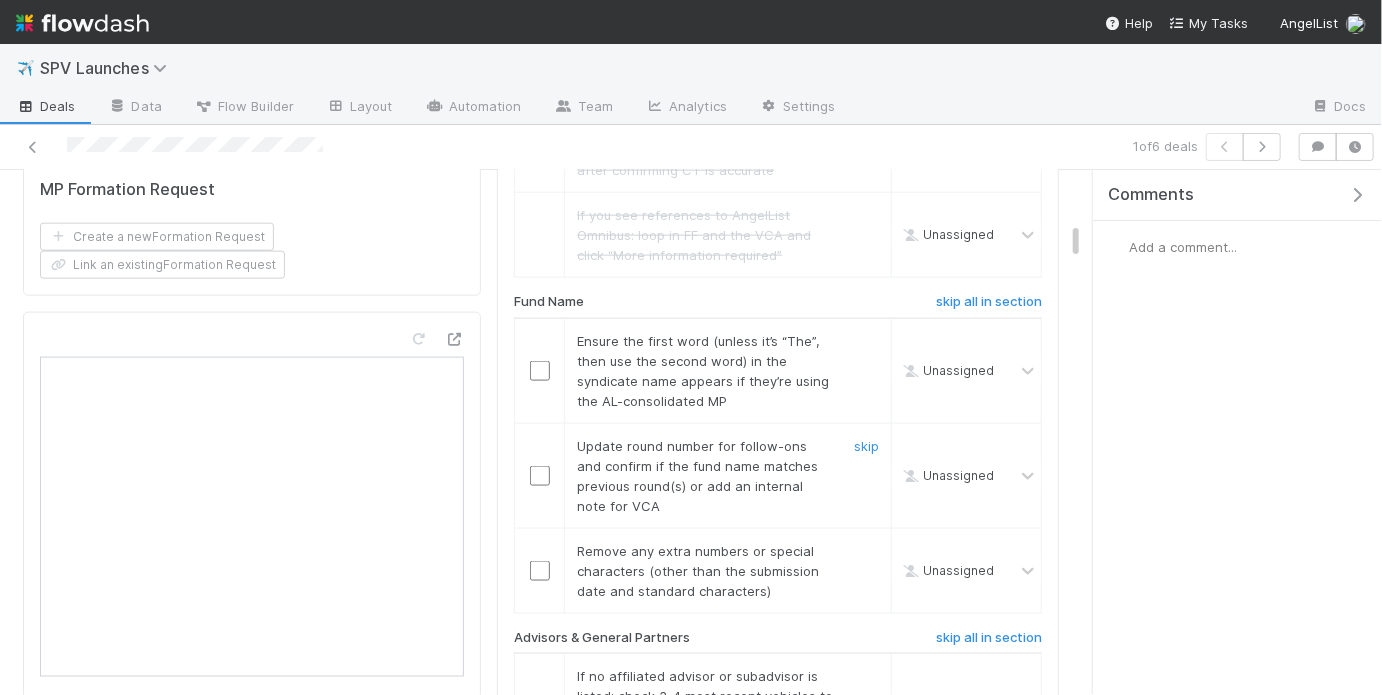 scroll, scrollTop: 1189, scrollLeft: 0, axis: vertical 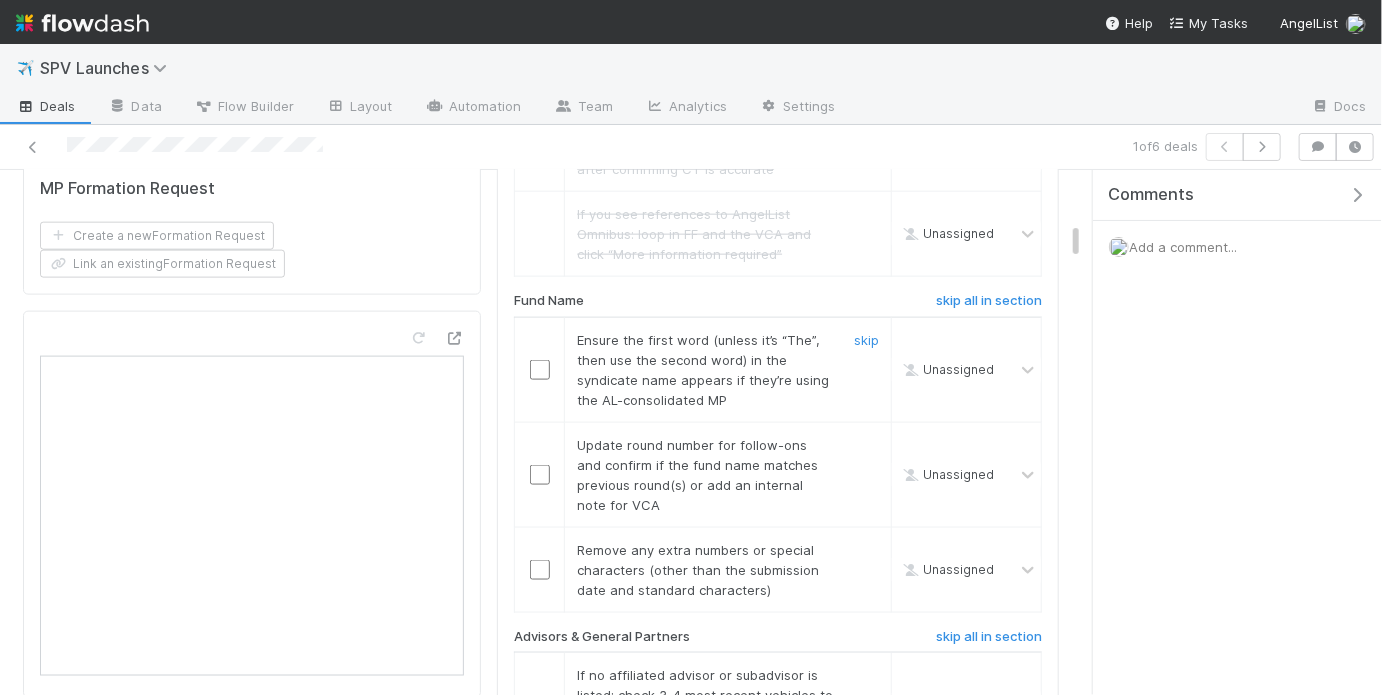 click at bounding box center [540, 370] 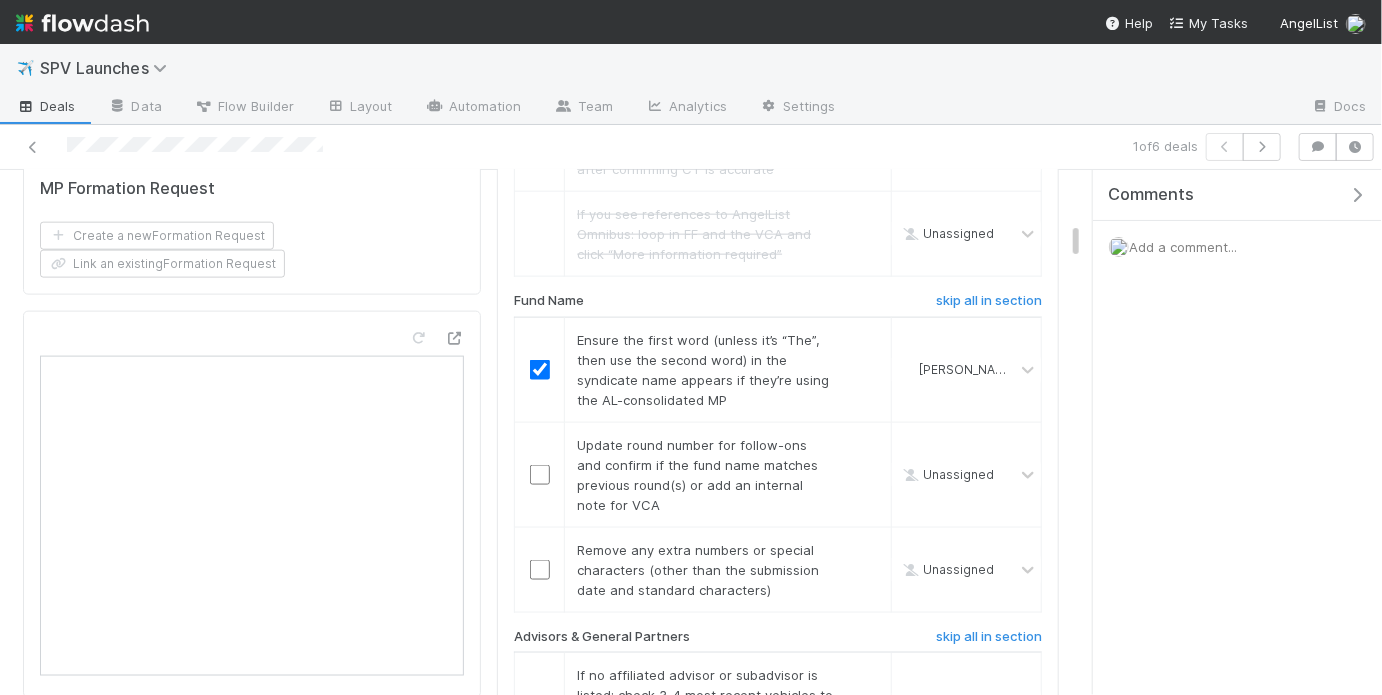 click on "Add a comment..." at bounding box center (1183, 247) 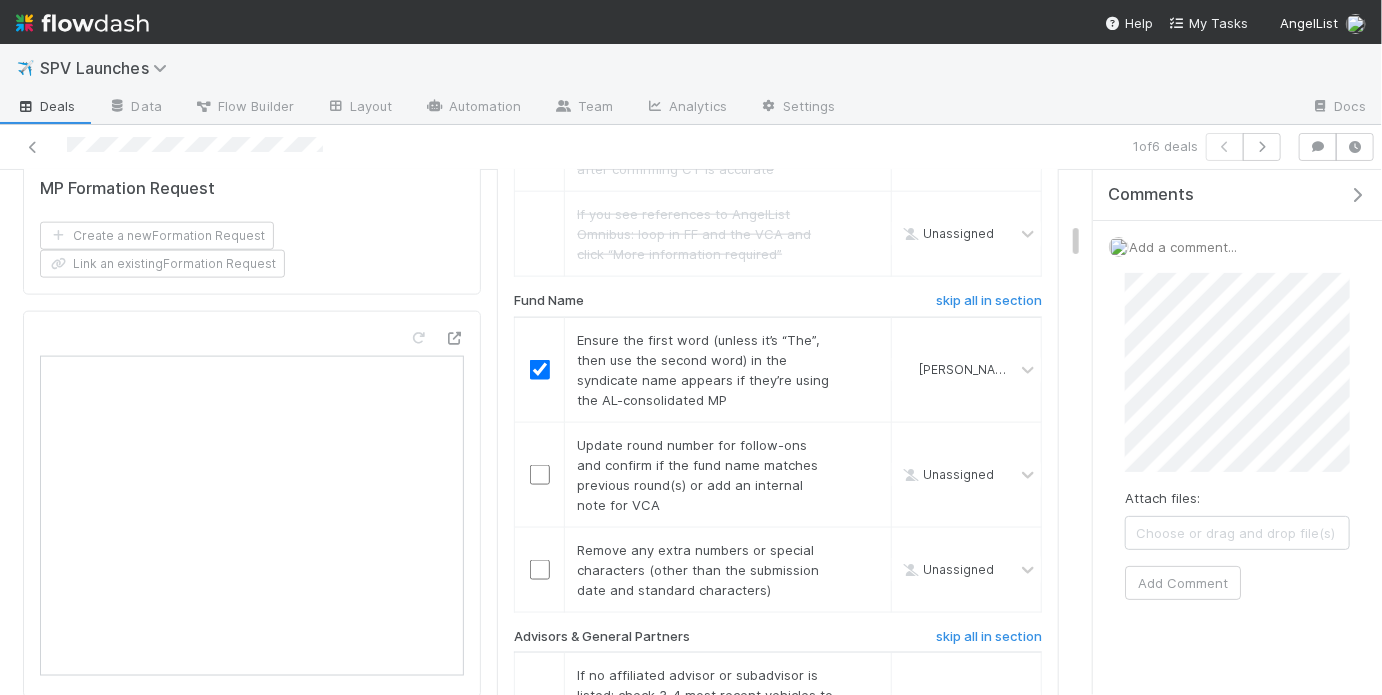 click on "Attach files: Choose or drag and drop file(s) Add Comment" at bounding box center [1237, 436] 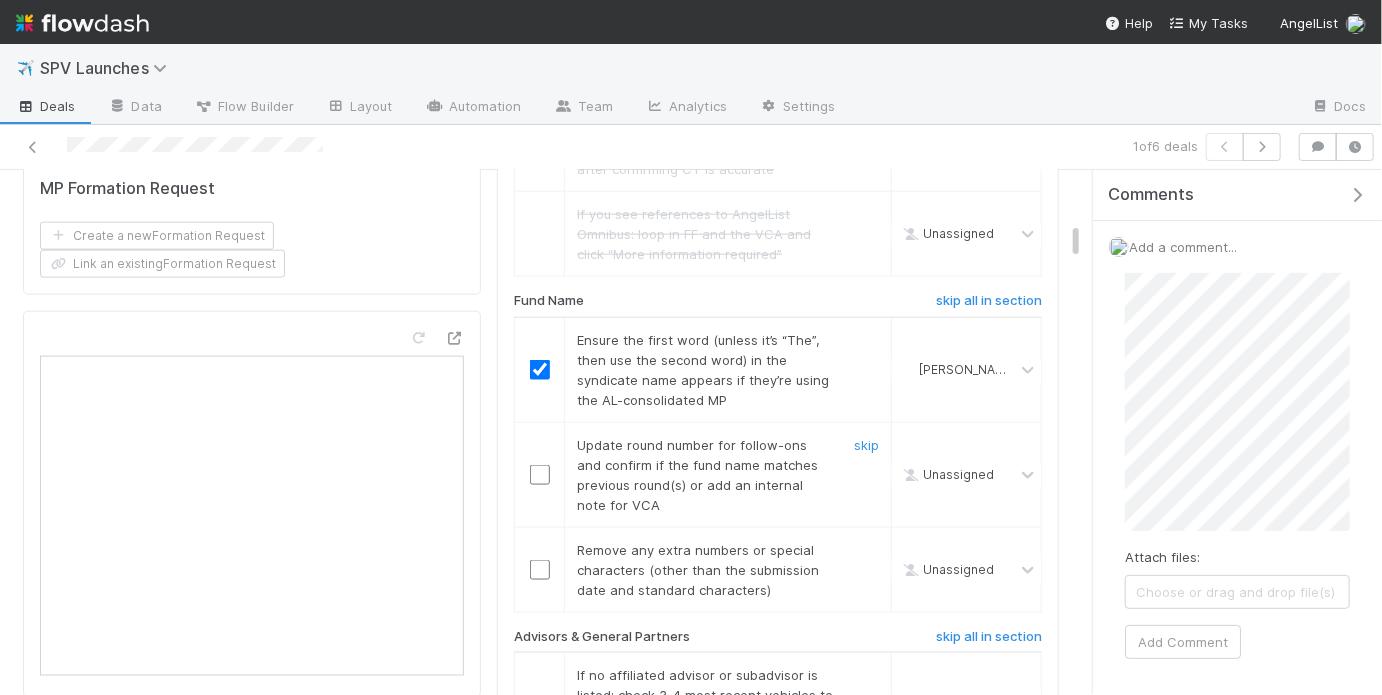 click at bounding box center [540, 475] 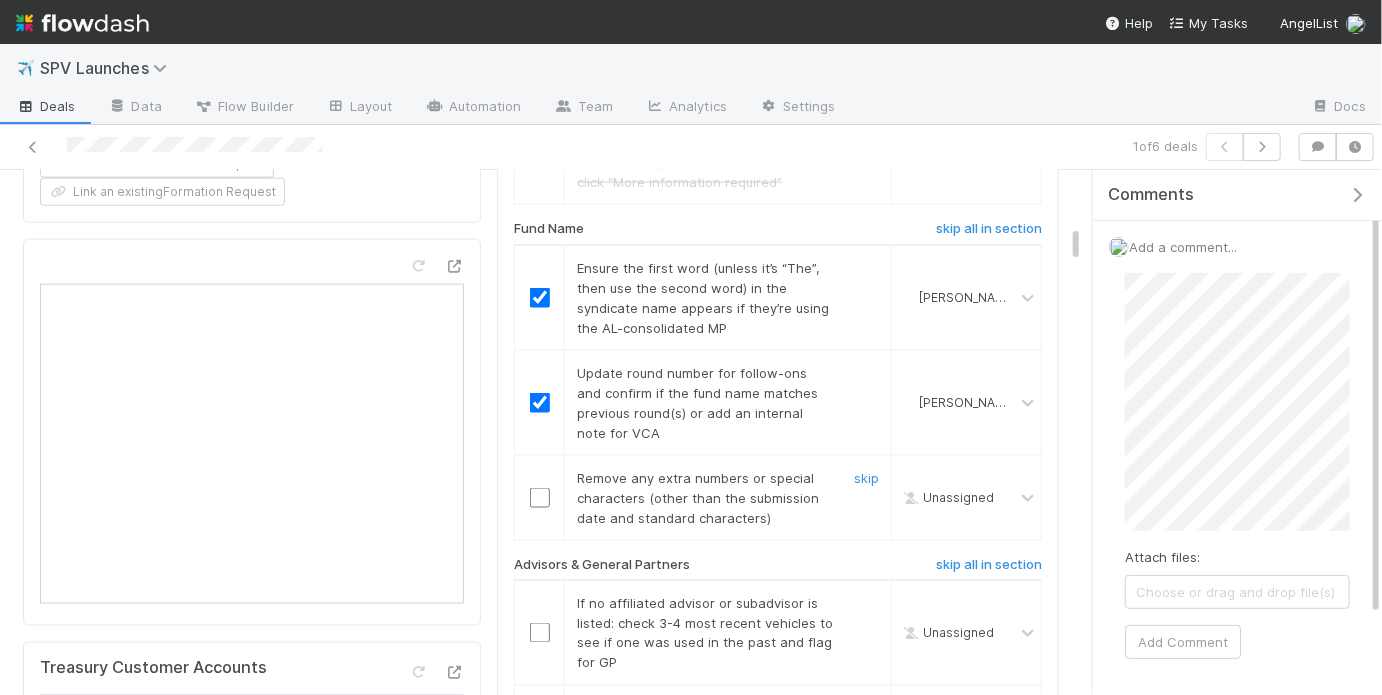 scroll, scrollTop: 1278, scrollLeft: 0, axis: vertical 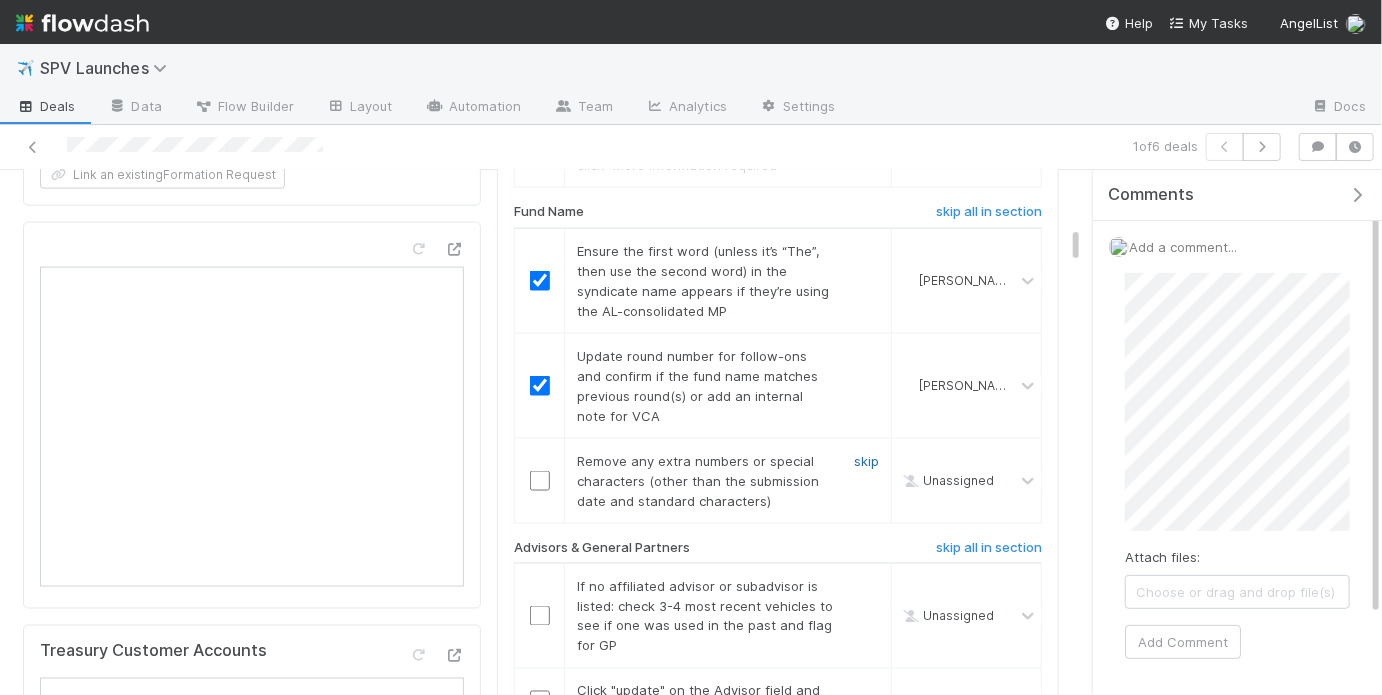 click on "skip" at bounding box center (866, 461) 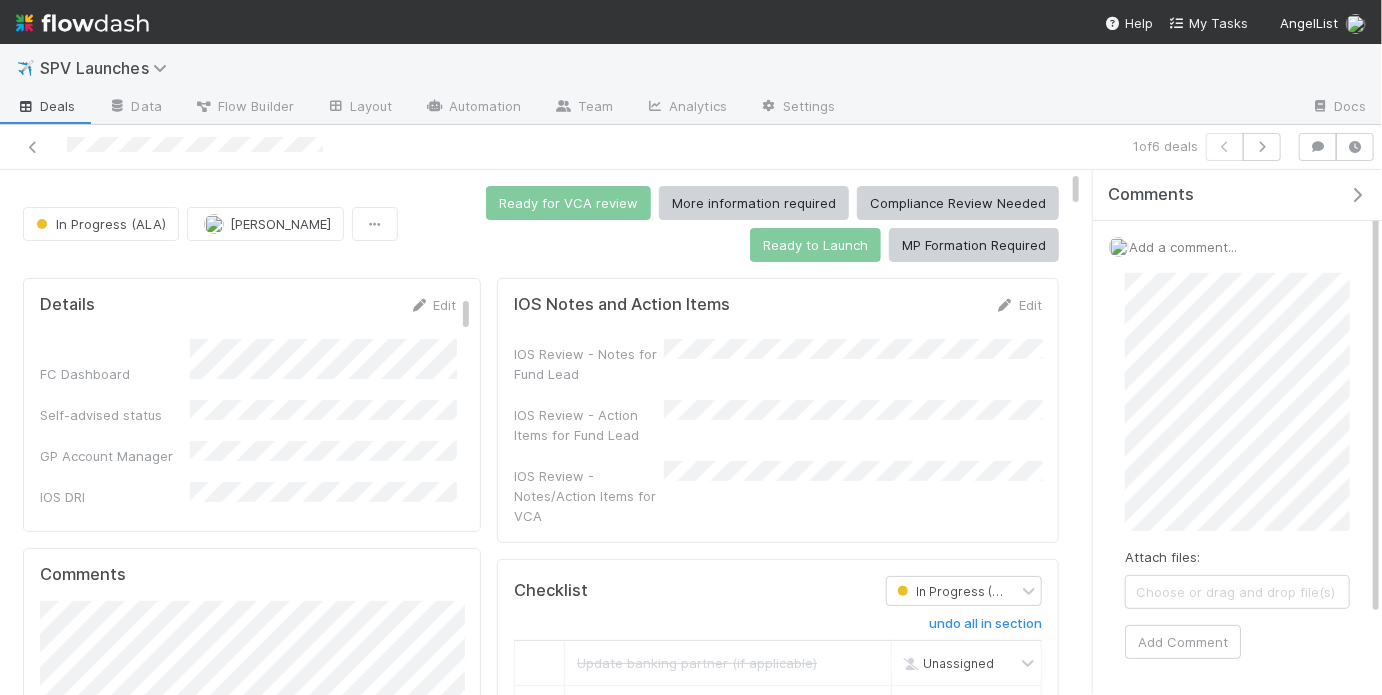 scroll, scrollTop: 5, scrollLeft: 0, axis: vertical 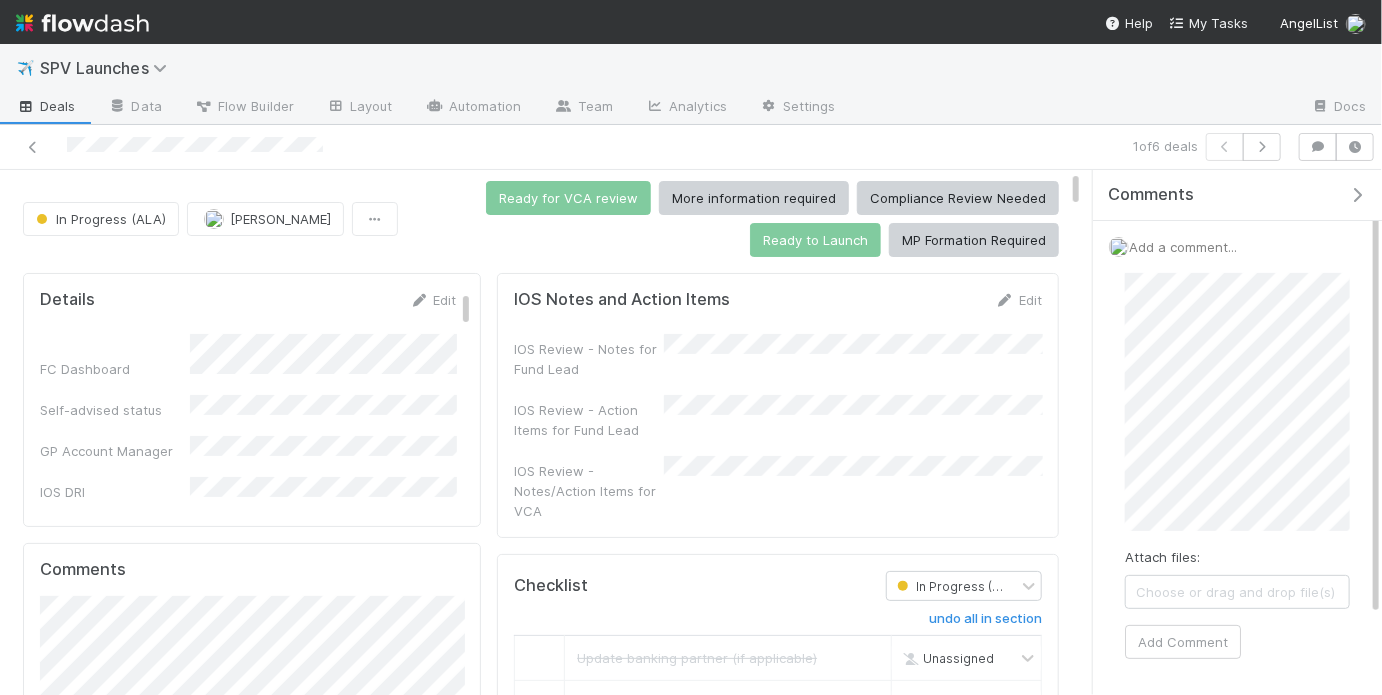 click on "IOS Review - Notes for Fund Lead  IOS Review - Action Items for Fund Lead  IOS Review - Notes/Action Items for VCA" at bounding box center (778, 427) 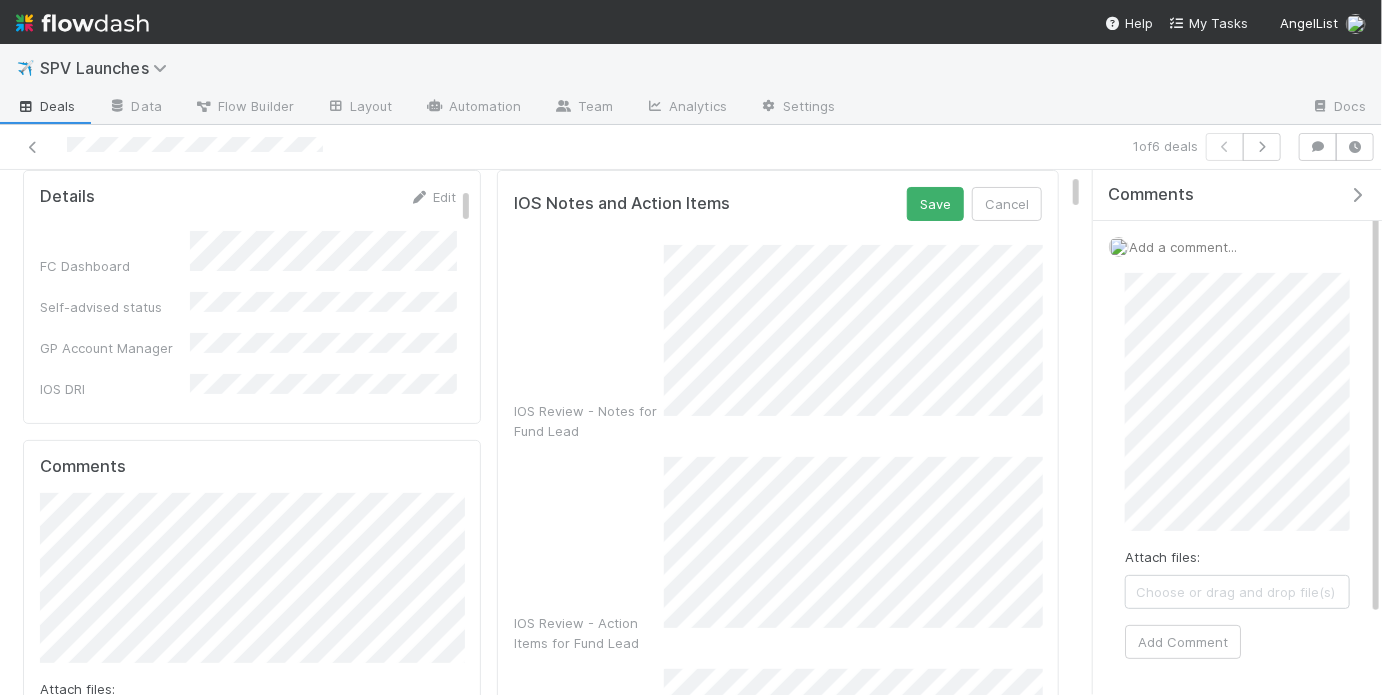 scroll, scrollTop: 45, scrollLeft: 0, axis: vertical 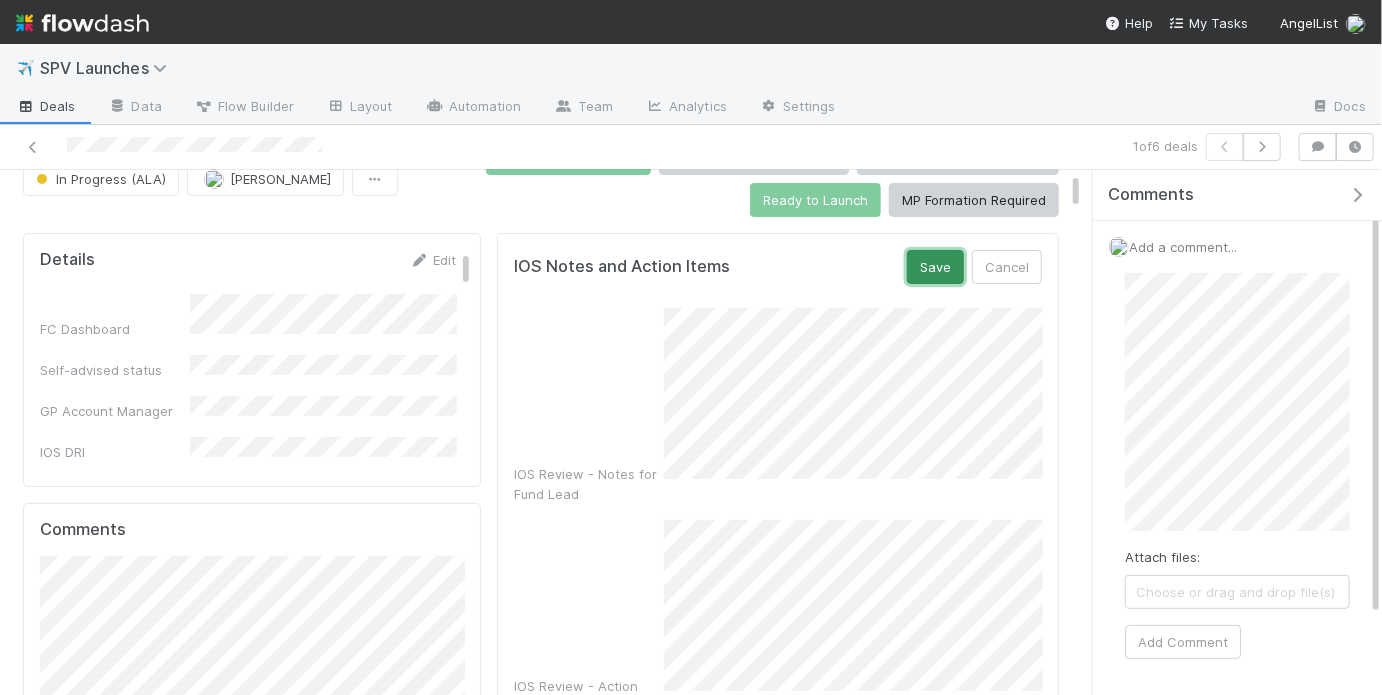 click on "Save" at bounding box center (935, 267) 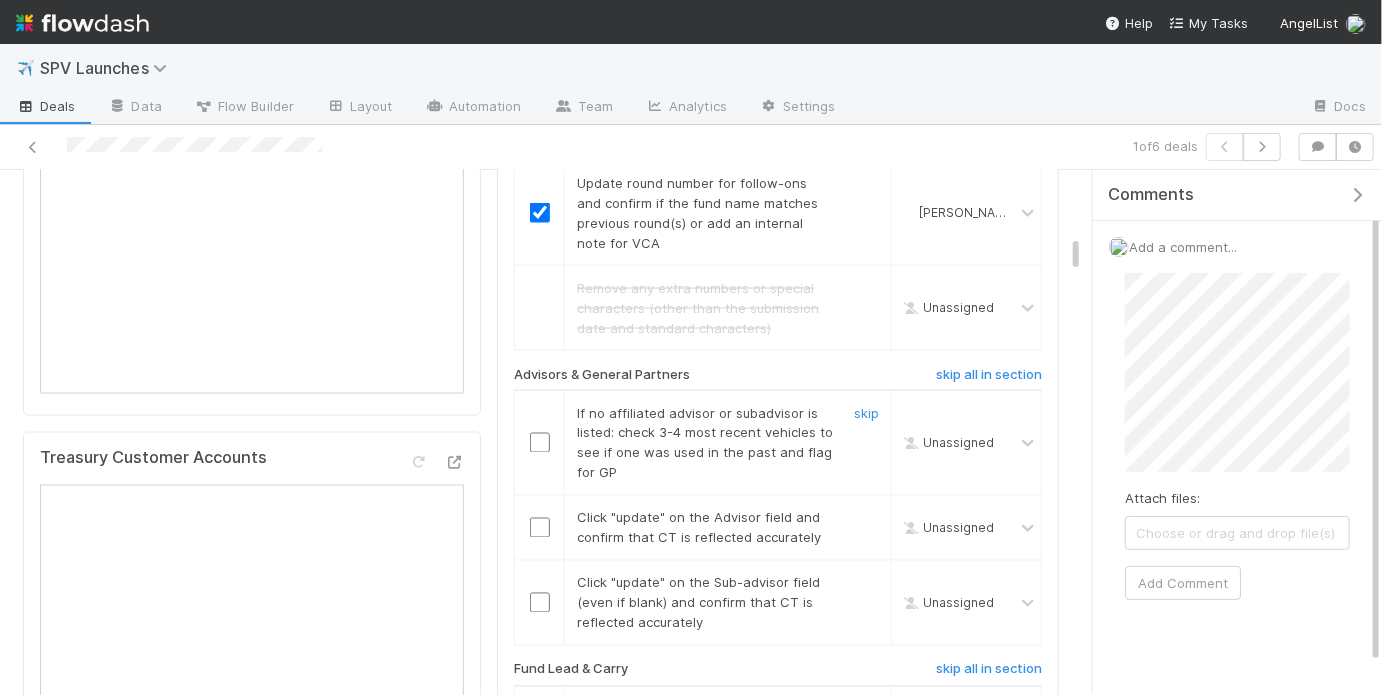 scroll, scrollTop: 1486, scrollLeft: 0, axis: vertical 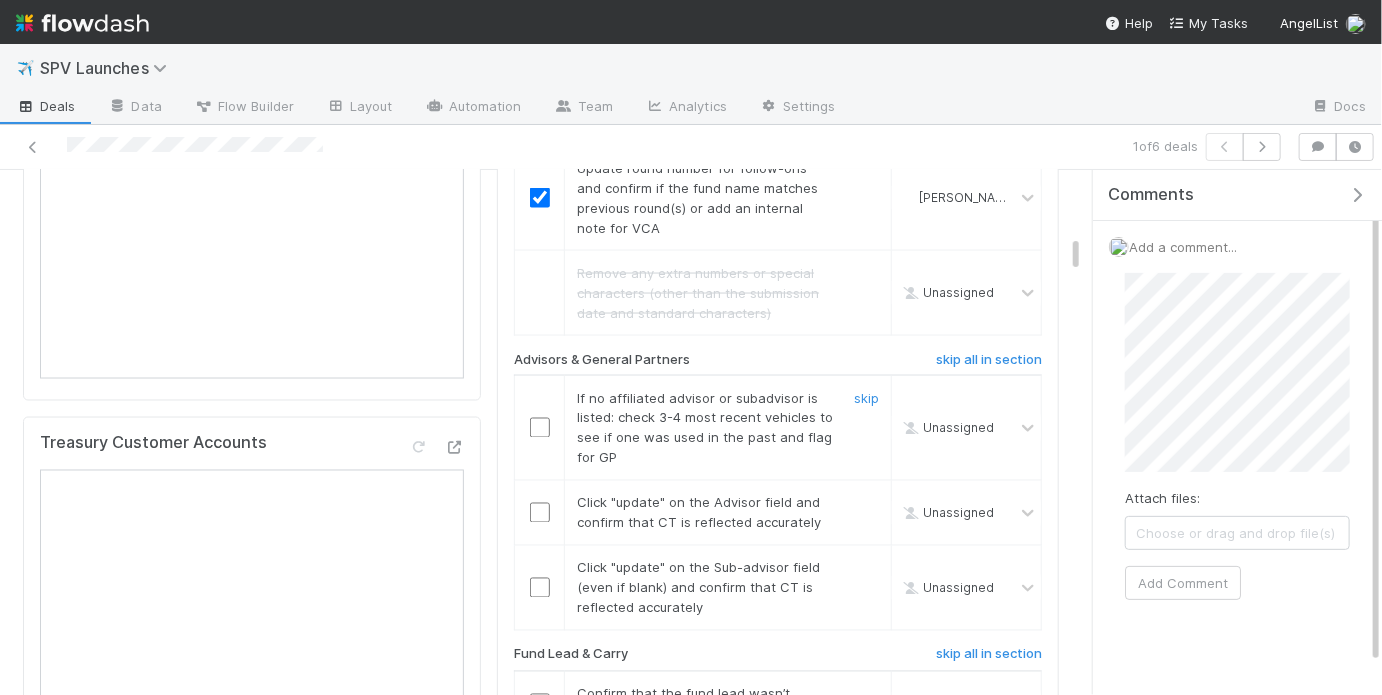 click at bounding box center [540, 428] 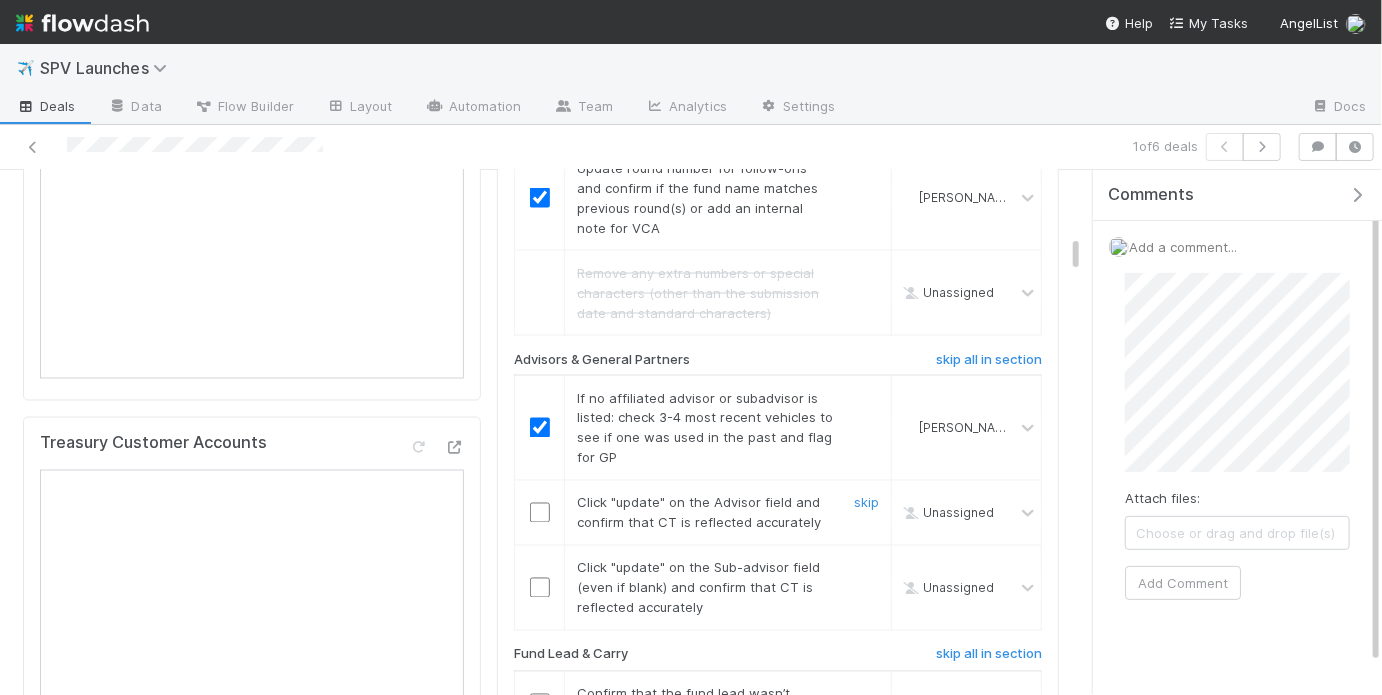 click at bounding box center [540, 513] 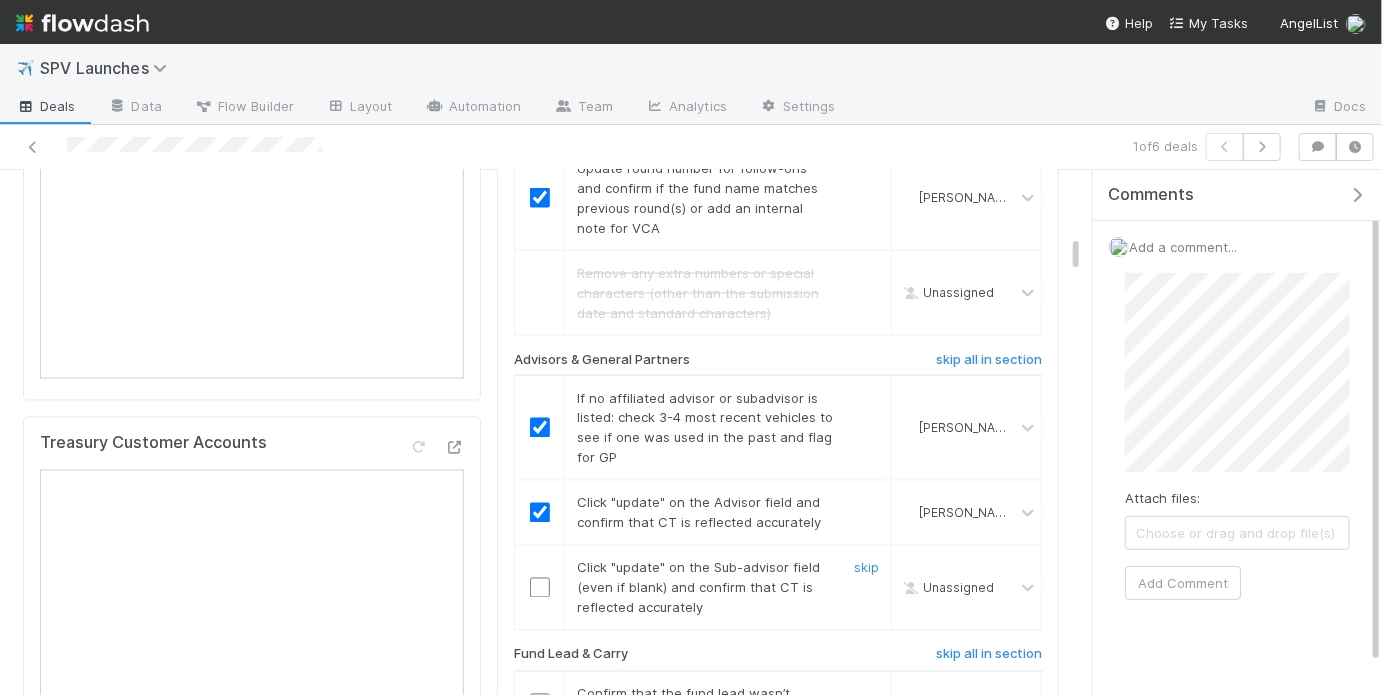 click at bounding box center (540, 588) 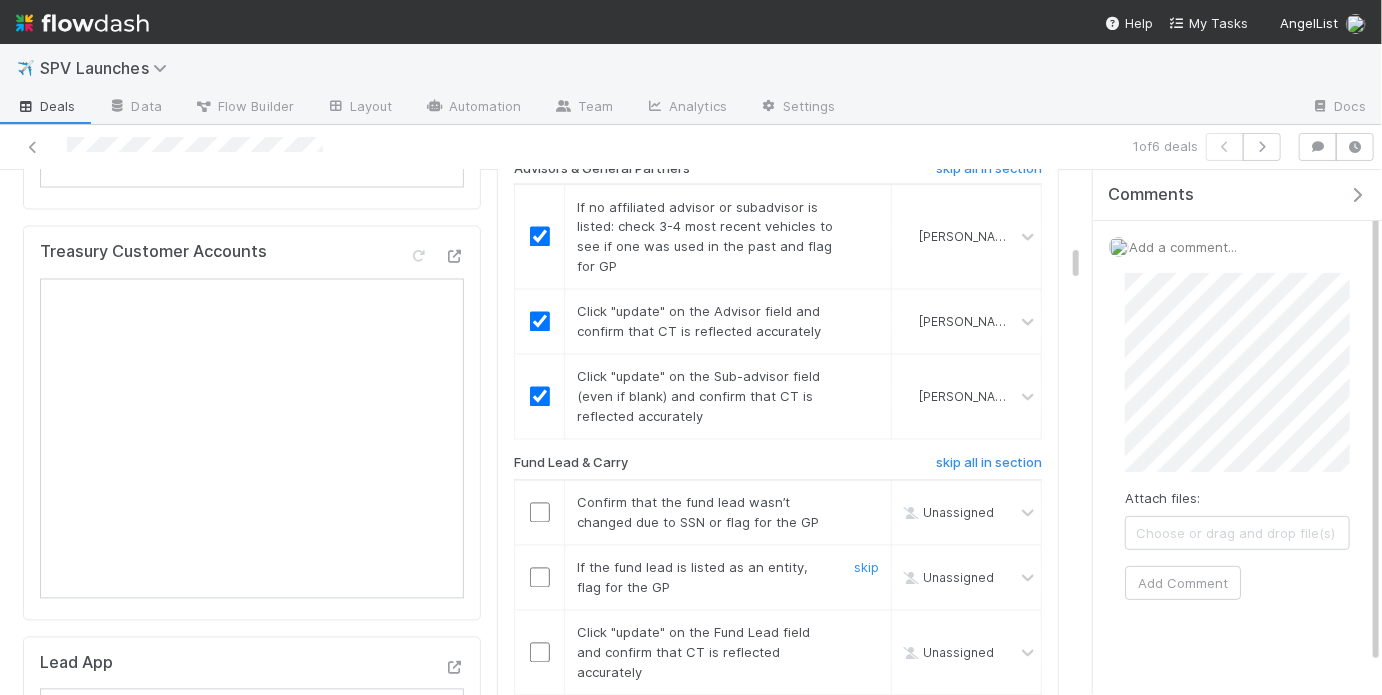 scroll, scrollTop: 1708, scrollLeft: 0, axis: vertical 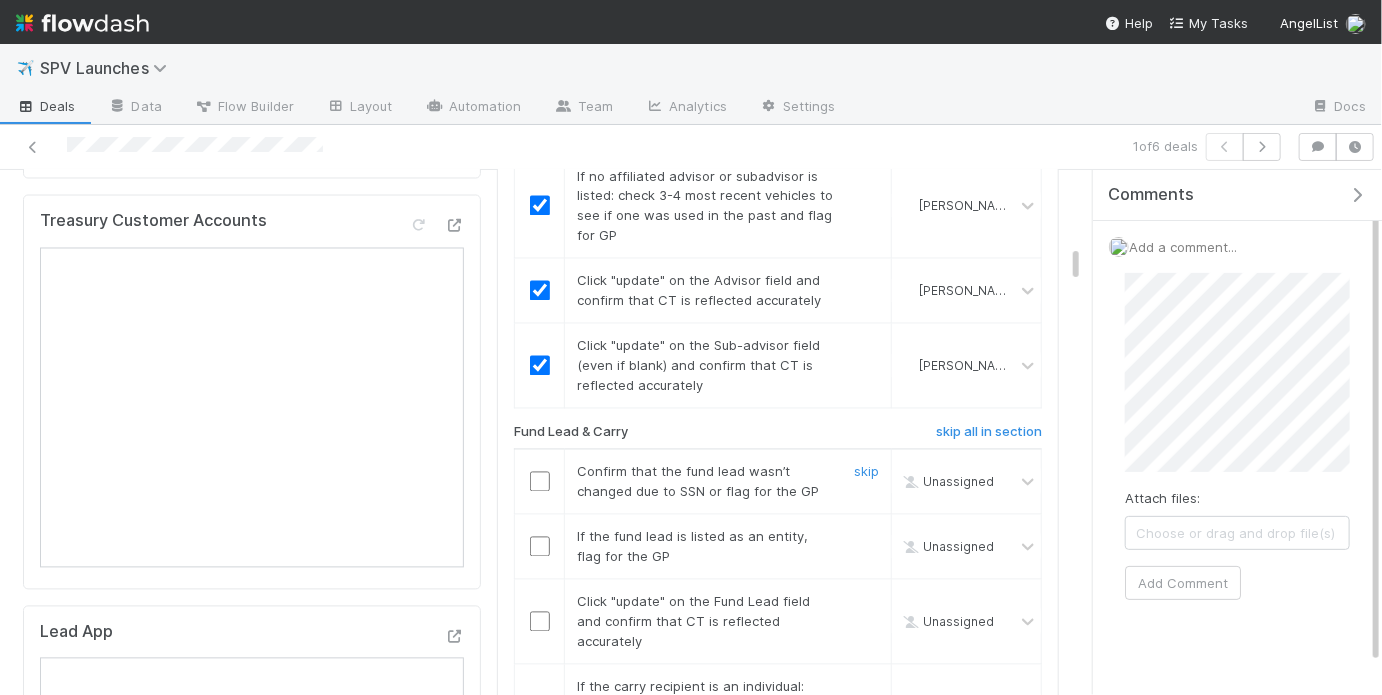click at bounding box center (540, 482) 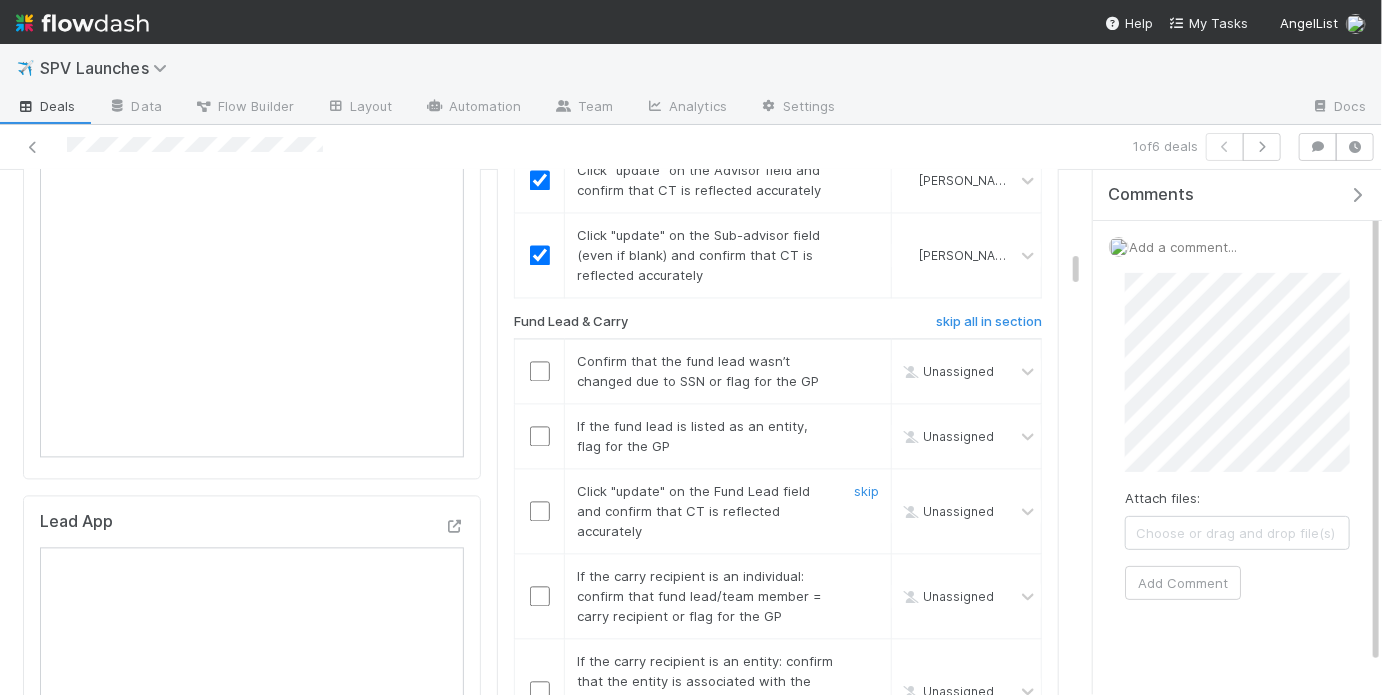scroll, scrollTop: 1830, scrollLeft: 0, axis: vertical 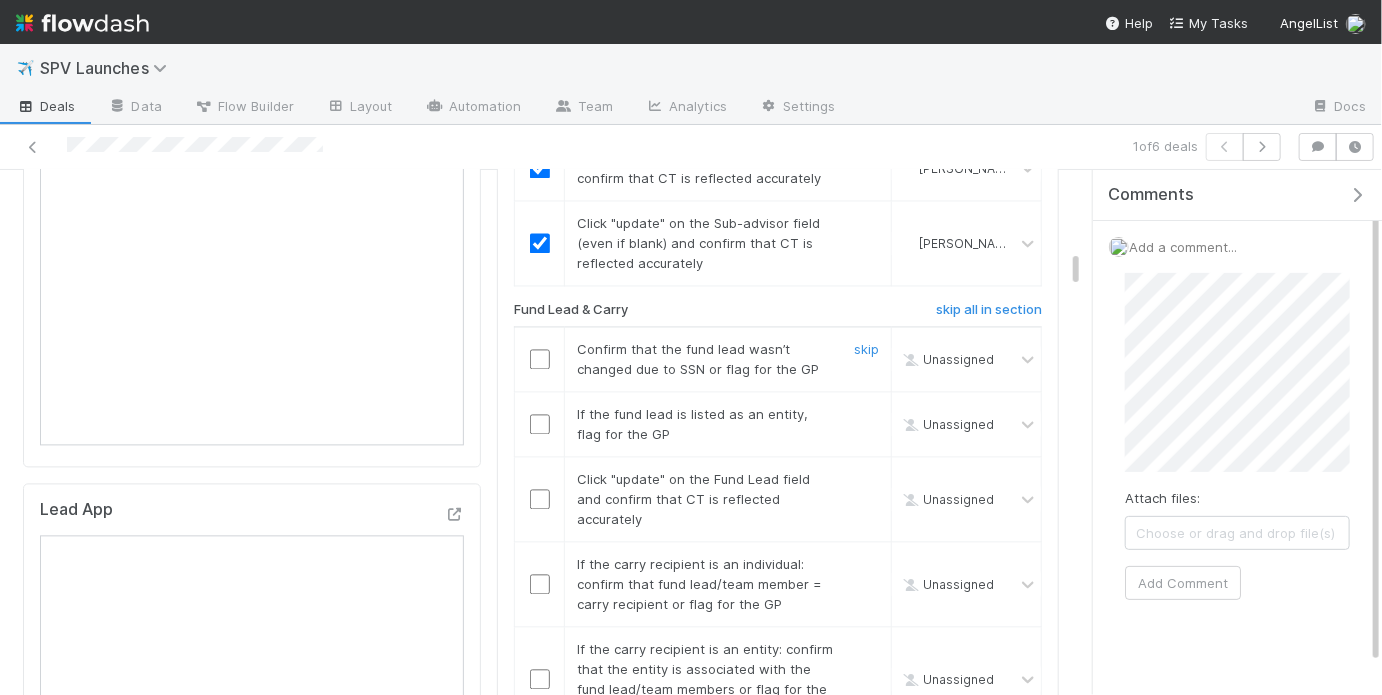 click at bounding box center [540, 360] 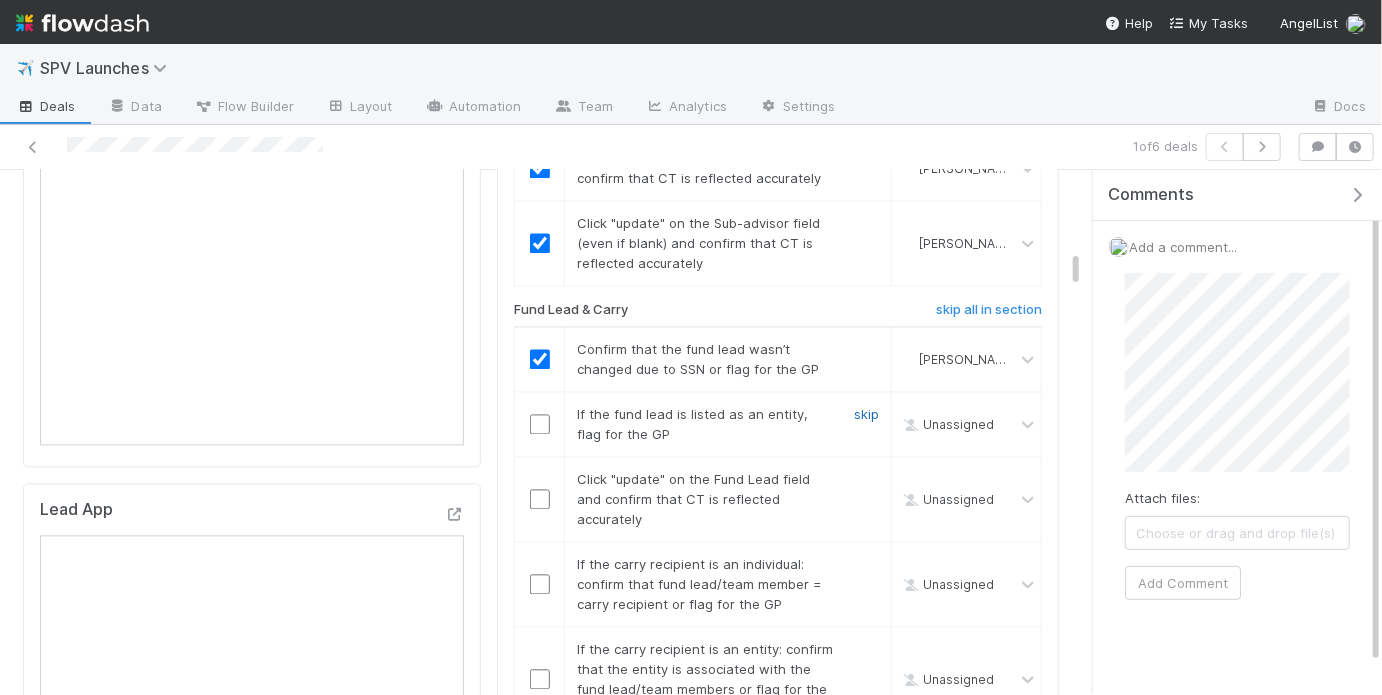 click on "skip" at bounding box center (866, 415) 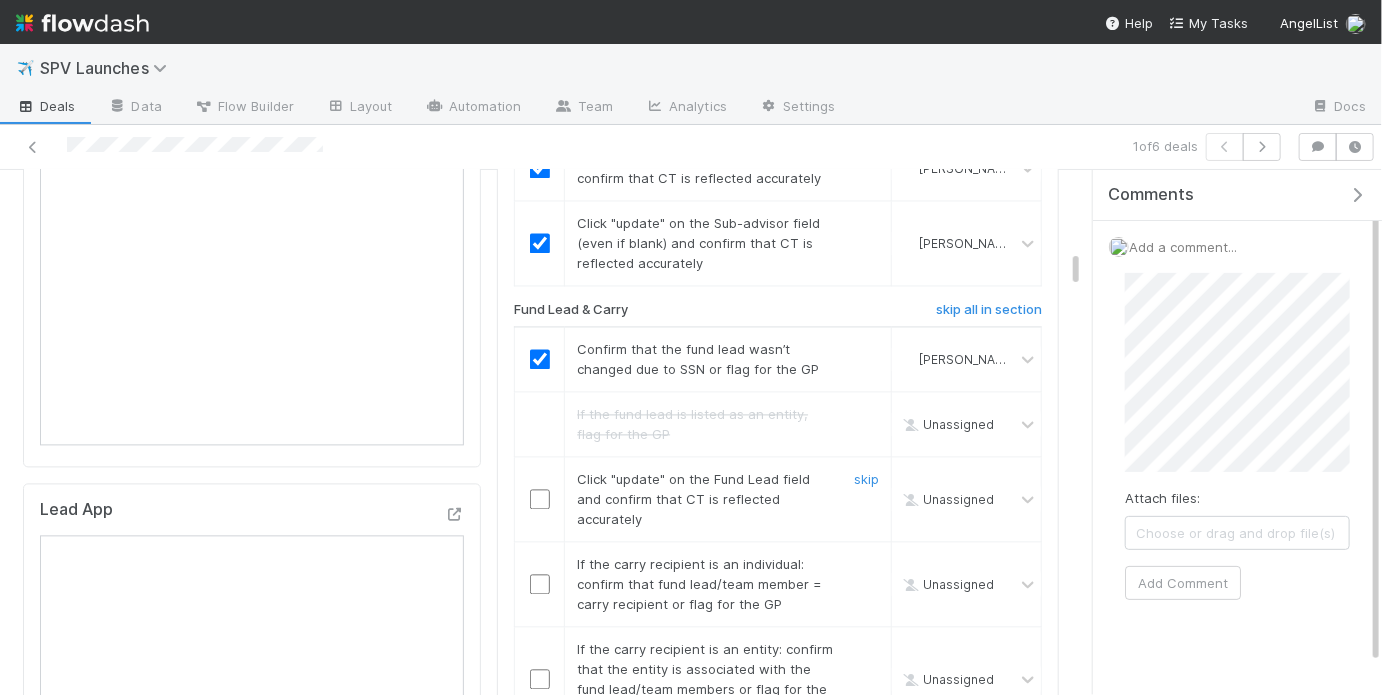 click at bounding box center (540, 500) 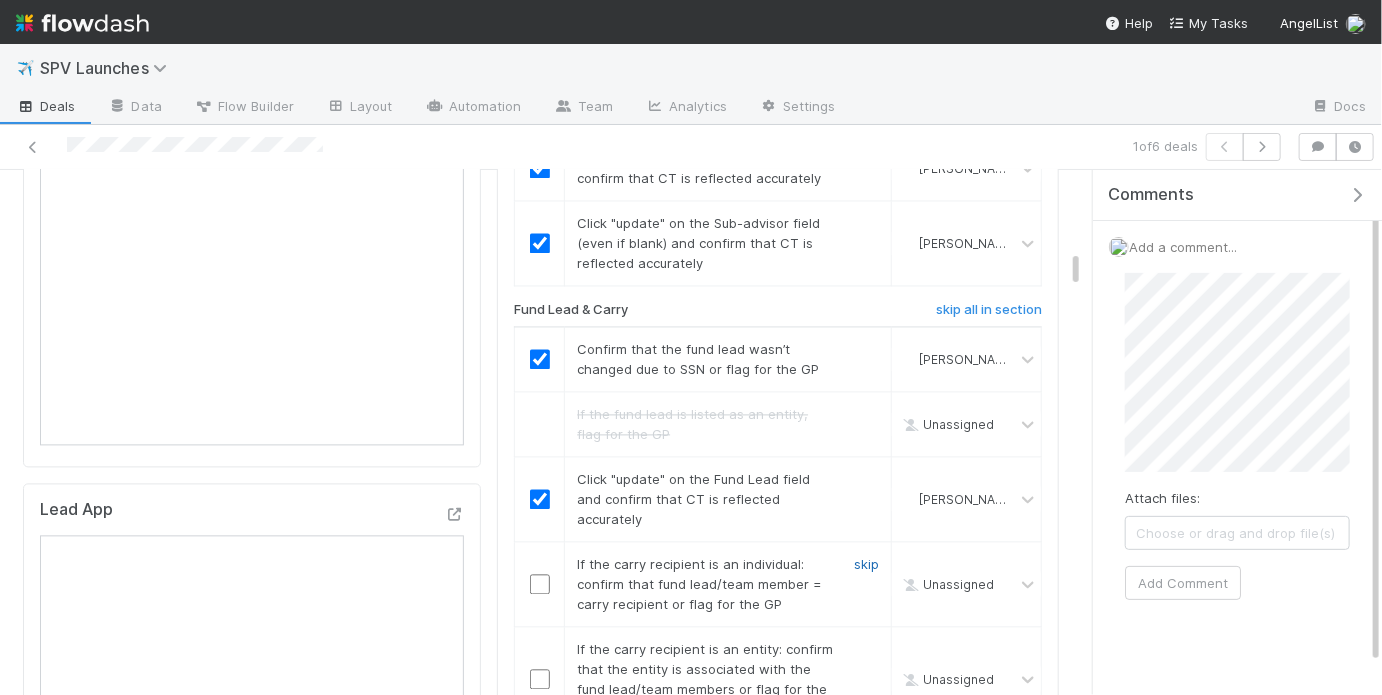 click on "skip" at bounding box center [866, 565] 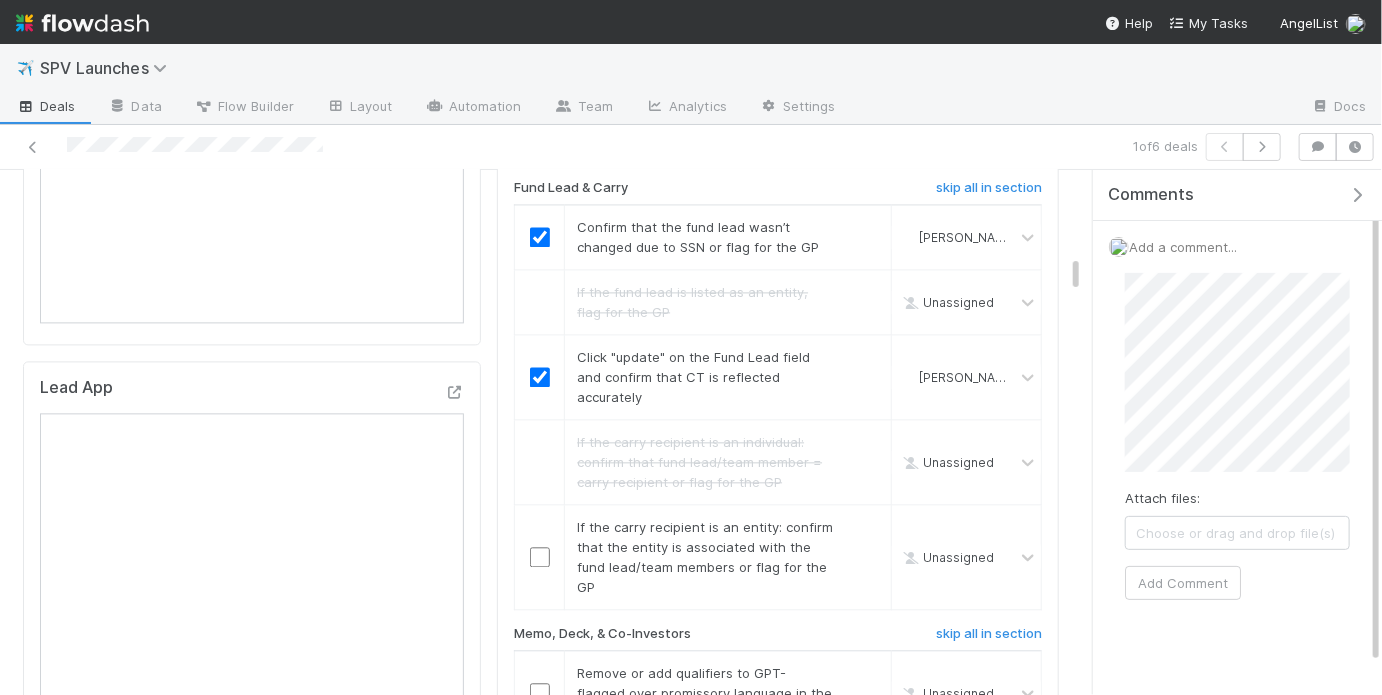 scroll, scrollTop: 1956, scrollLeft: 0, axis: vertical 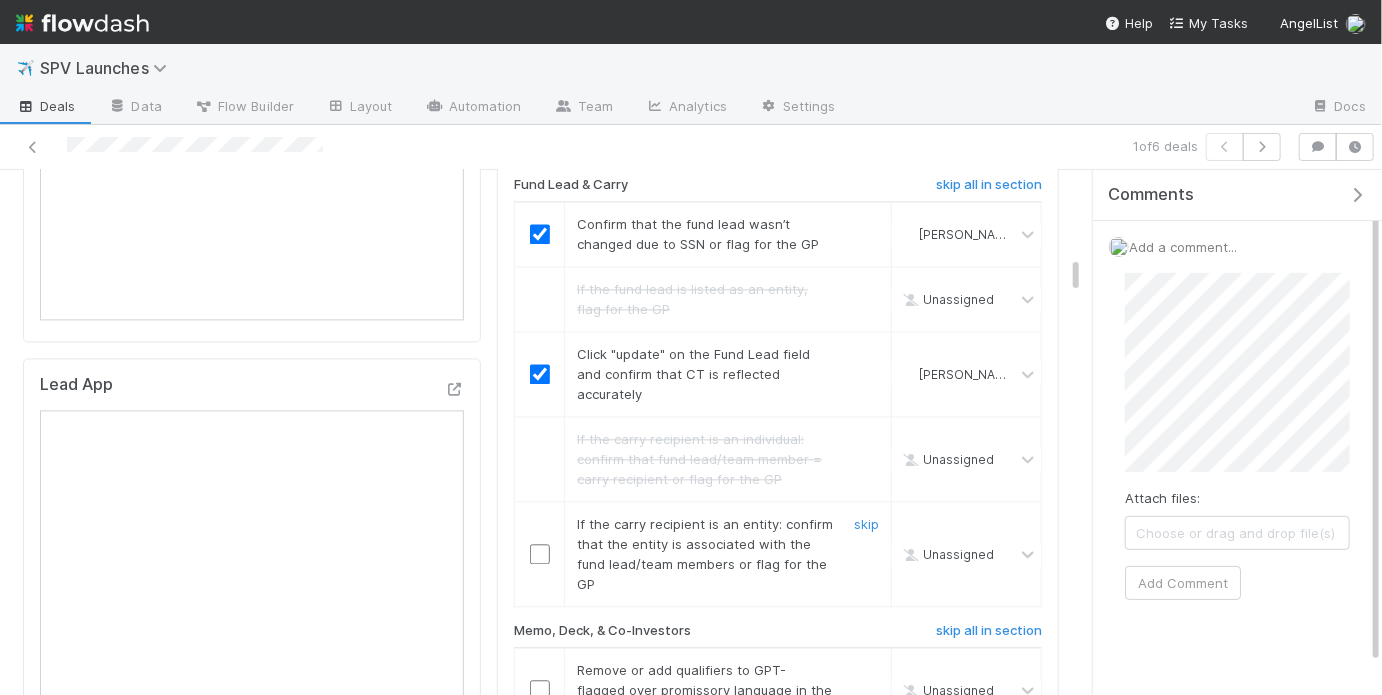 click at bounding box center [540, 554] 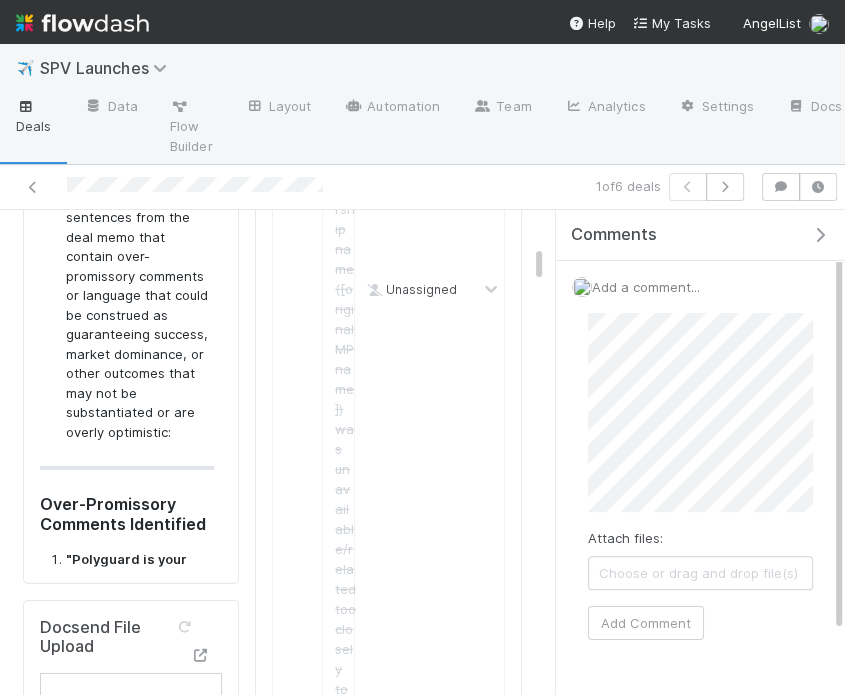 scroll, scrollTop: 3328, scrollLeft: 0, axis: vertical 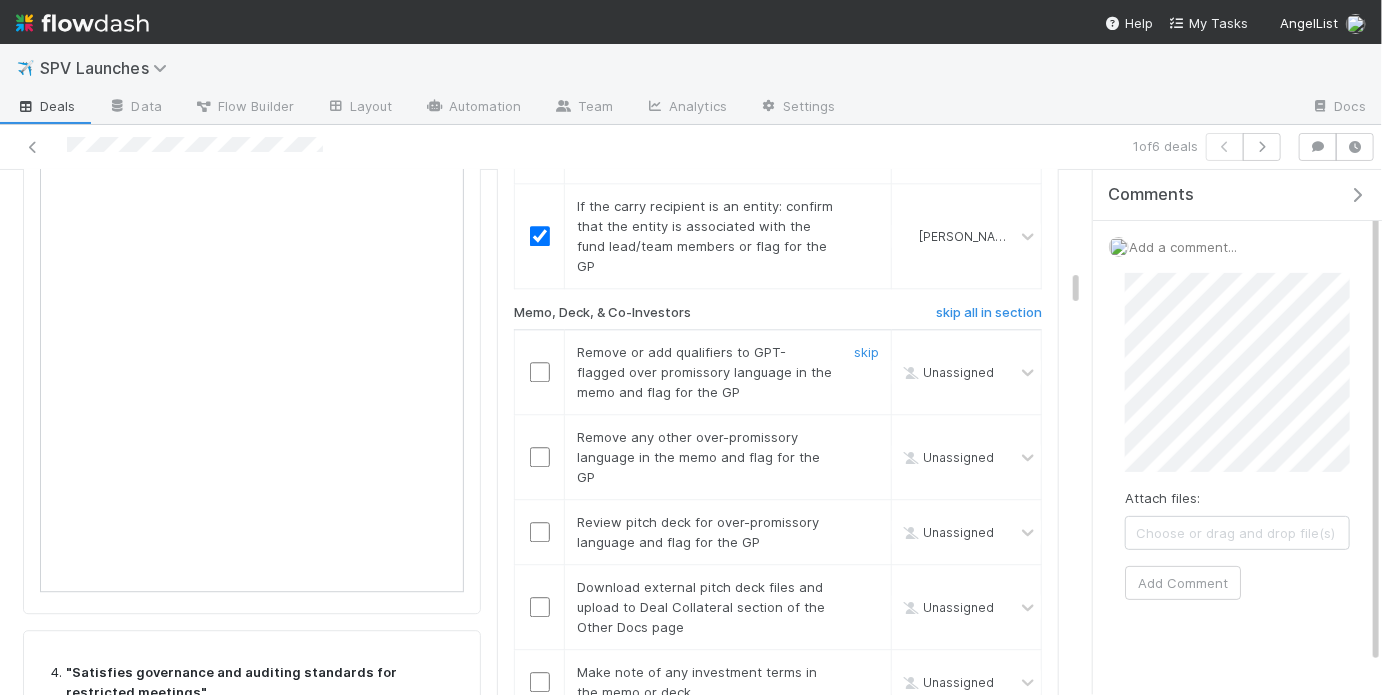 click at bounding box center [540, 372] 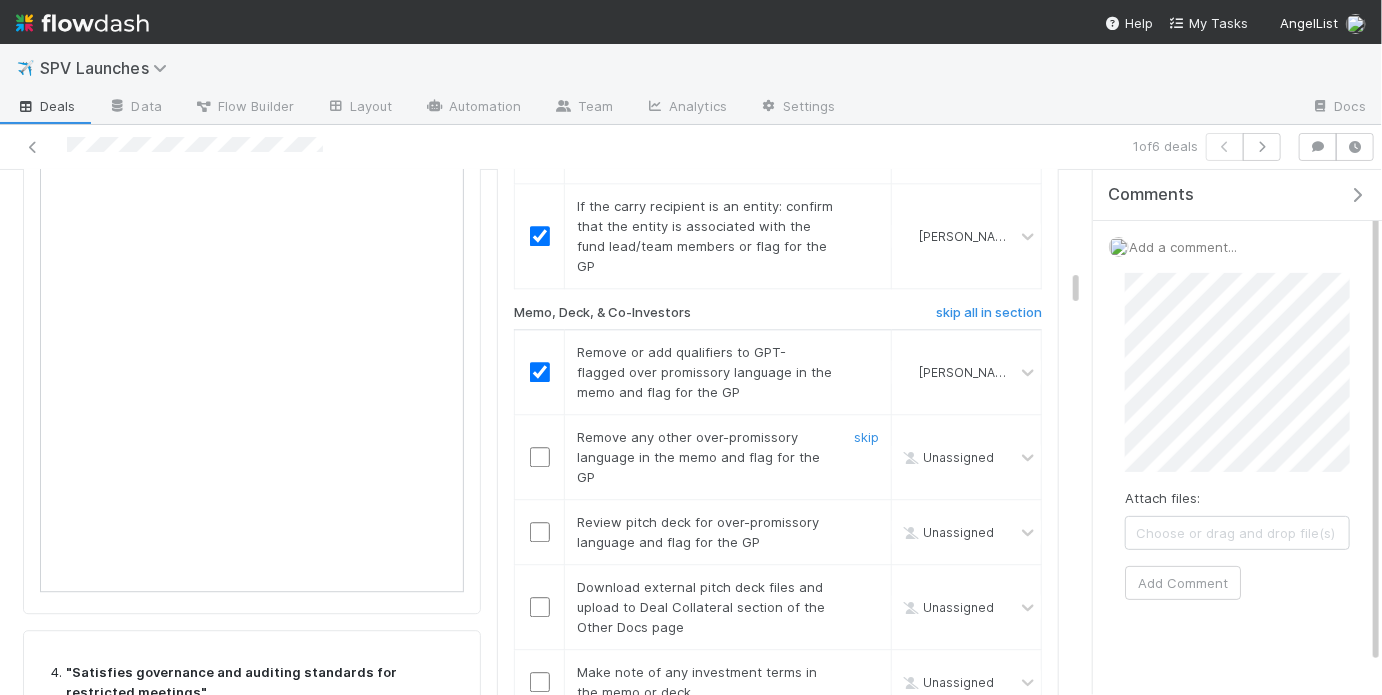 click at bounding box center (540, 457) 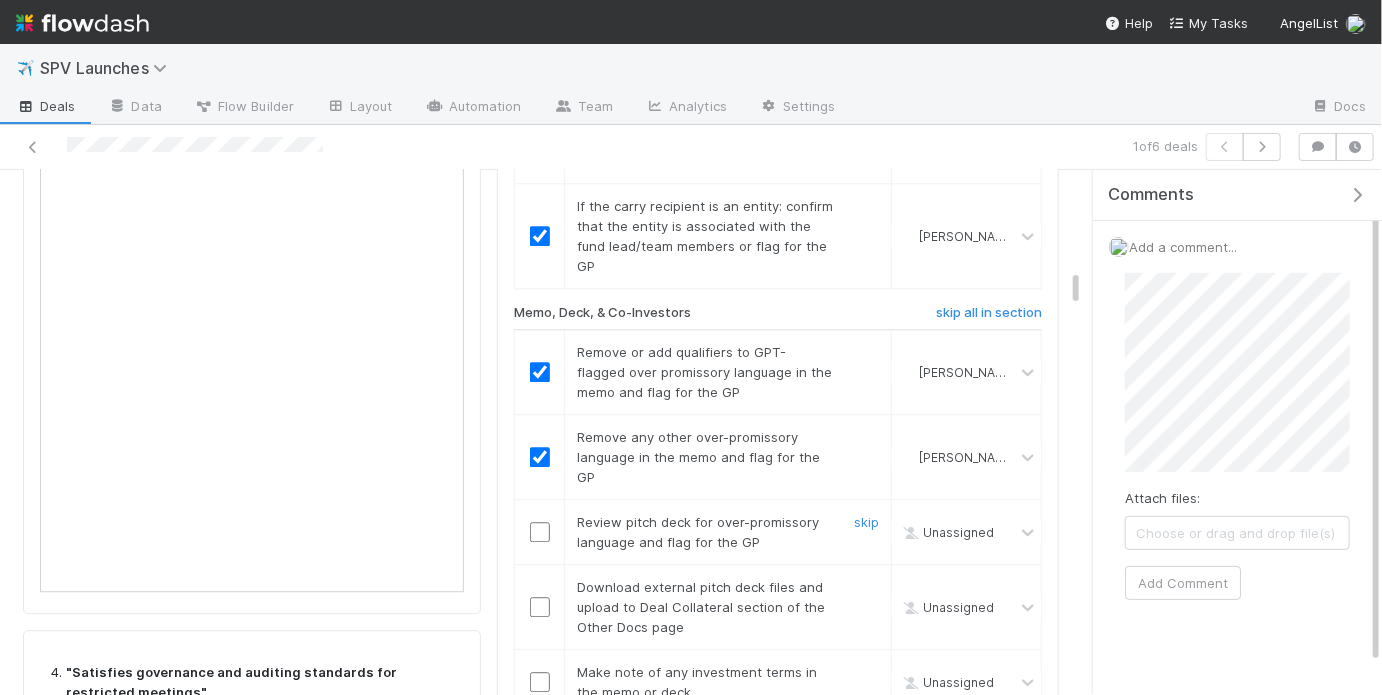 click at bounding box center (540, 532) 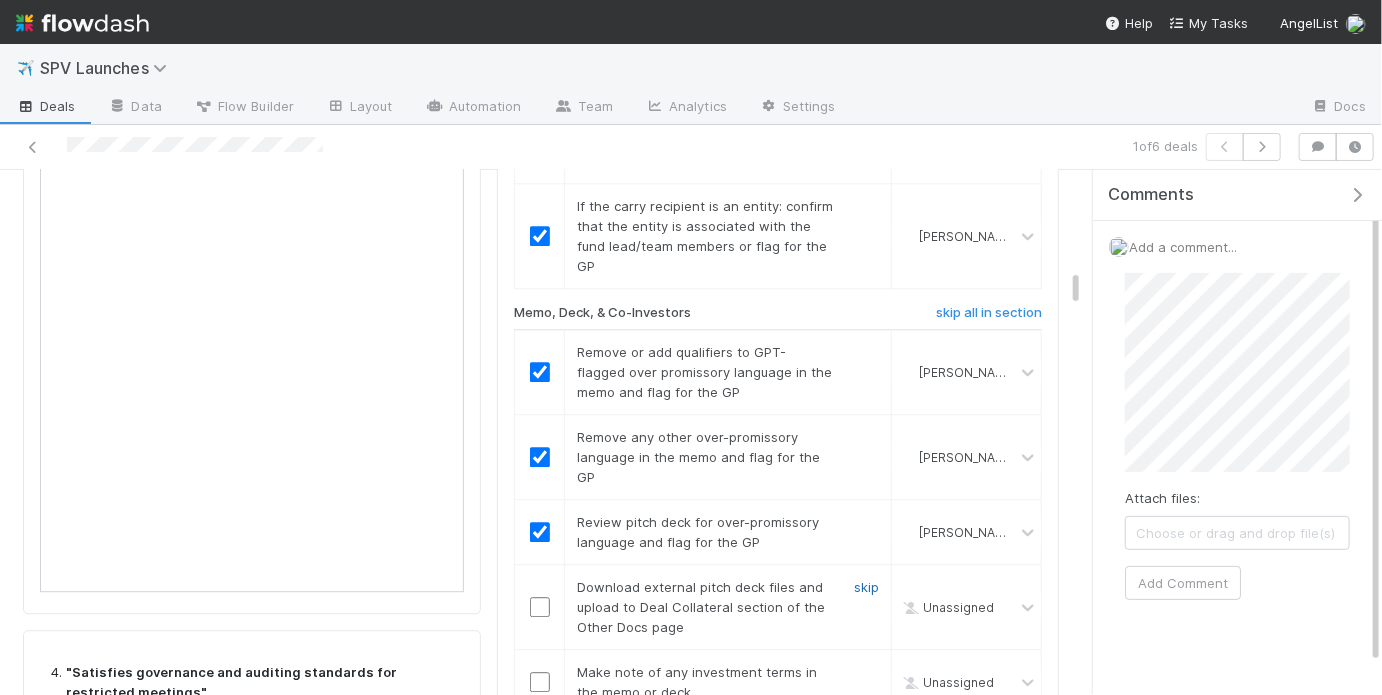 click on "skip" at bounding box center [866, 587] 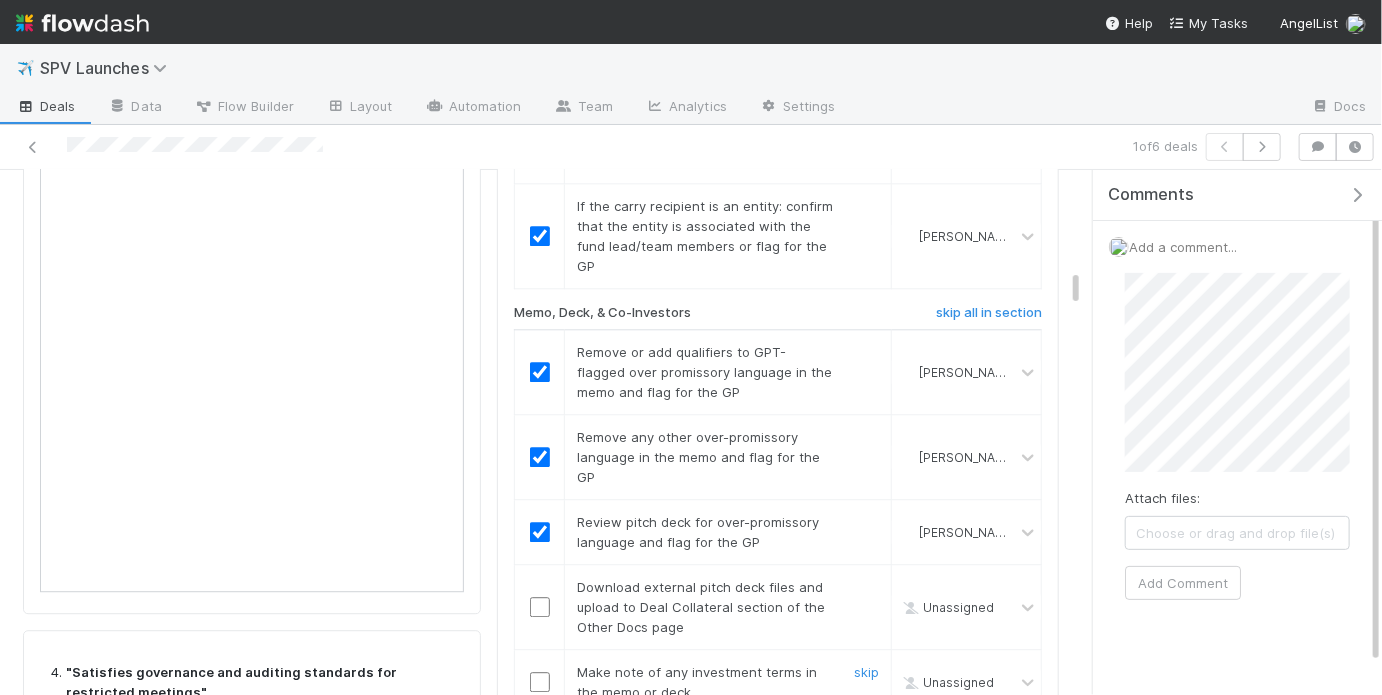 click at bounding box center (540, 682) 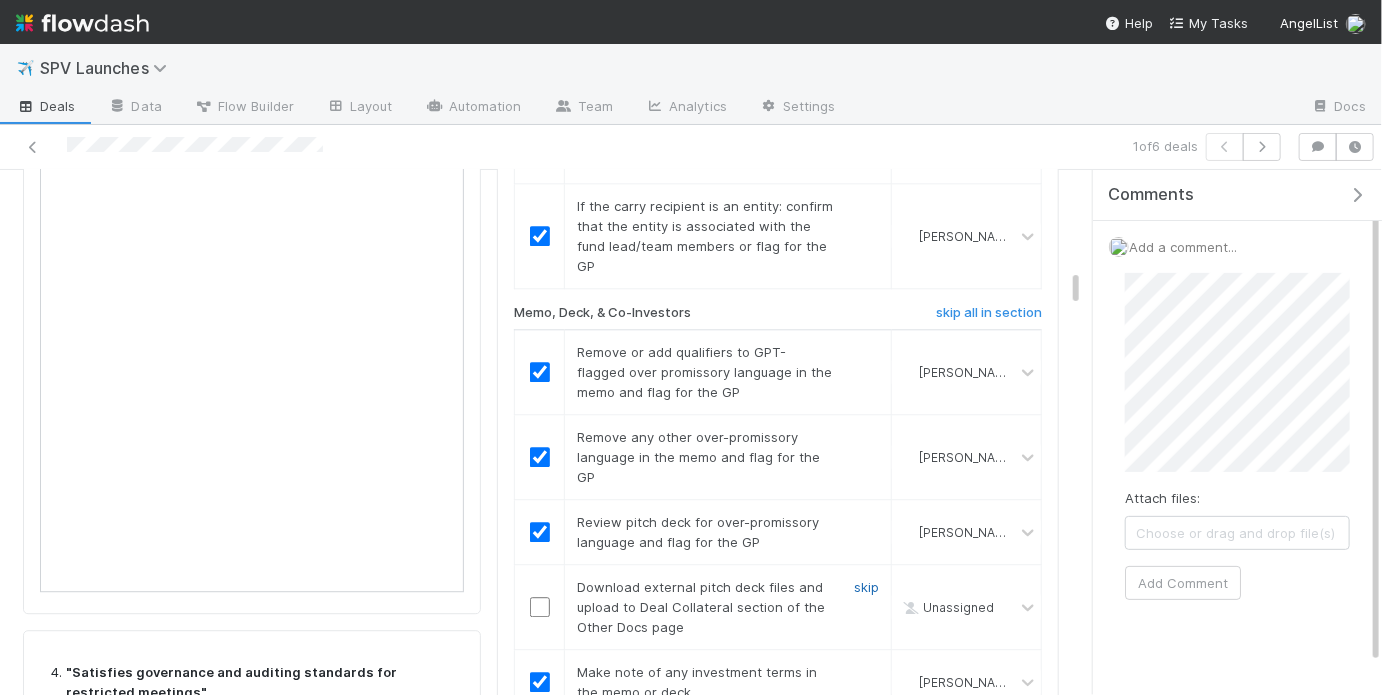 click on "skip" at bounding box center (866, 587) 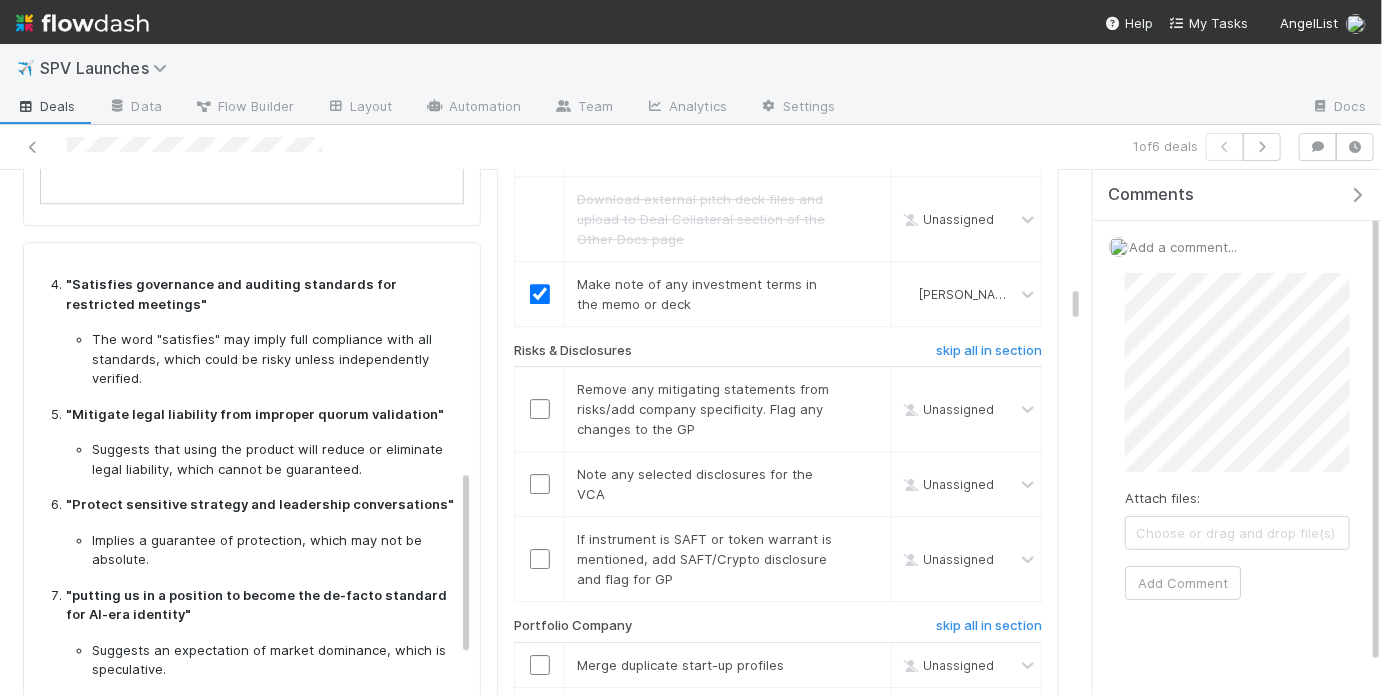 scroll, scrollTop: 2683, scrollLeft: 0, axis: vertical 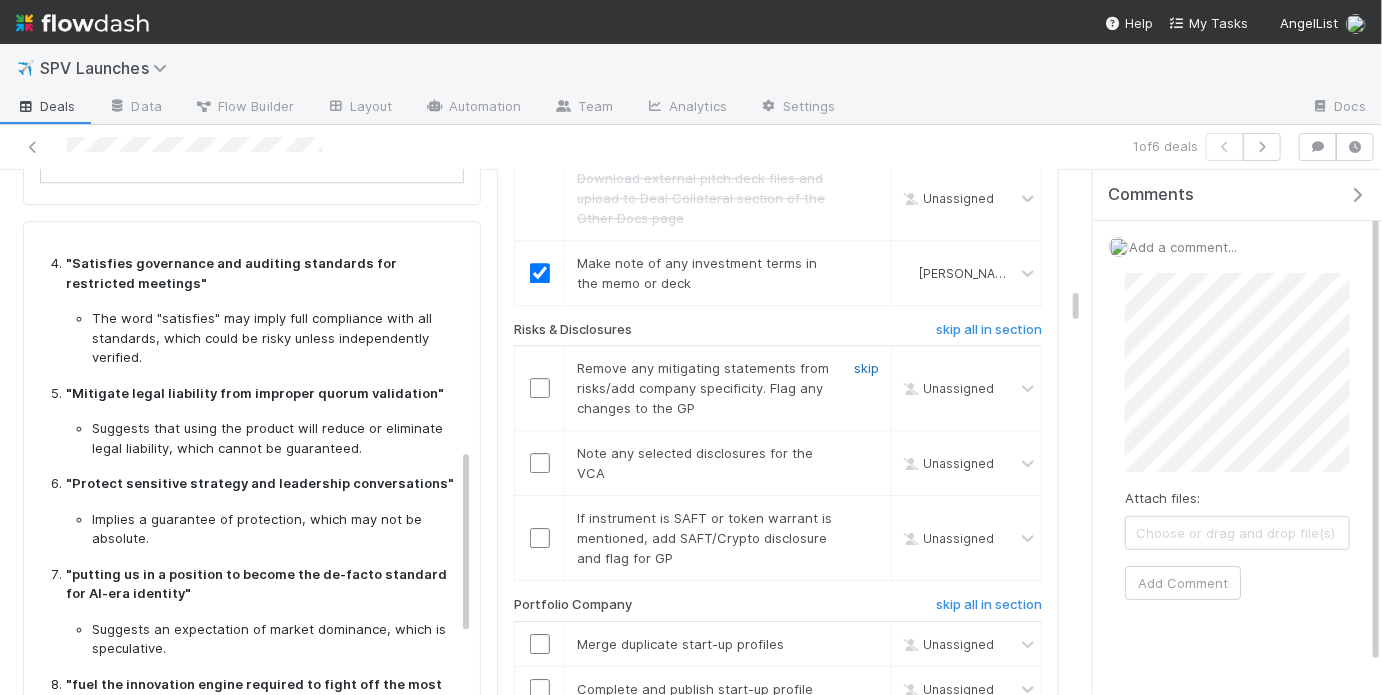 click on "skip" at bounding box center (866, 368) 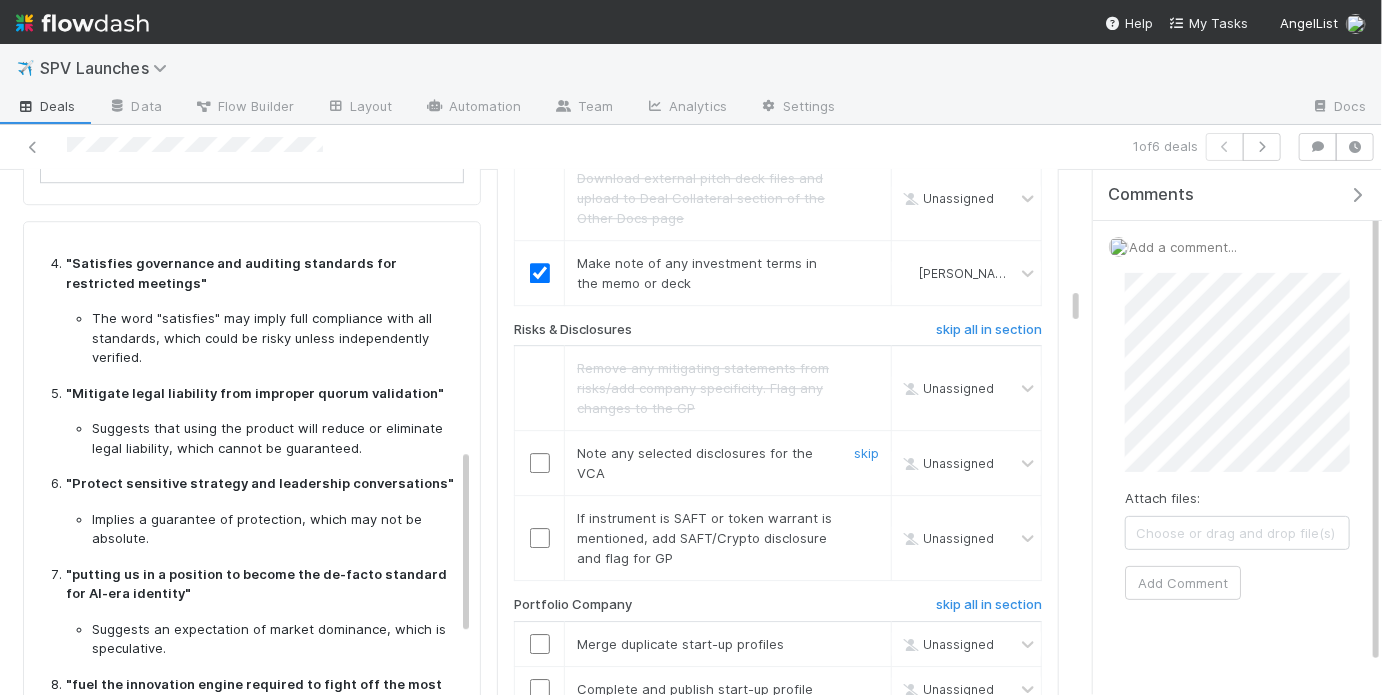 click at bounding box center [540, 463] 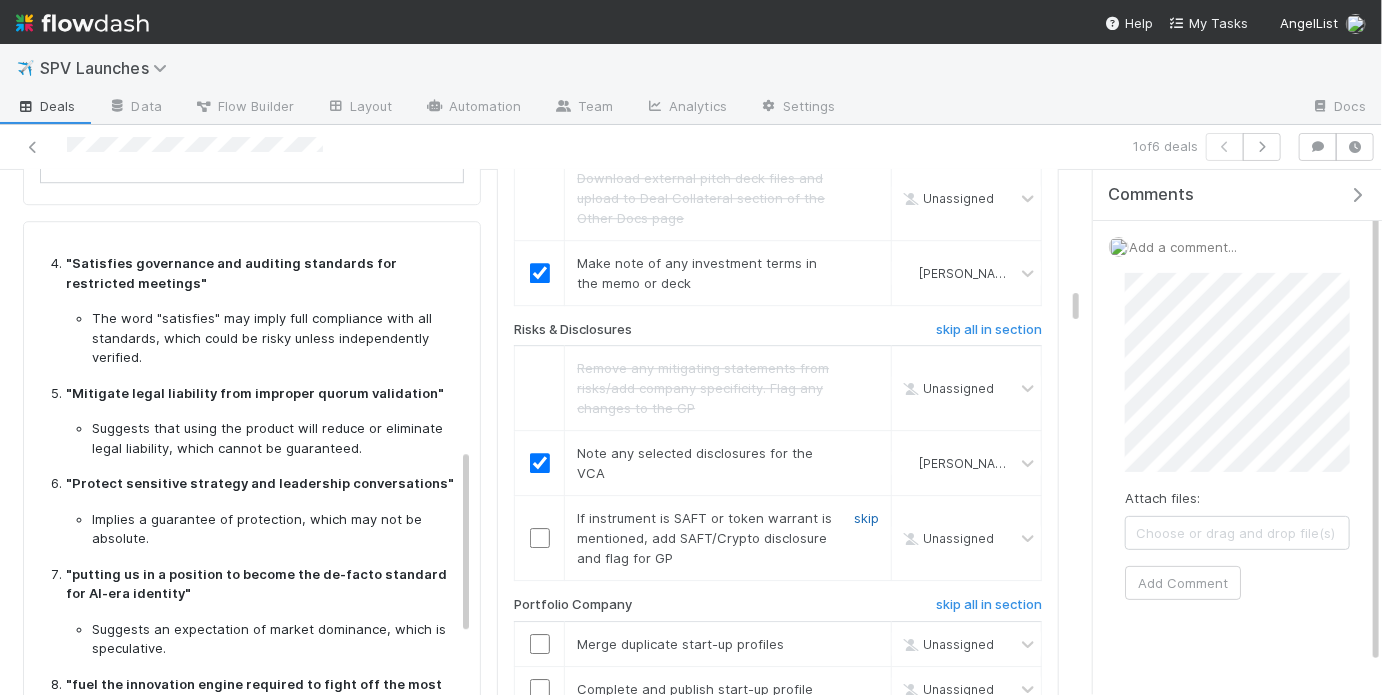 click on "skip" at bounding box center [866, 518] 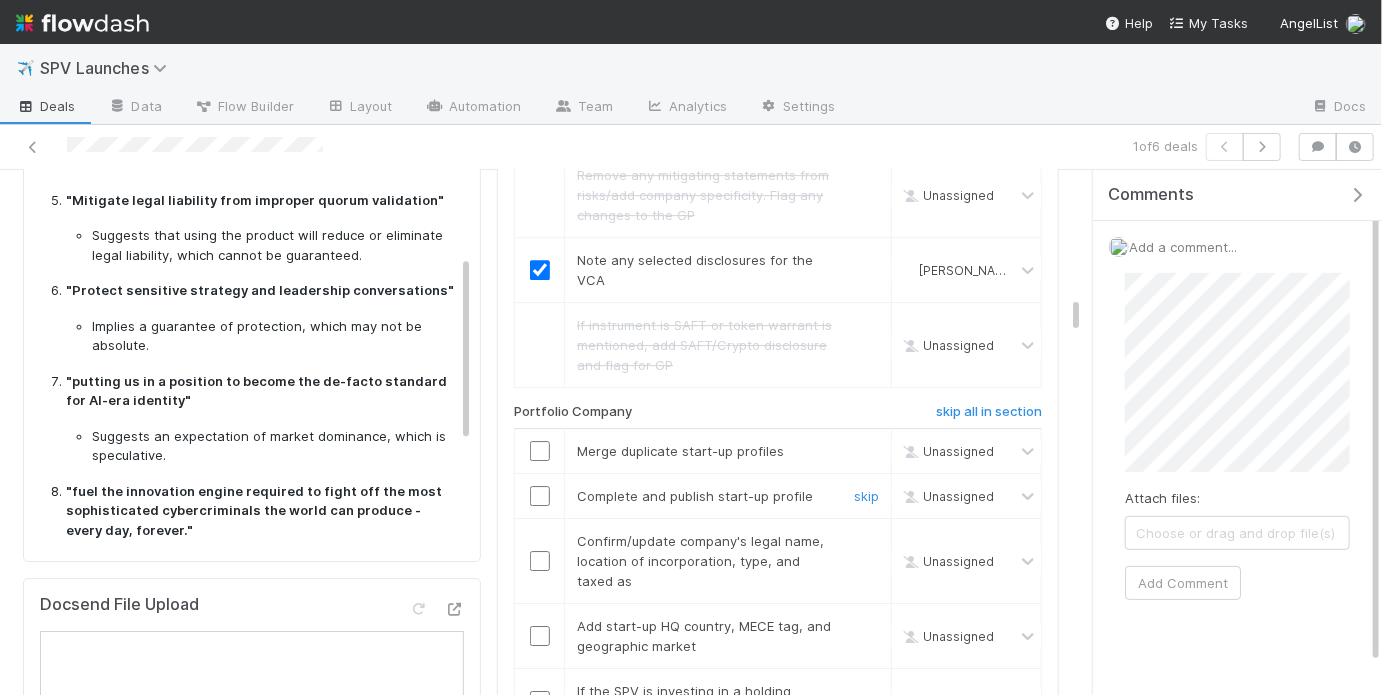 scroll, scrollTop: 2878, scrollLeft: 0, axis: vertical 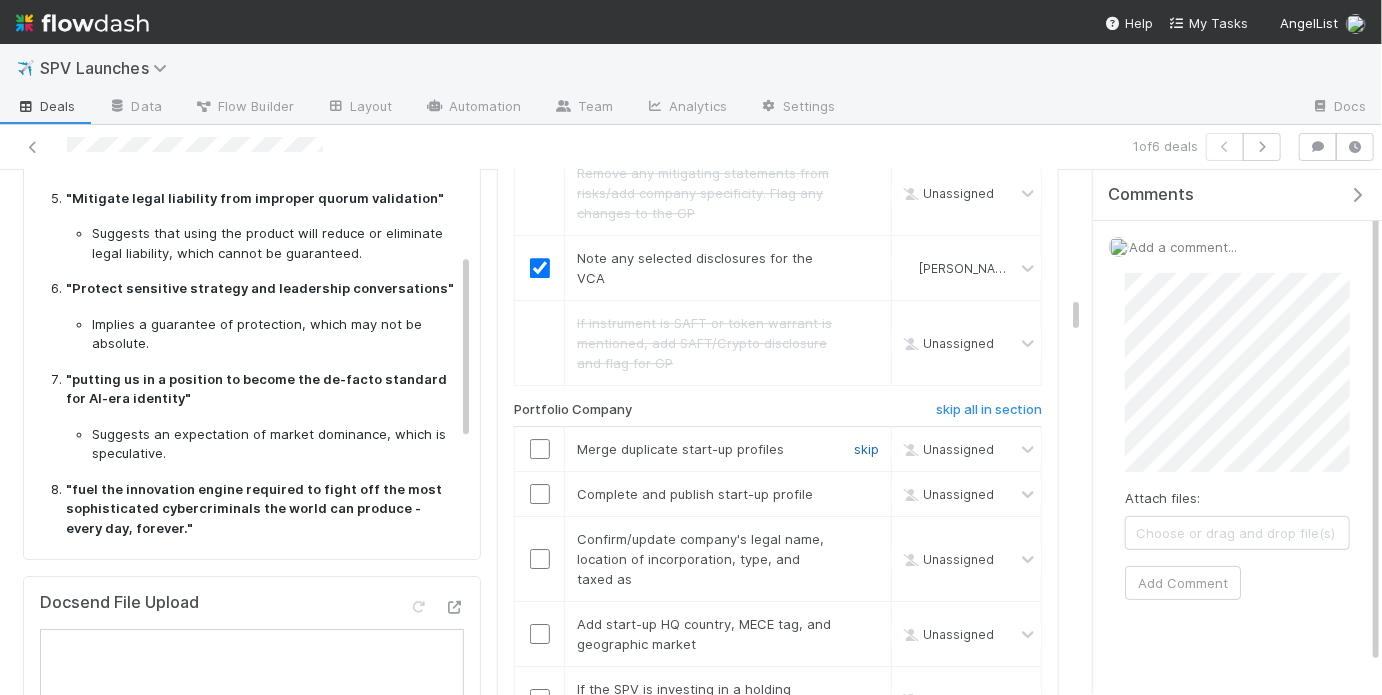 click on "skip" at bounding box center (866, 449) 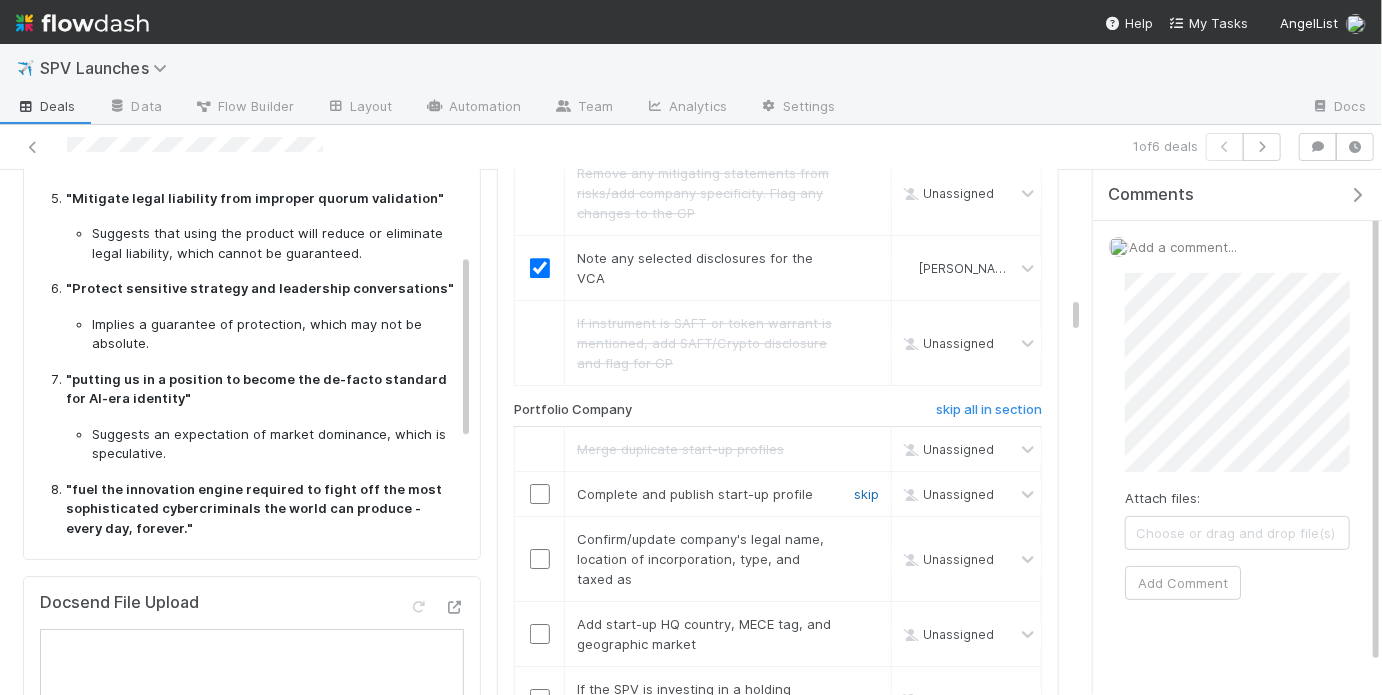 click on "skip" at bounding box center (866, 494) 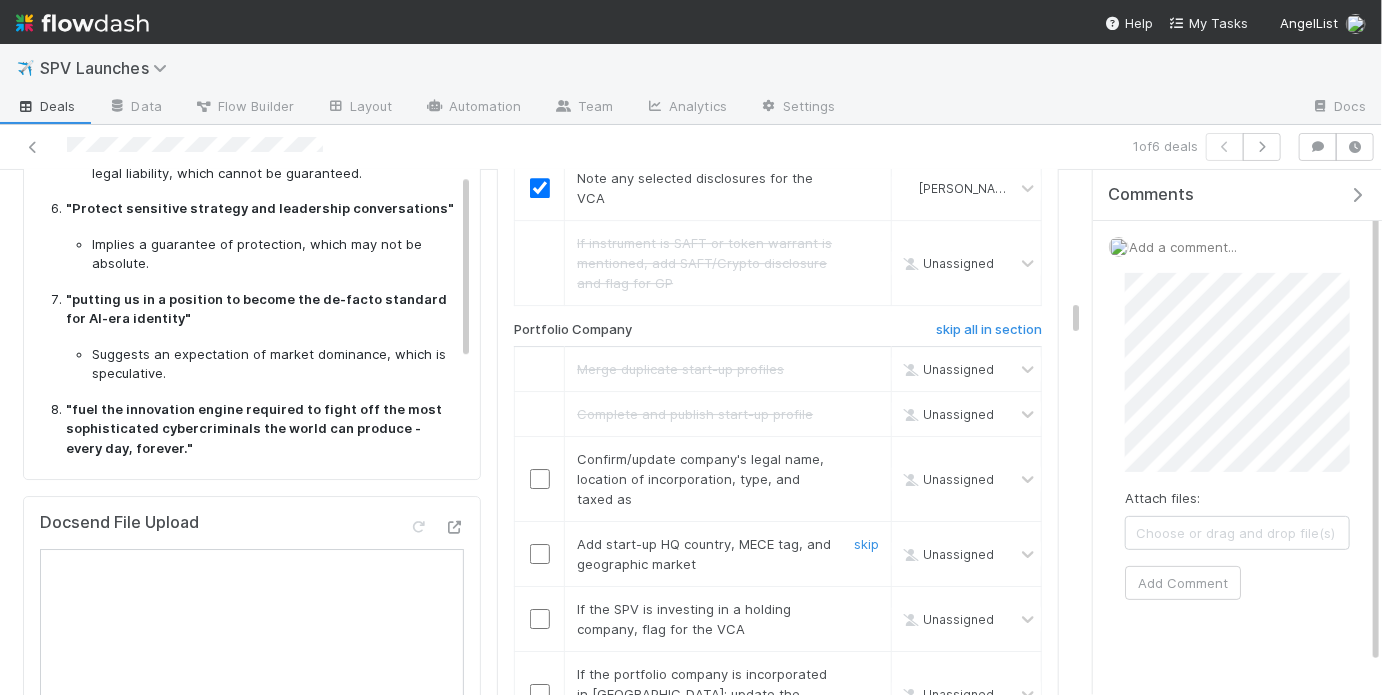 scroll, scrollTop: 2961, scrollLeft: 0, axis: vertical 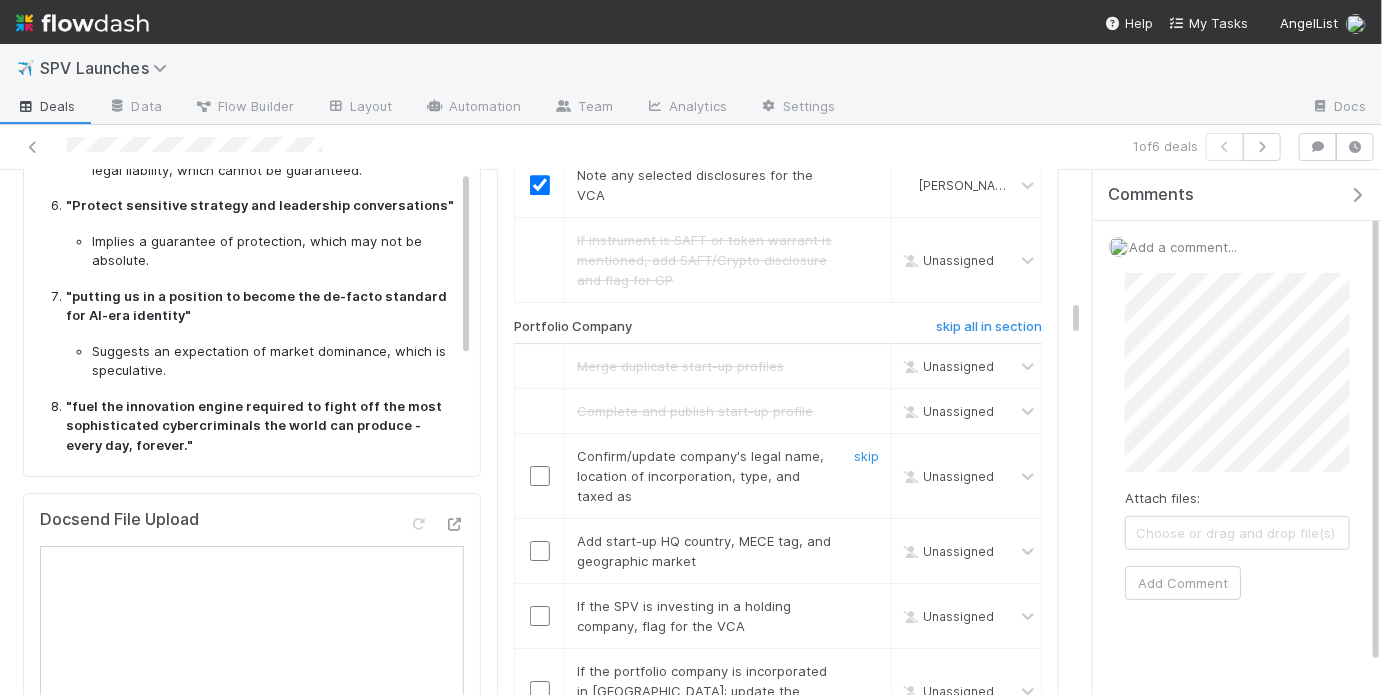 click at bounding box center [540, 476] 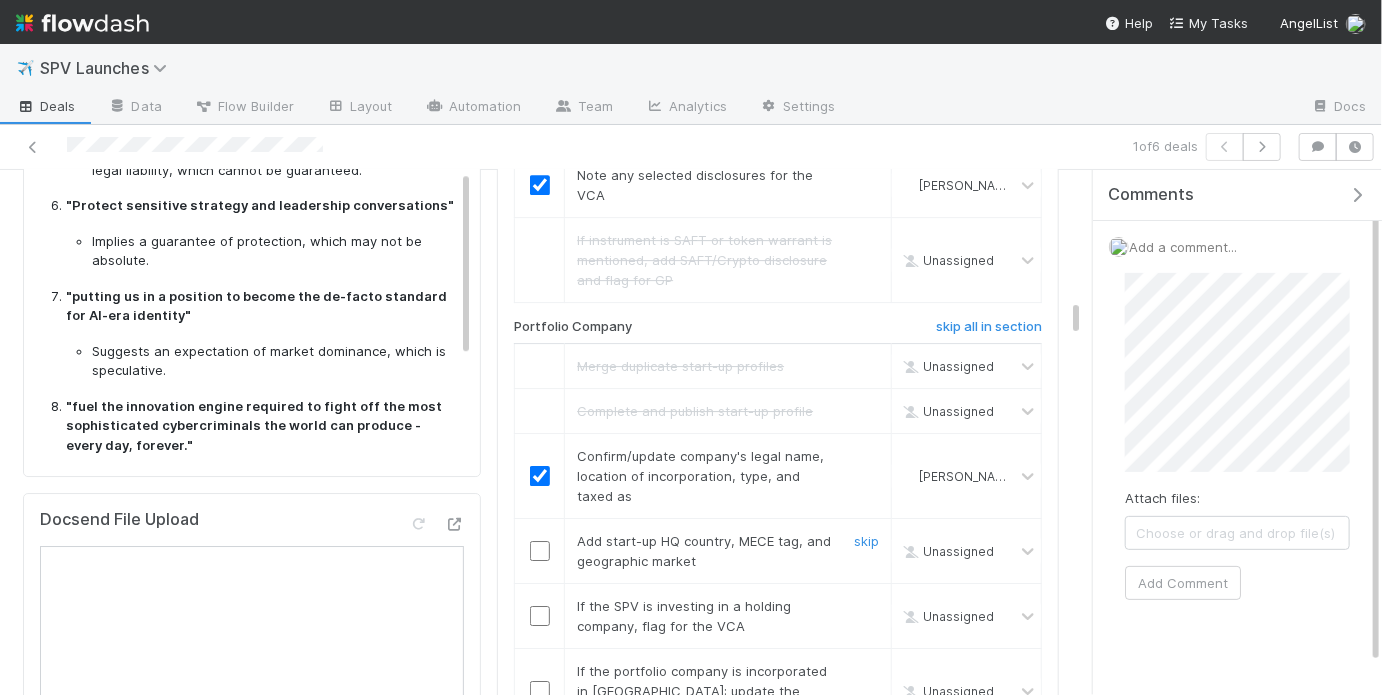 click at bounding box center (540, 551) 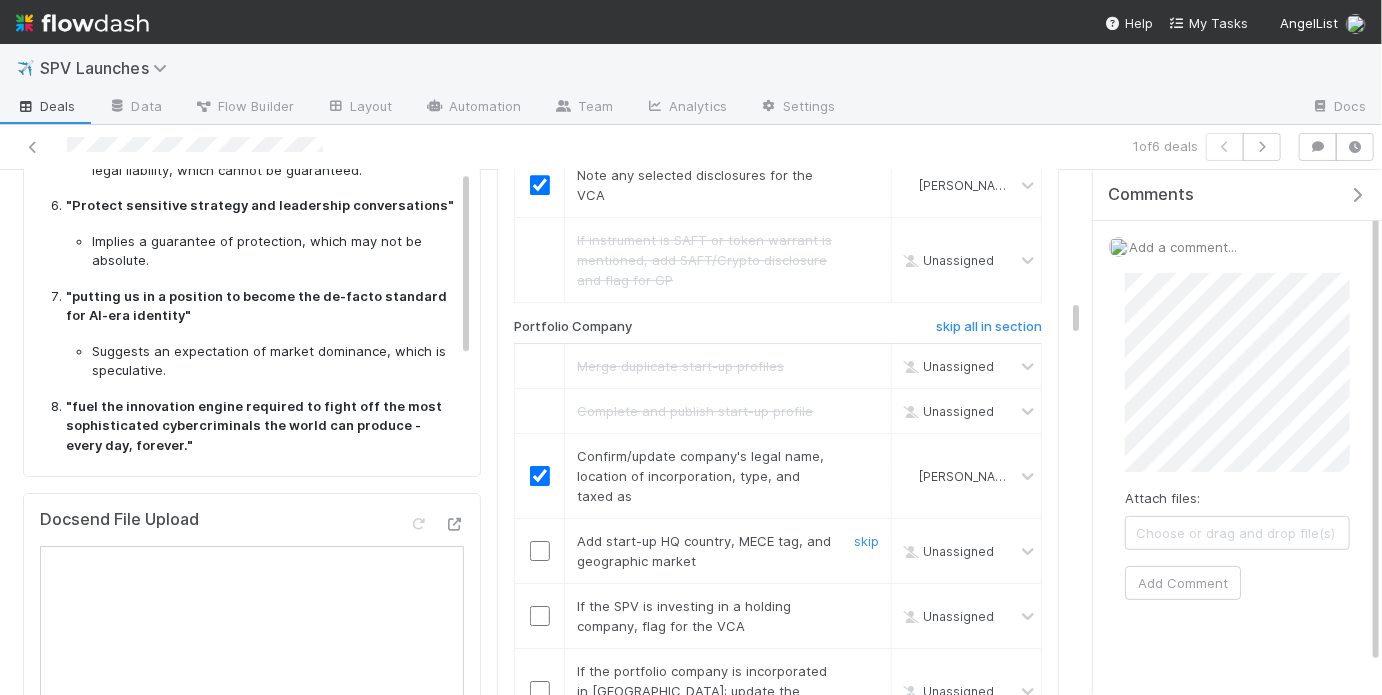 click at bounding box center (540, 551) 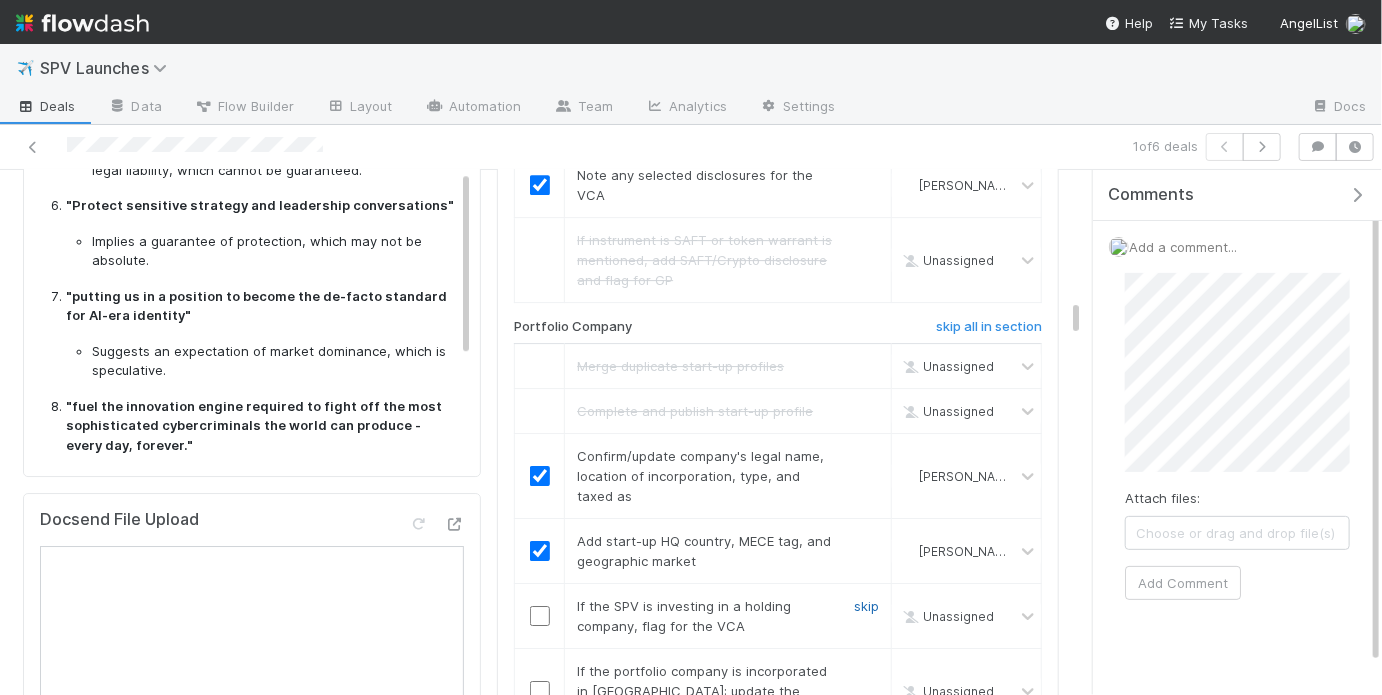 click on "skip" at bounding box center [866, 606] 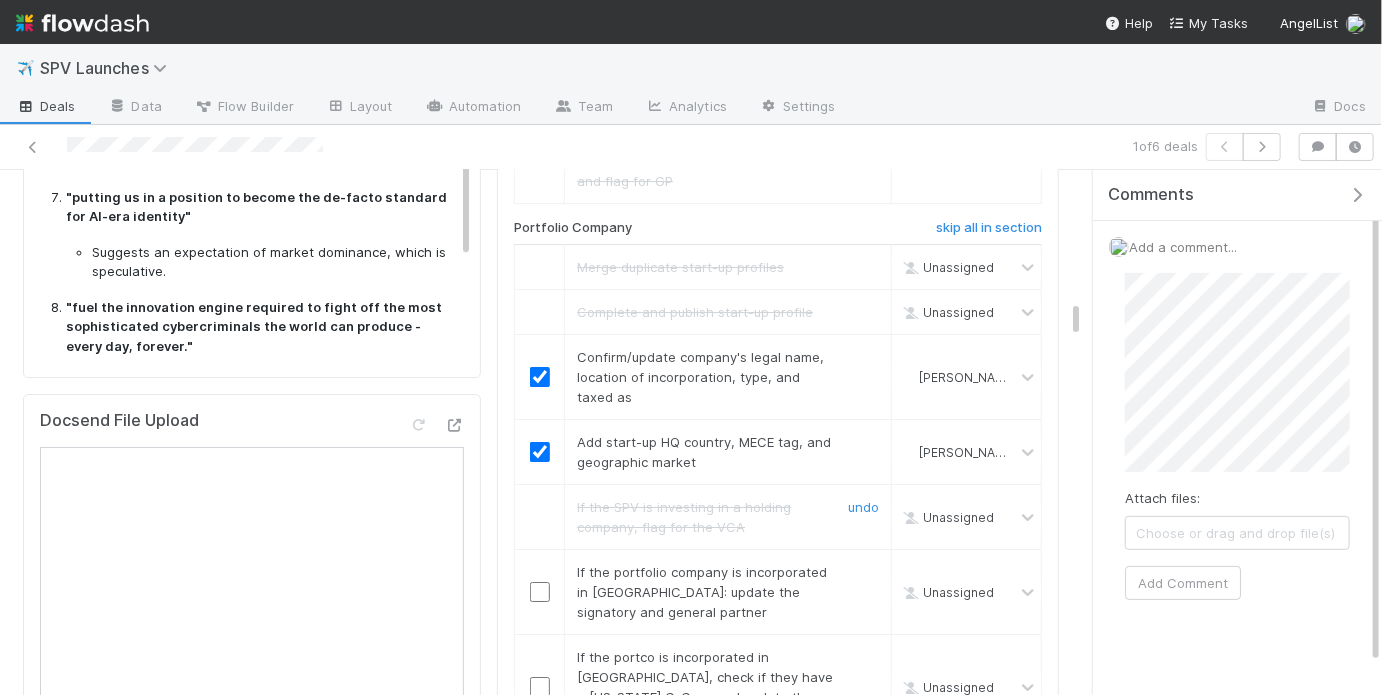 scroll, scrollTop: 3074, scrollLeft: 0, axis: vertical 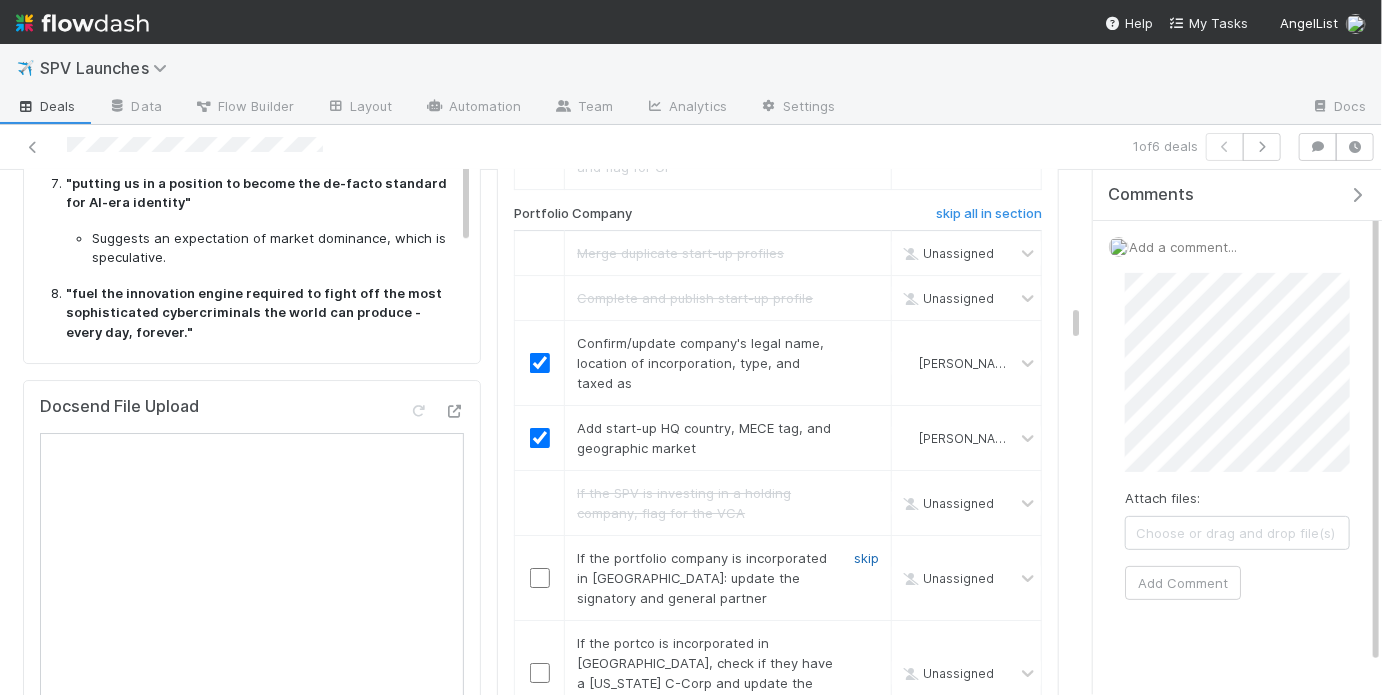 click on "skip" at bounding box center (866, 558) 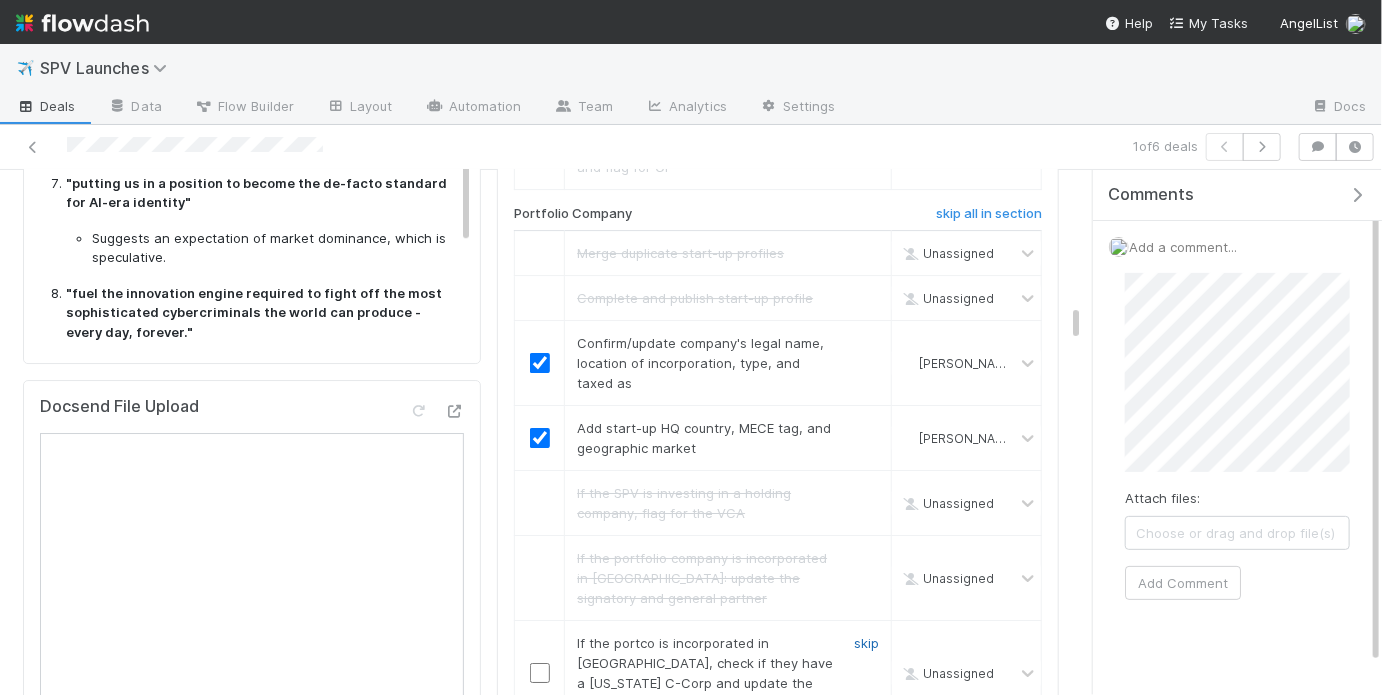 click on "skip" at bounding box center (866, 643) 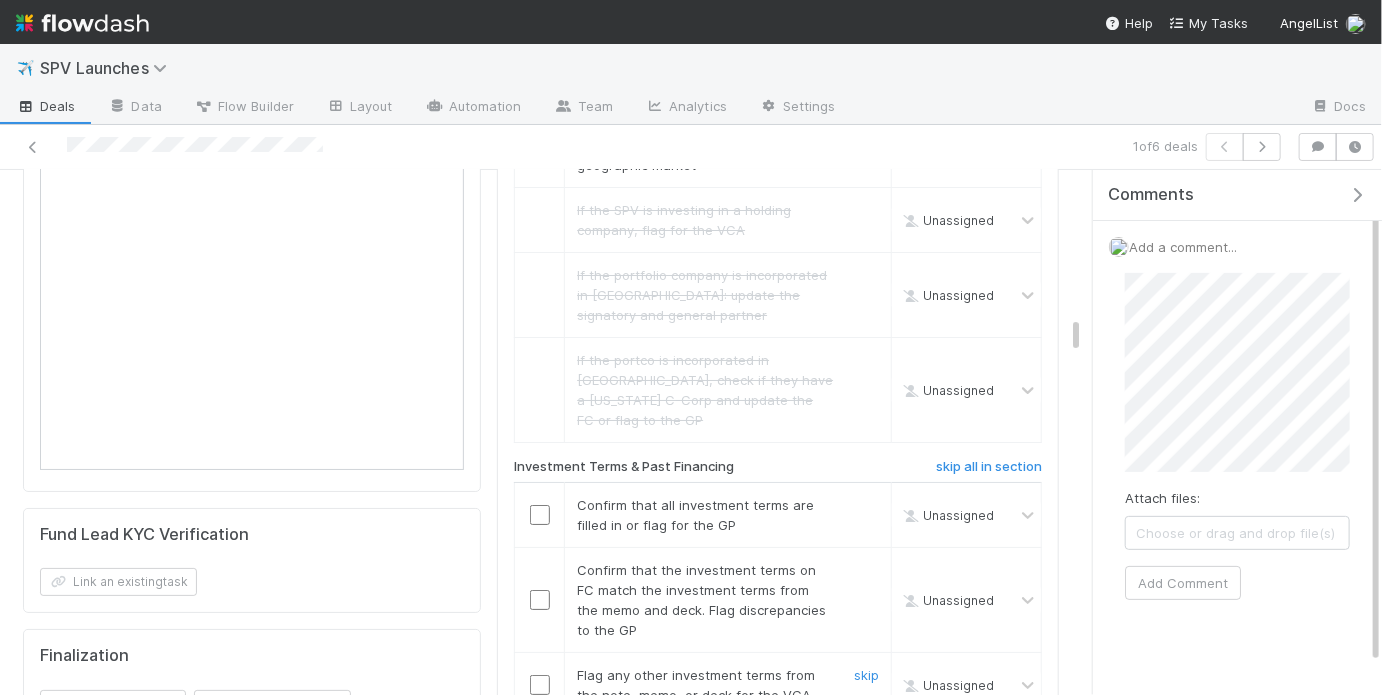 scroll, scrollTop: 3361, scrollLeft: 0, axis: vertical 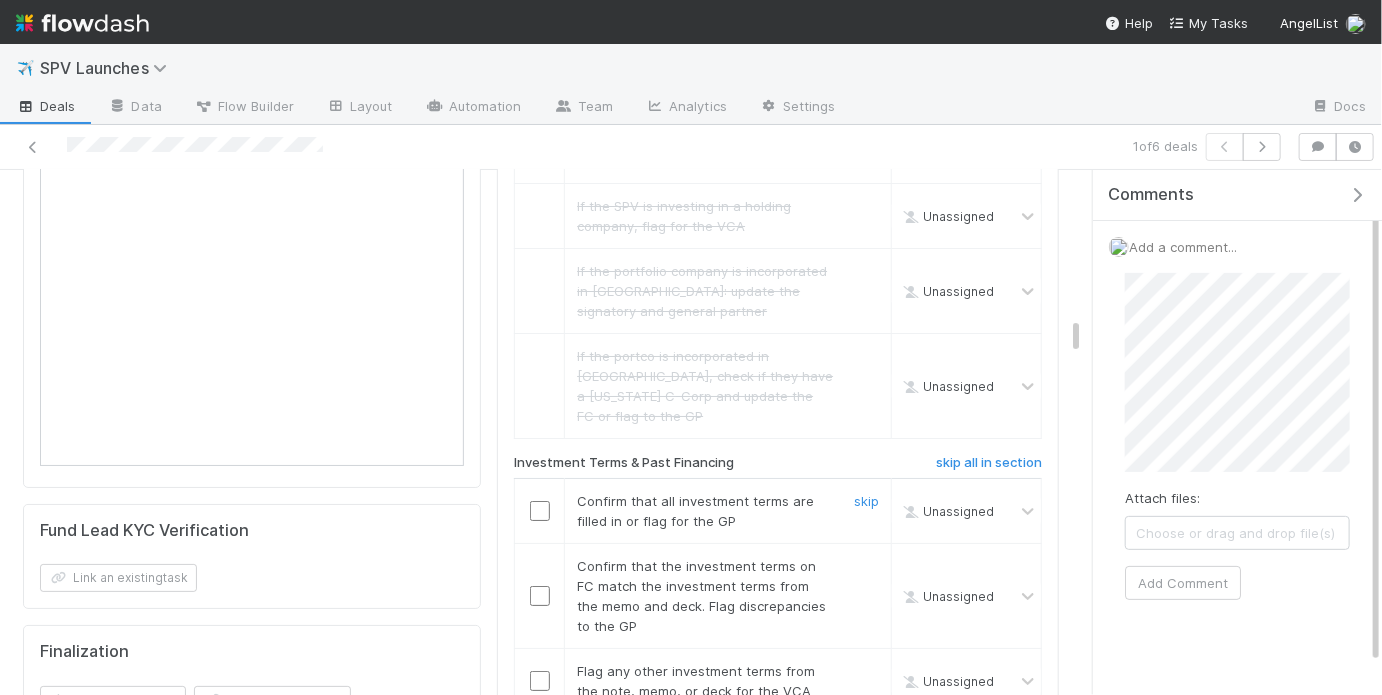 click at bounding box center [540, 511] 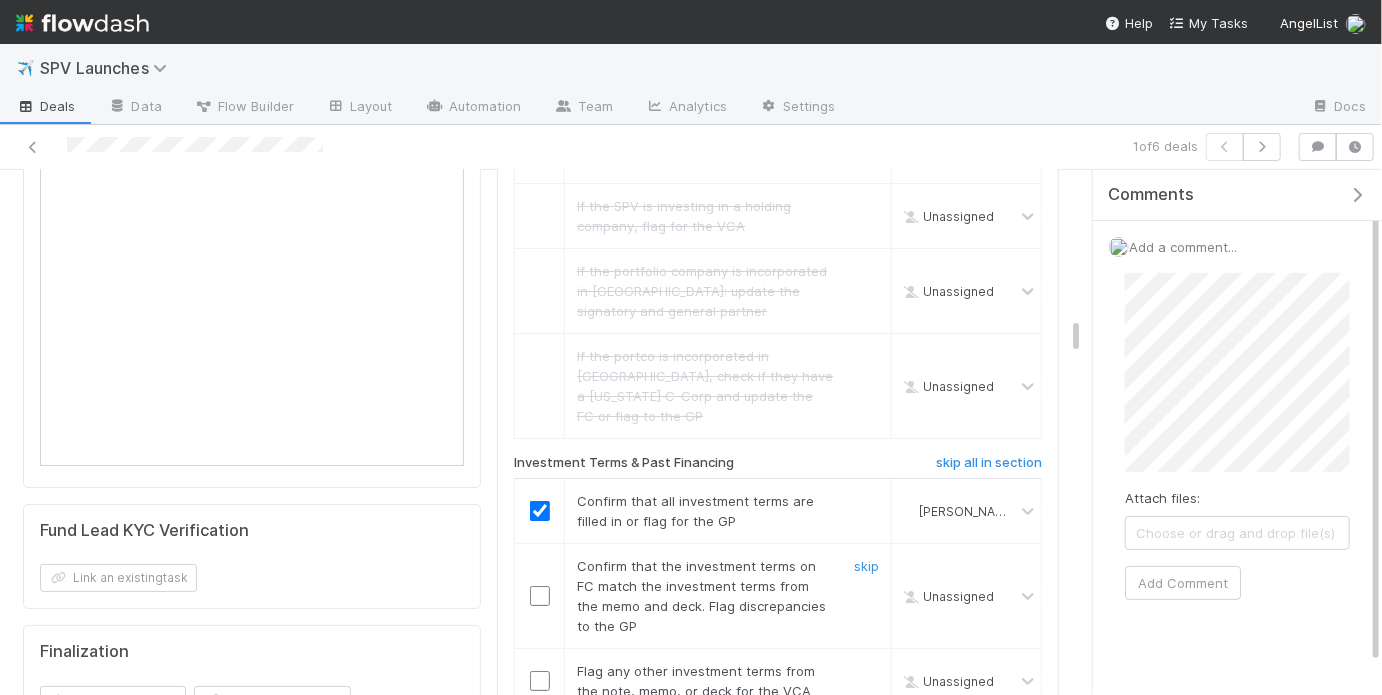 click at bounding box center [540, 596] 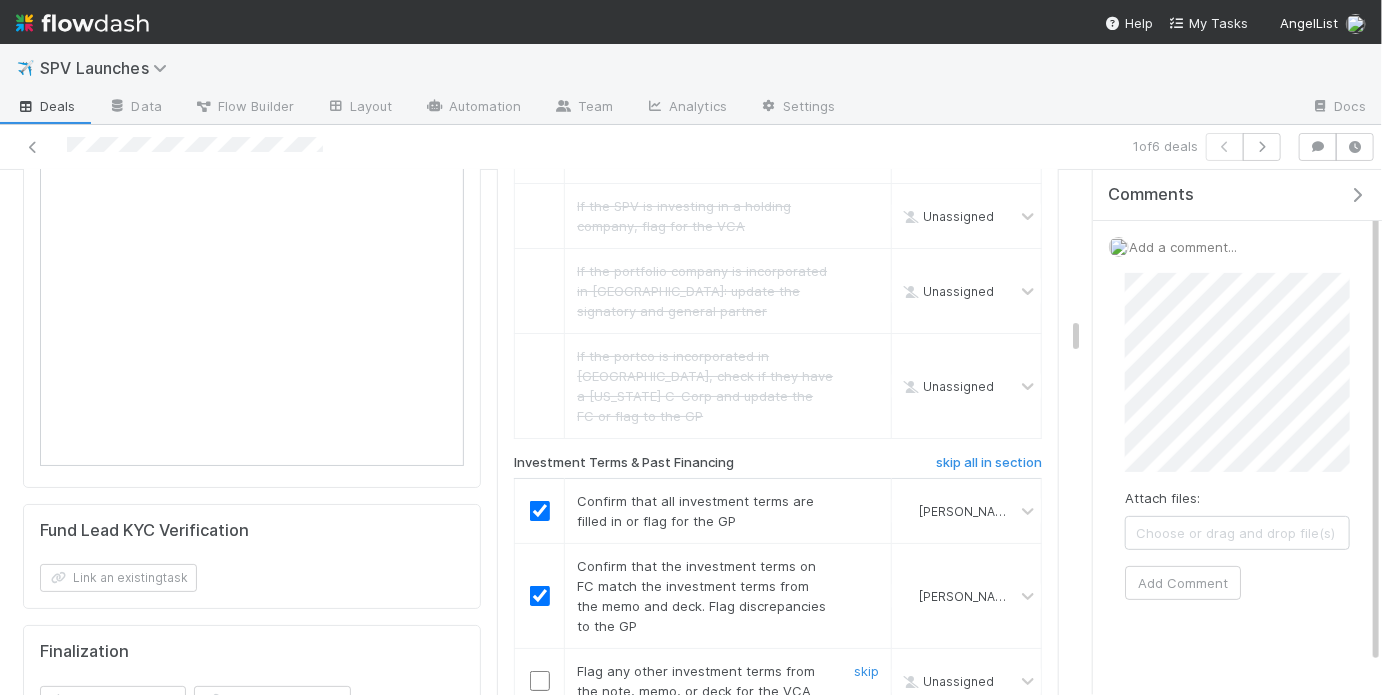 click on "skip" at bounding box center [864, 681] 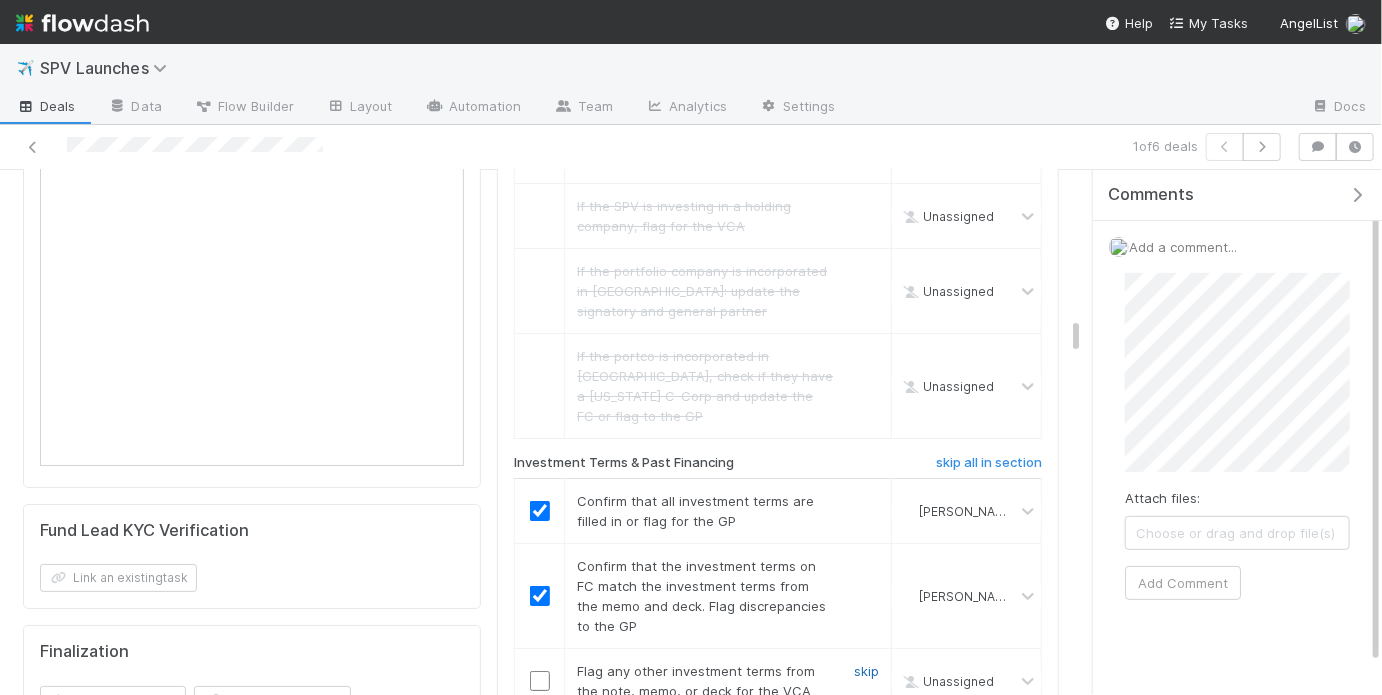 click on "skip" at bounding box center [866, 671] 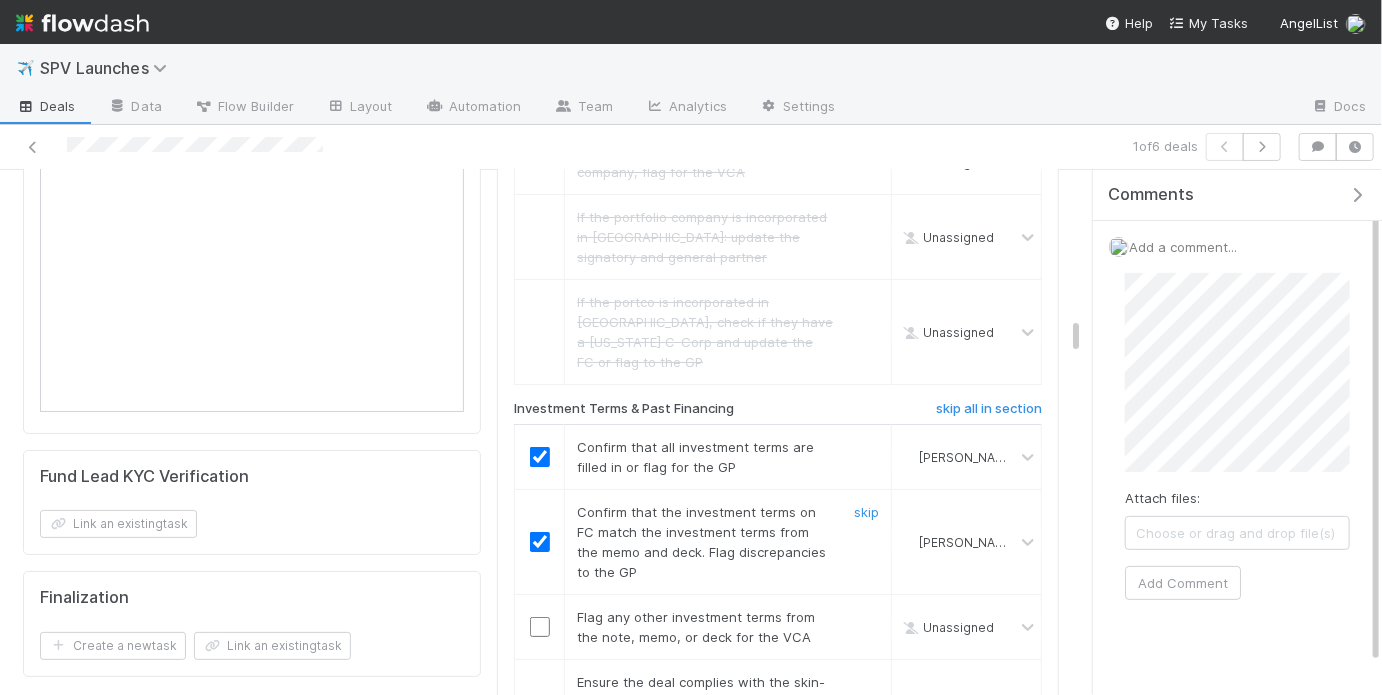 scroll, scrollTop: 3416, scrollLeft: 0, axis: vertical 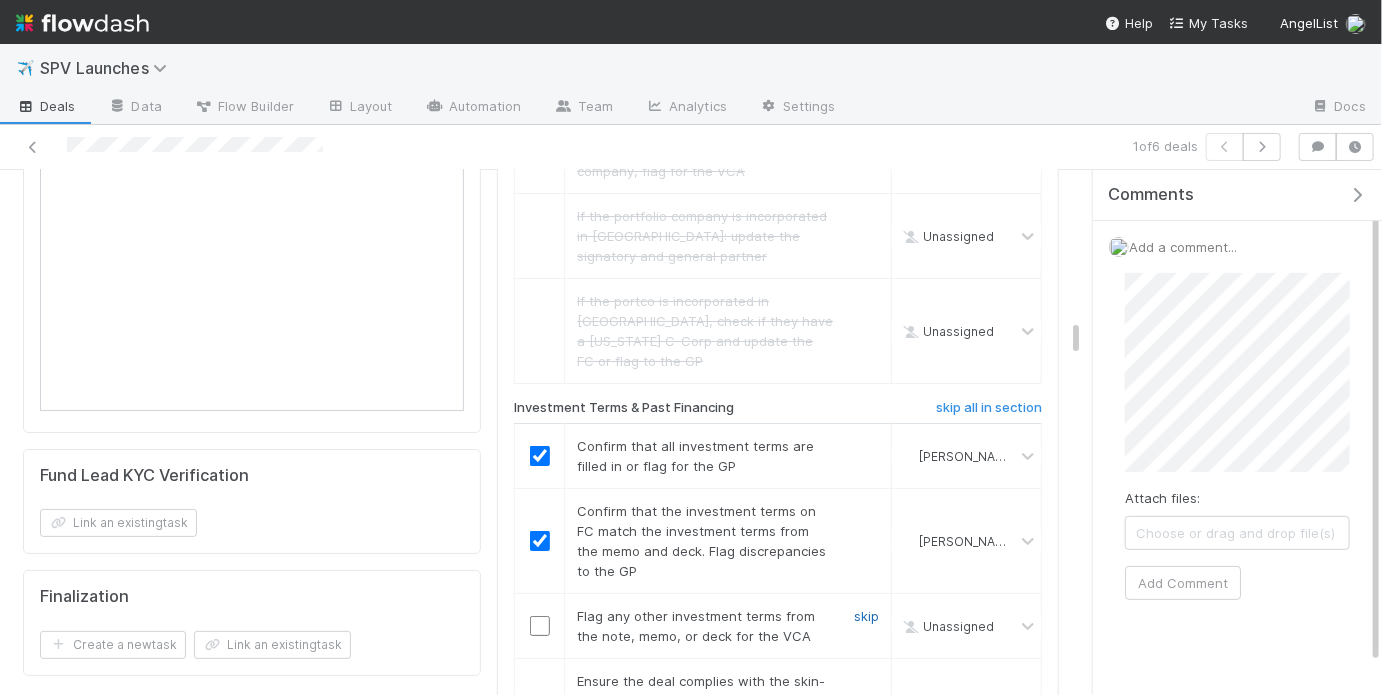 click on "skip" at bounding box center [866, 616] 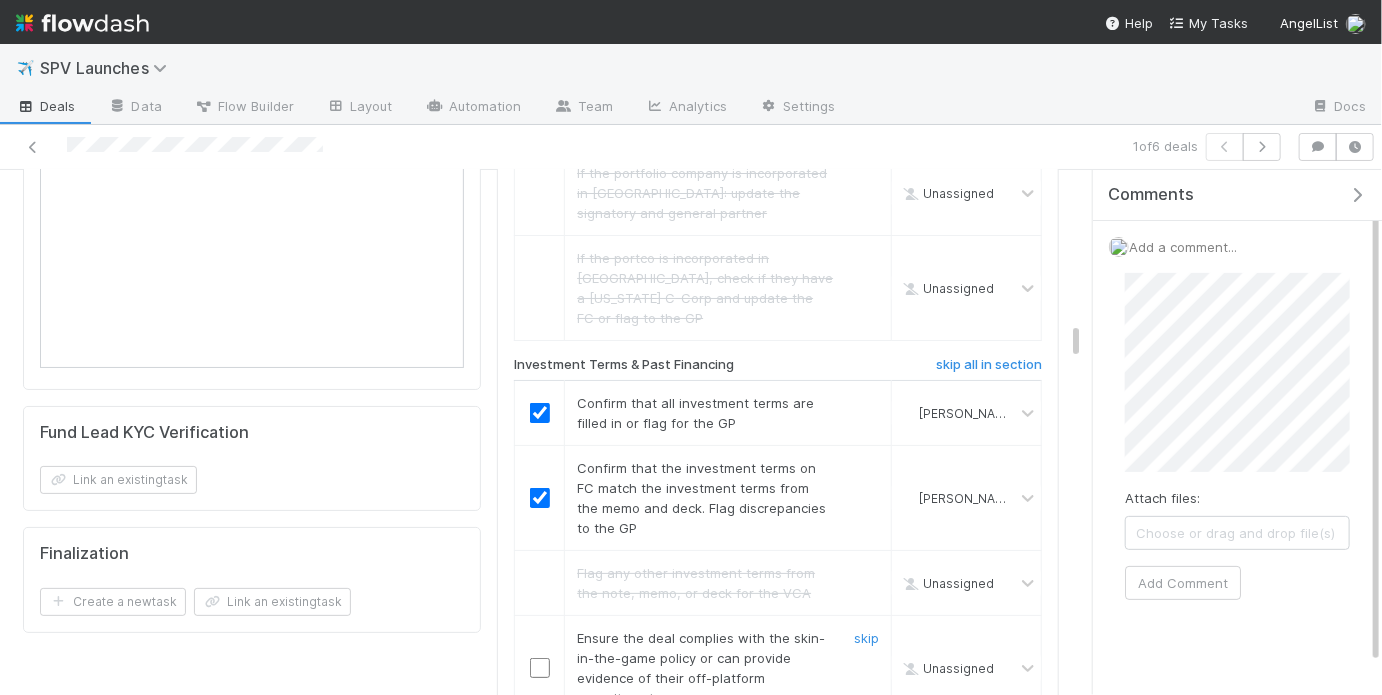 scroll, scrollTop: 3586, scrollLeft: 0, axis: vertical 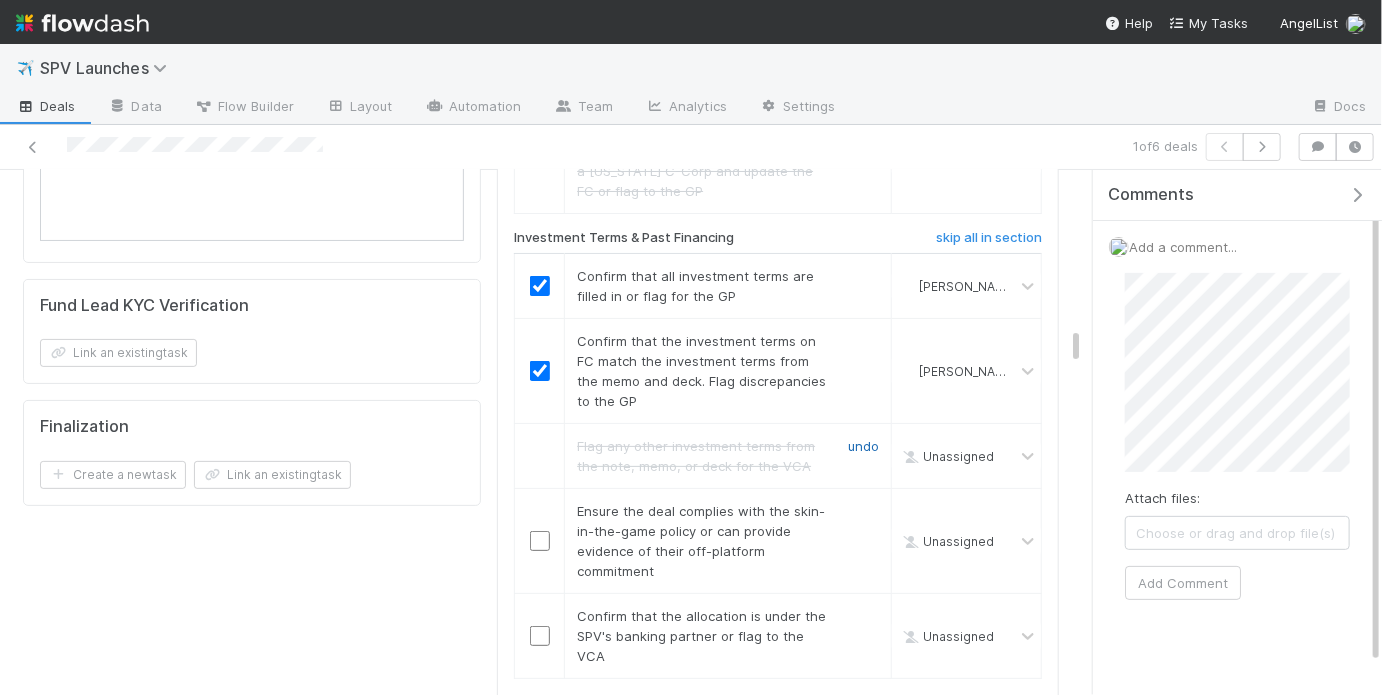click on "undo" at bounding box center (863, 446) 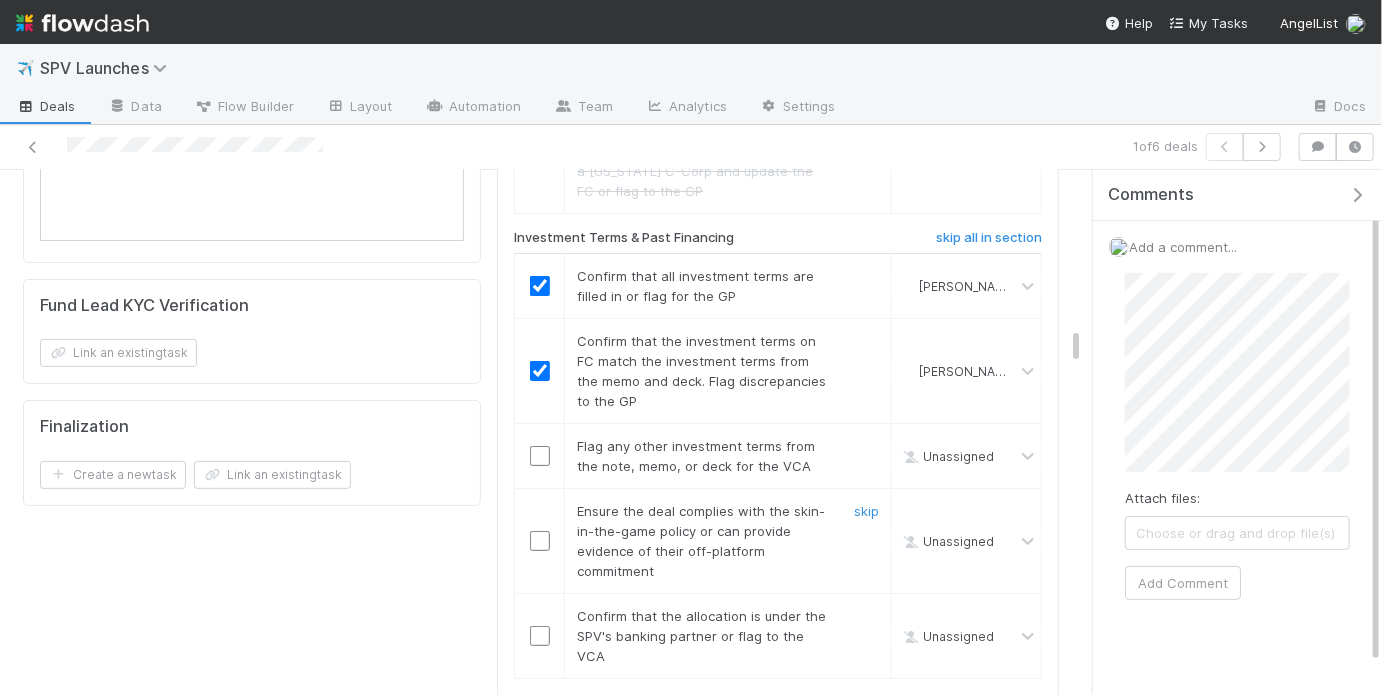 click at bounding box center (540, 541) 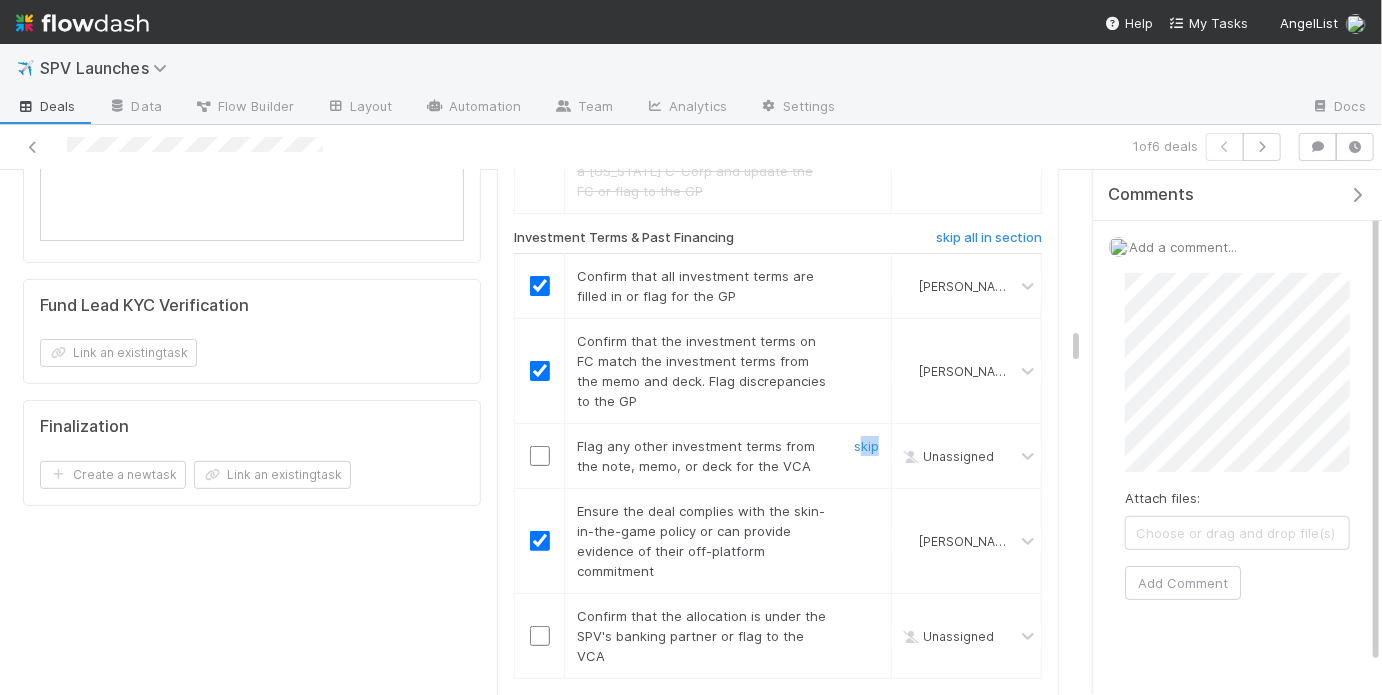 click on "skip" at bounding box center [864, 456] 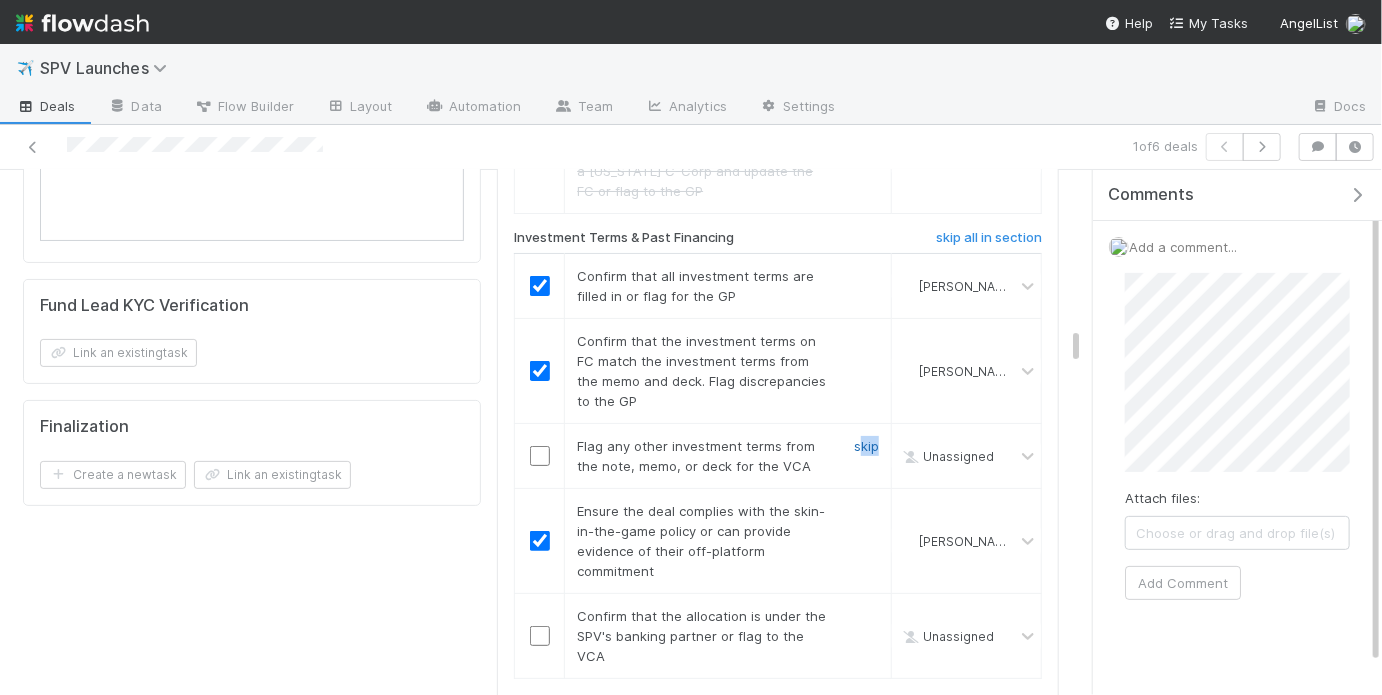 click on "skip" at bounding box center [866, 446] 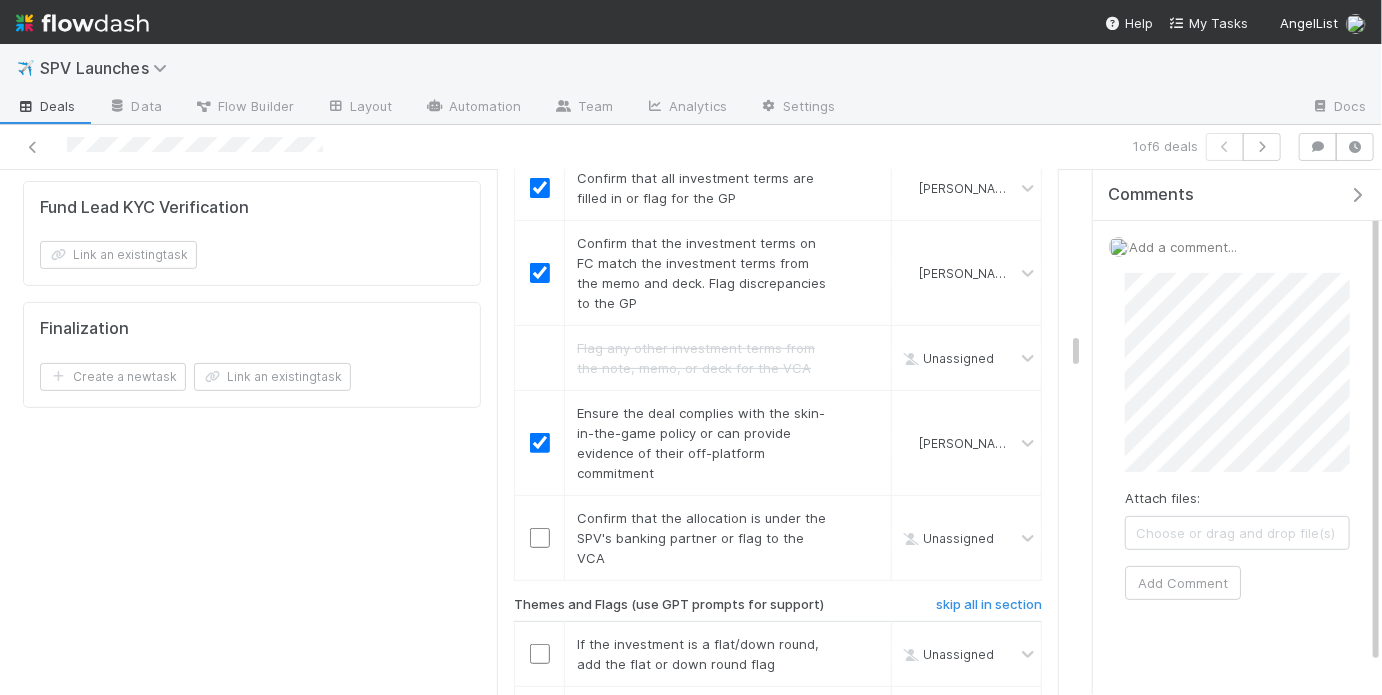 scroll, scrollTop: 3697, scrollLeft: 0, axis: vertical 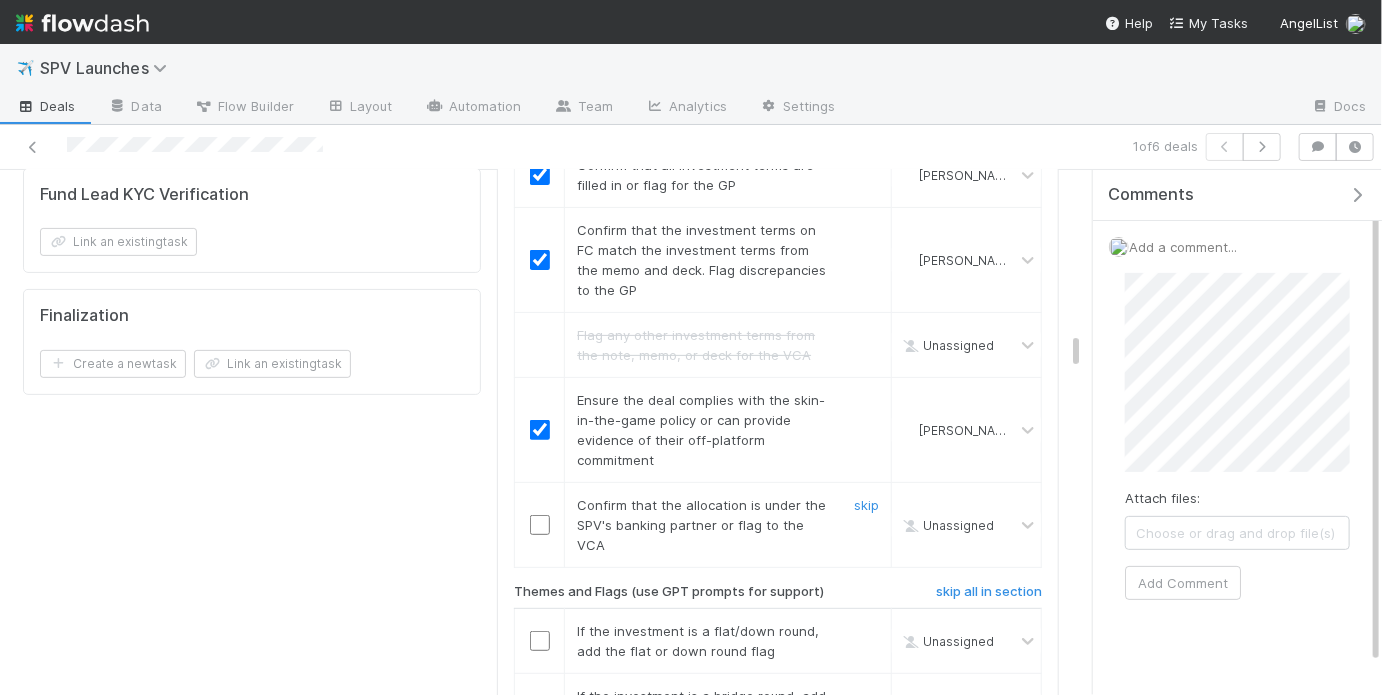 click at bounding box center [540, 525] 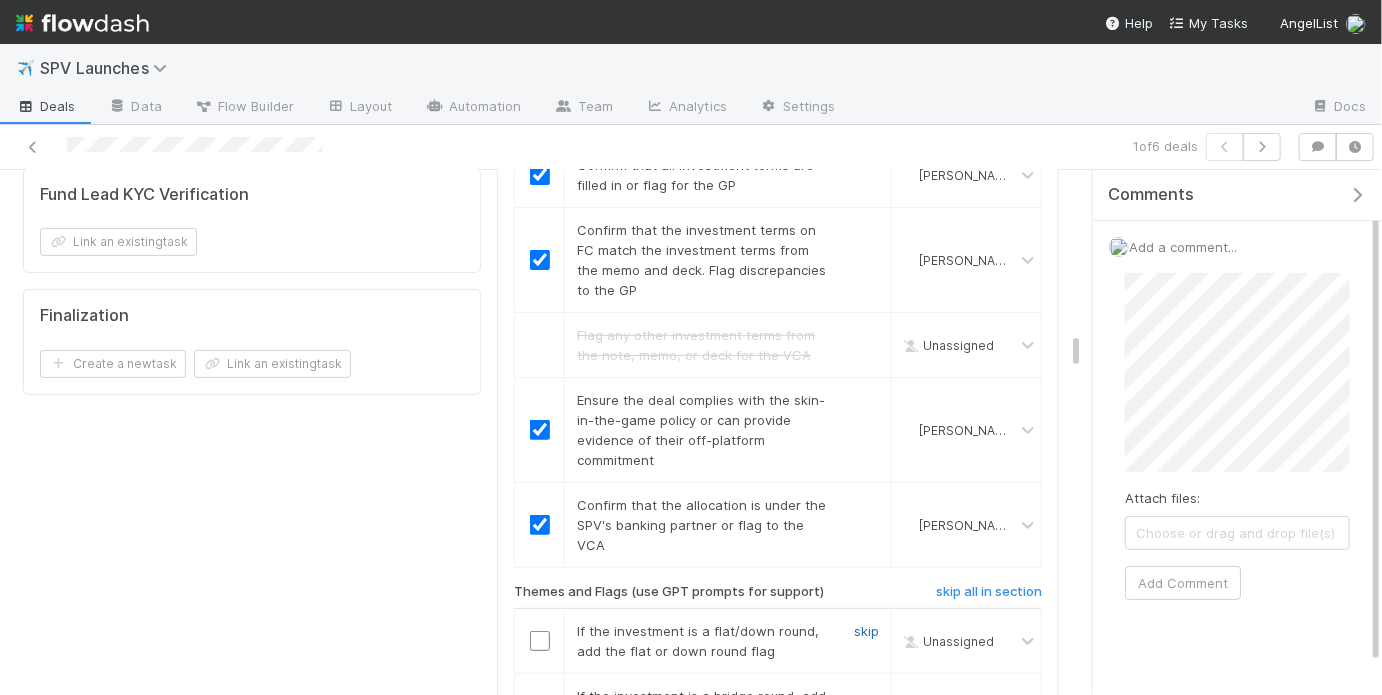 click on "skip" at bounding box center (866, 631) 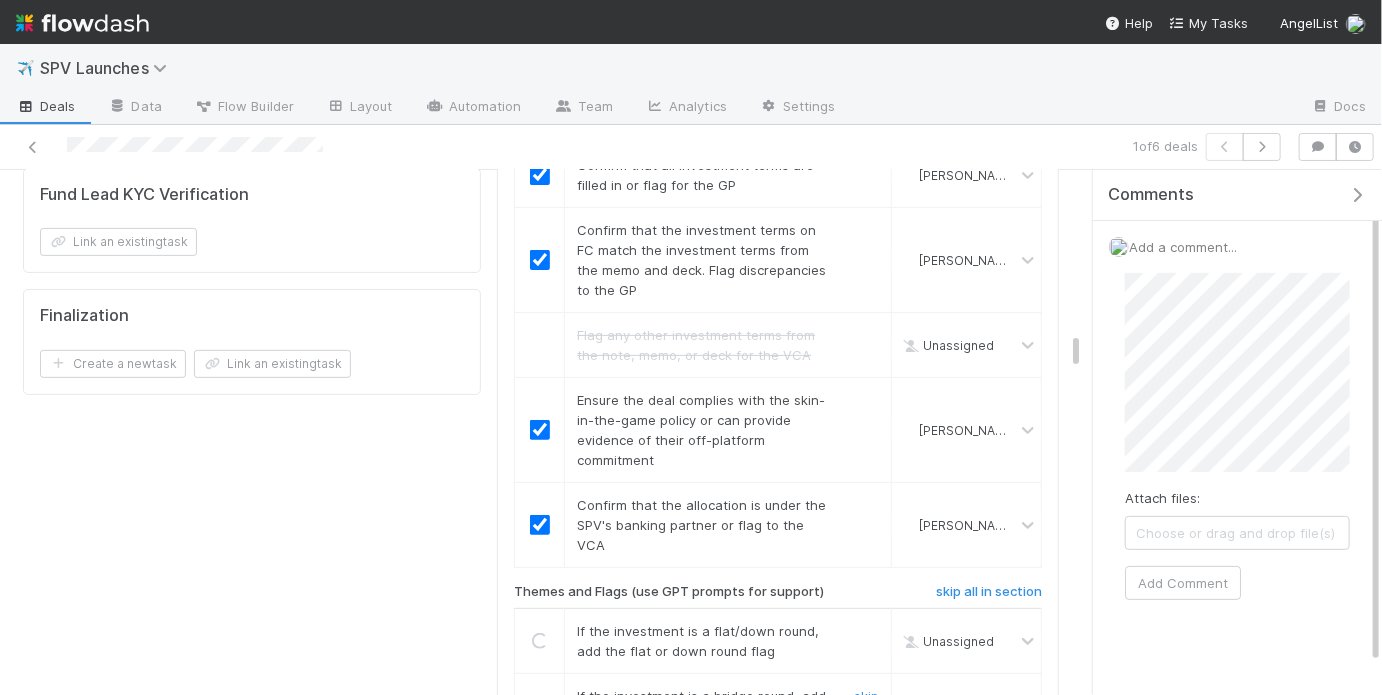 click on "skip" at bounding box center [866, 696] 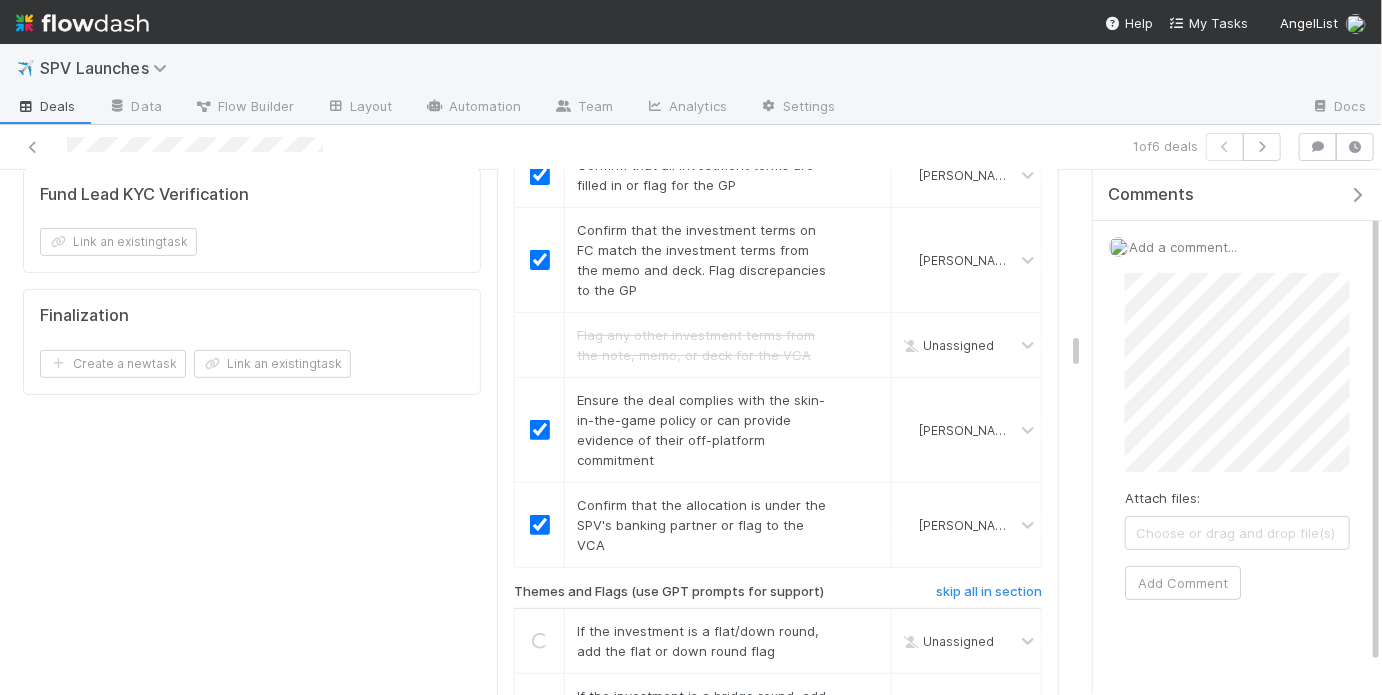 click on "skip" at bounding box center [866, 761] 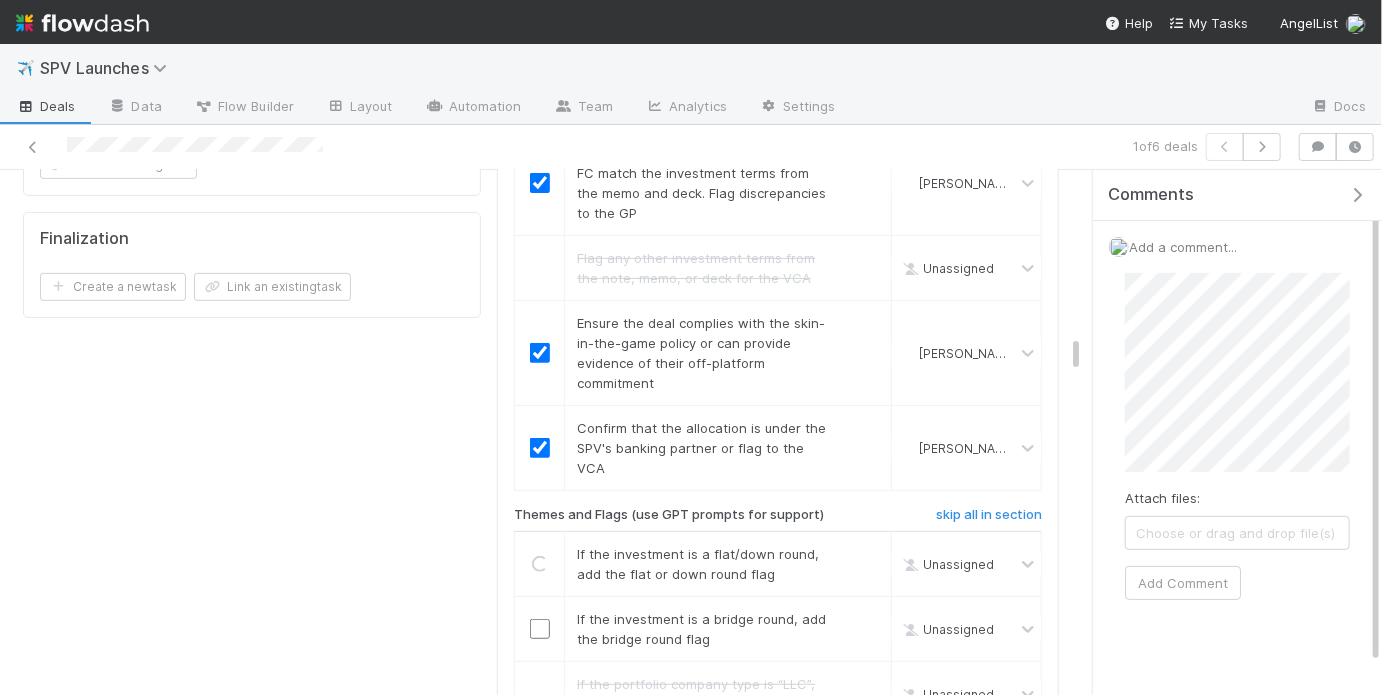 scroll, scrollTop: 3781, scrollLeft: 0, axis: vertical 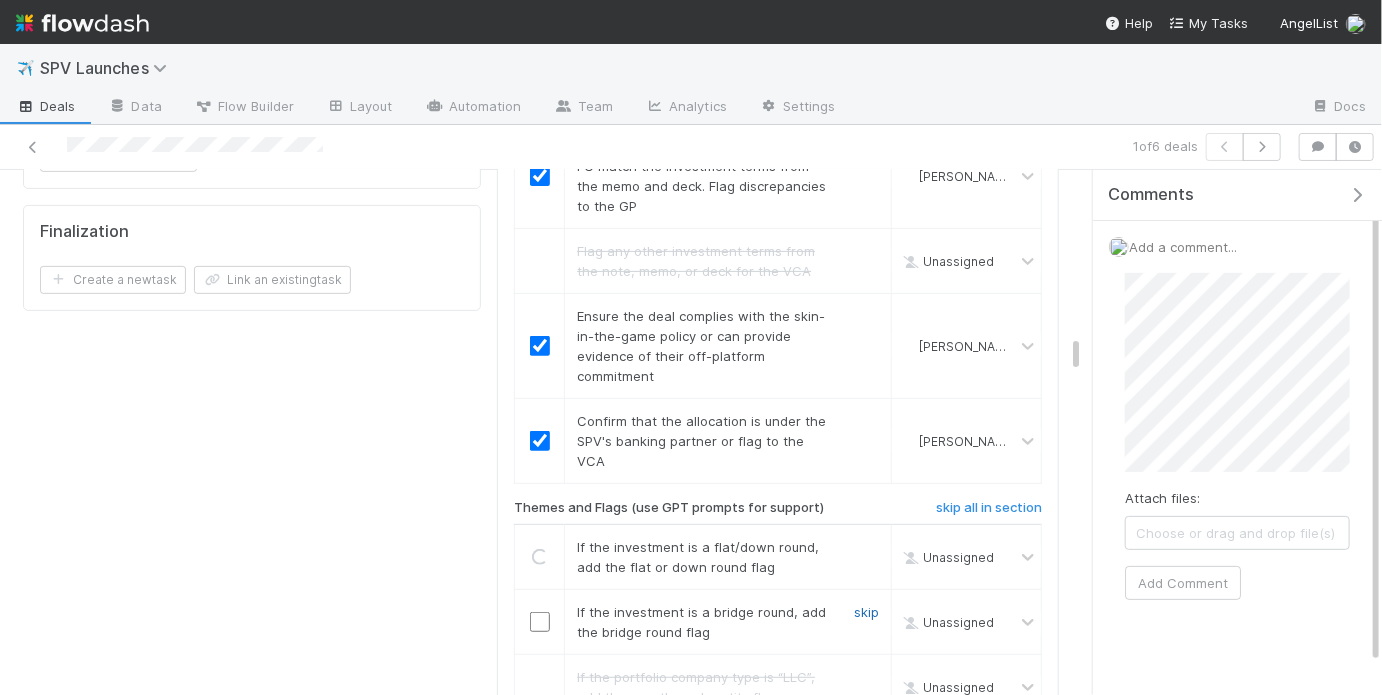 click on "skip" at bounding box center (866, 612) 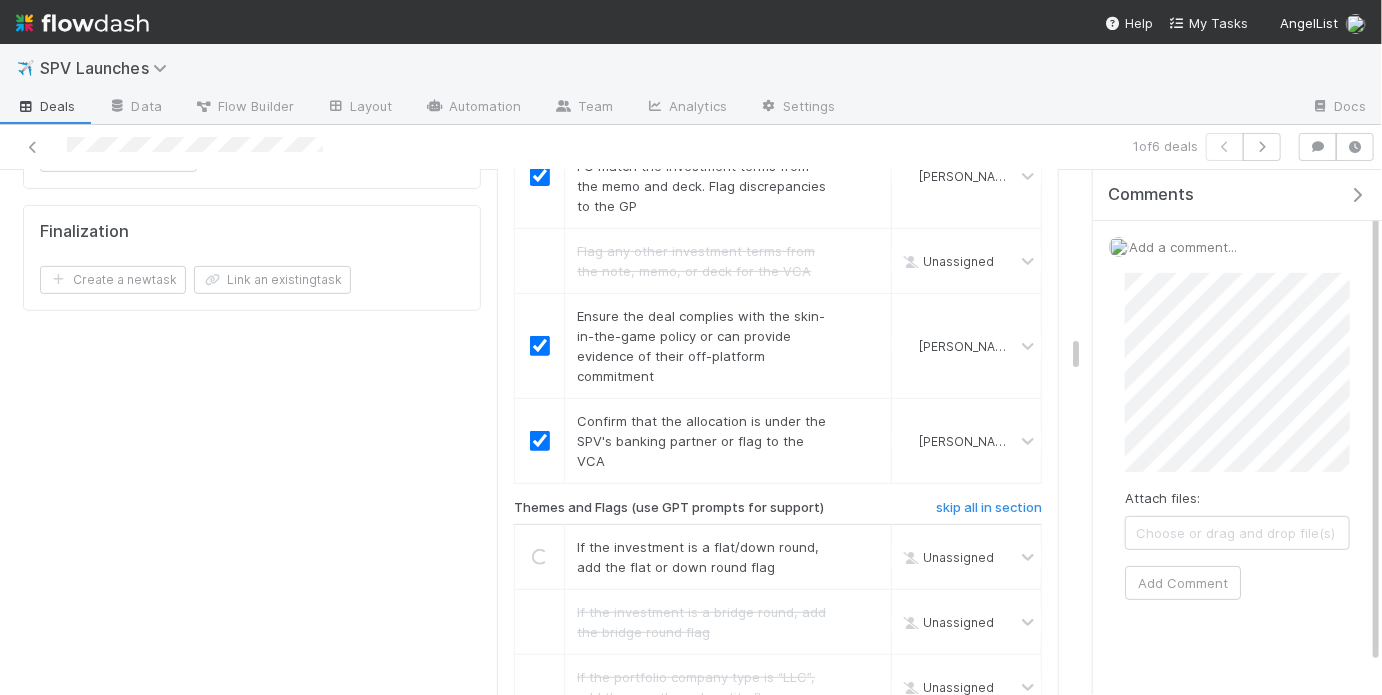 click on "skip" at bounding box center (866, 742) 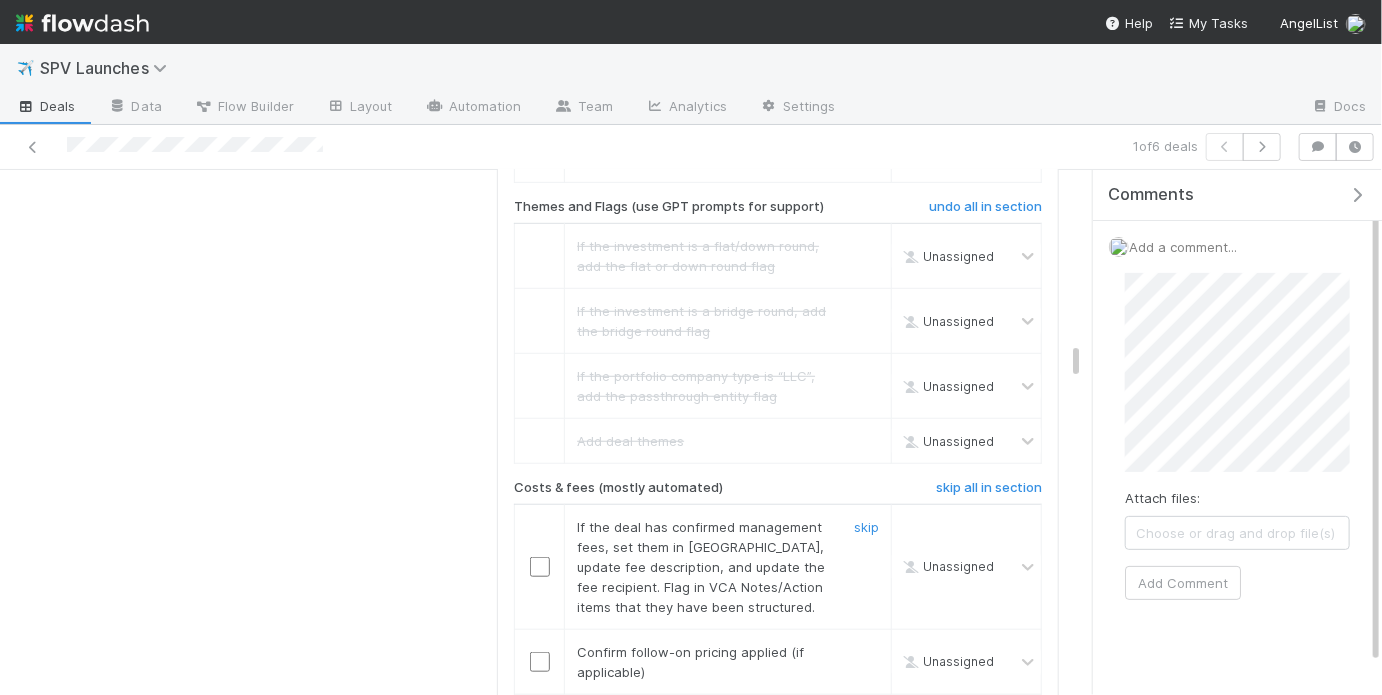 scroll, scrollTop: 4134, scrollLeft: 0, axis: vertical 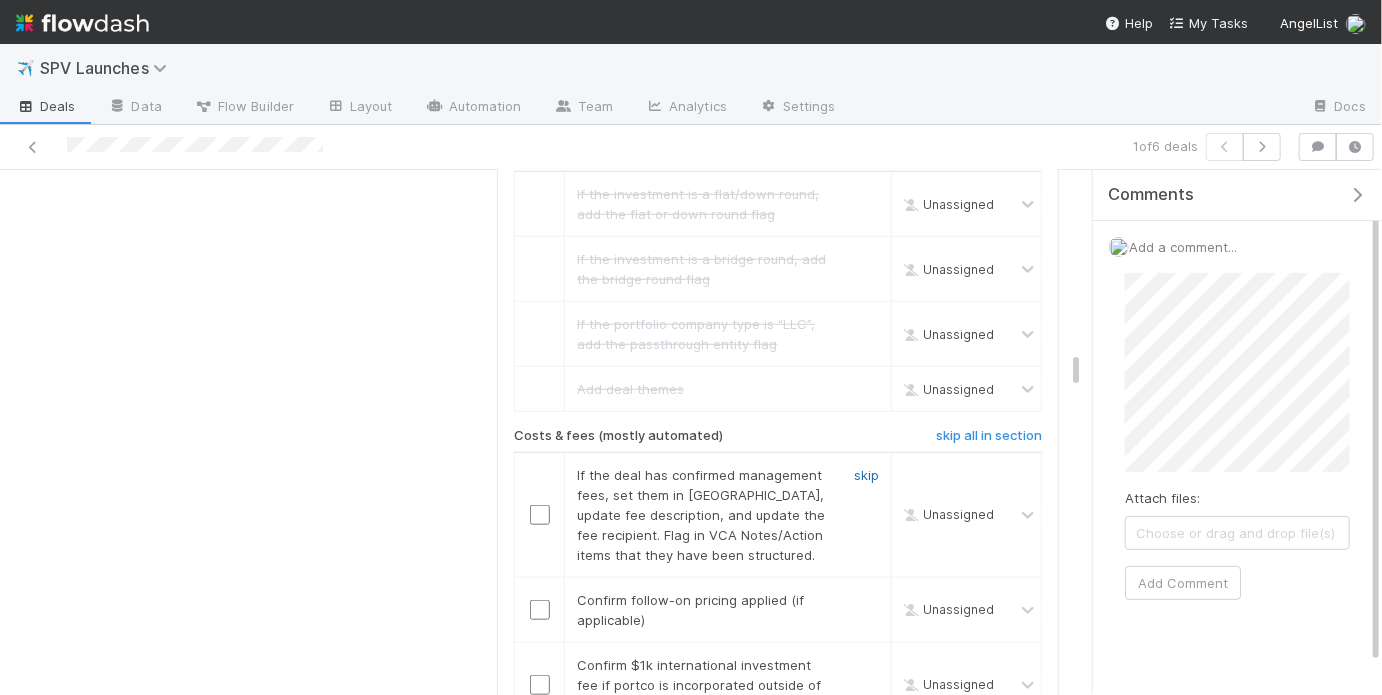 click on "skip" at bounding box center [866, 475] 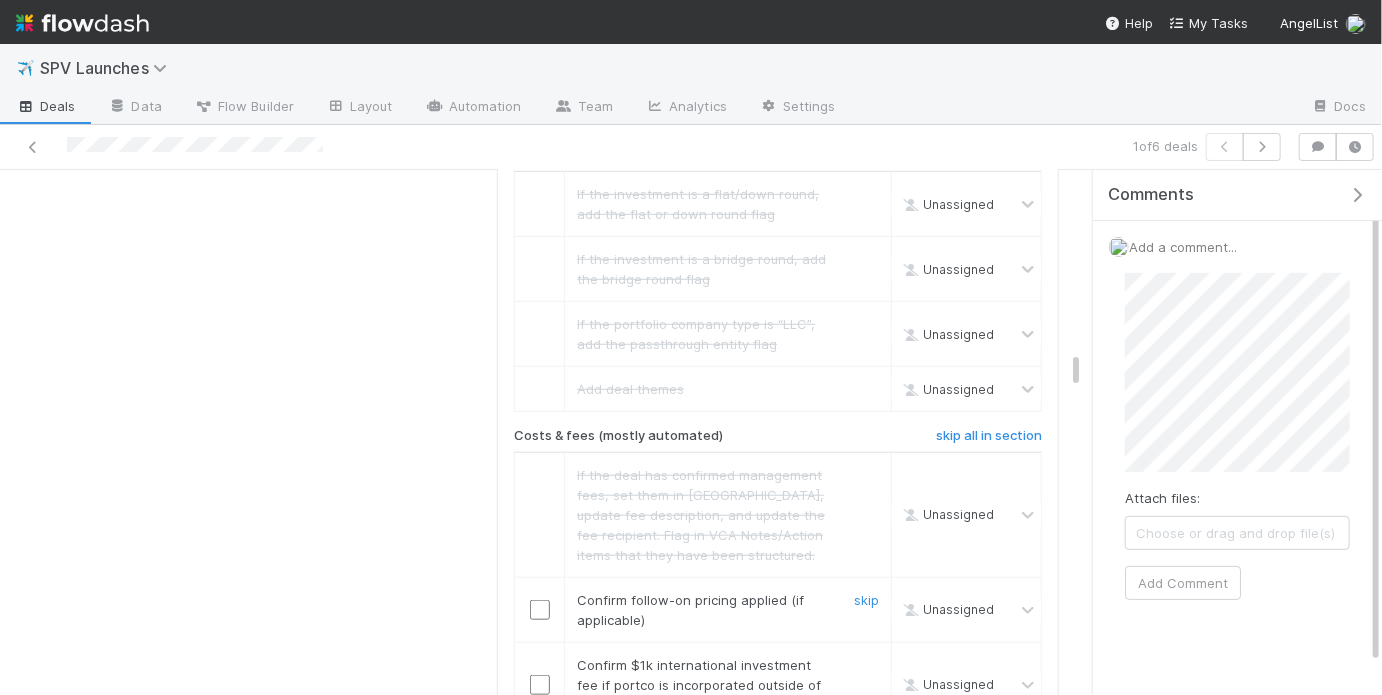 click at bounding box center (540, 610) 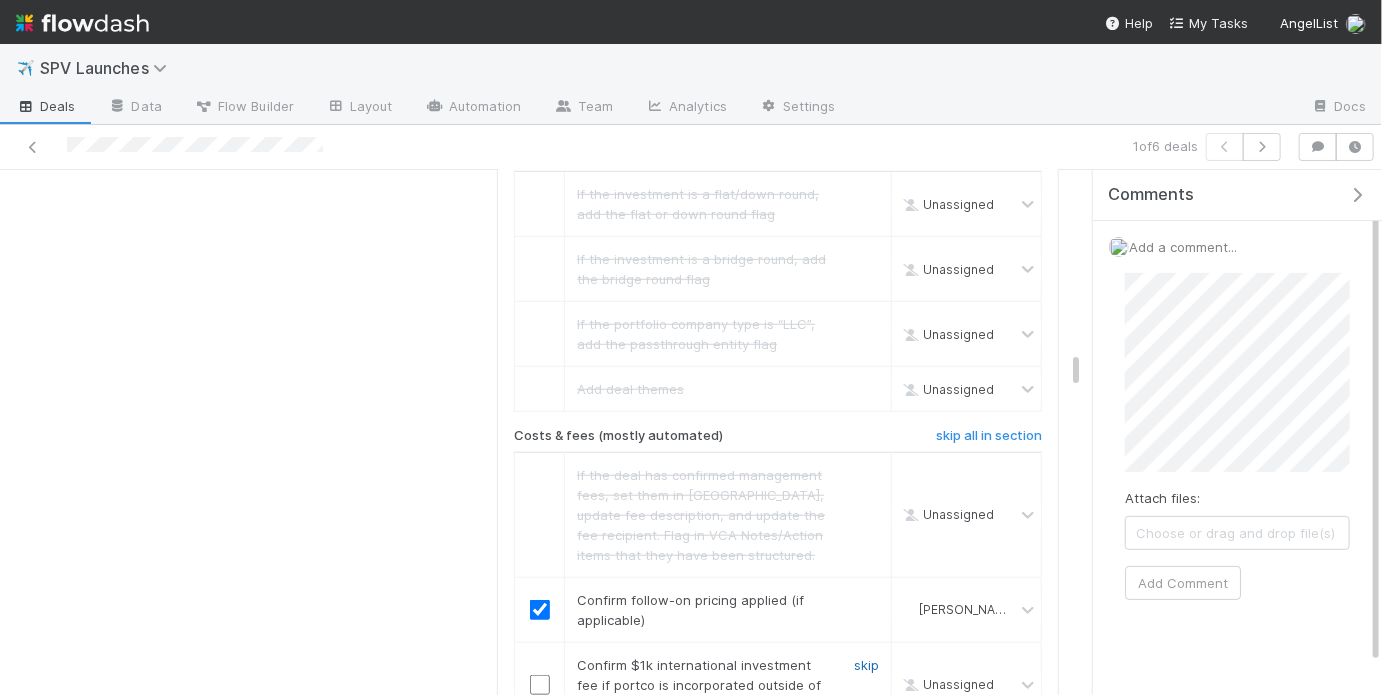 click on "skip" at bounding box center (866, 665) 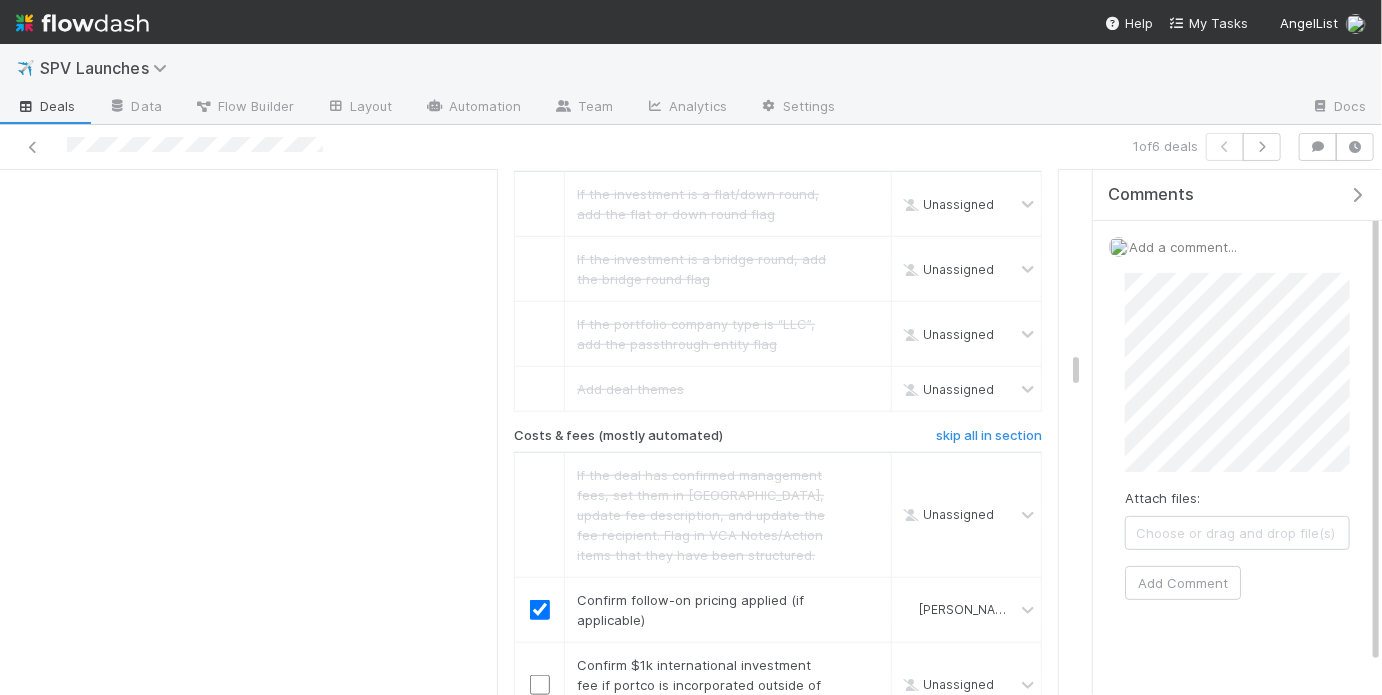 click on "skip" at bounding box center [866, 750] 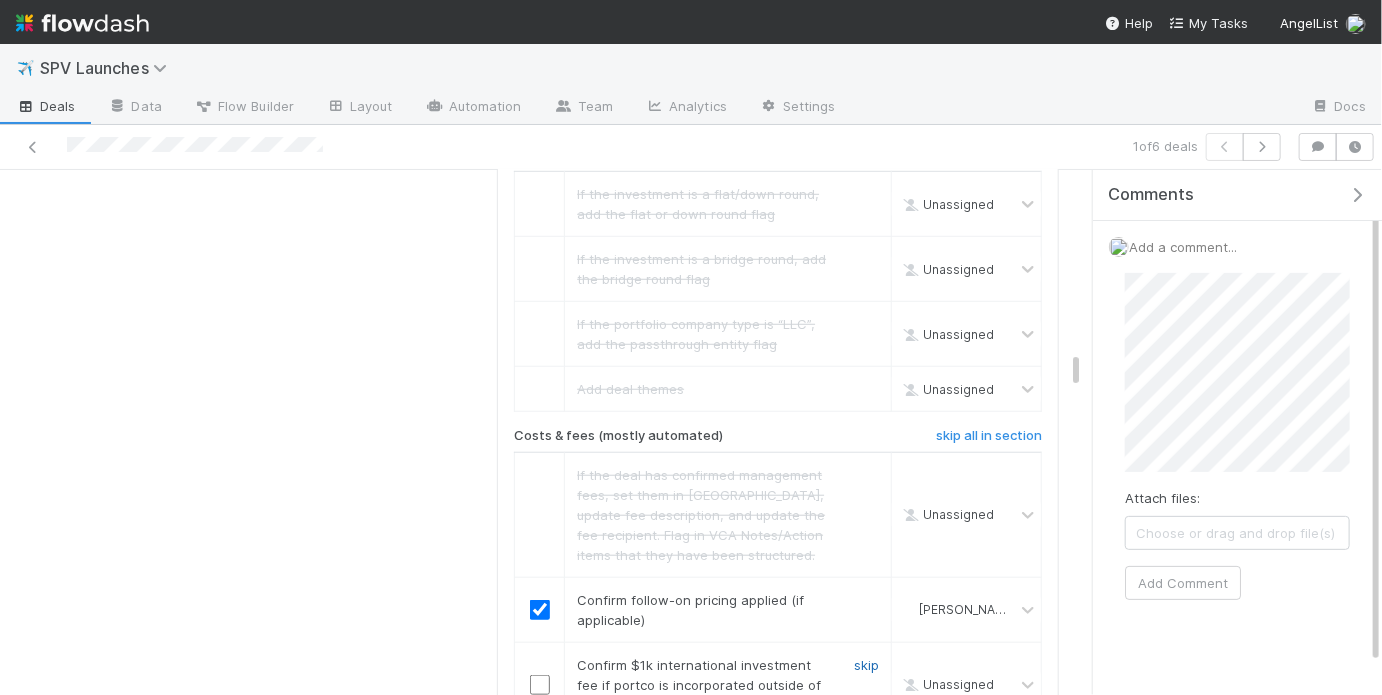 click on "skip" at bounding box center [866, 665] 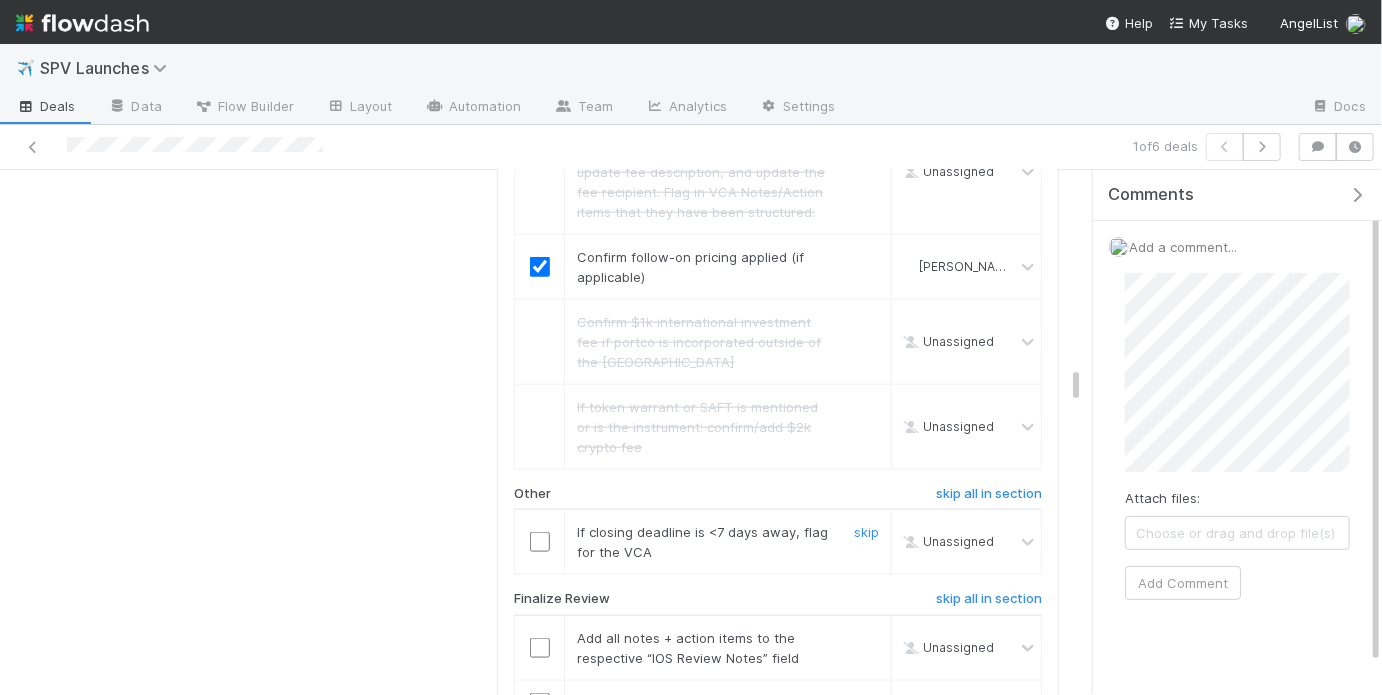 scroll, scrollTop: 4484, scrollLeft: 0, axis: vertical 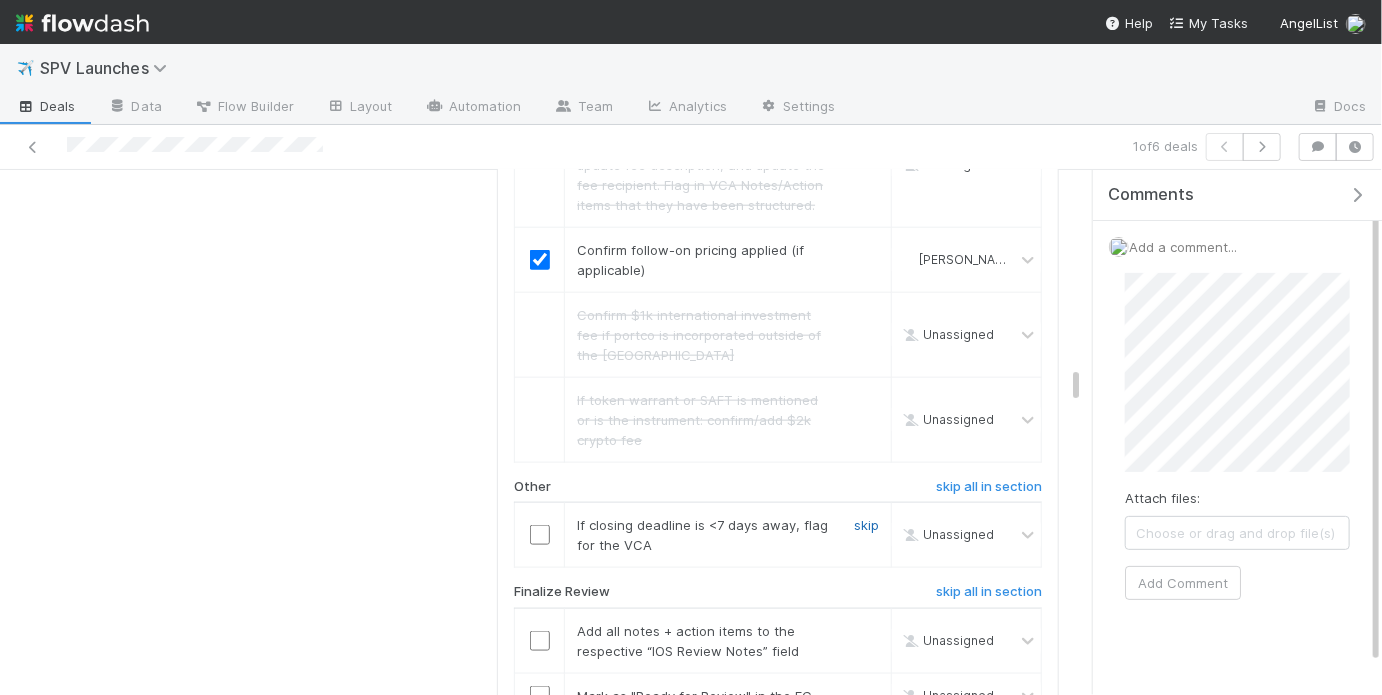 click on "skip" at bounding box center (866, 525) 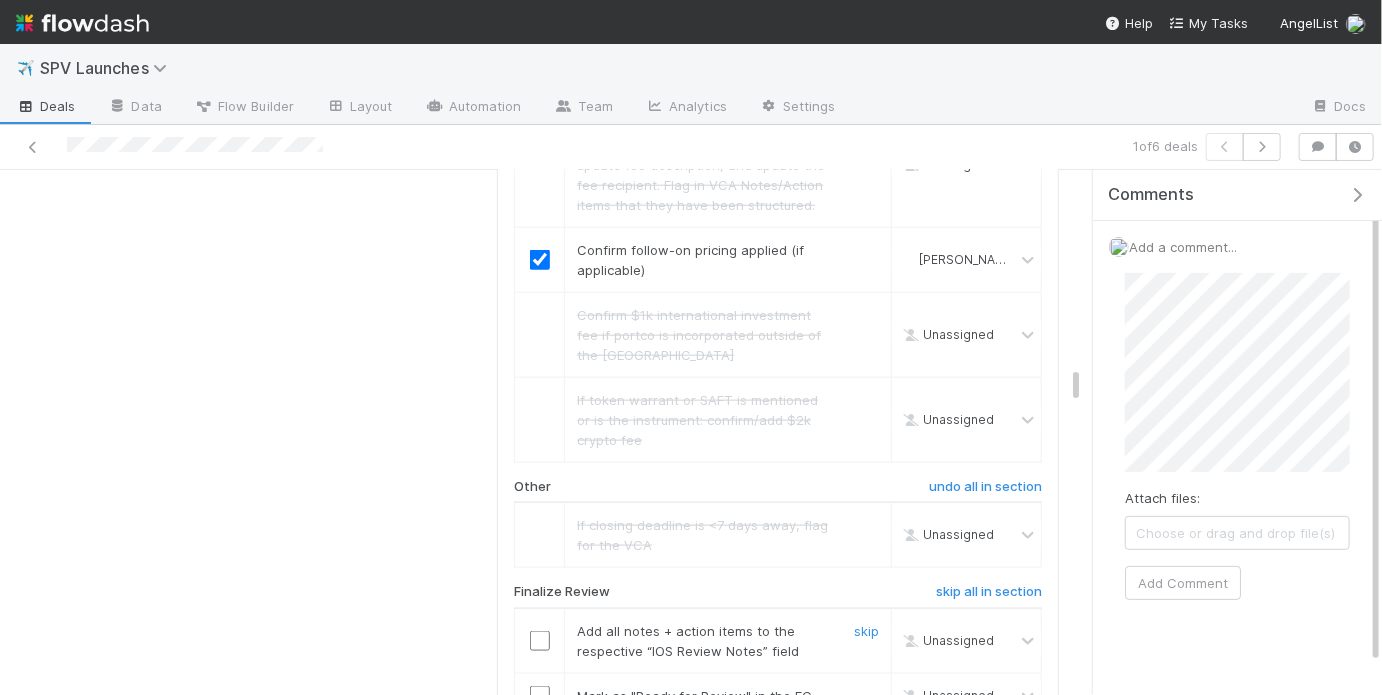 click at bounding box center [540, 641] 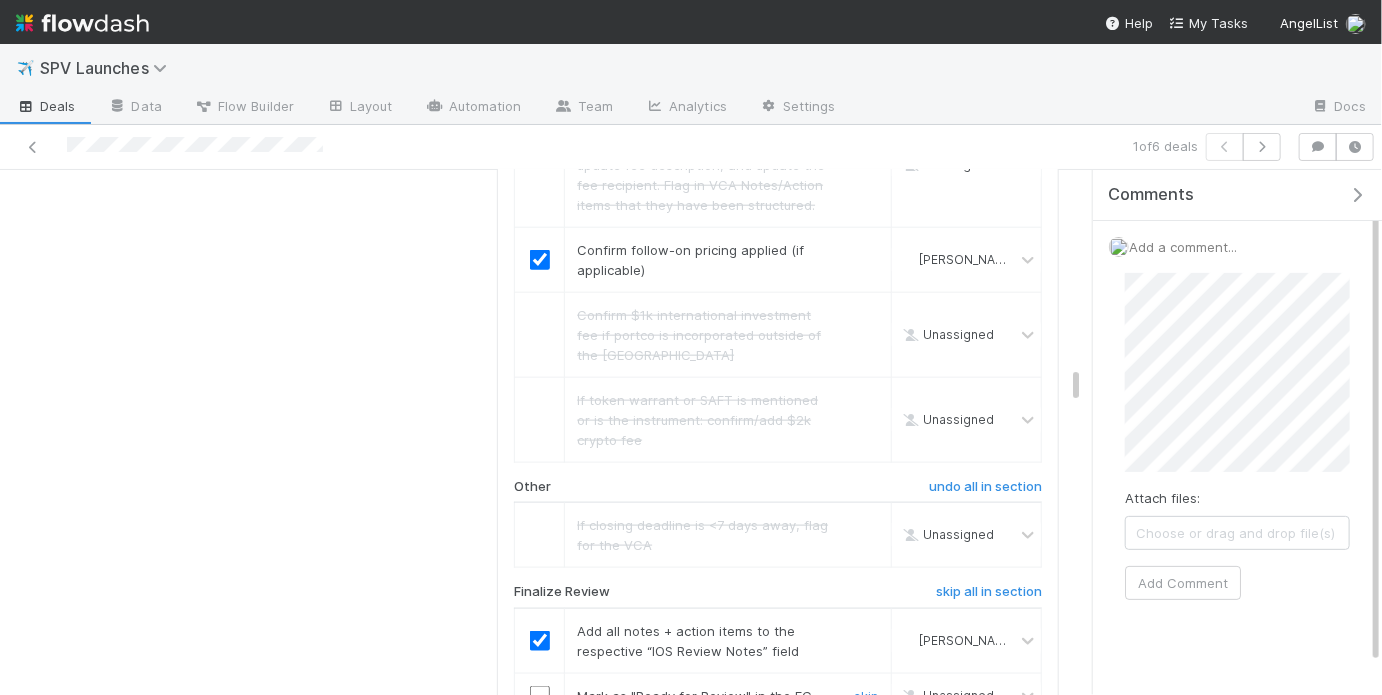 click at bounding box center (540, 696) 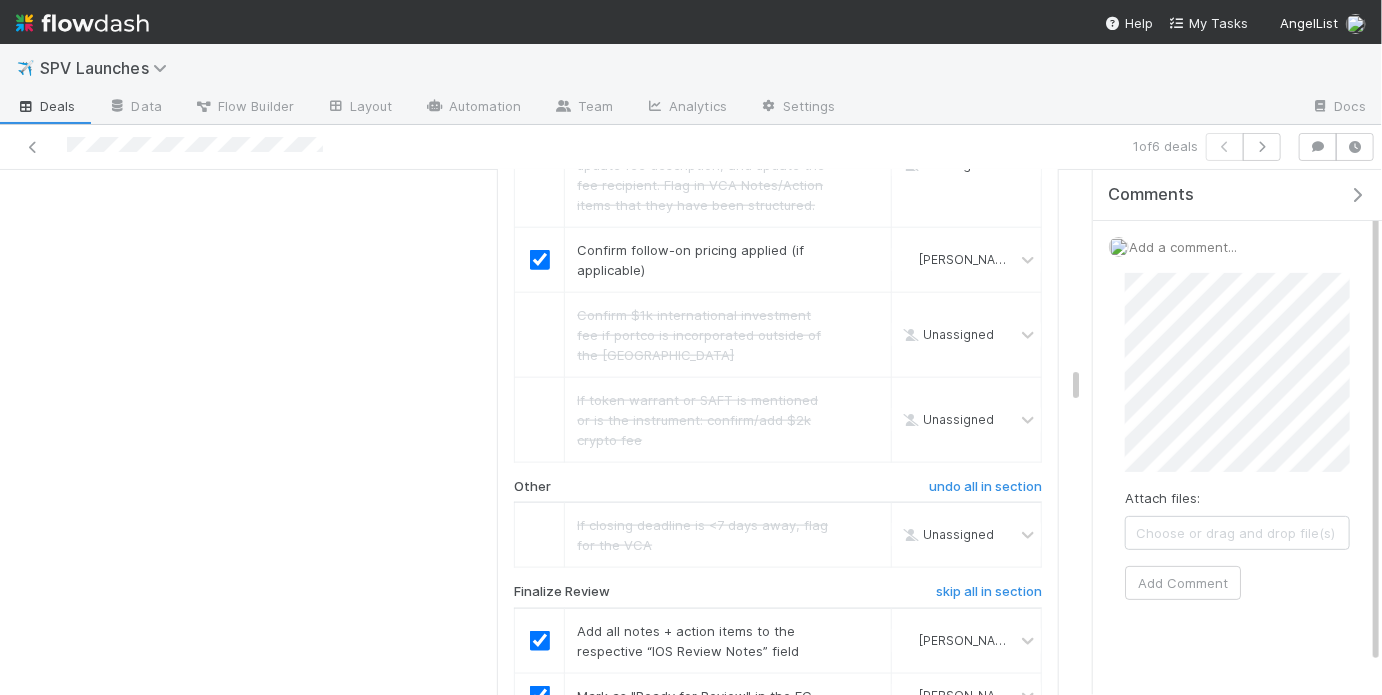 click at bounding box center (540, 751) 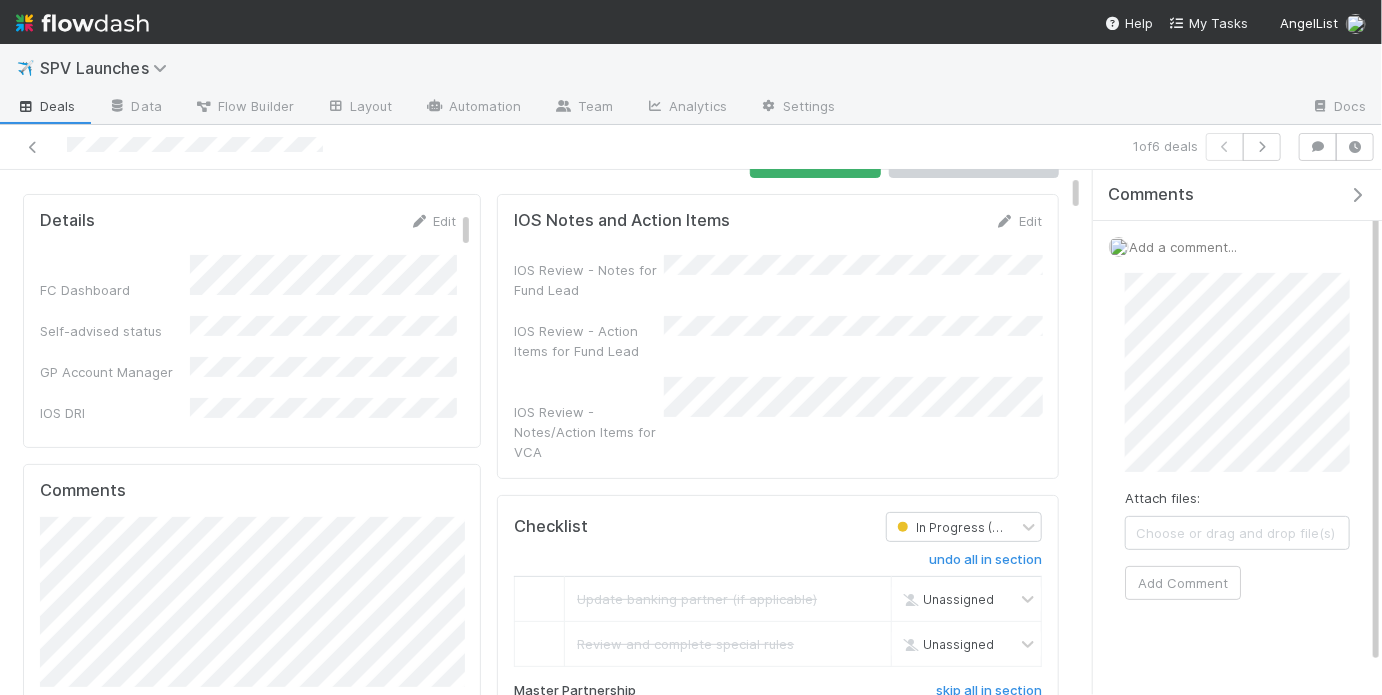 scroll, scrollTop: 0, scrollLeft: 0, axis: both 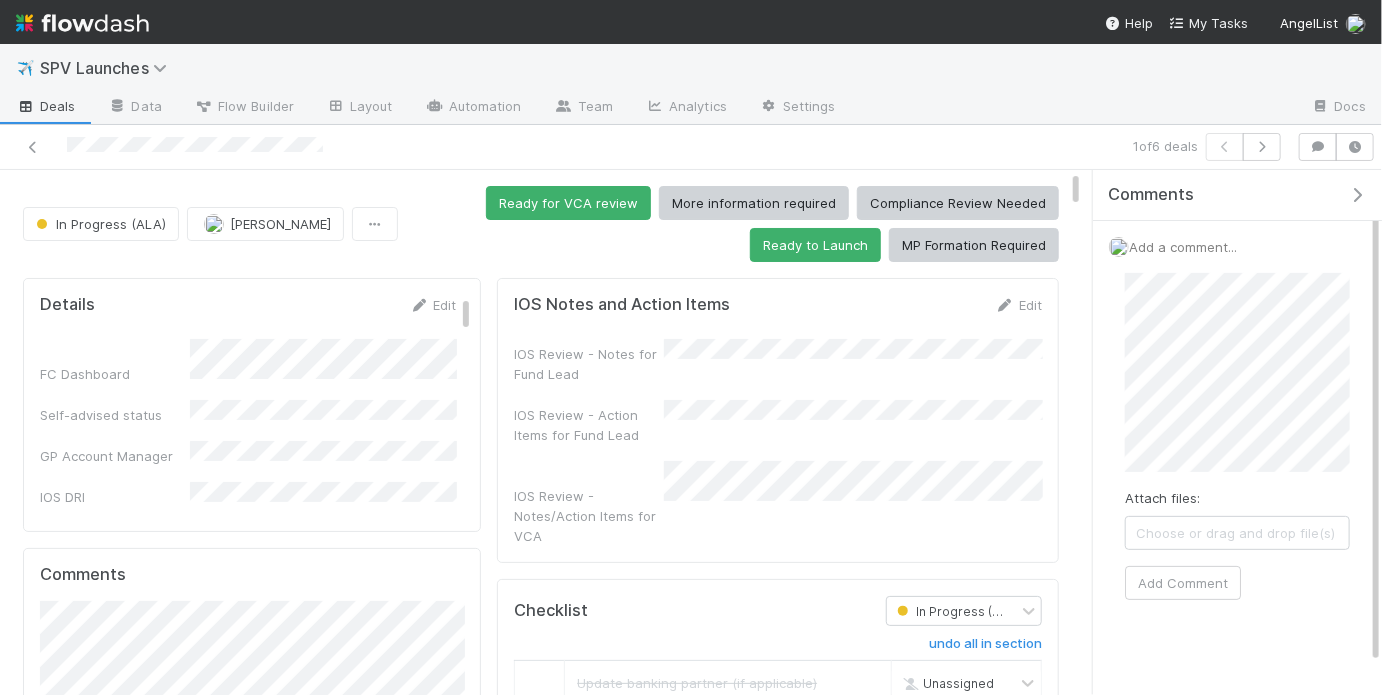 click on "IOS Notes and Action Items  Edit IOS Review - Notes for Fund Lead  IOS Review - Action Items for Fund Lead  IOS Review - Notes/Action Items for VCA" at bounding box center [778, 420] 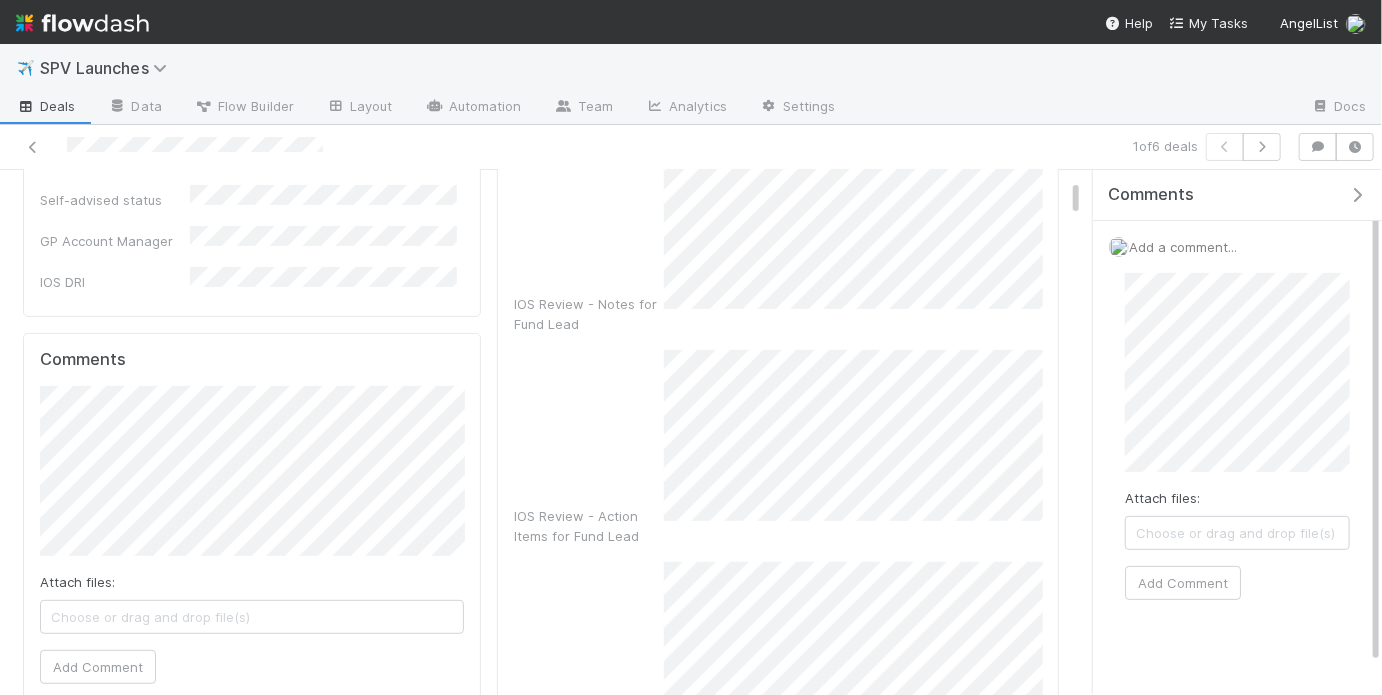scroll, scrollTop: 0, scrollLeft: 0, axis: both 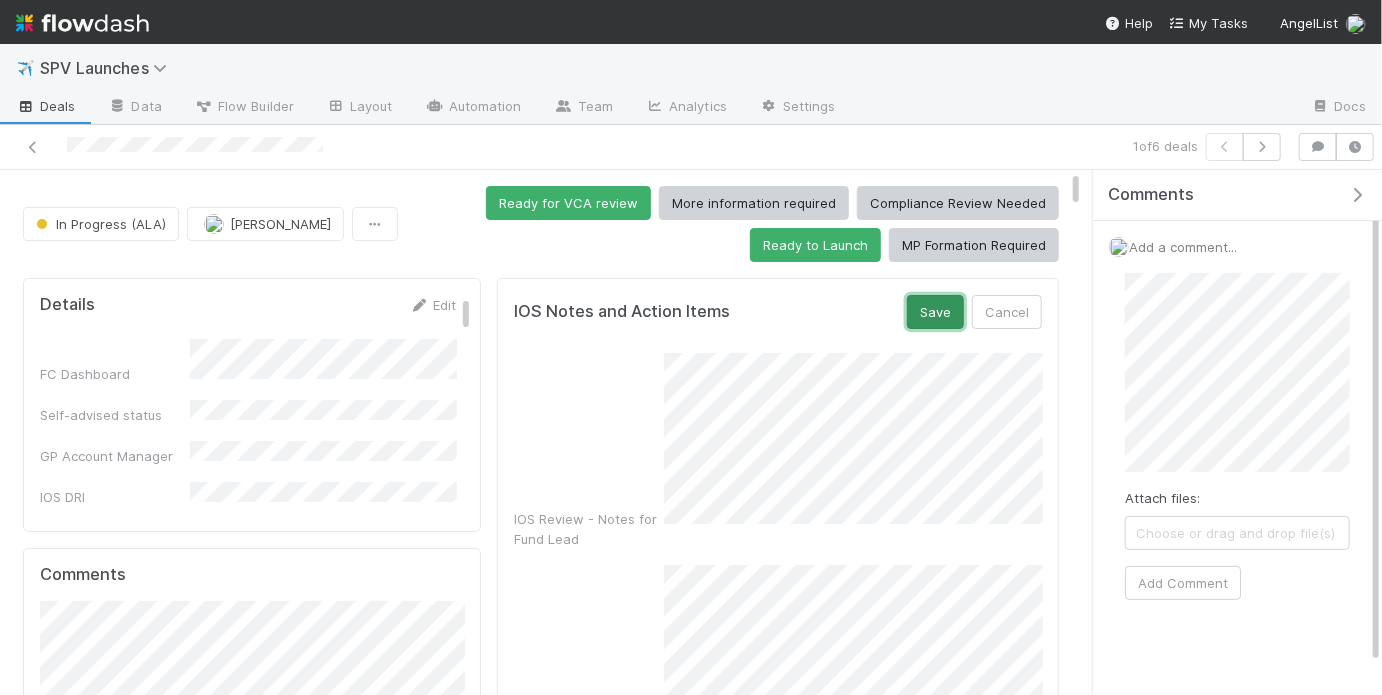 click on "Save" at bounding box center [935, 312] 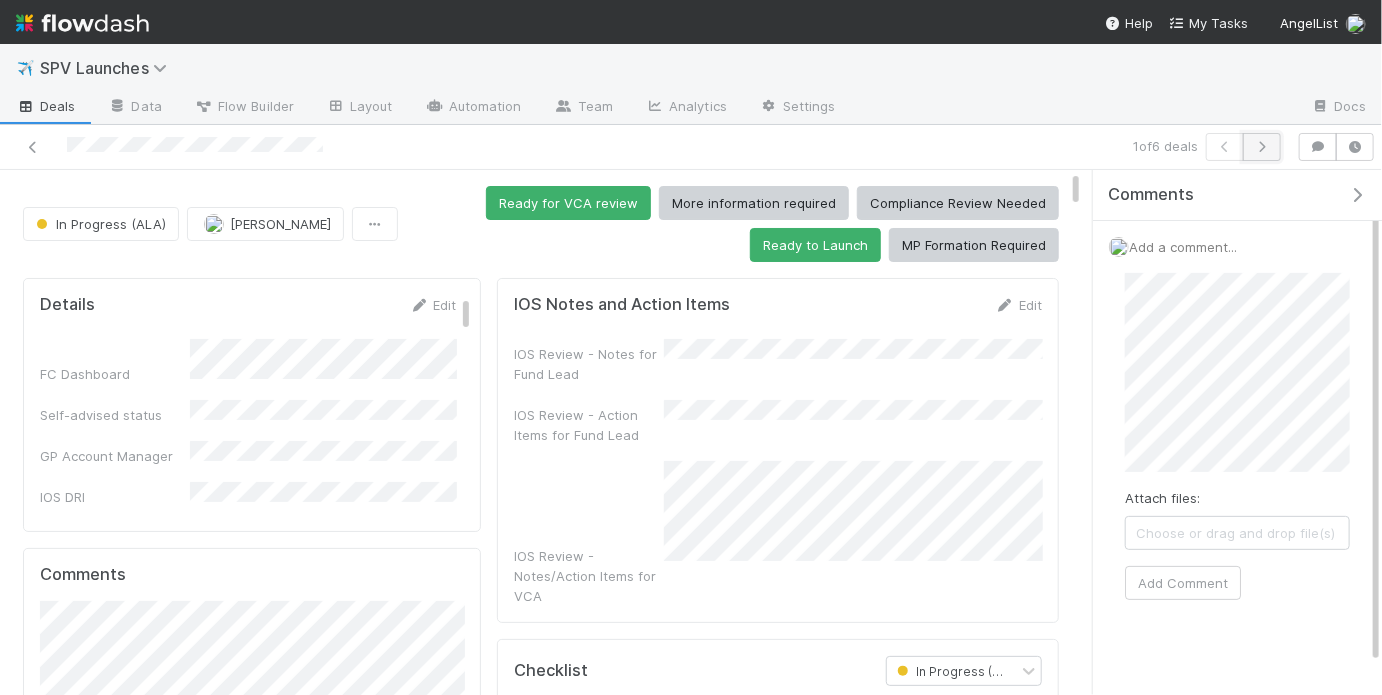 click at bounding box center (1262, 147) 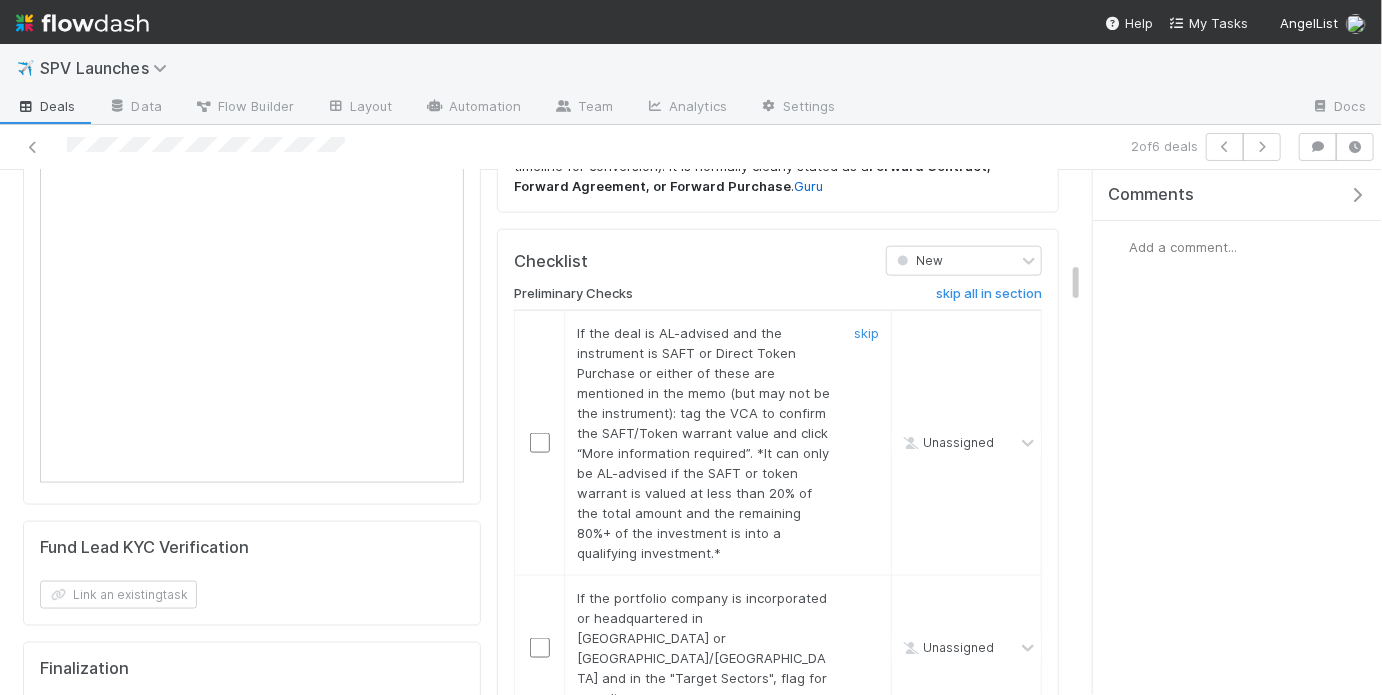 scroll, scrollTop: 1136, scrollLeft: 0, axis: vertical 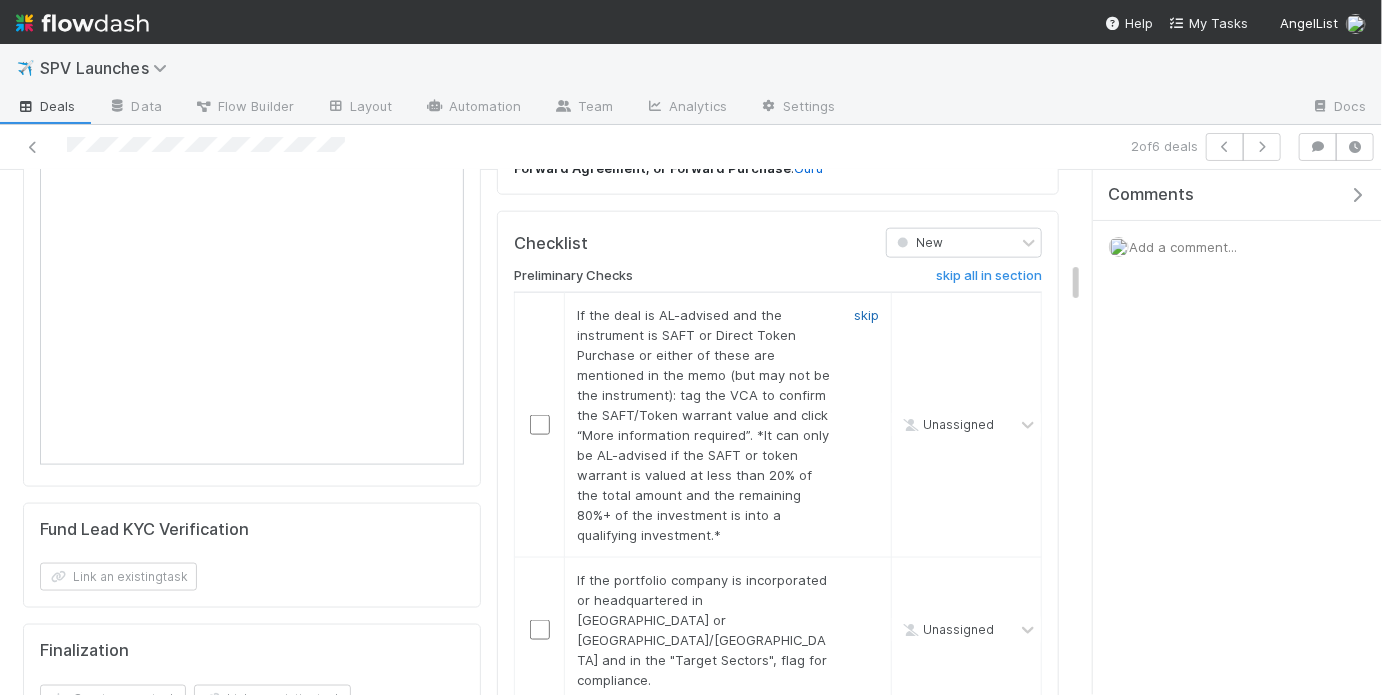 click on "skip" at bounding box center (866, 315) 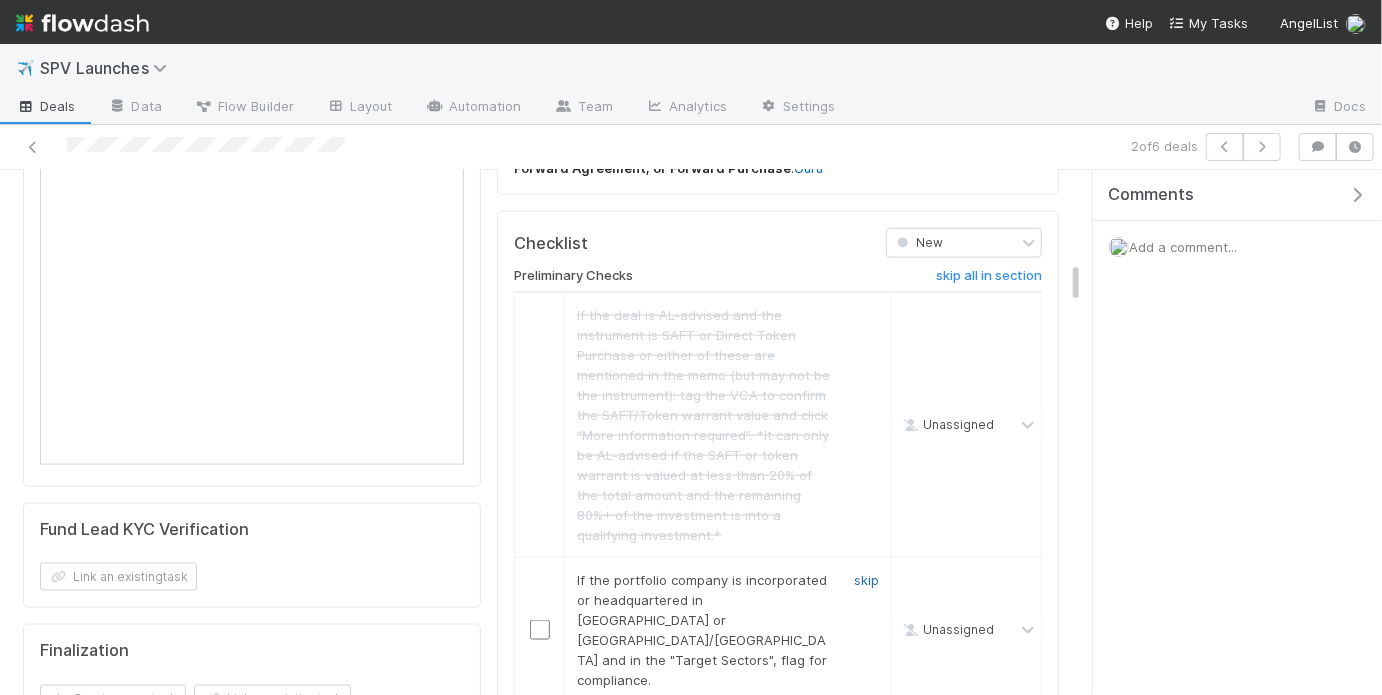 click on "skip" at bounding box center (866, 580) 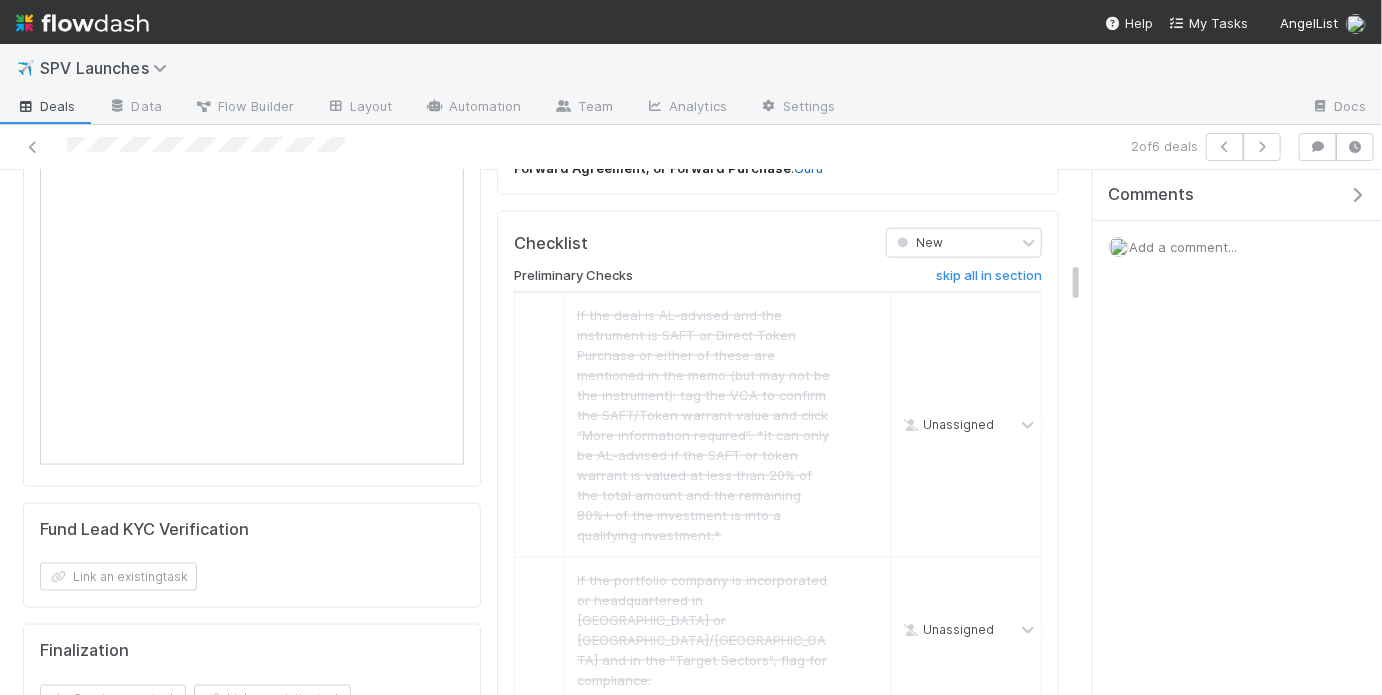 click on "skip" at bounding box center (866, 725) 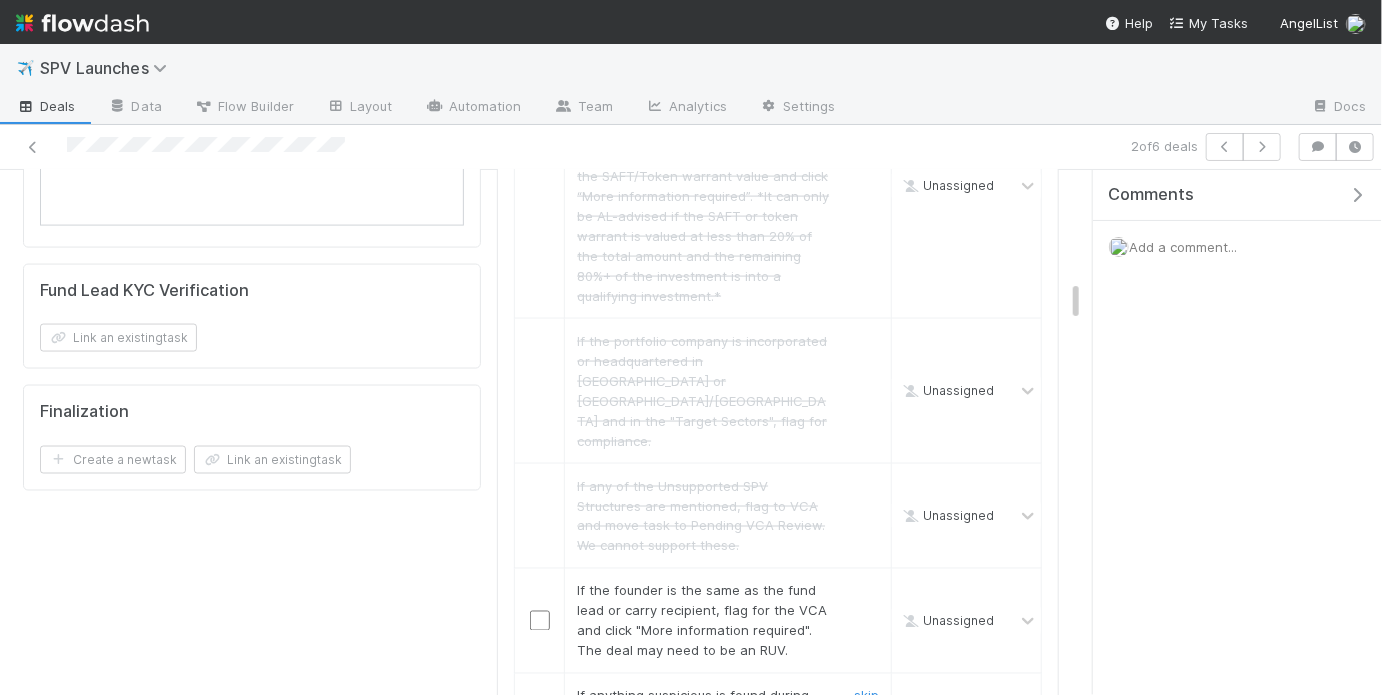 scroll, scrollTop: 1406, scrollLeft: 0, axis: vertical 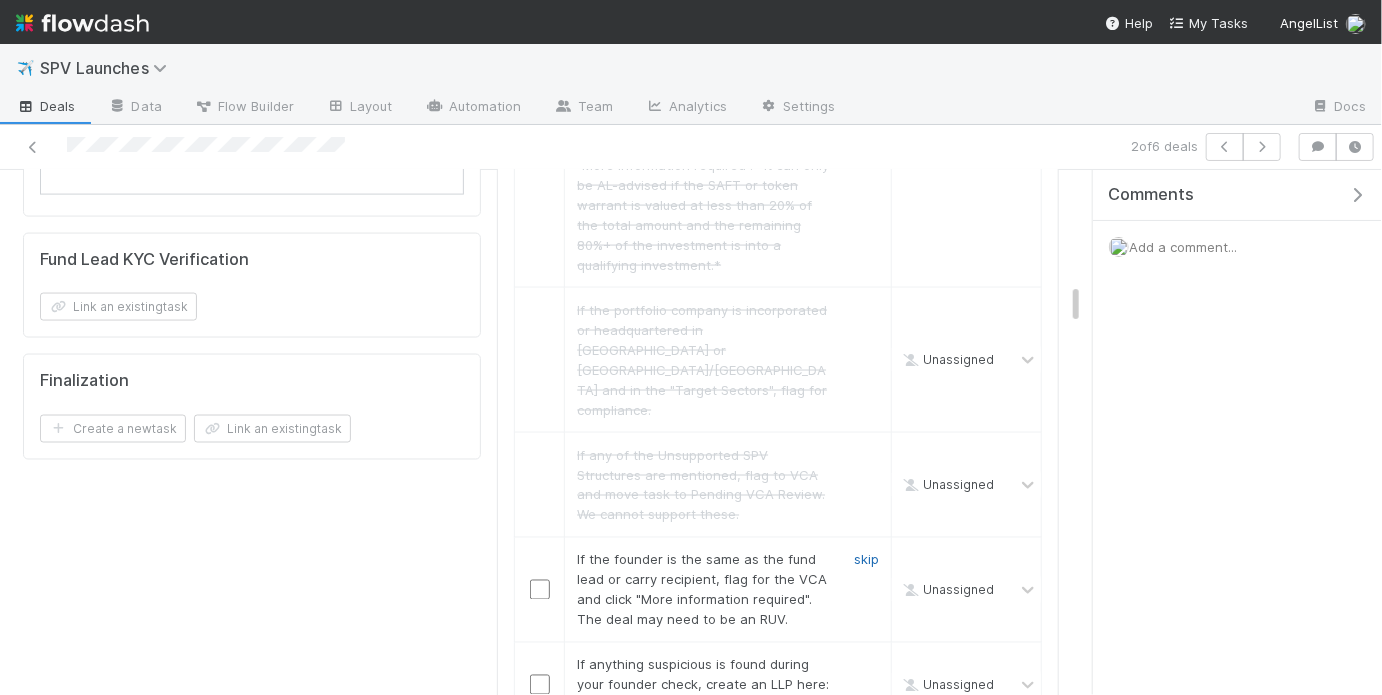 click on "skip" at bounding box center (866, 560) 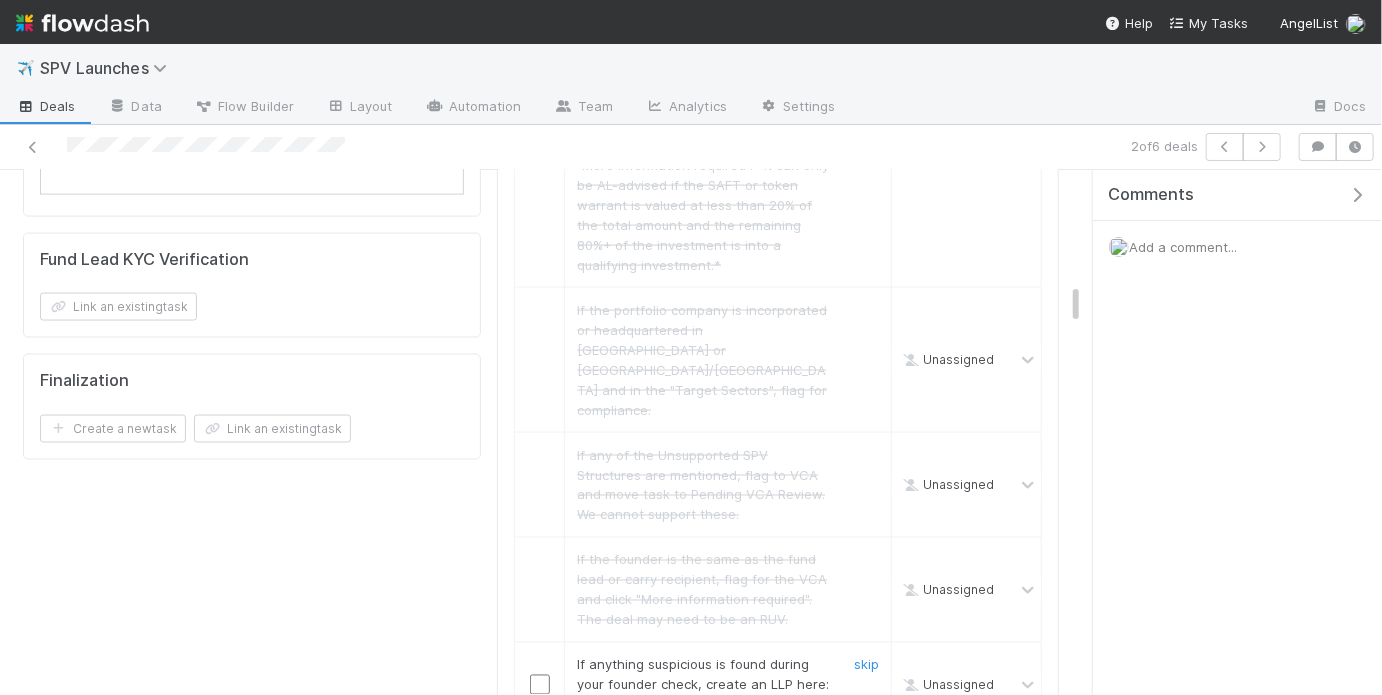 click on "skip" at bounding box center (866, 665) 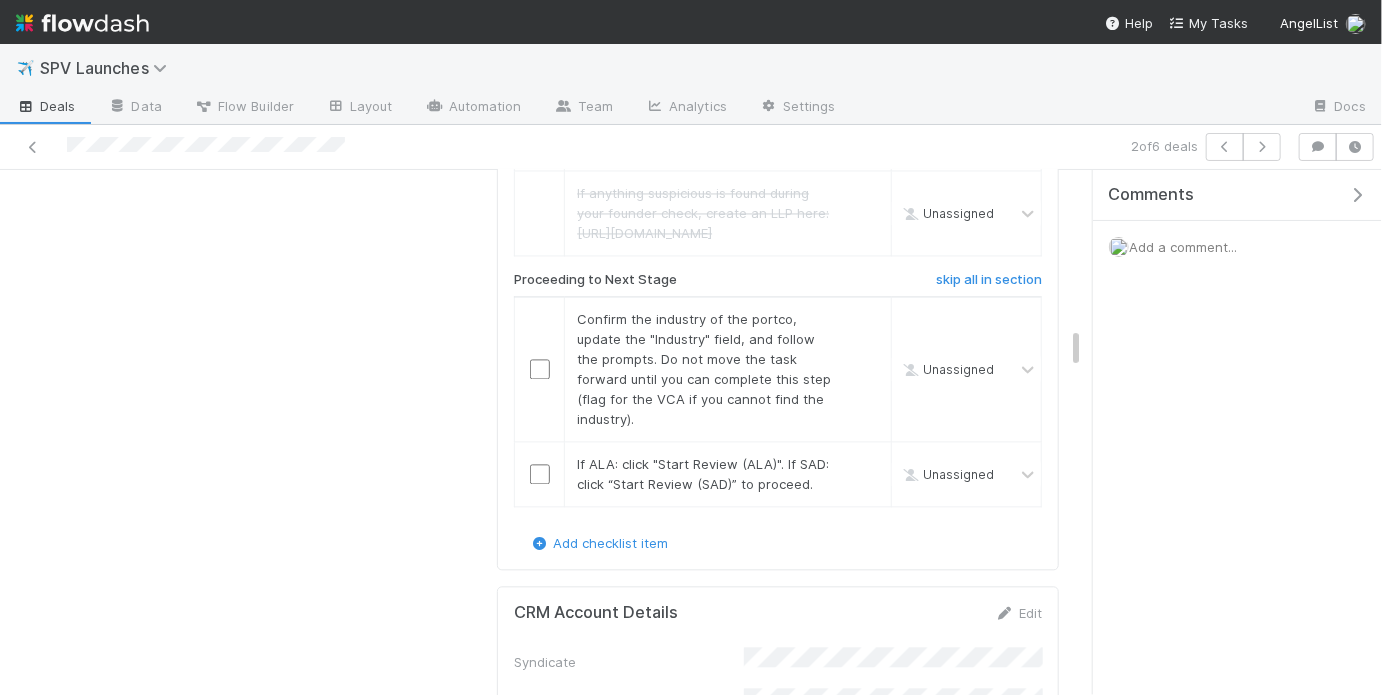 scroll, scrollTop: 1864, scrollLeft: 0, axis: vertical 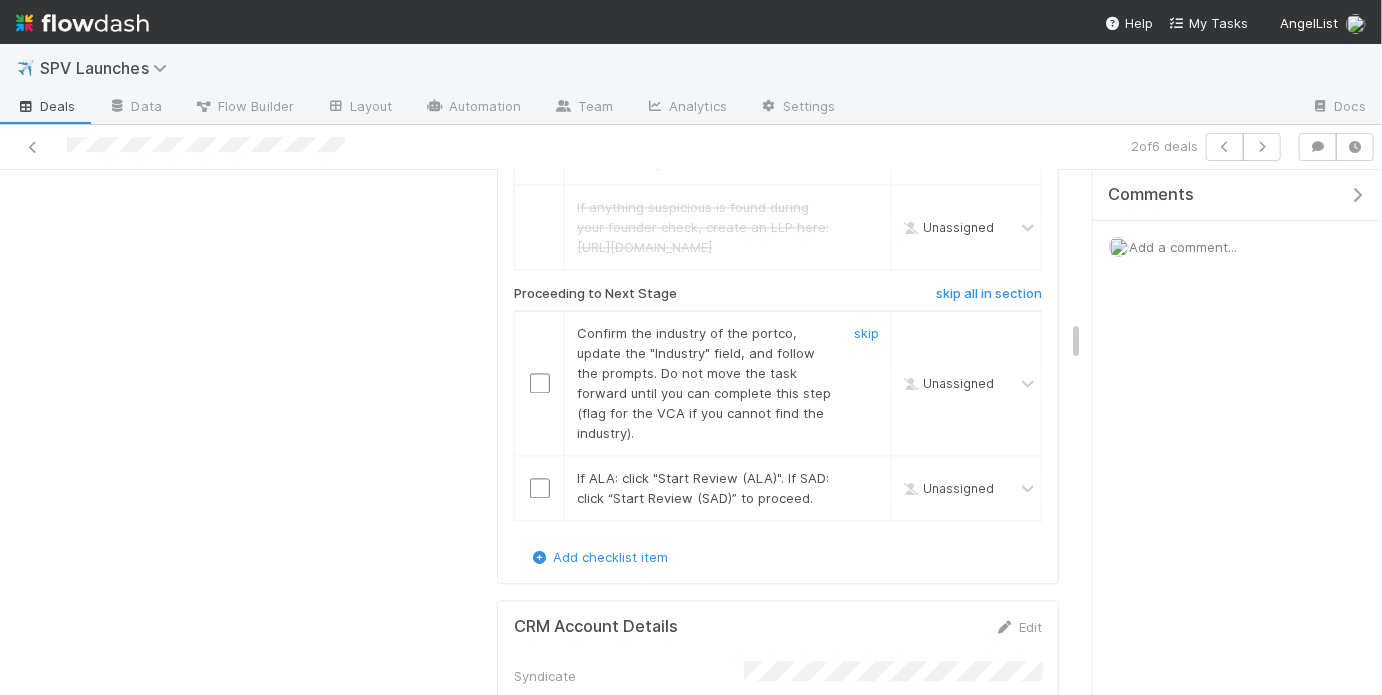 click at bounding box center [540, 383] 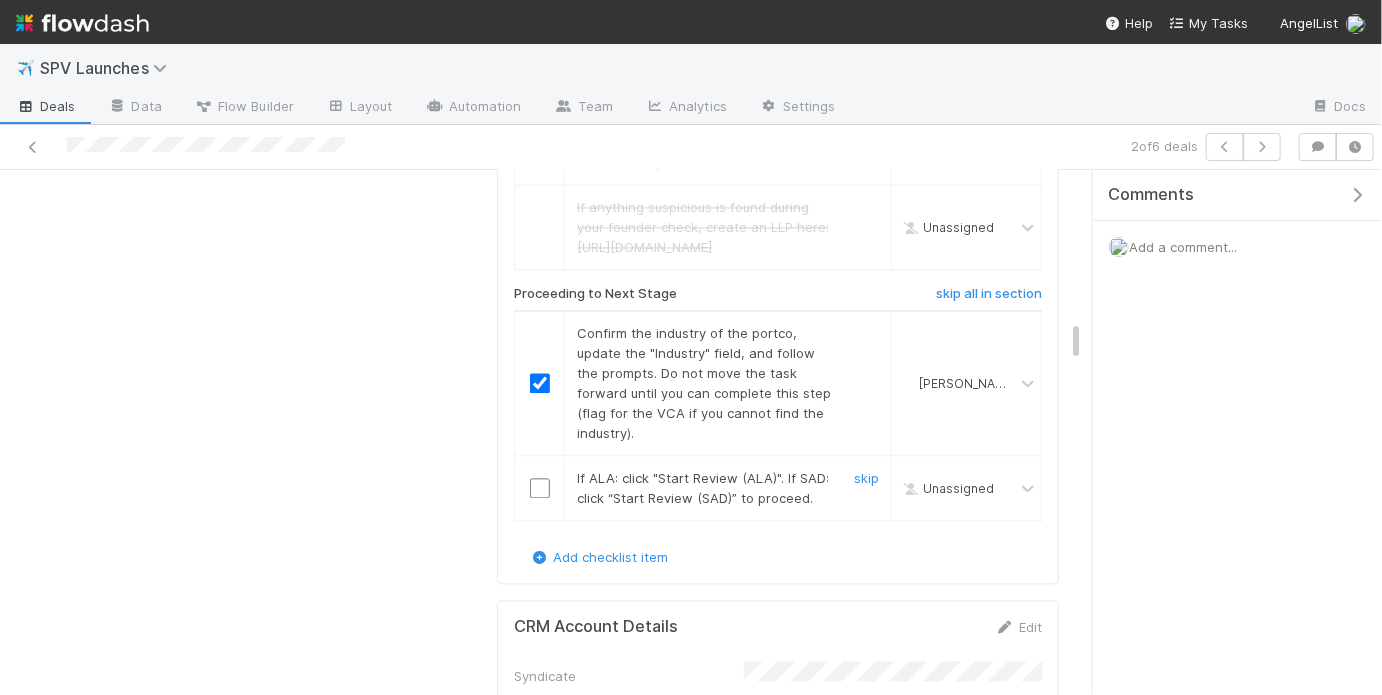 click at bounding box center [540, 488] 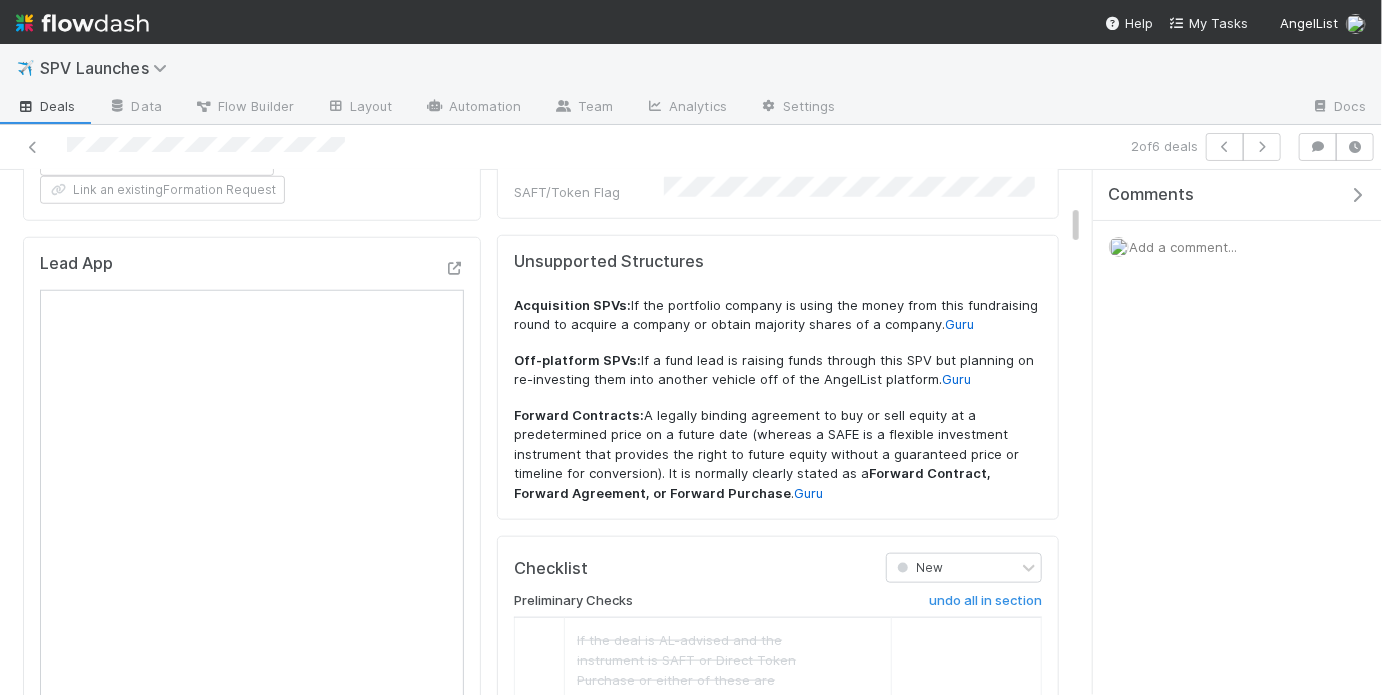 scroll, scrollTop: 0, scrollLeft: 0, axis: both 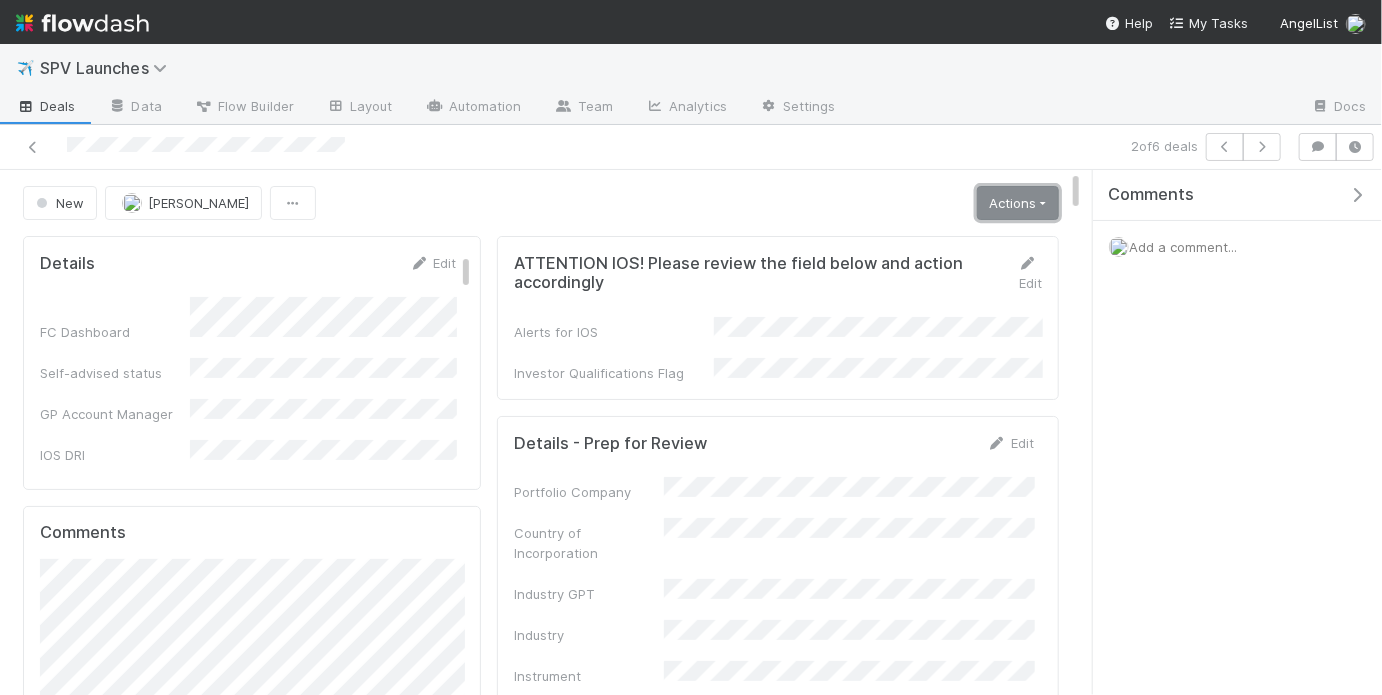 click on "Actions" at bounding box center (1018, 203) 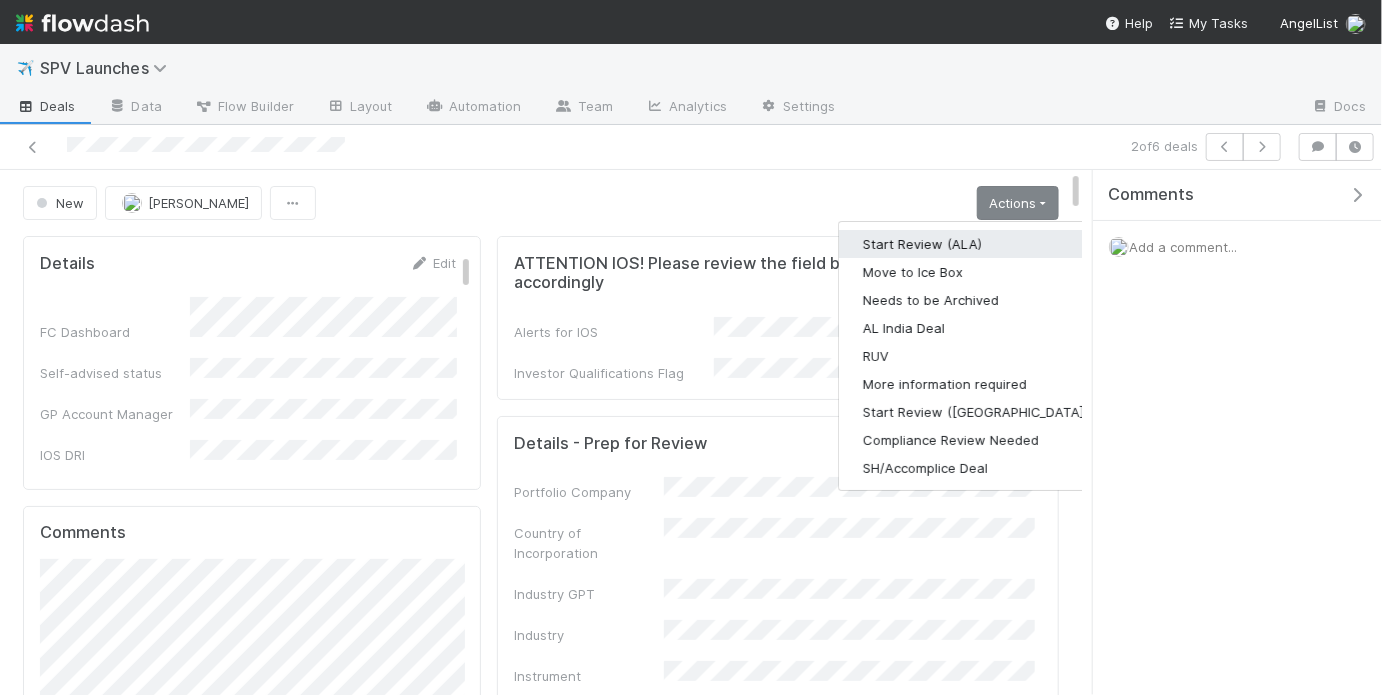 click on "Start Review (ALA)" at bounding box center (975, 244) 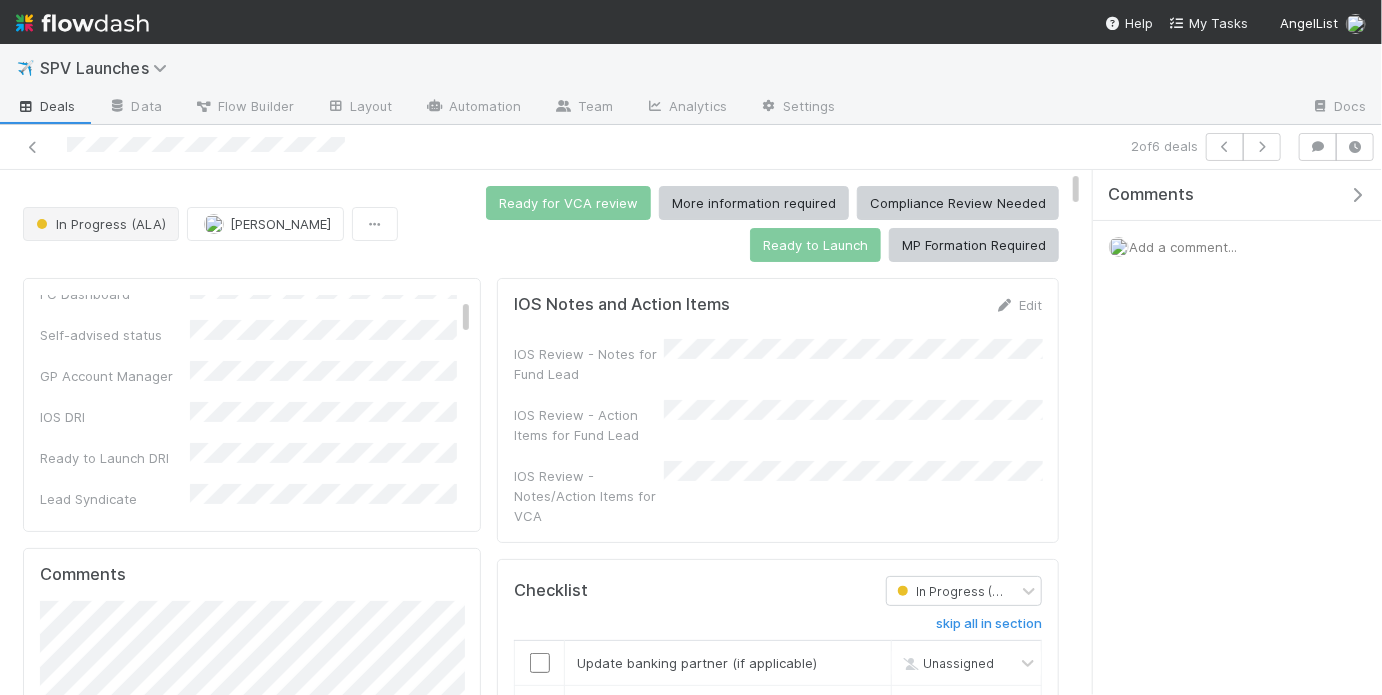 scroll, scrollTop: 104, scrollLeft: 0, axis: vertical 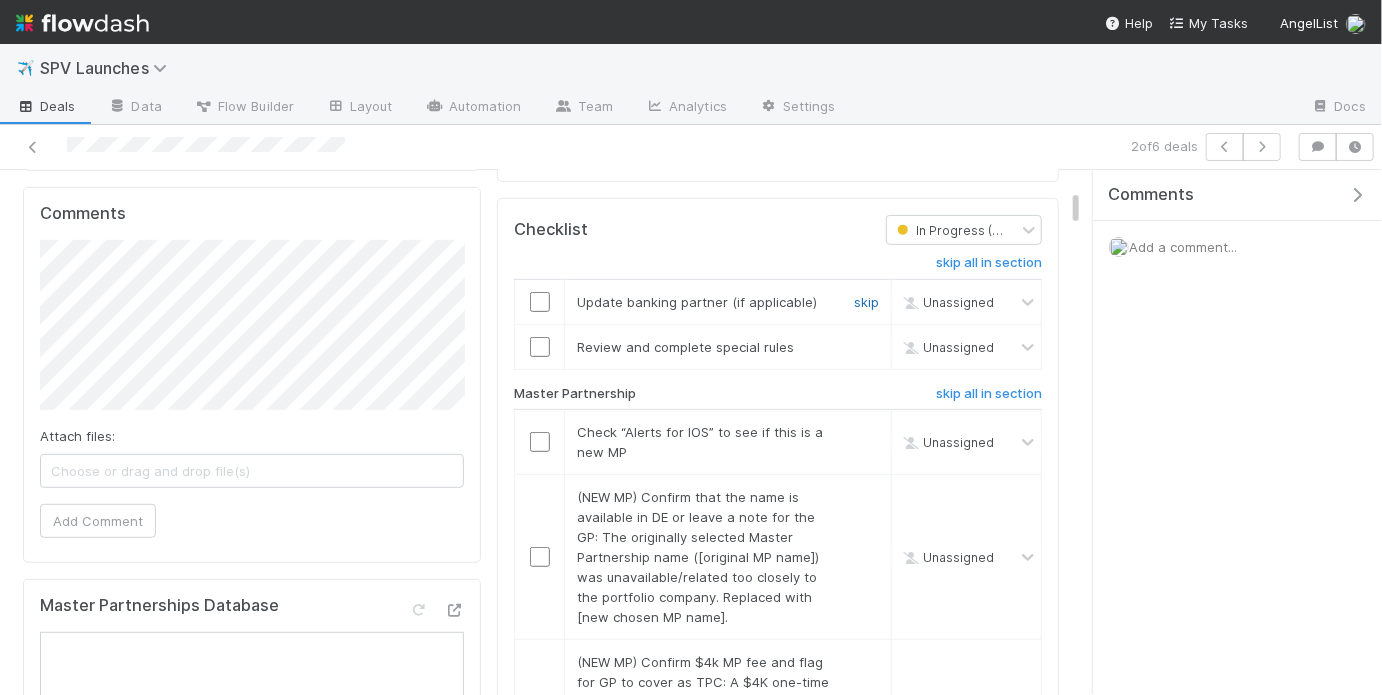 click on "skip" at bounding box center (866, 302) 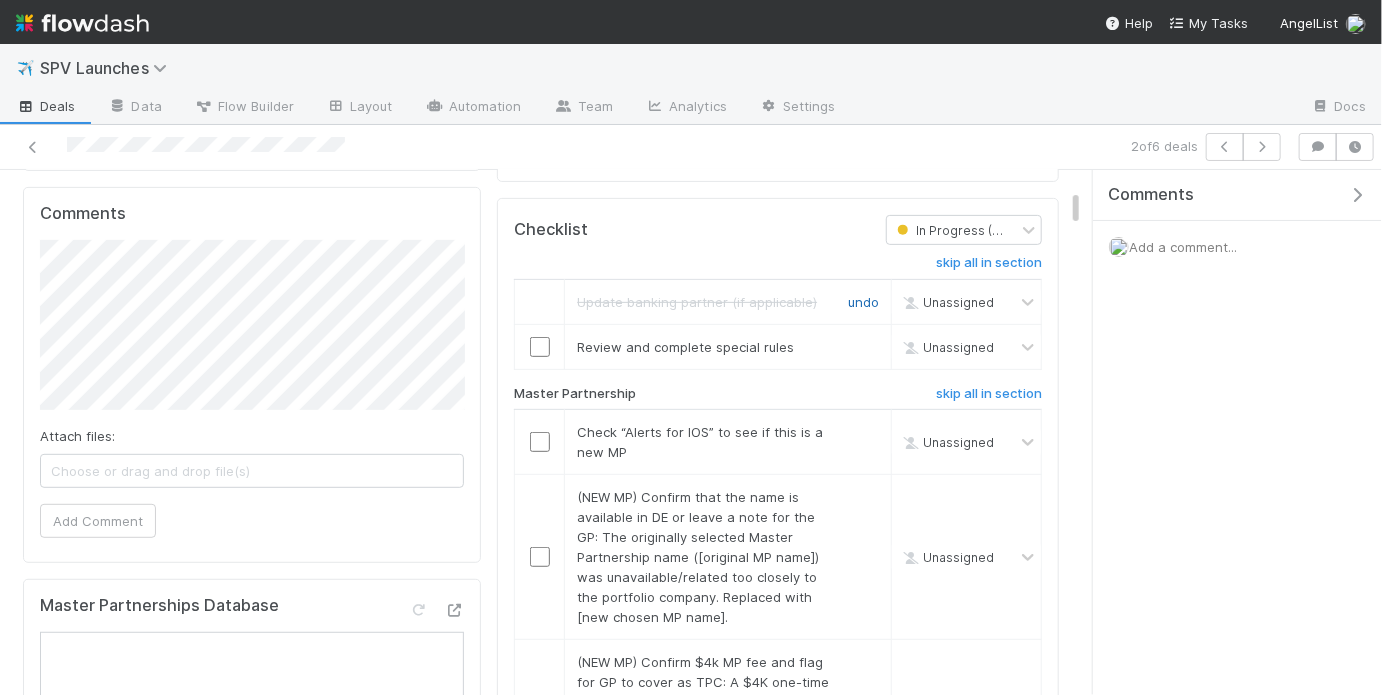 click on "undo" at bounding box center (863, 302) 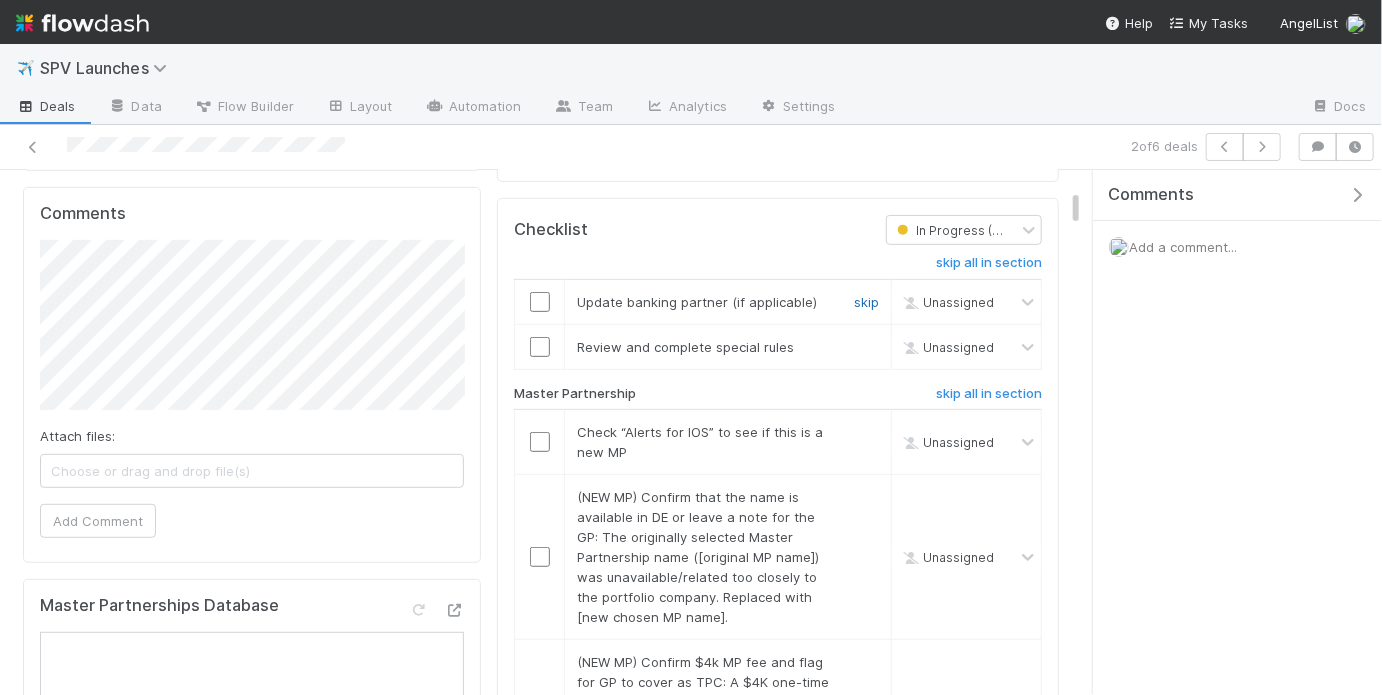 click on "skip" at bounding box center (866, 302) 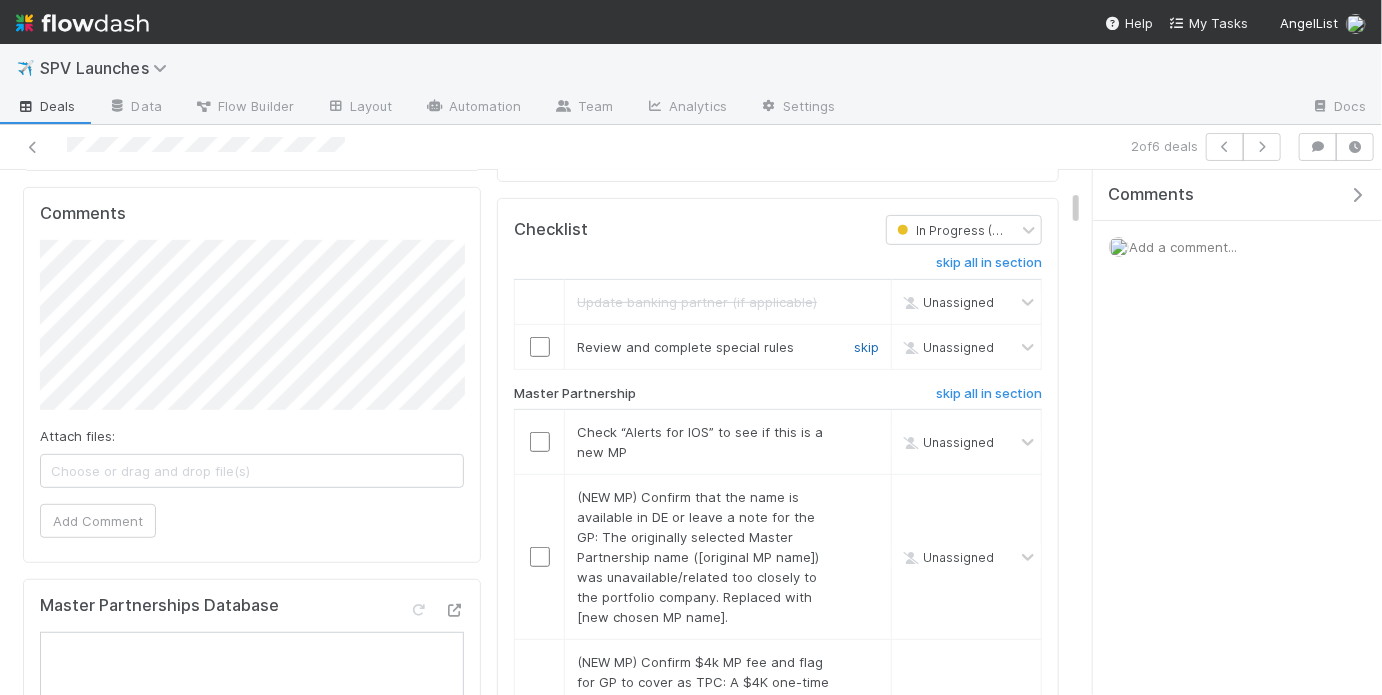 click on "skip" at bounding box center (866, 347) 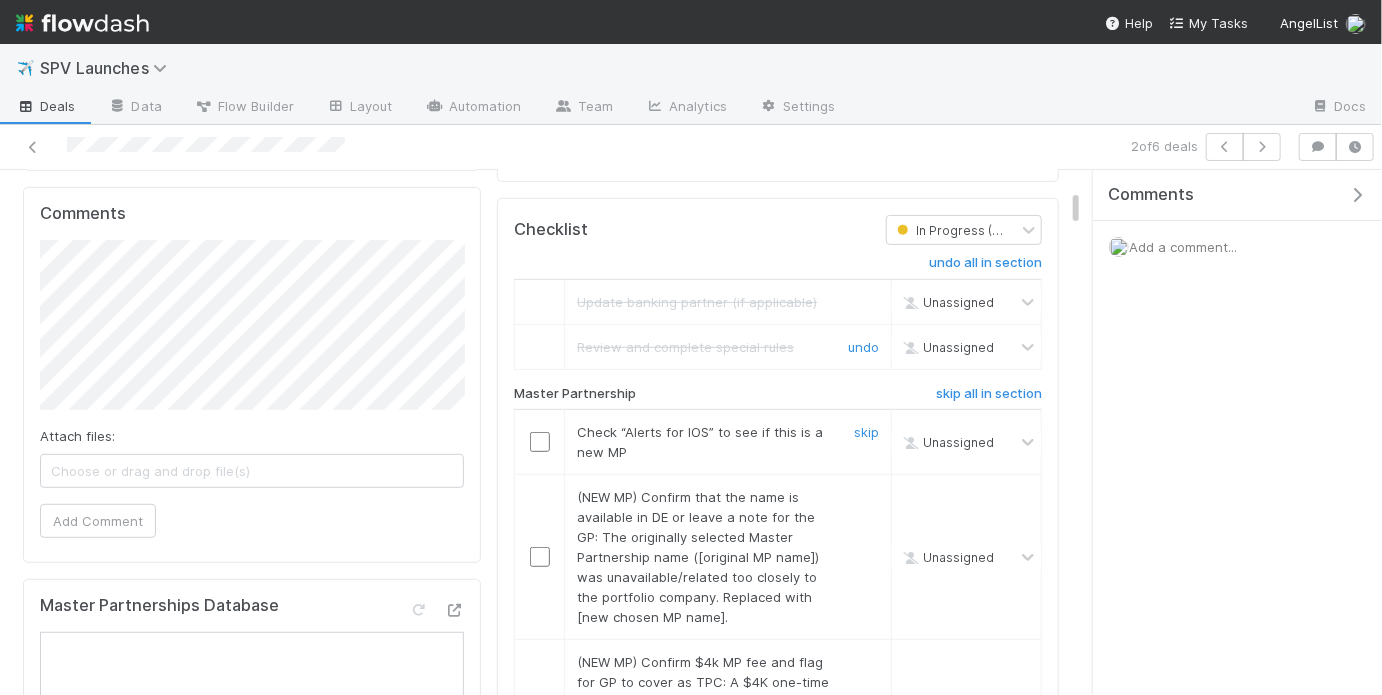 click at bounding box center [540, 442] 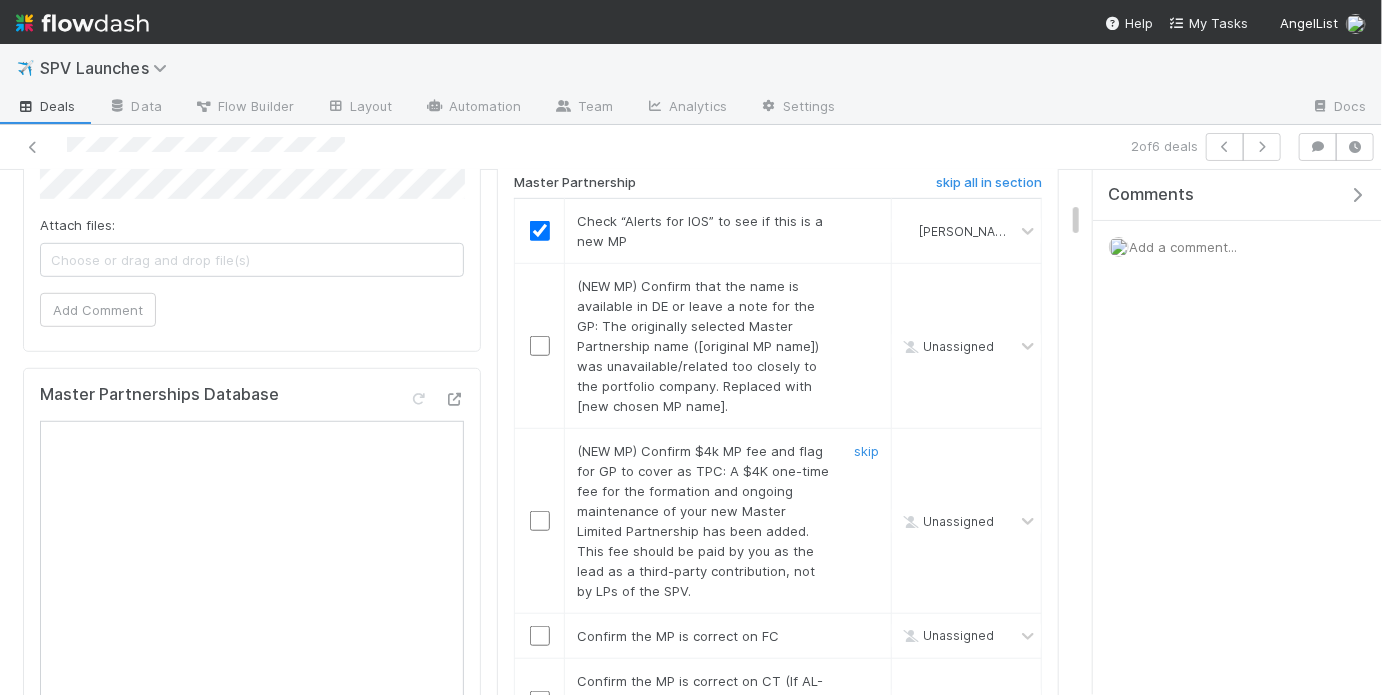 scroll, scrollTop: 608, scrollLeft: 0, axis: vertical 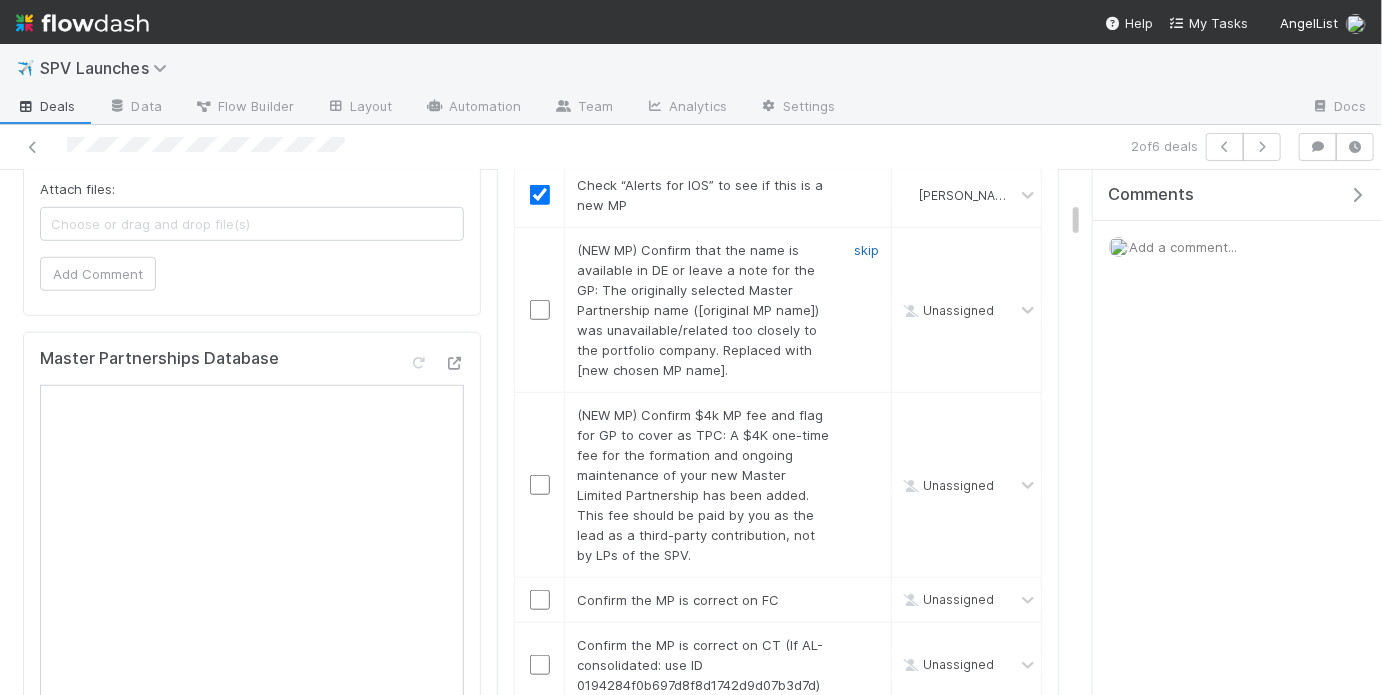click on "skip" at bounding box center [866, 250] 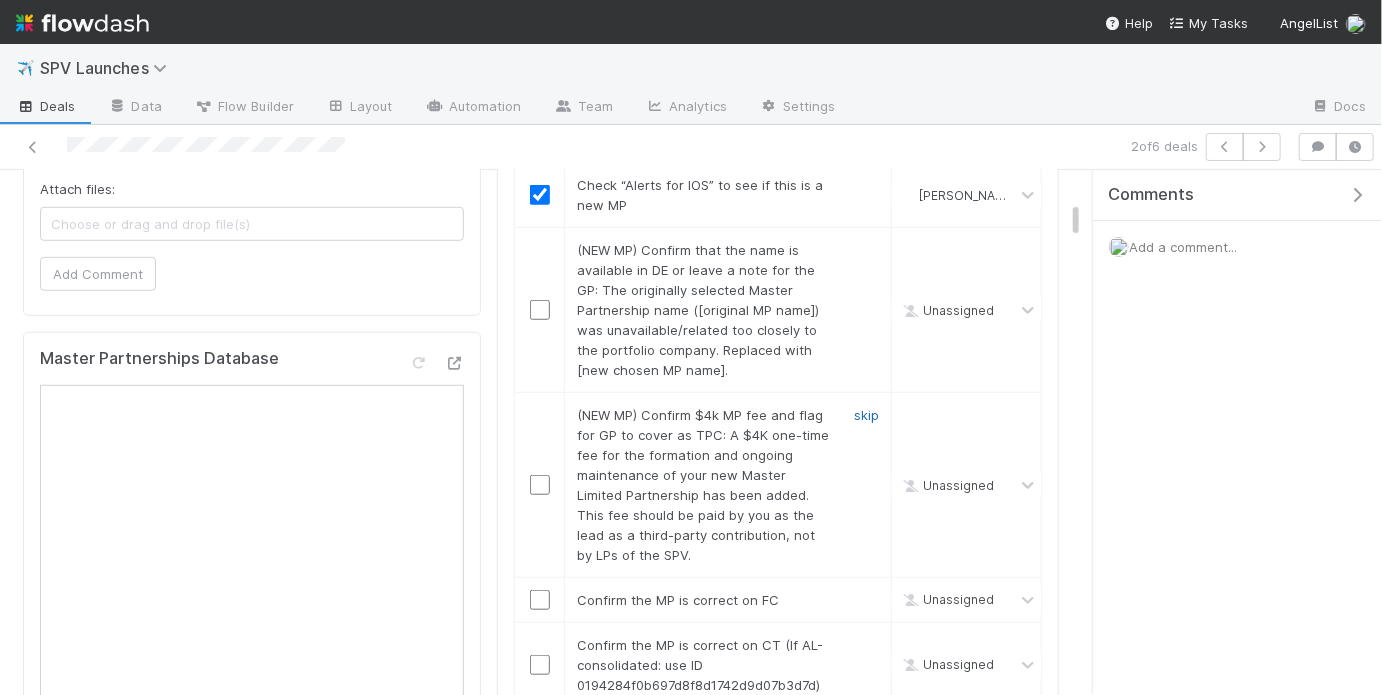 click on "skip" at bounding box center [866, 415] 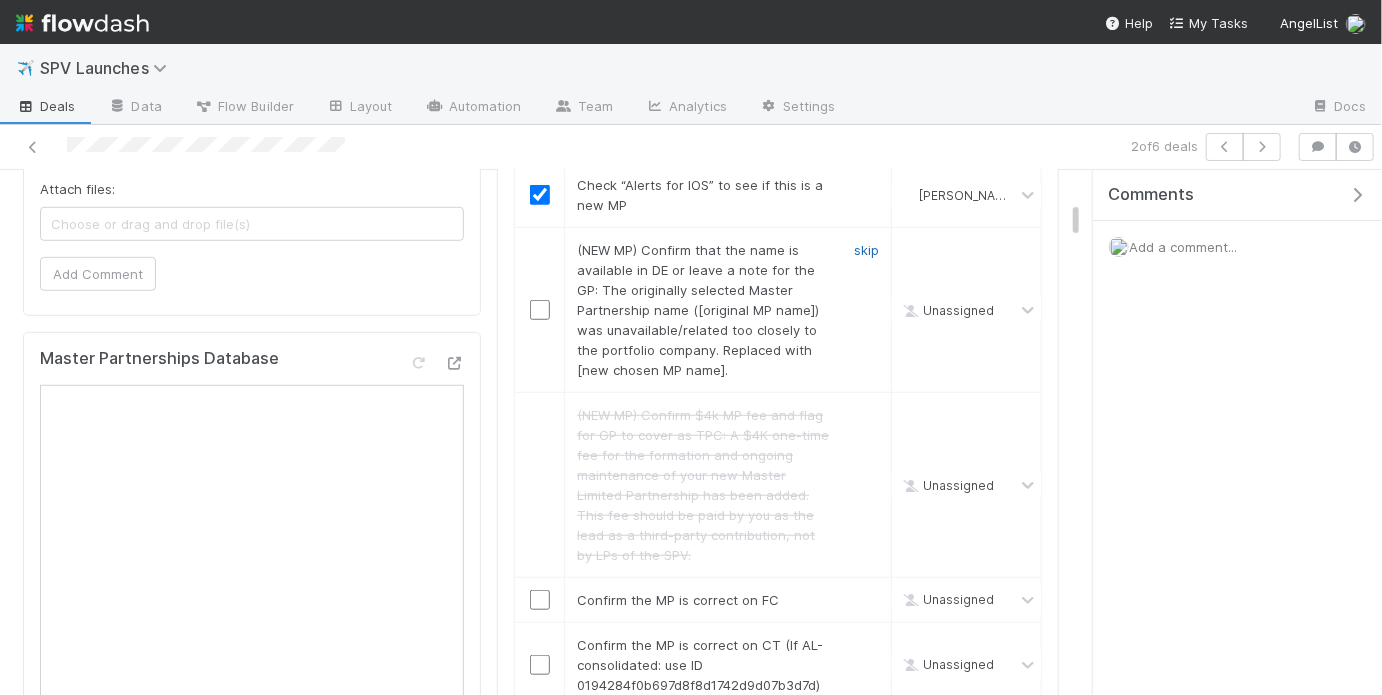 click on "skip" at bounding box center (866, 250) 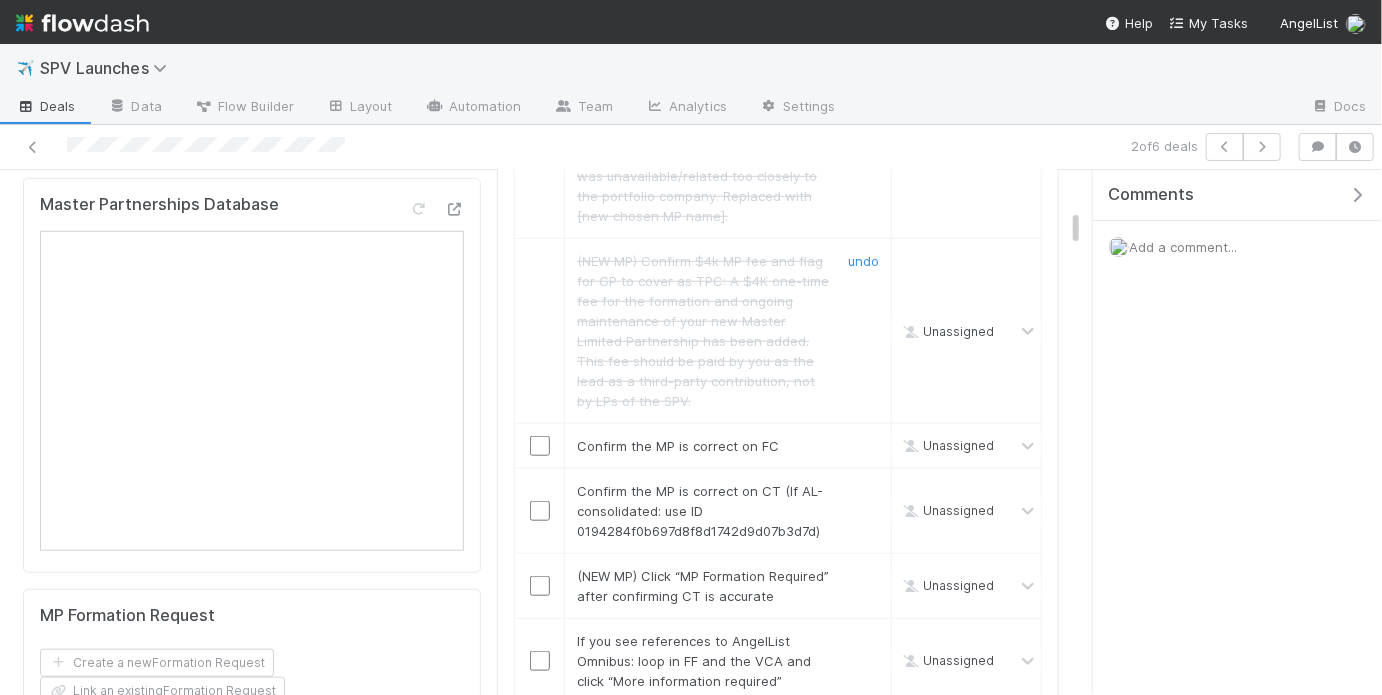 scroll, scrollTop: 776, scrollLeft: 0, axis: vertical 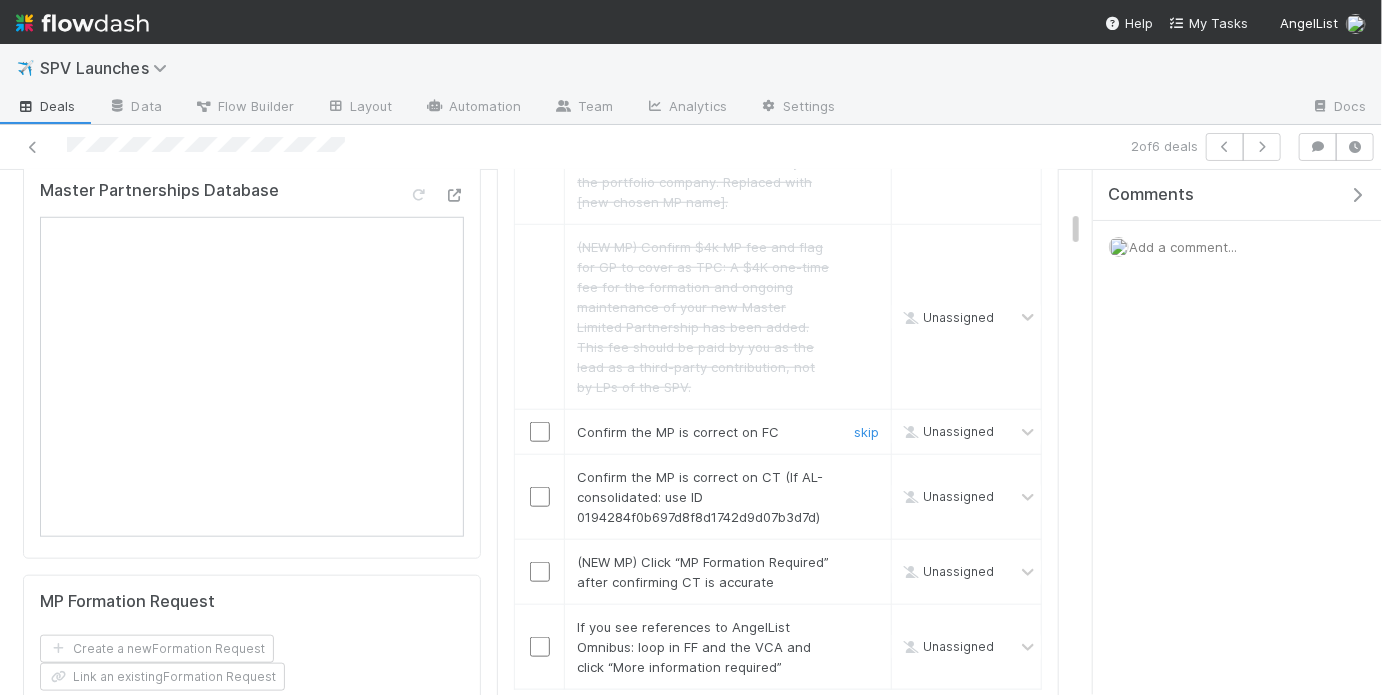 click at bounding box center [540, 432] 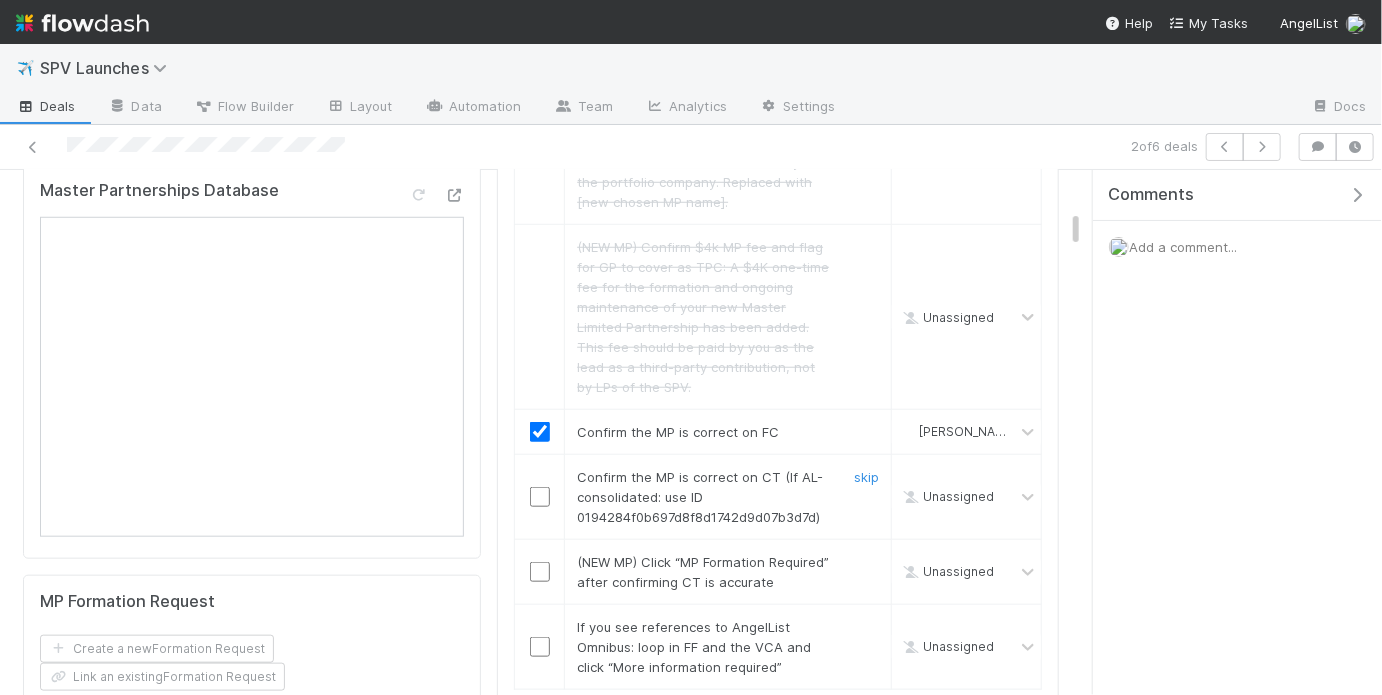 click at bounding box center [540, 497] 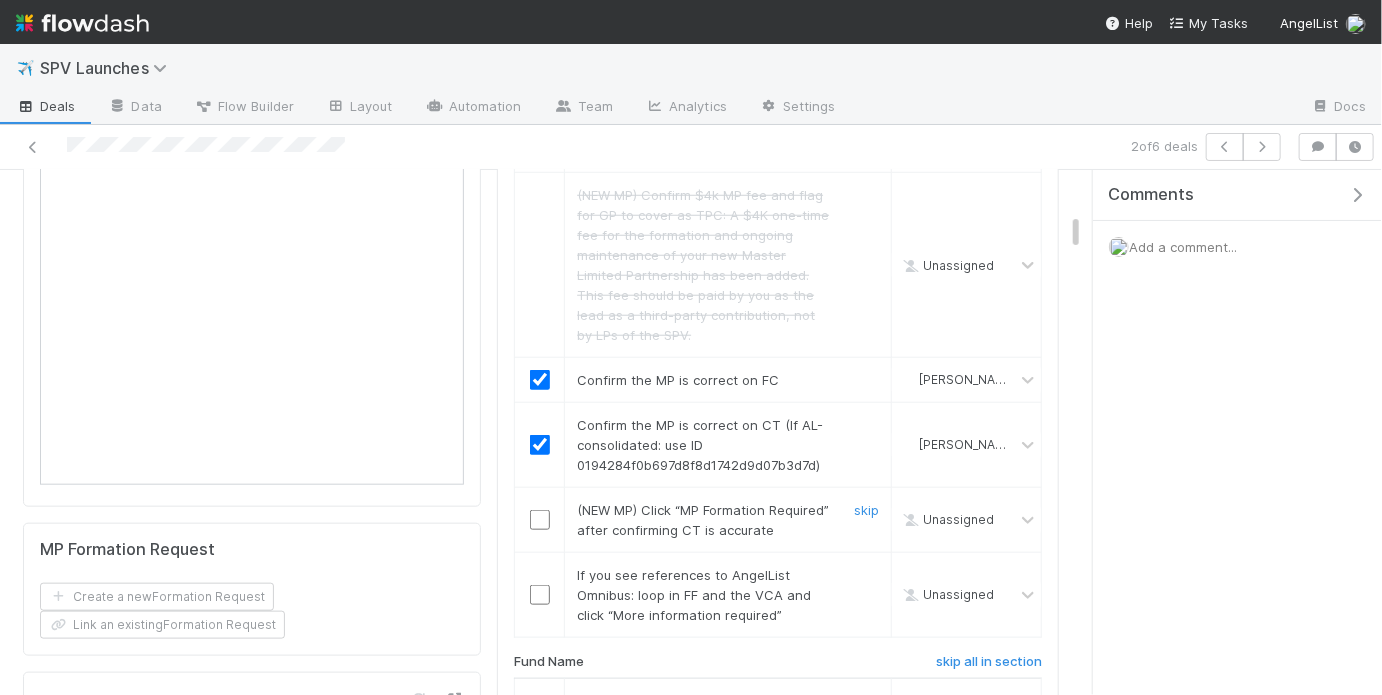 scroll, scrollTop: 866, scrollLeft: 0, axis: vertical 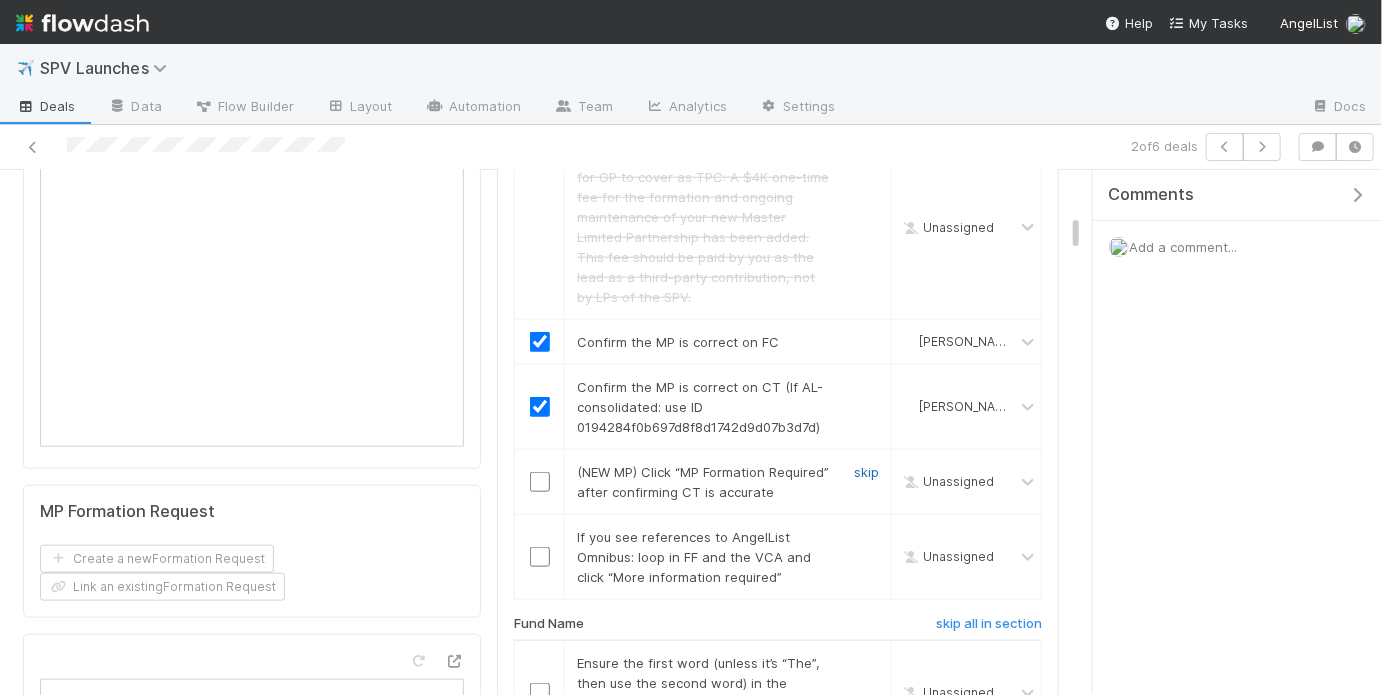 click on "skip" at bounding box center [866, 472] 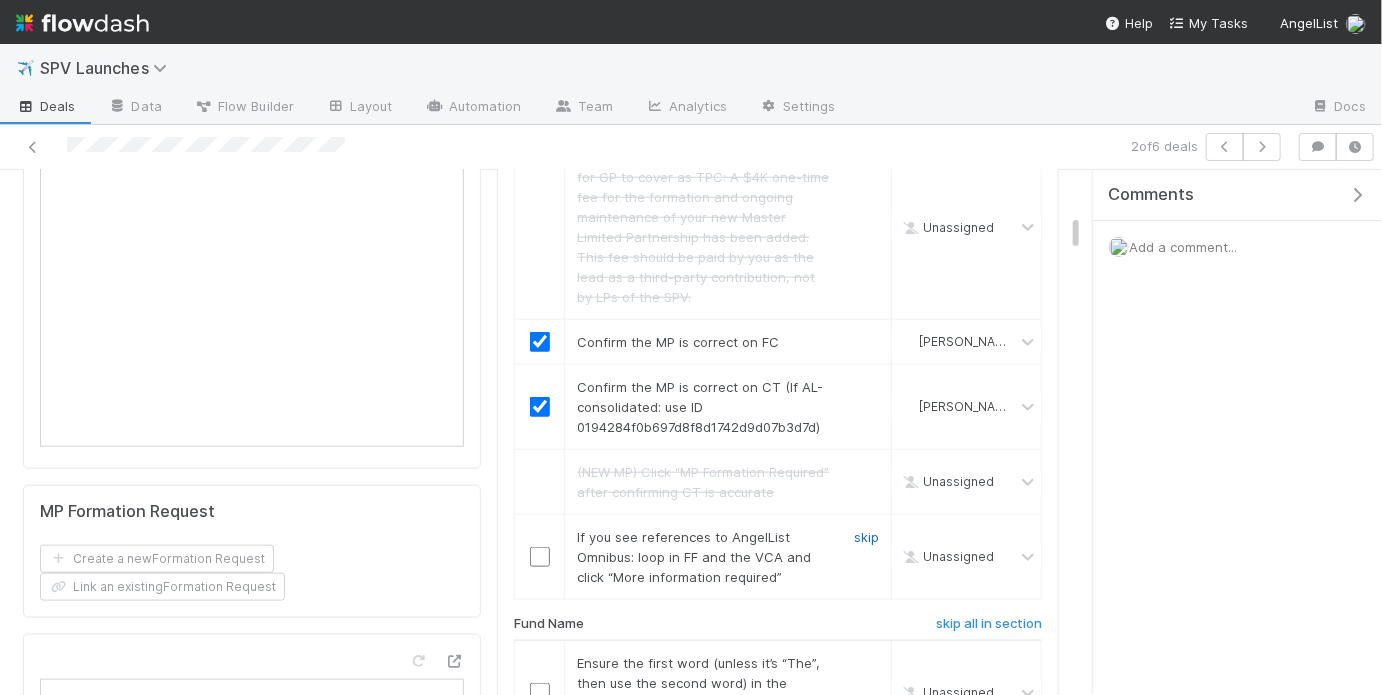click on "skip" at bounding box center [866, 537] 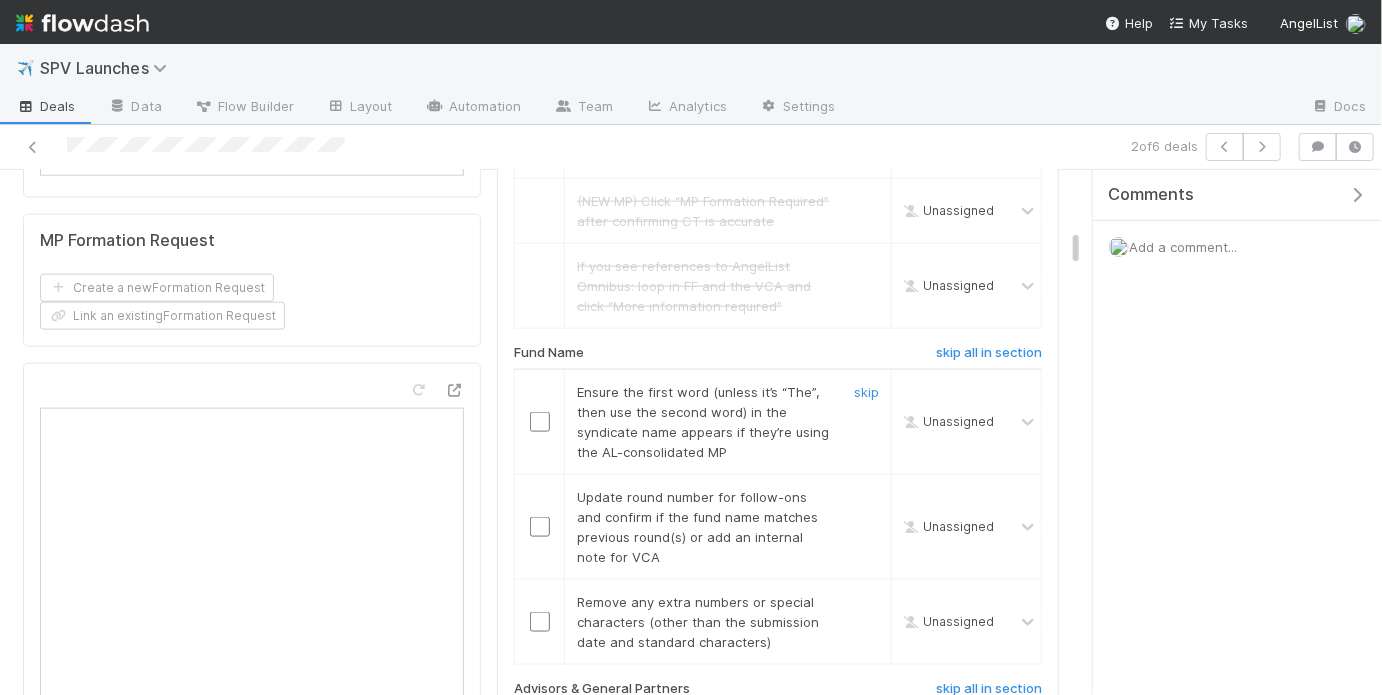 scroll, scrollTop: 1145, scrollLeft: 0, axis: vertical 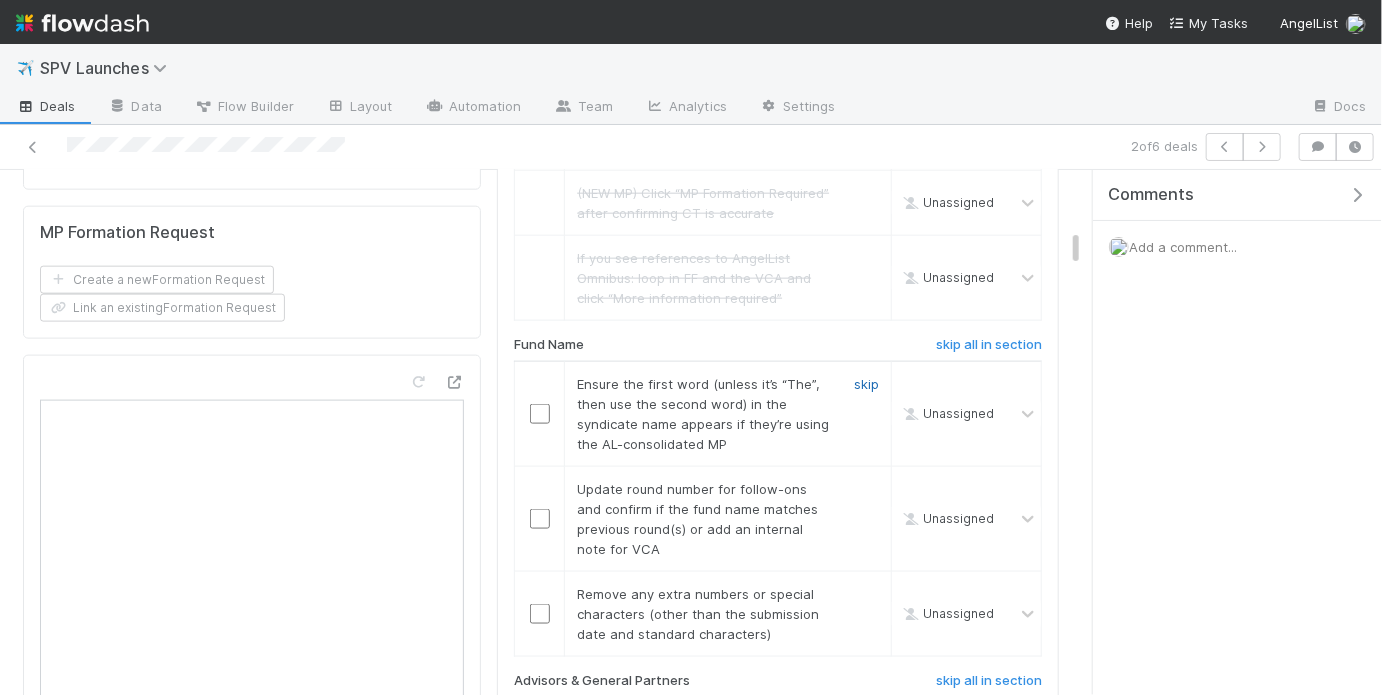 click on "skip" at bounding box center (866, 384) 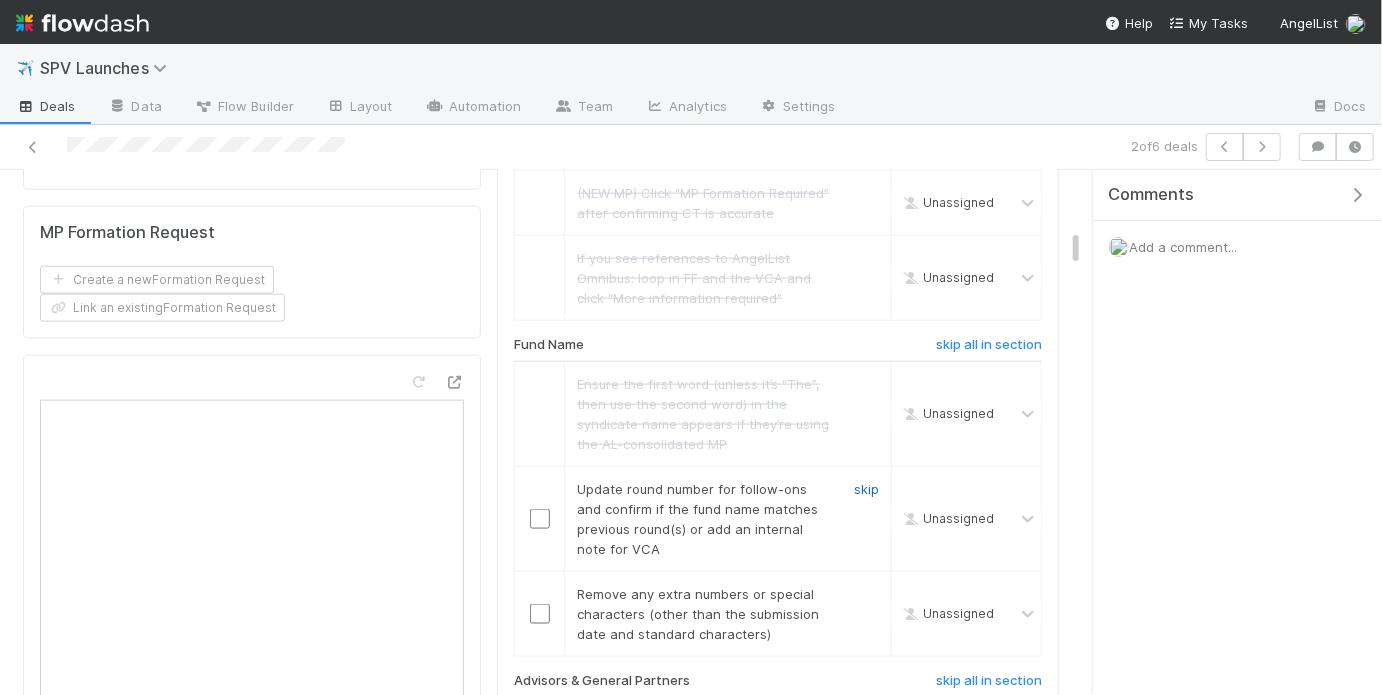 drag, startPoint x: 867, startPoint y: 458, endPoint x: 866, endPoint y: 469, distance: 11.045361 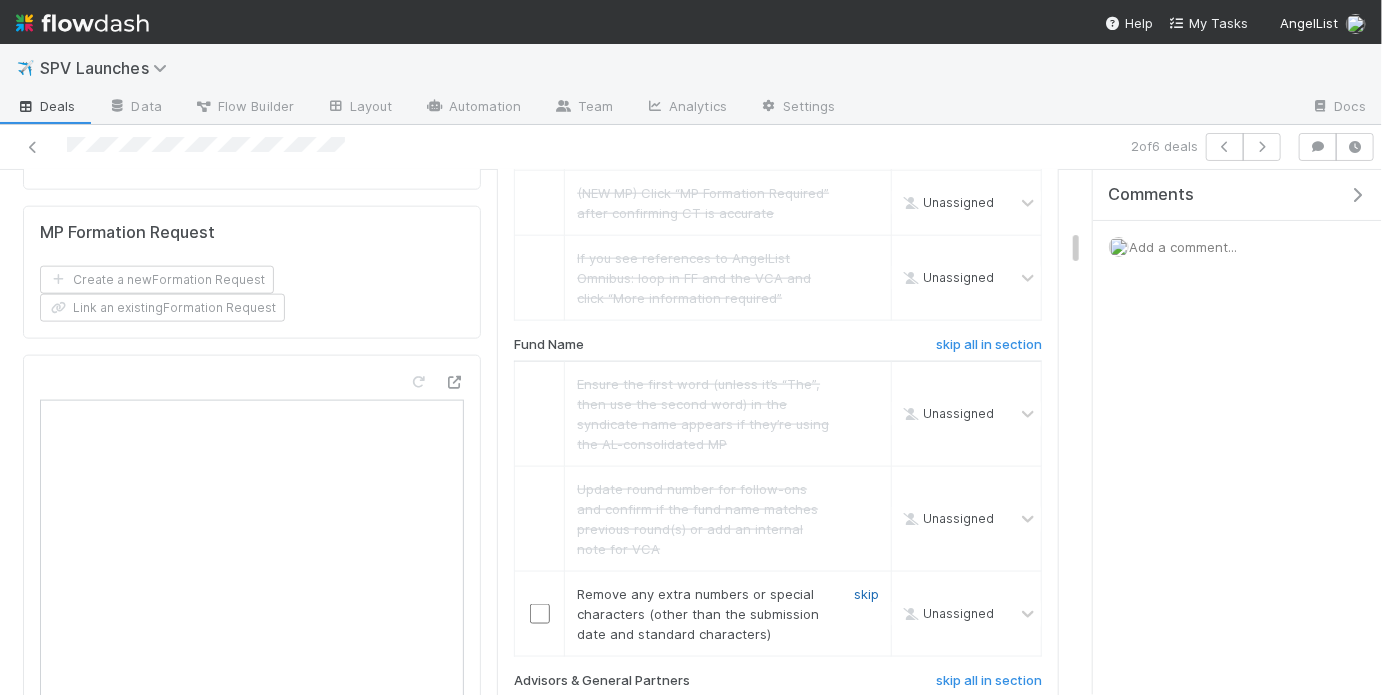 click on "skip" at bounding box center (866, 594) 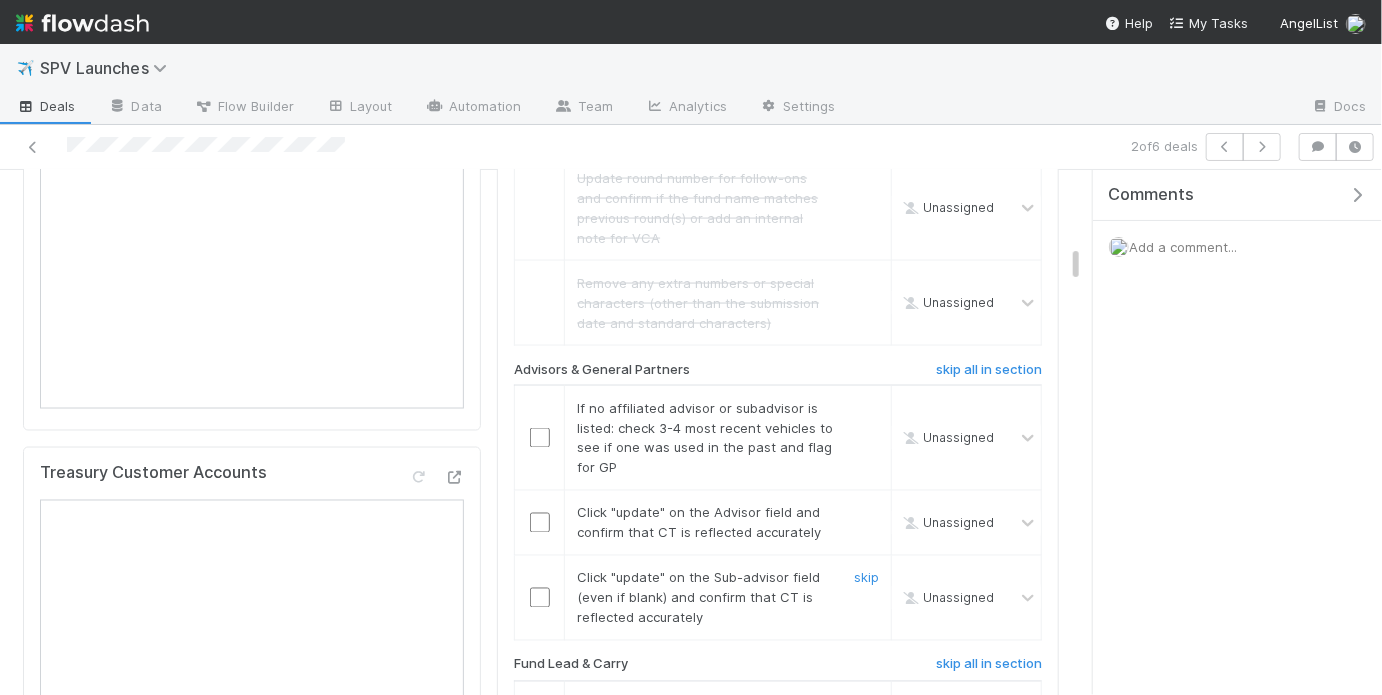 scroll, scrollTop: 1469, scrollLeft: 0, axis: vertical 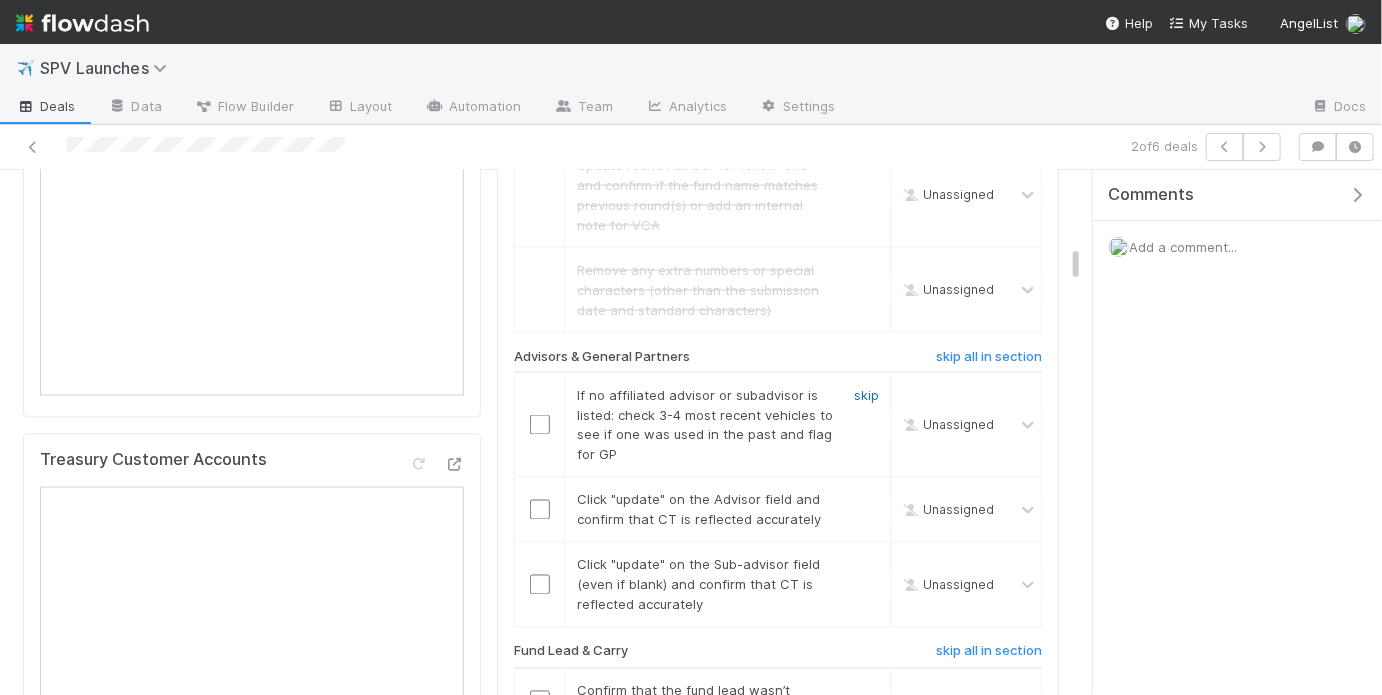 click on "skip" at bounding box center [866, 395] 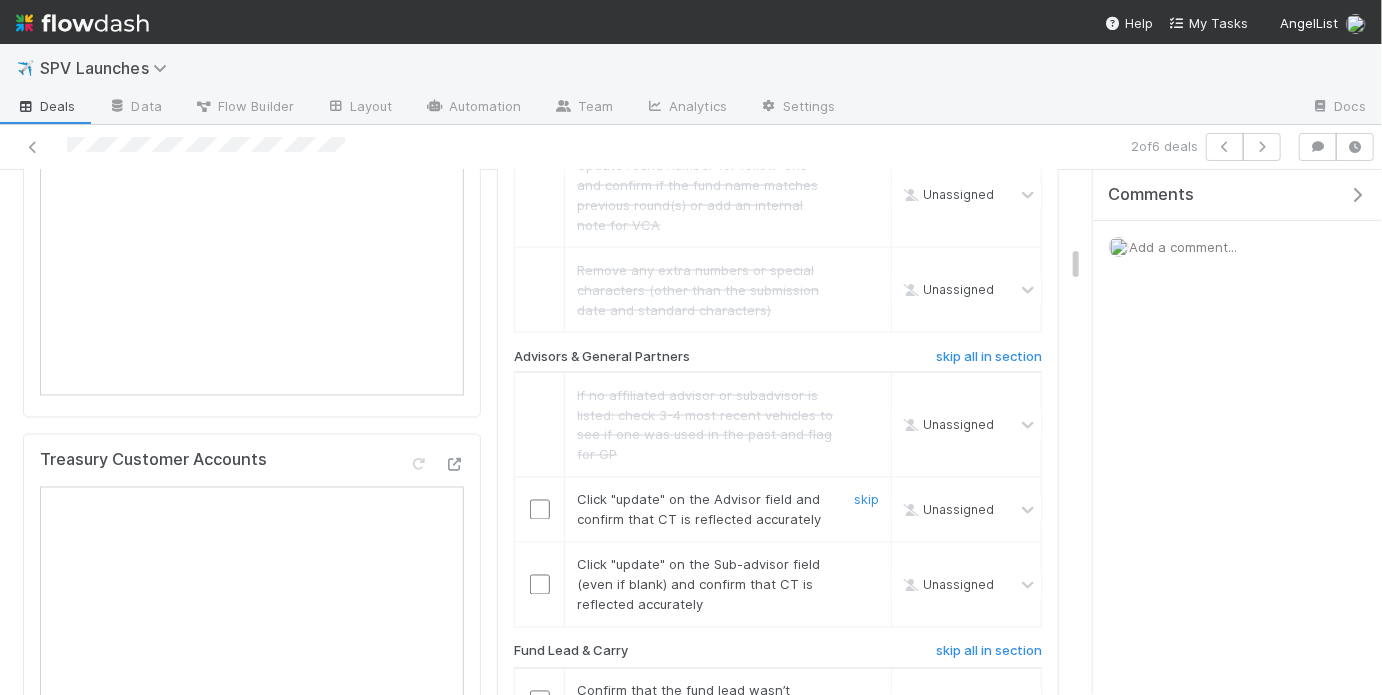 click at bounding box center (540, 510) 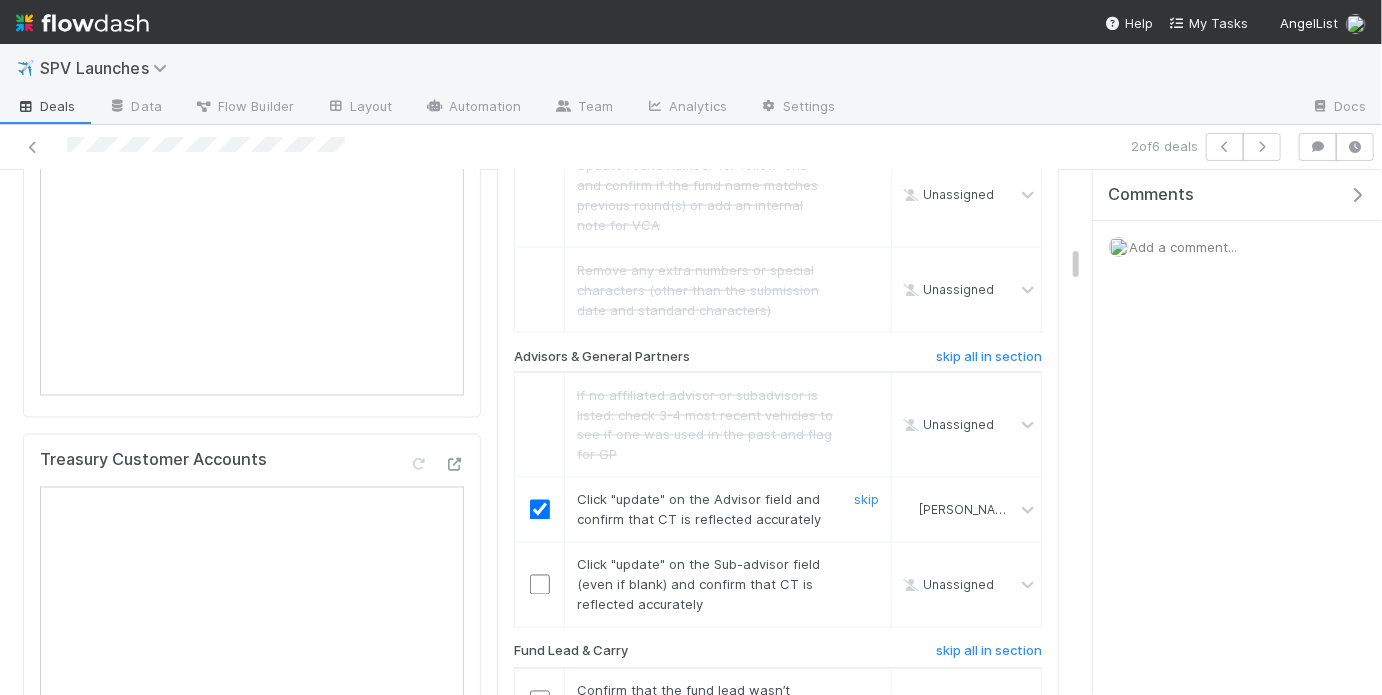 click at bounding box center [540, 585] 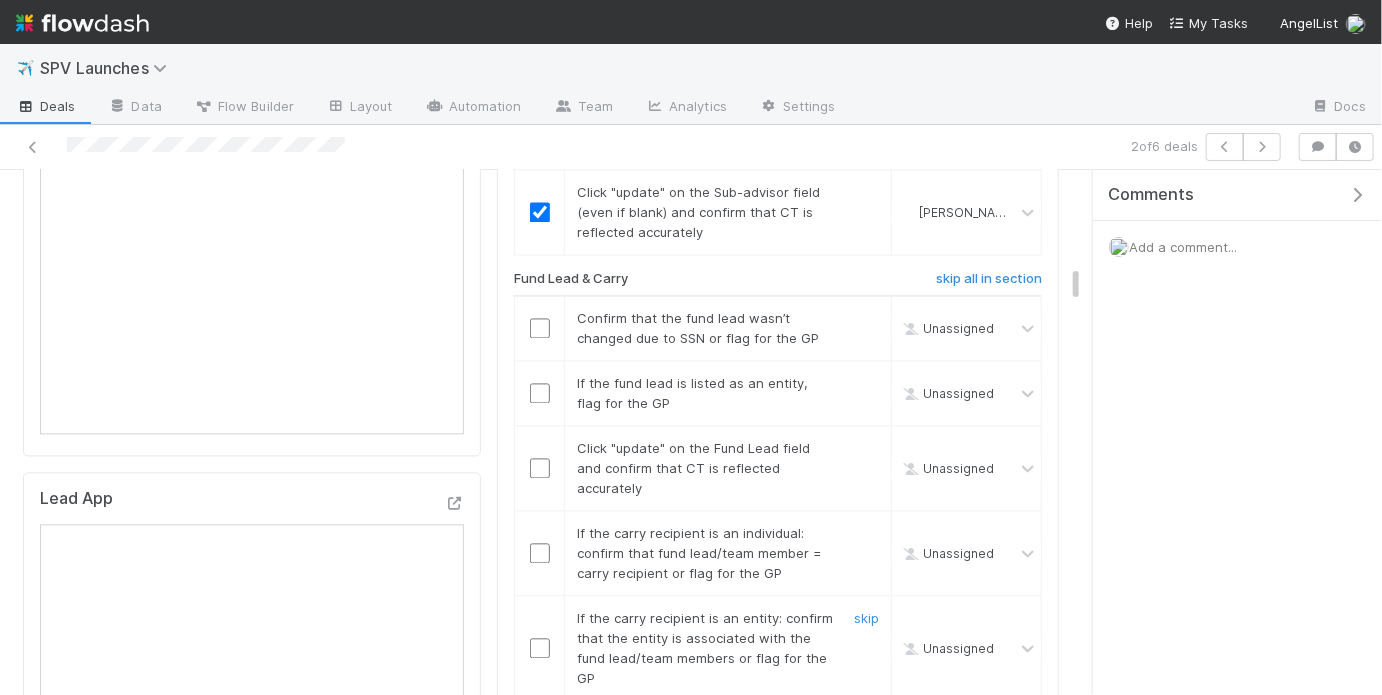scroll, scrollTop: 1848, scrollLeft: 0, axis: vertical 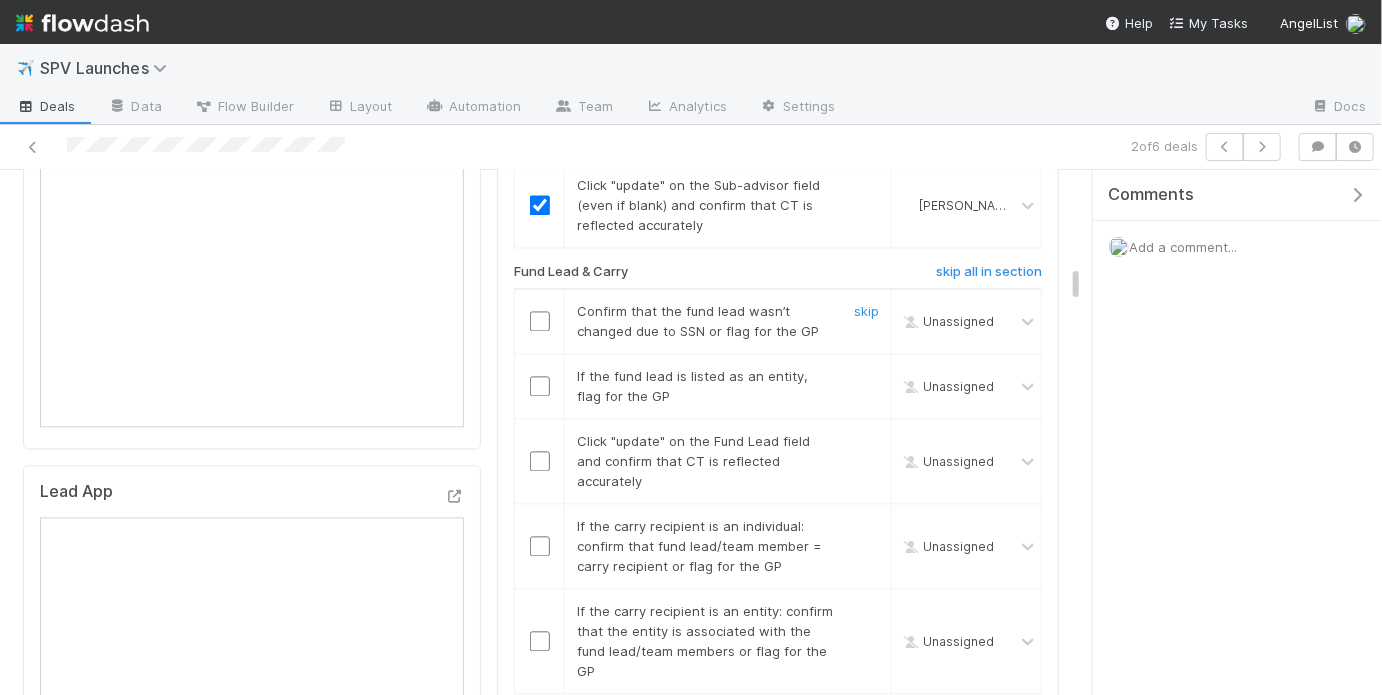click at bounding box center [540, 322] 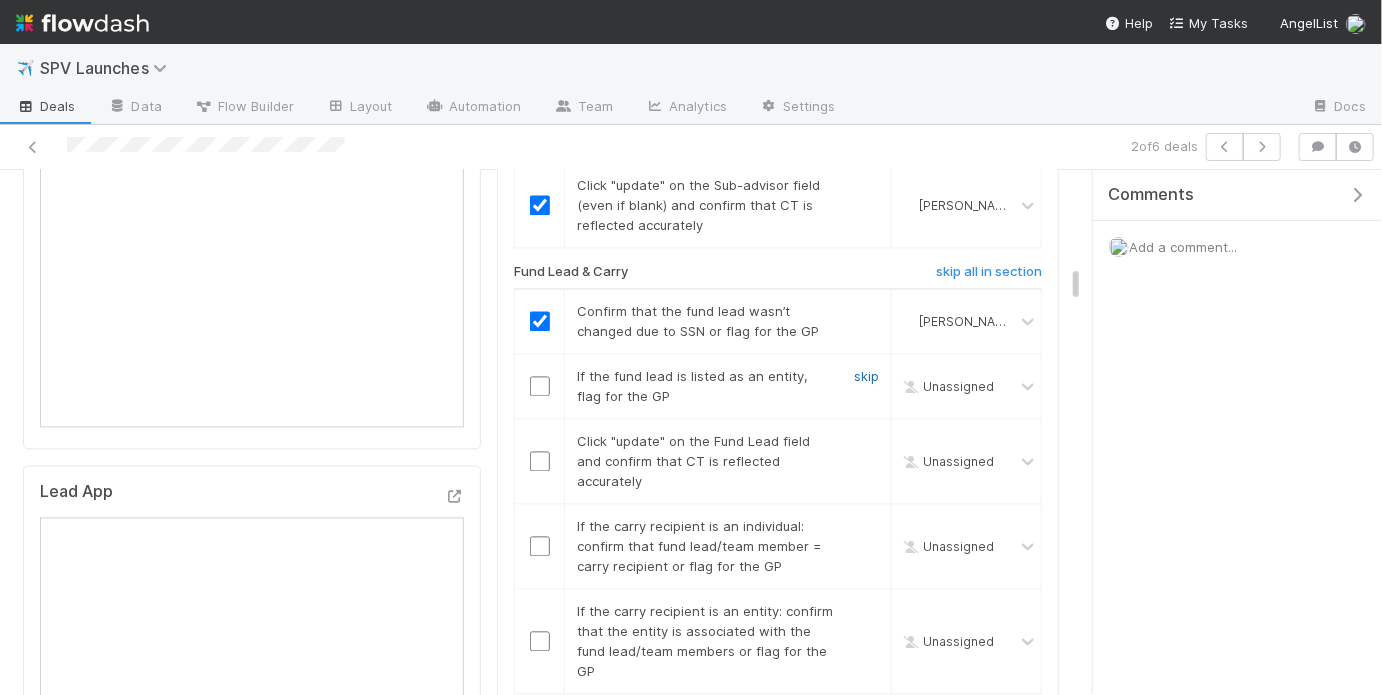 click on "skip" at bounding box center (866, 377) 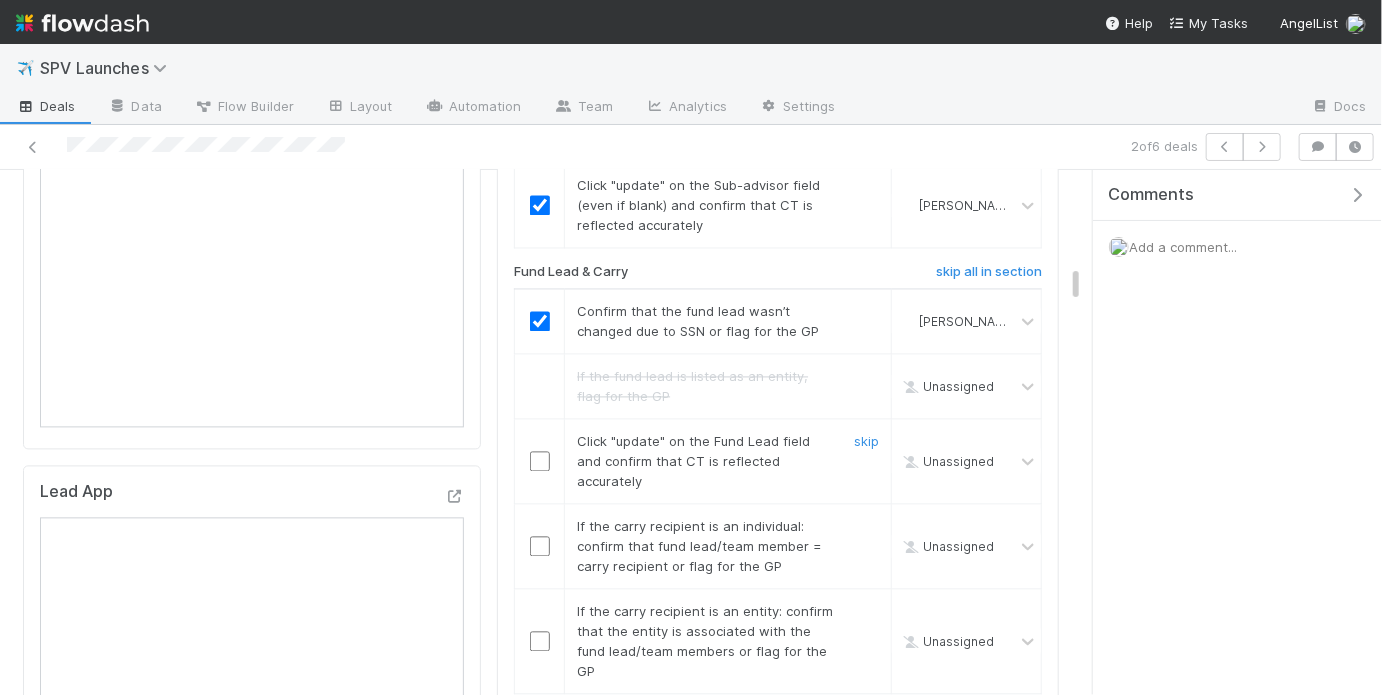 click at bounding box center (540, 462) 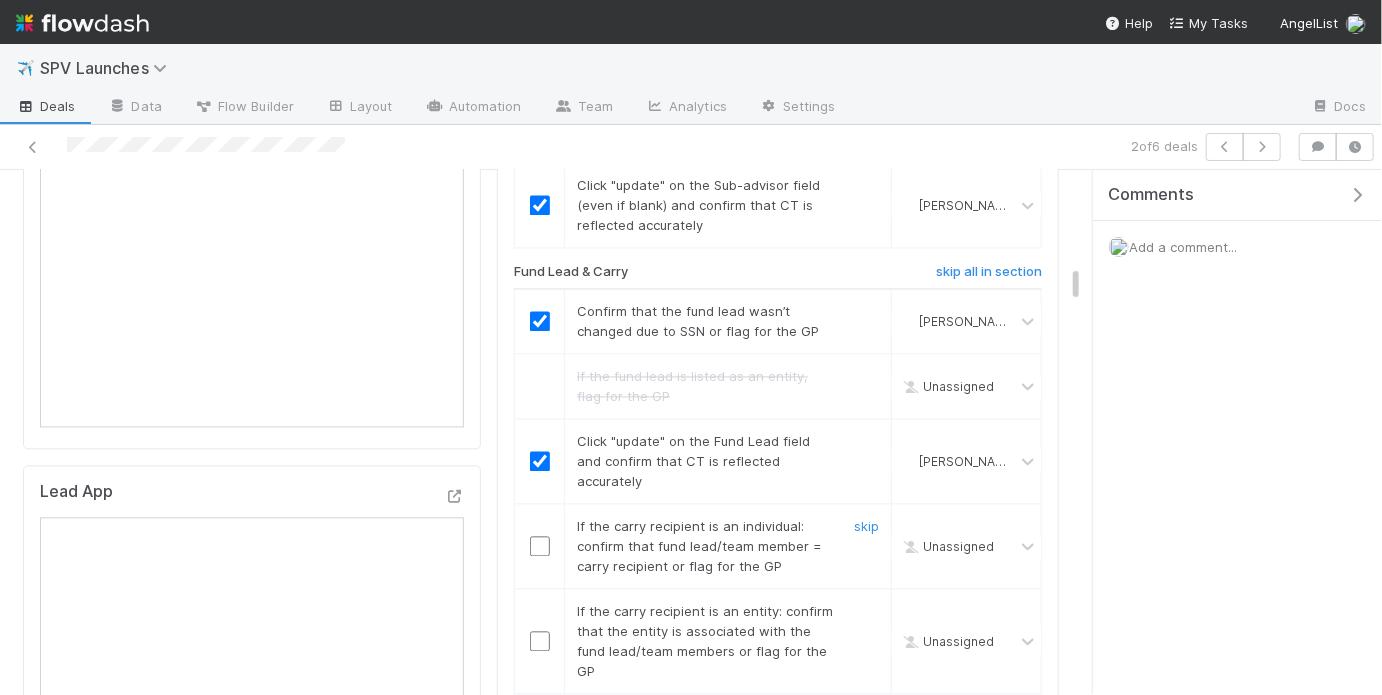 click at bounding box center [540, 547] 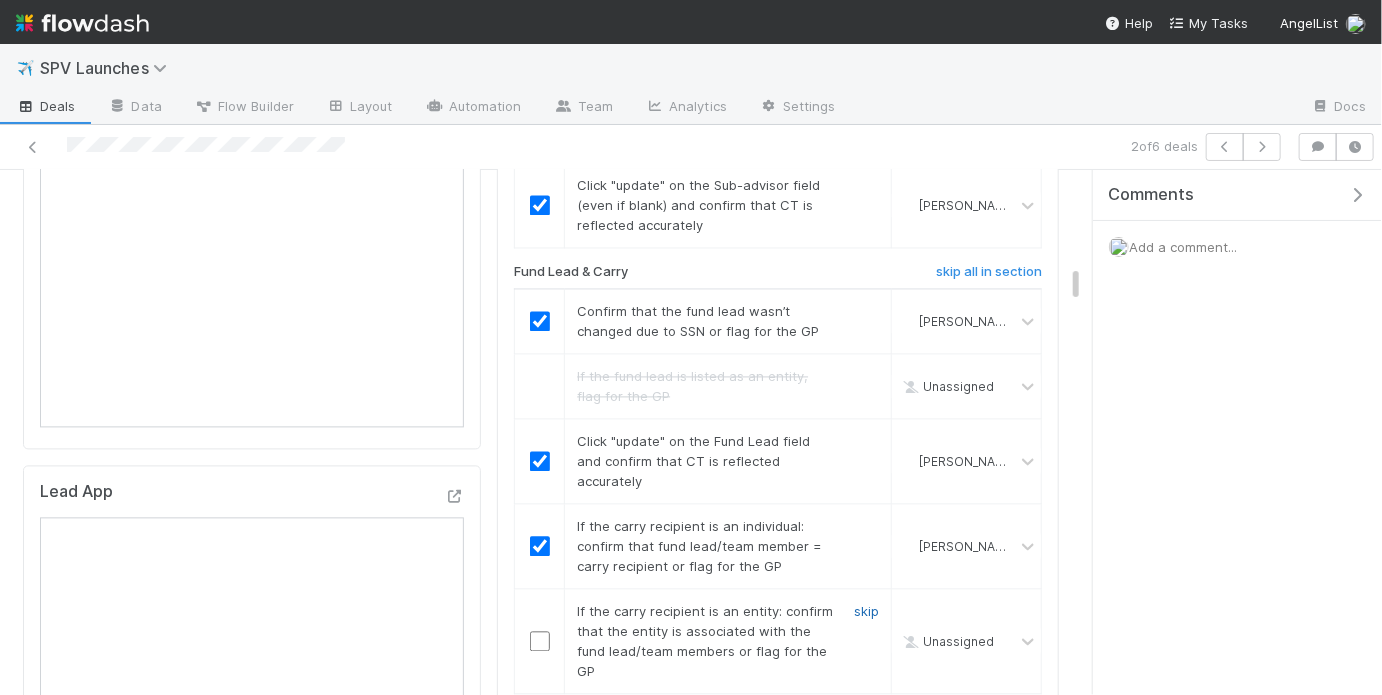 click on "skip" at bounding box center [866, 612] 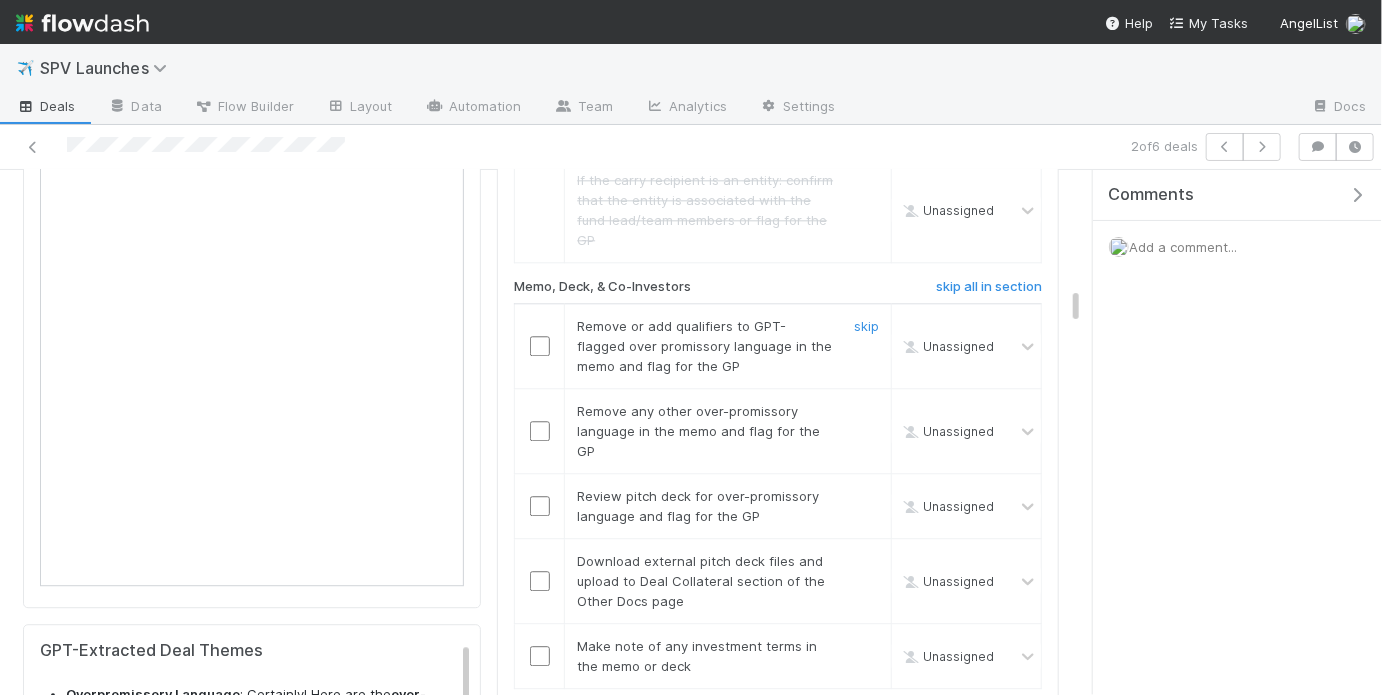 scroll, scrollTop: 2281, scrollLeft: 0, axis: vertical 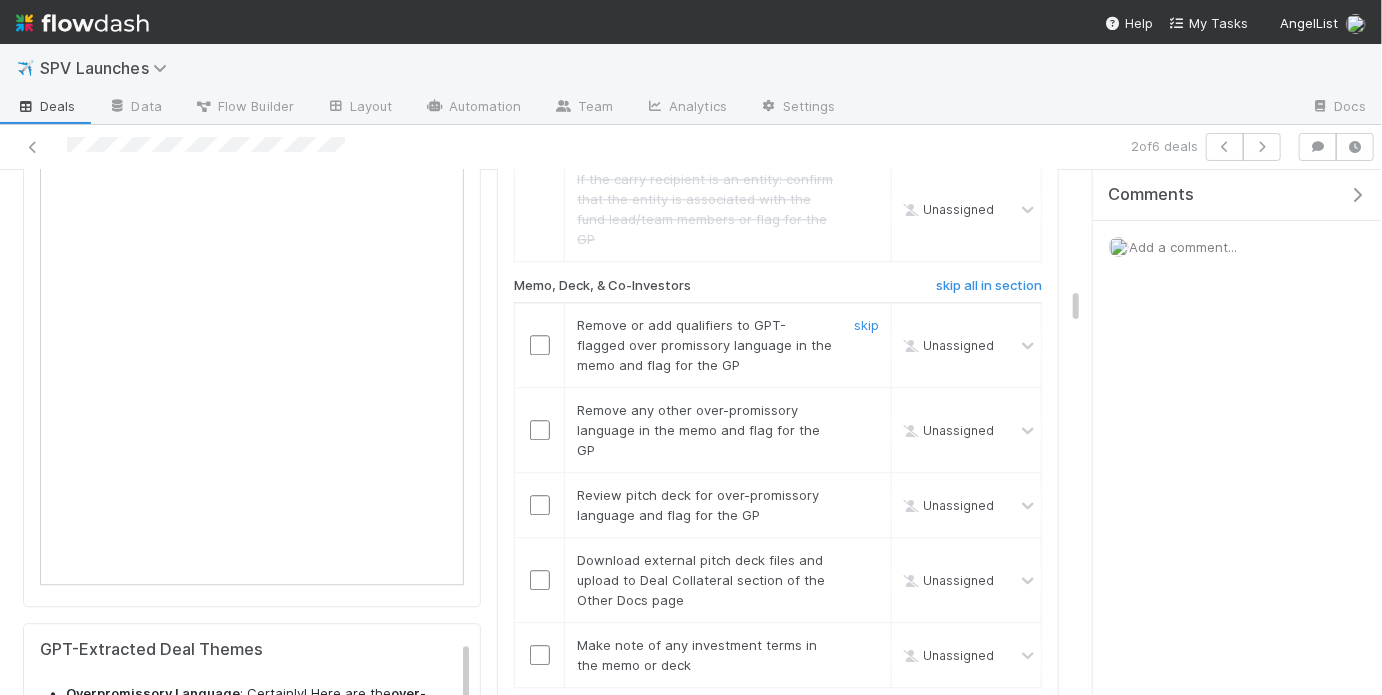 click at bounding box center (540, 345) 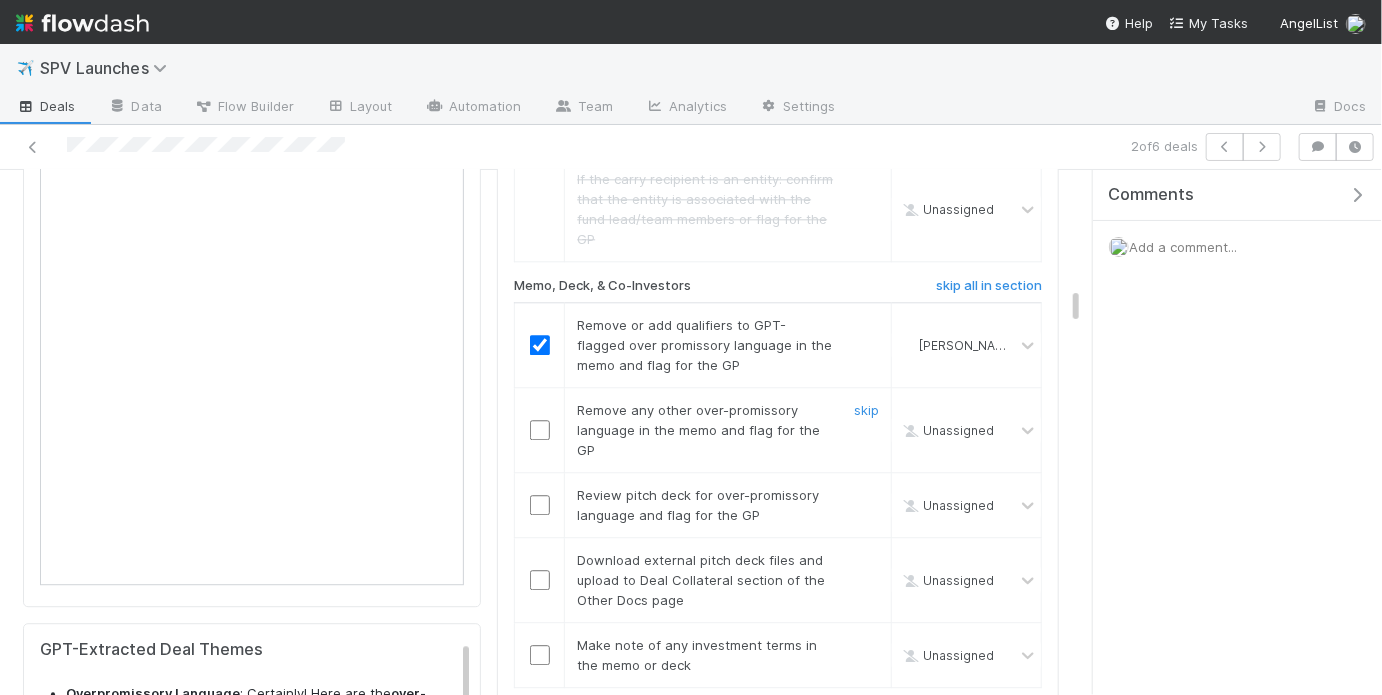 click at bounding box center [540, 430] 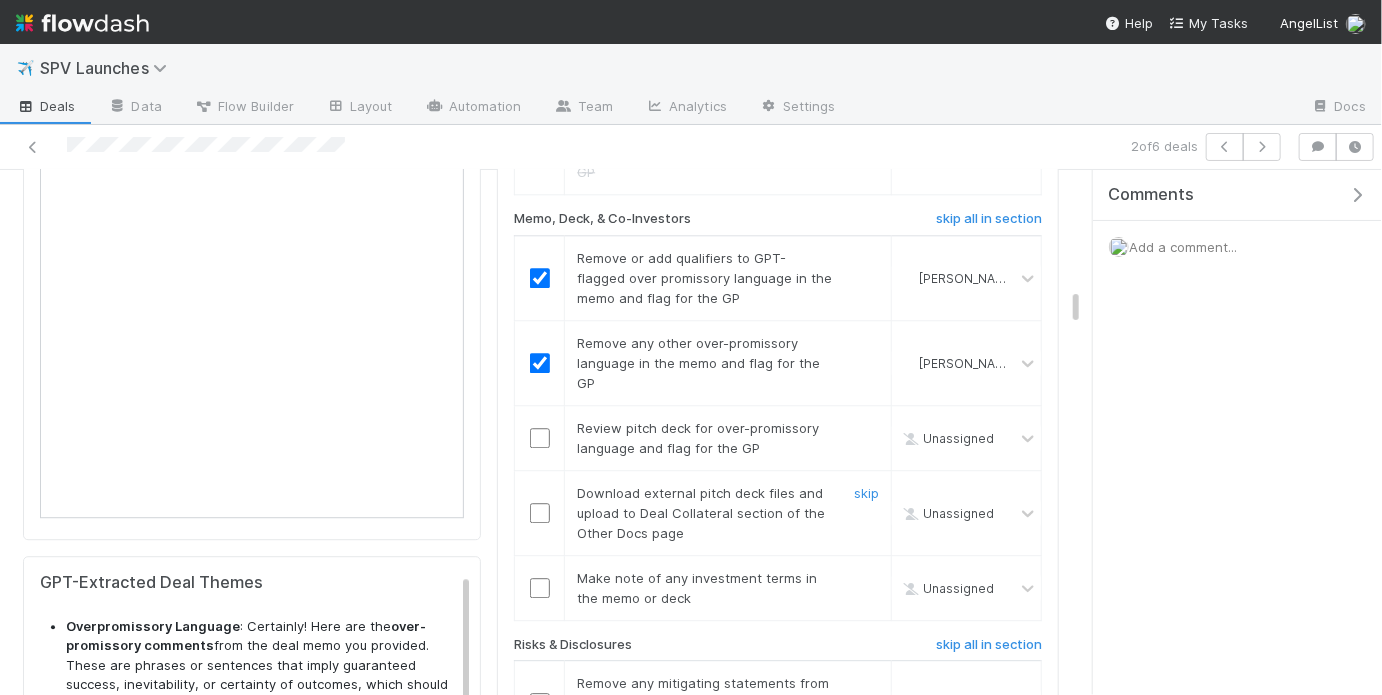 scroll, scrollTop: 2356, scrollLeft: 0, axis: vertical 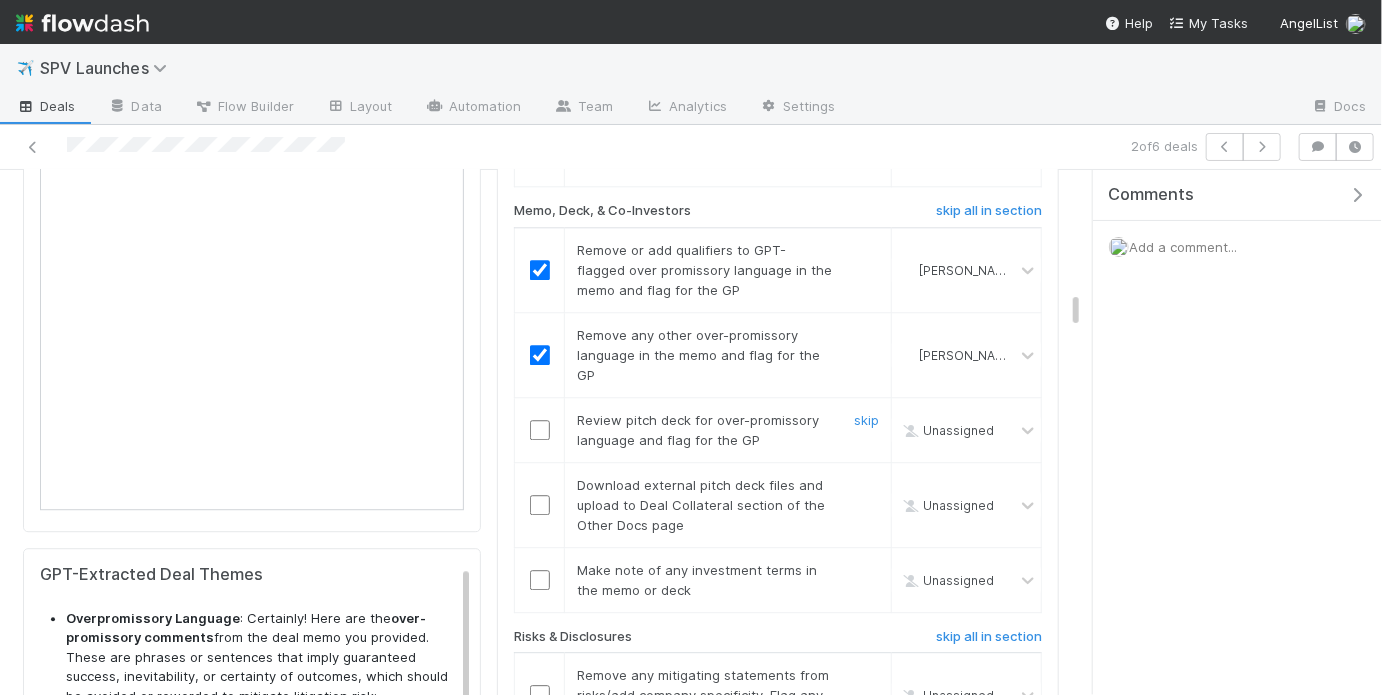 click at bounding box center [540, 430] 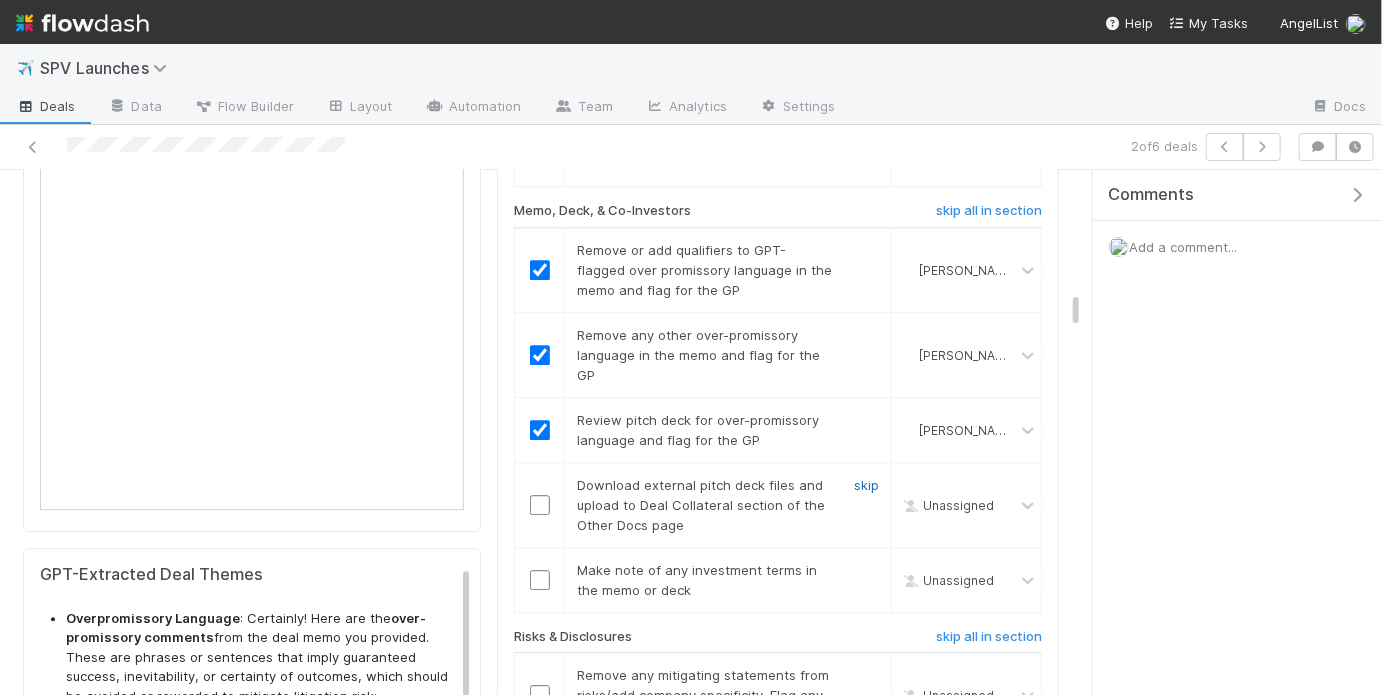 click on "skip" at bounding box center (866, 485) 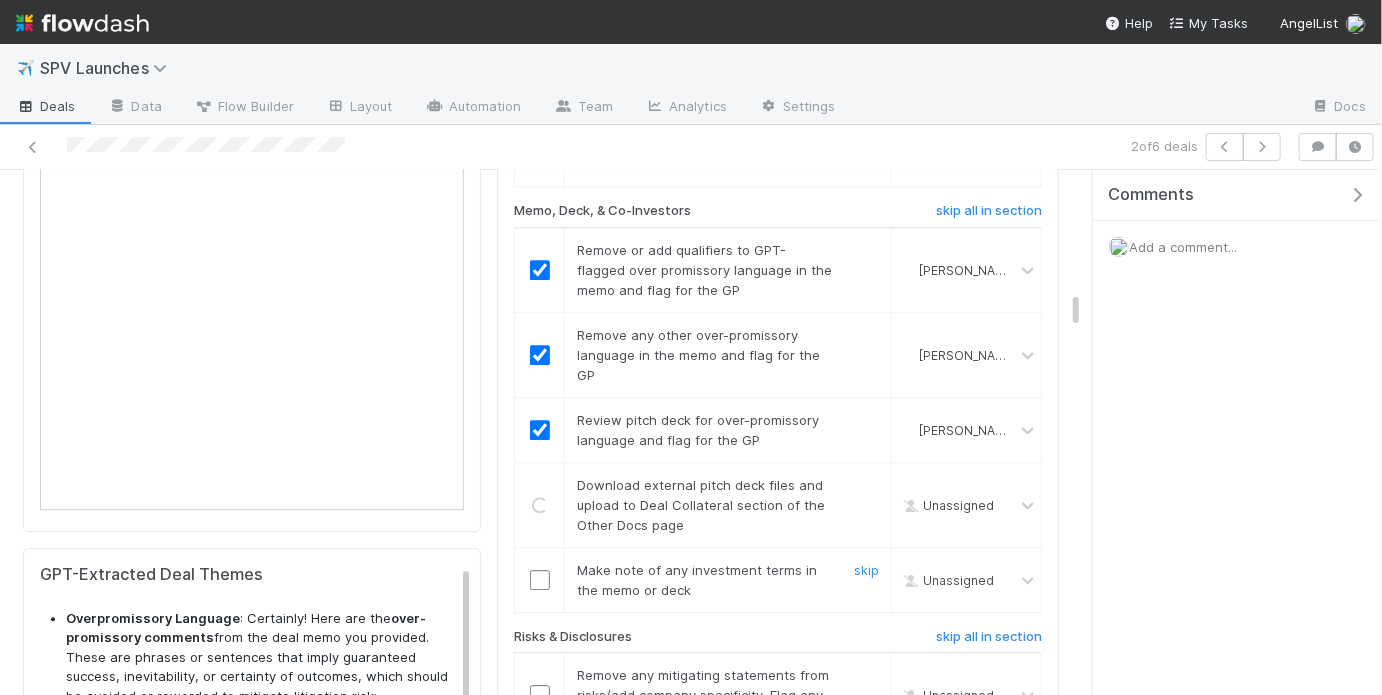 click at bounding box center [540, 580] 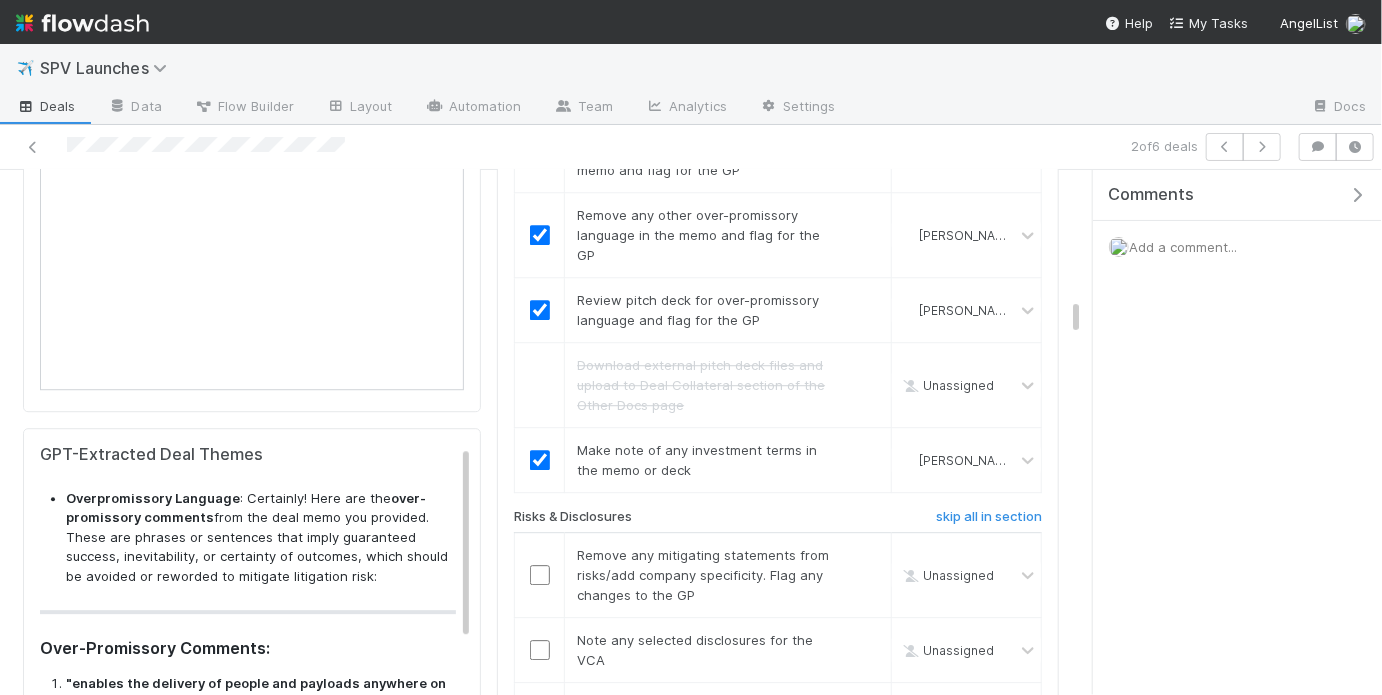 scroll, scrollTop: 2493, scrollLeft: 0, axis: vertical 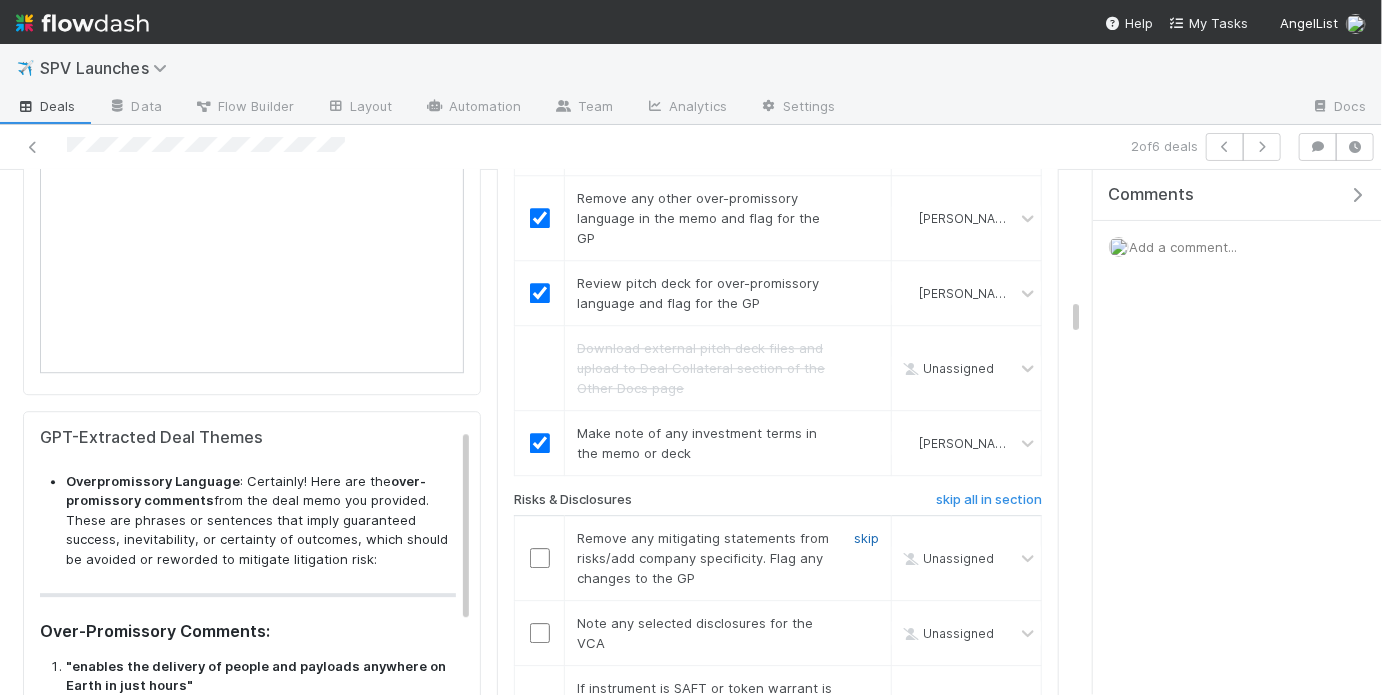 click on "skip" at bounding box center (866, 538) 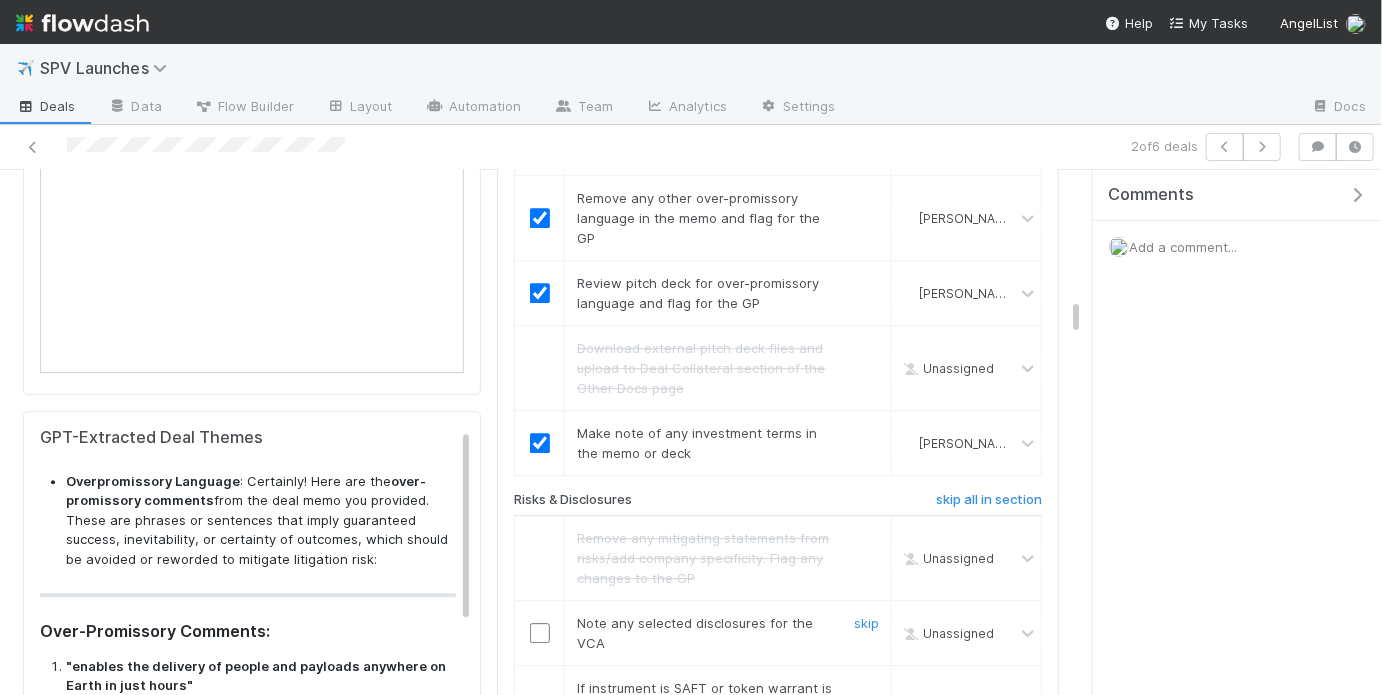 click at bounding box center [540, 633] 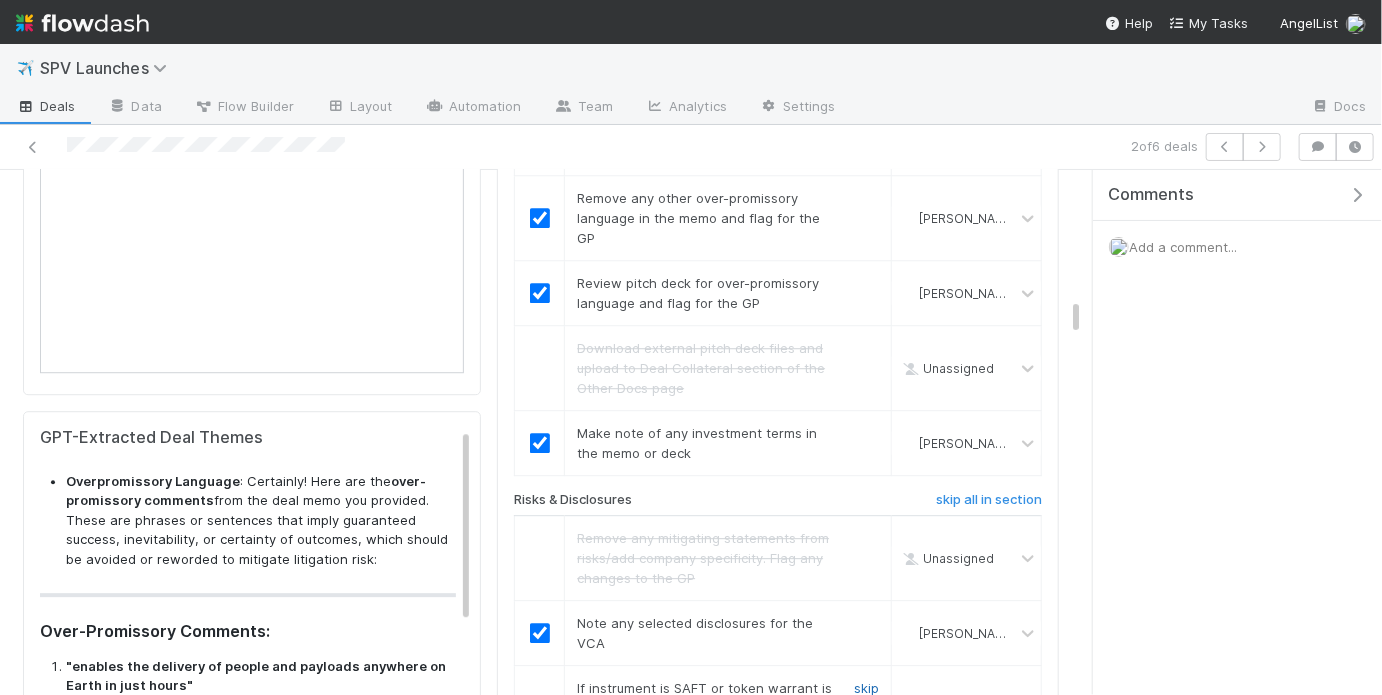 click on "skip" at bounding box center (866, 688) 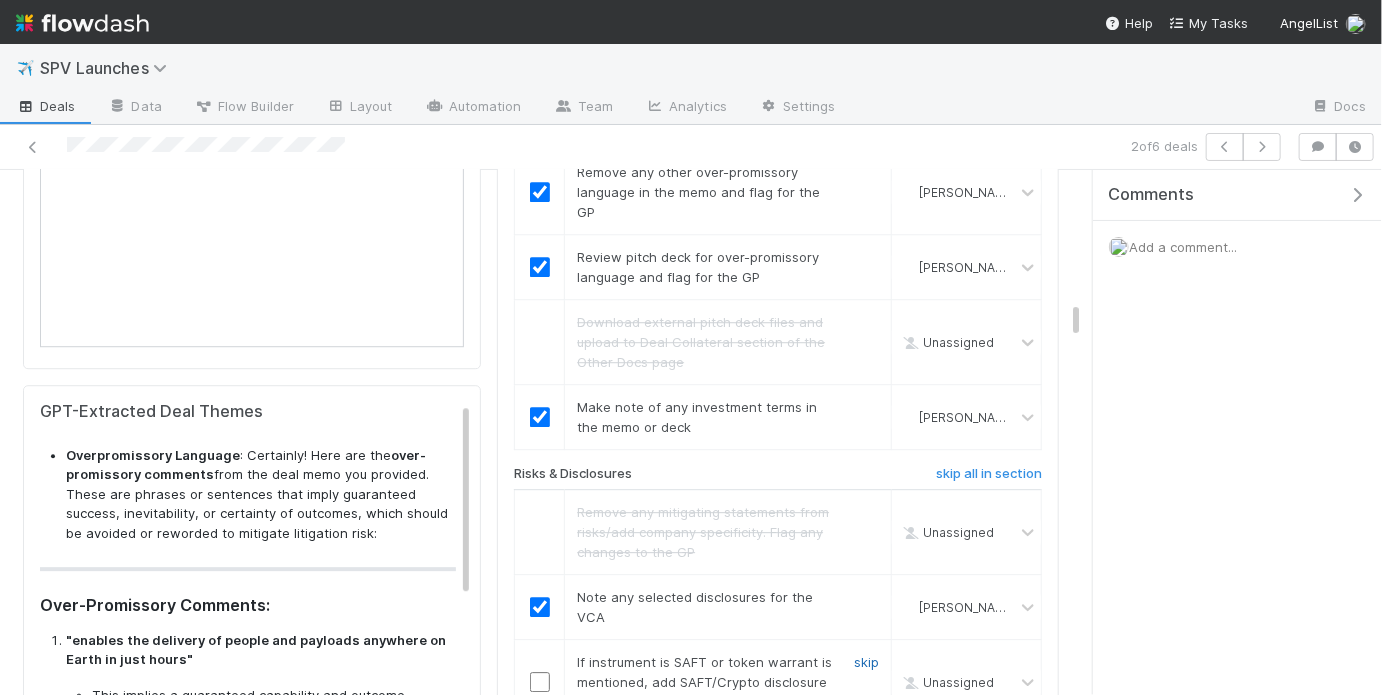 scroll, scrollTop: 2555, scrollLeft: 0, axis: vertical 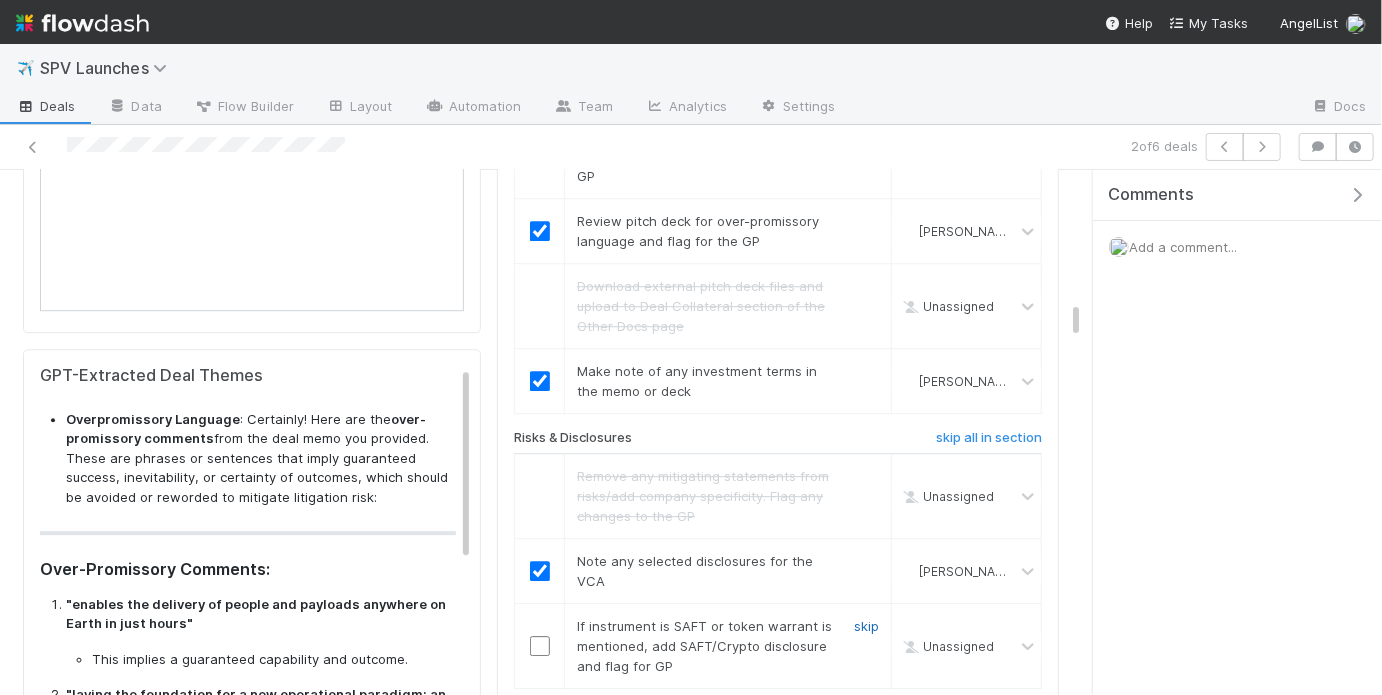 click on "skip" at bounding box center [866, 626] 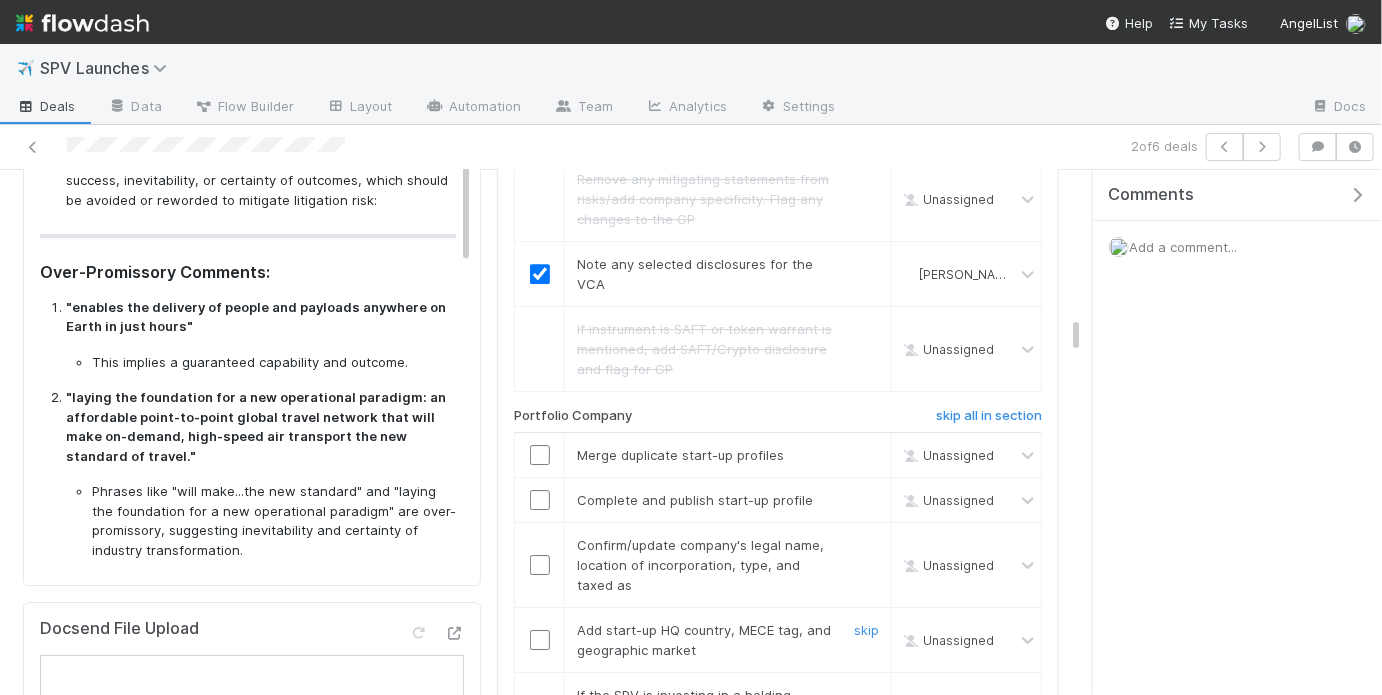 scroll, scrollTop: 2861, scrollLeft: 0, axis: vertical 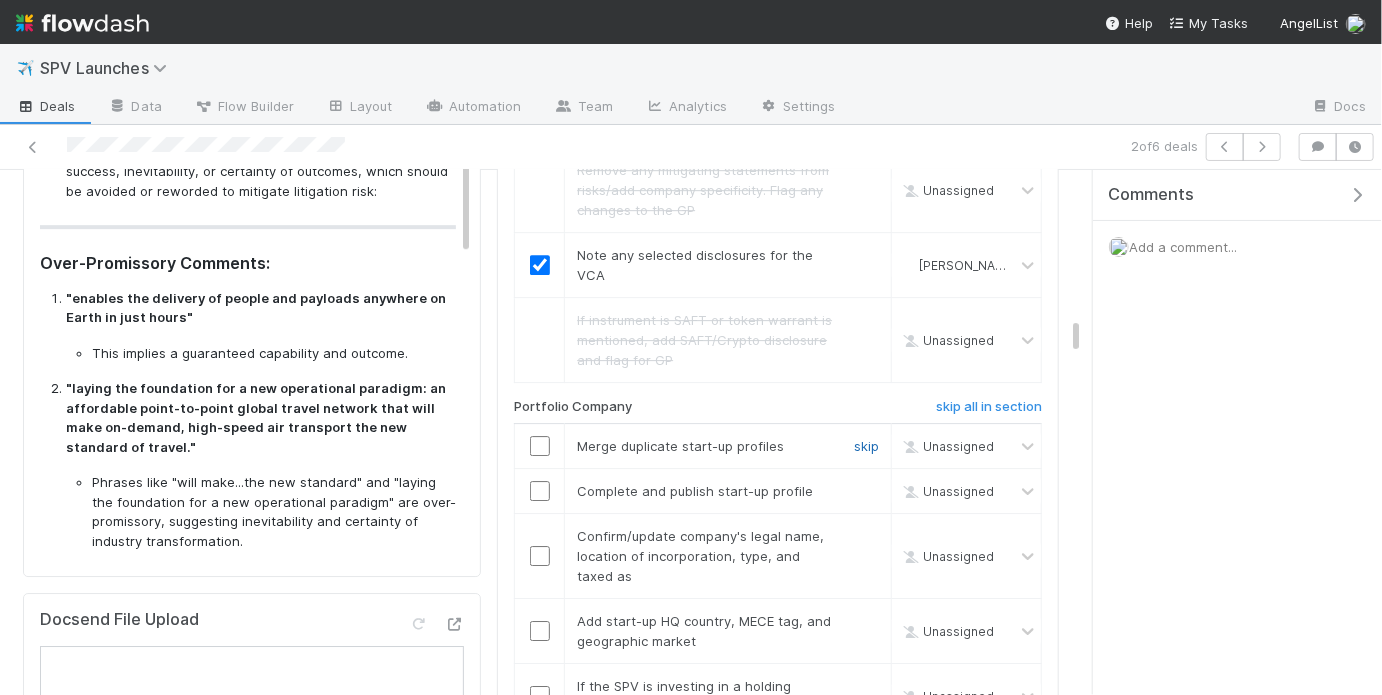 click on "skip" at bounding box center [866, 446] 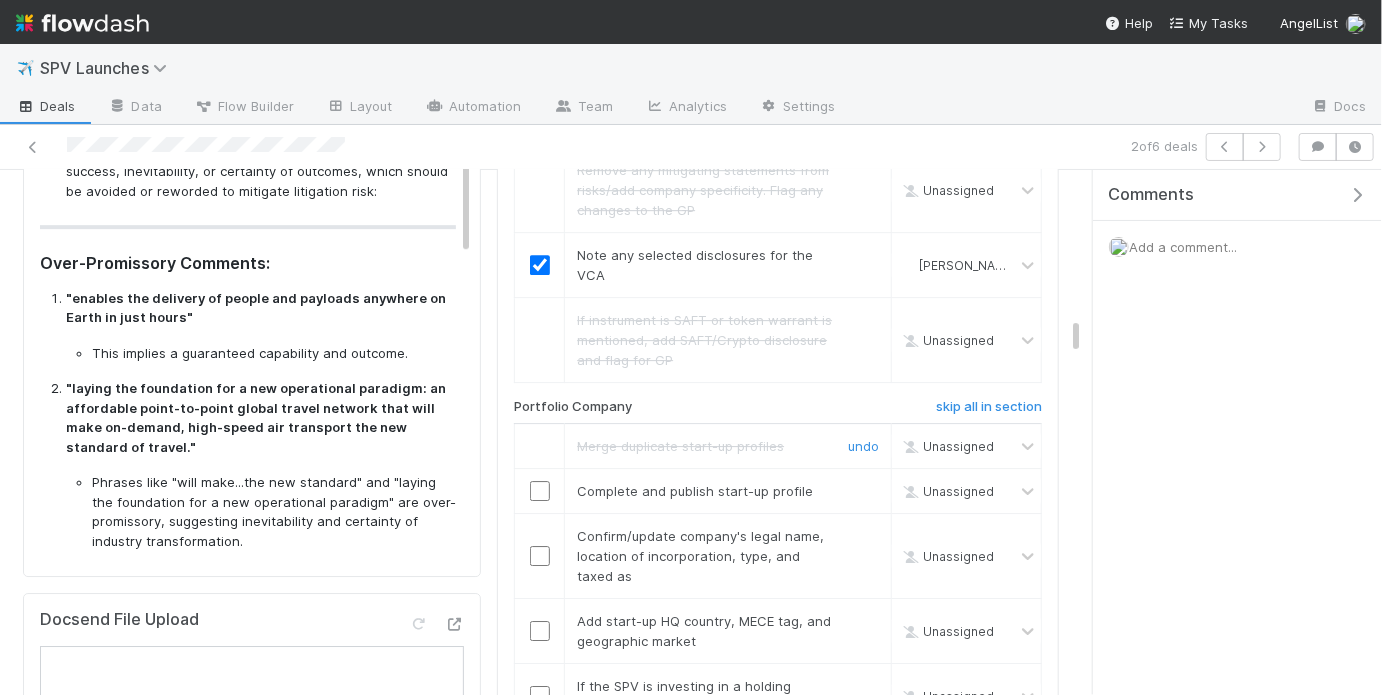 click on "Complete and publish start-up profile" at bounding box center (728, 490) 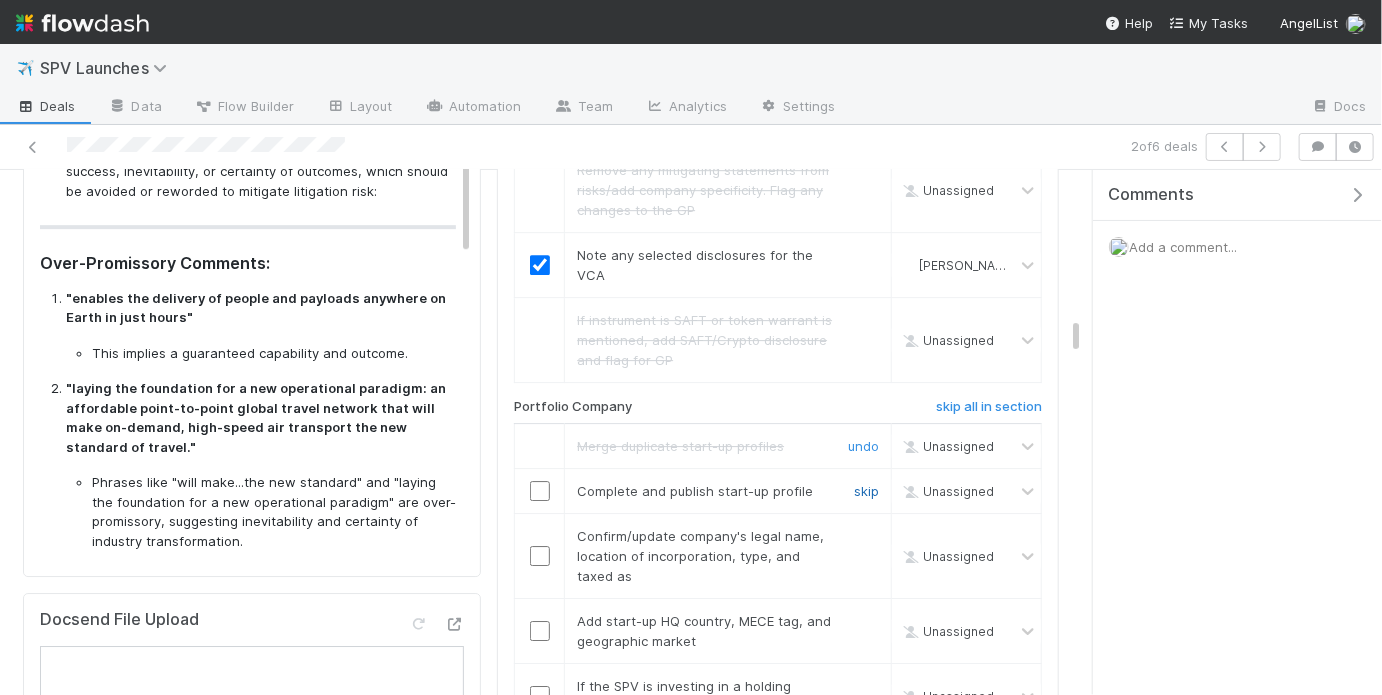 click on "skip" at bounding box center (866, 491) 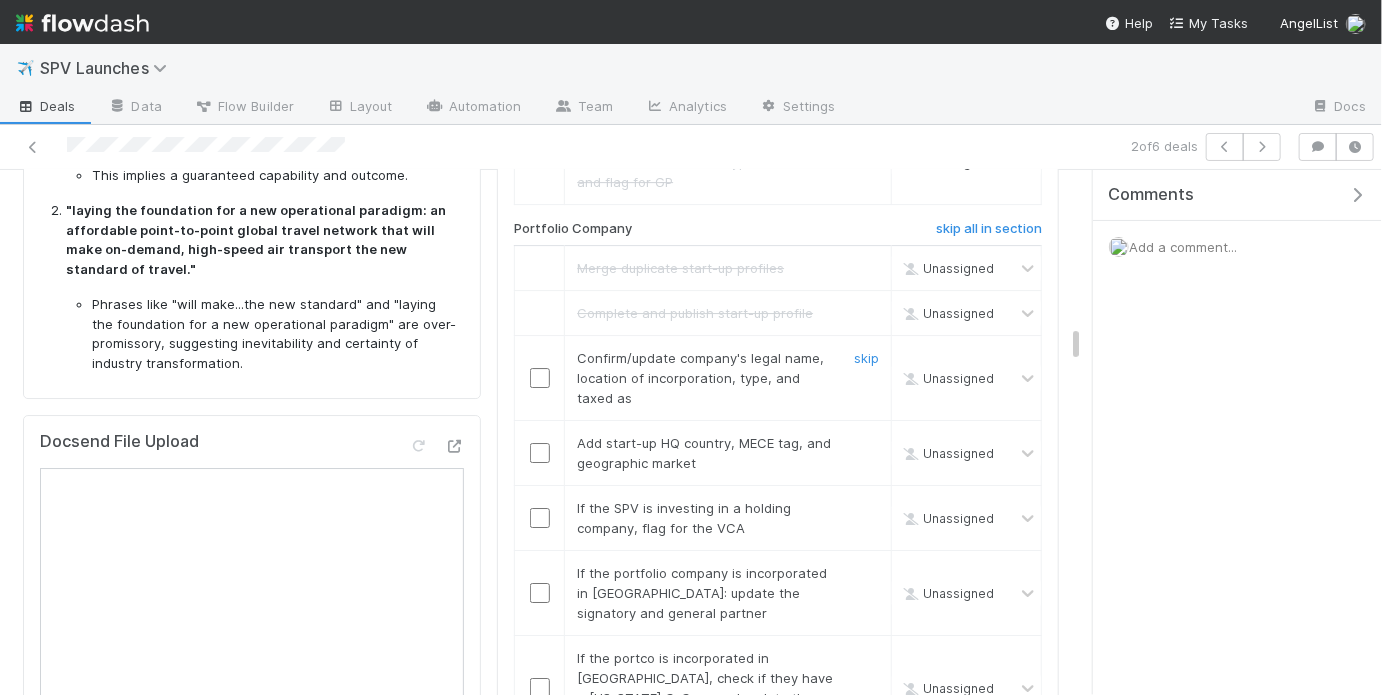 scroll, scrollTop: 3075, scrollLeft: 0, axis: vertical 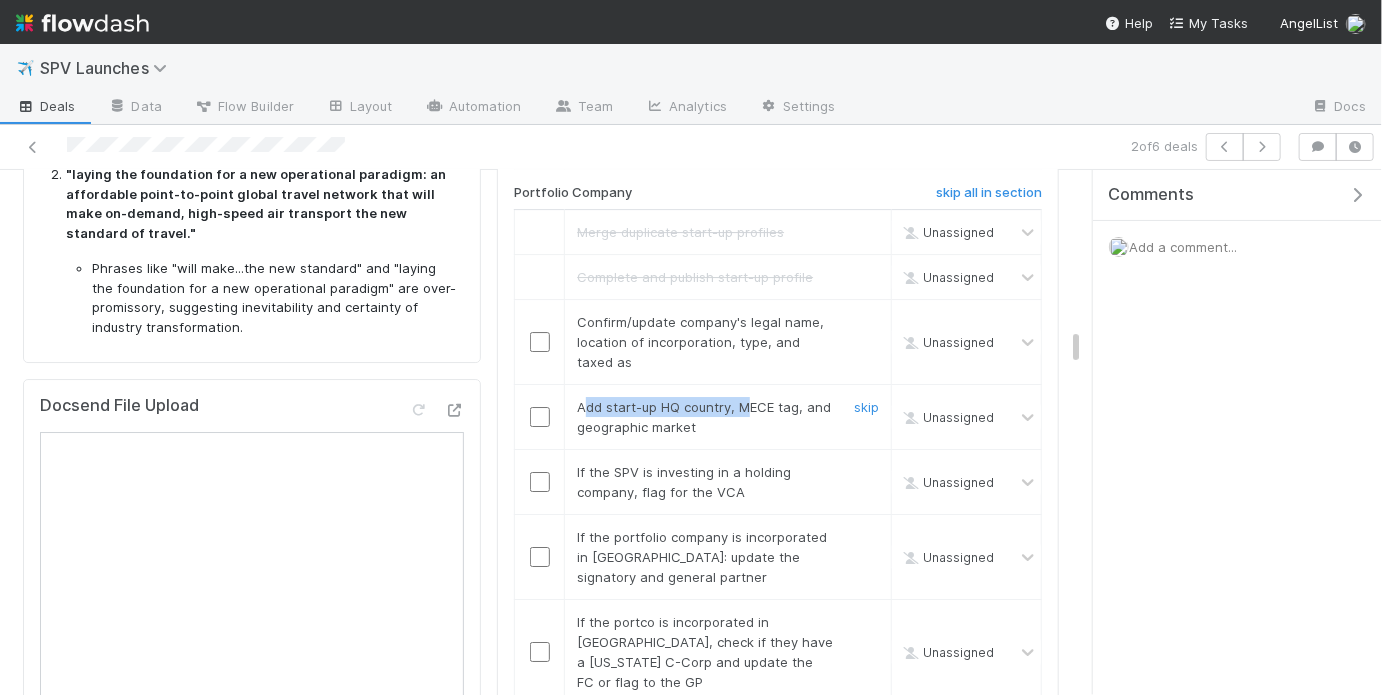 drag, startPoint x: 588, startPoint y: 319, endPoint x: 744, endPoint y: 322, distance: 156.02884 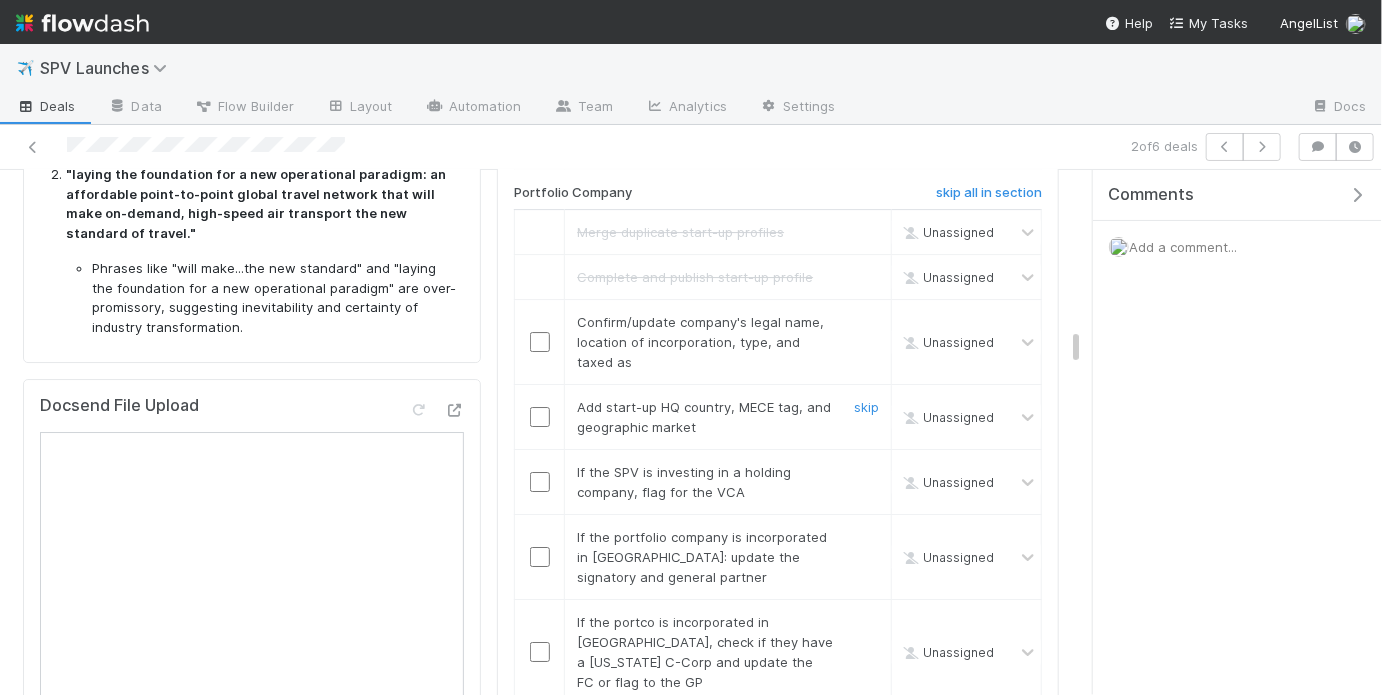 click on "Add start-up HQ country, MECE tag, and geographic market" at bounding box center [698, 417] 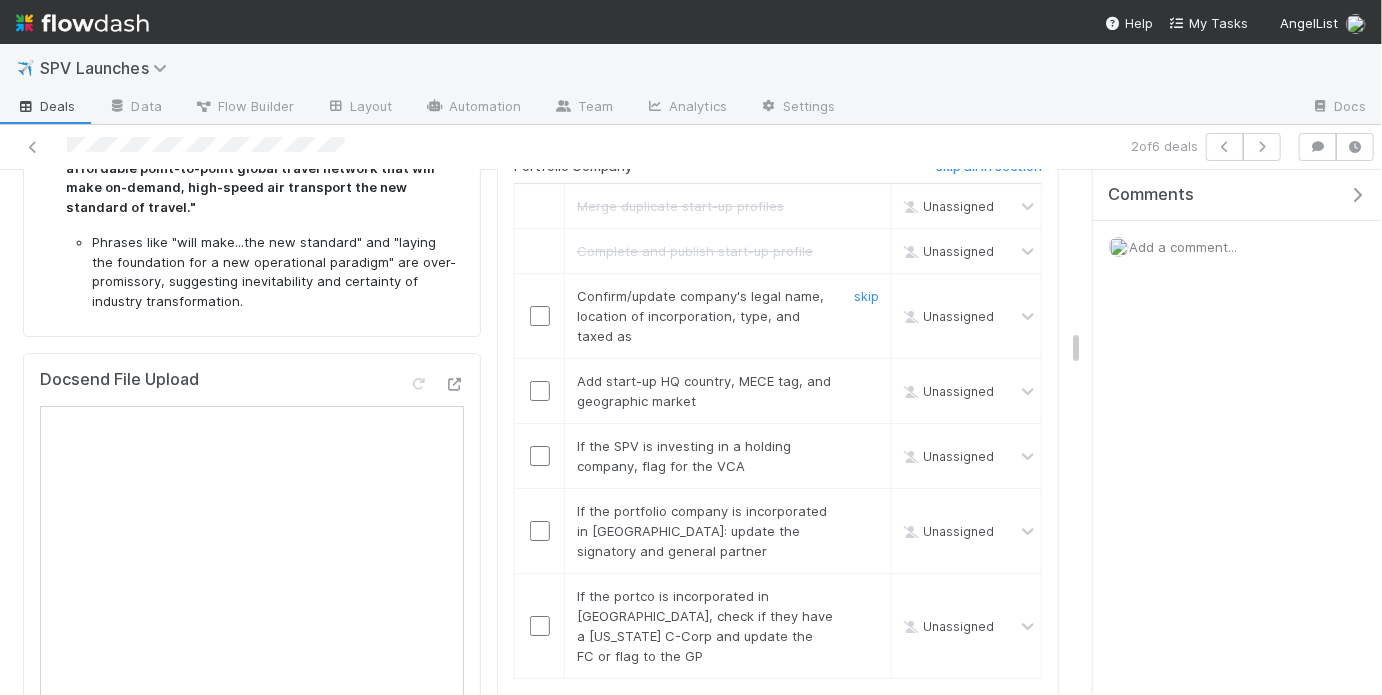 scroll, scrollTop: 3102, scrollLeft: 0, axis: vertical 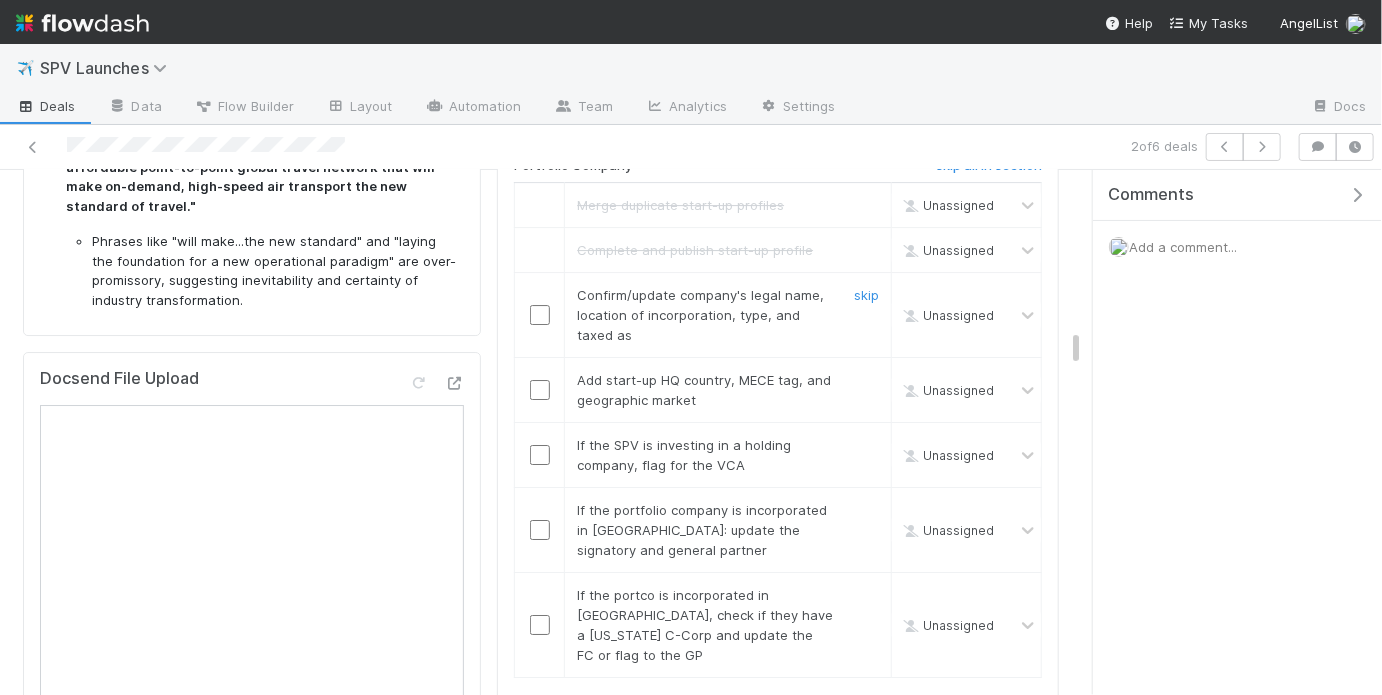 click at bounding box center [540, 315] 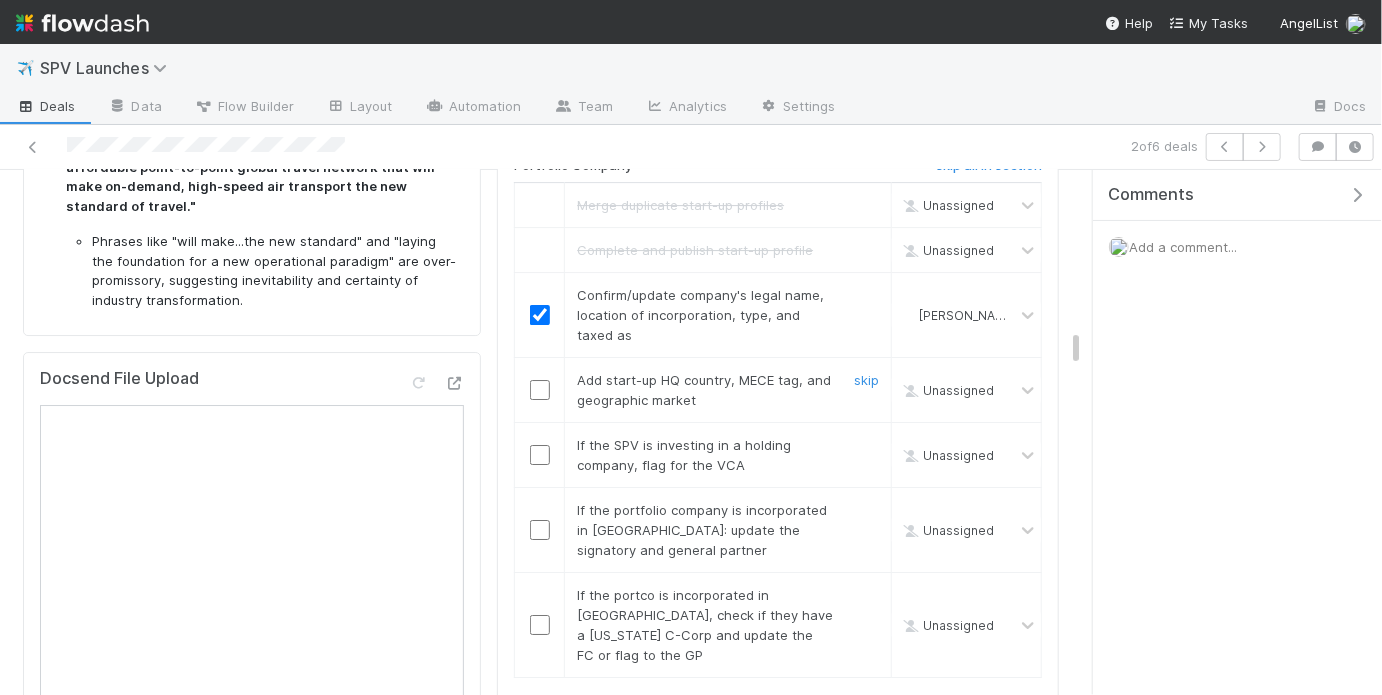 click at bounding box center (540, 390) 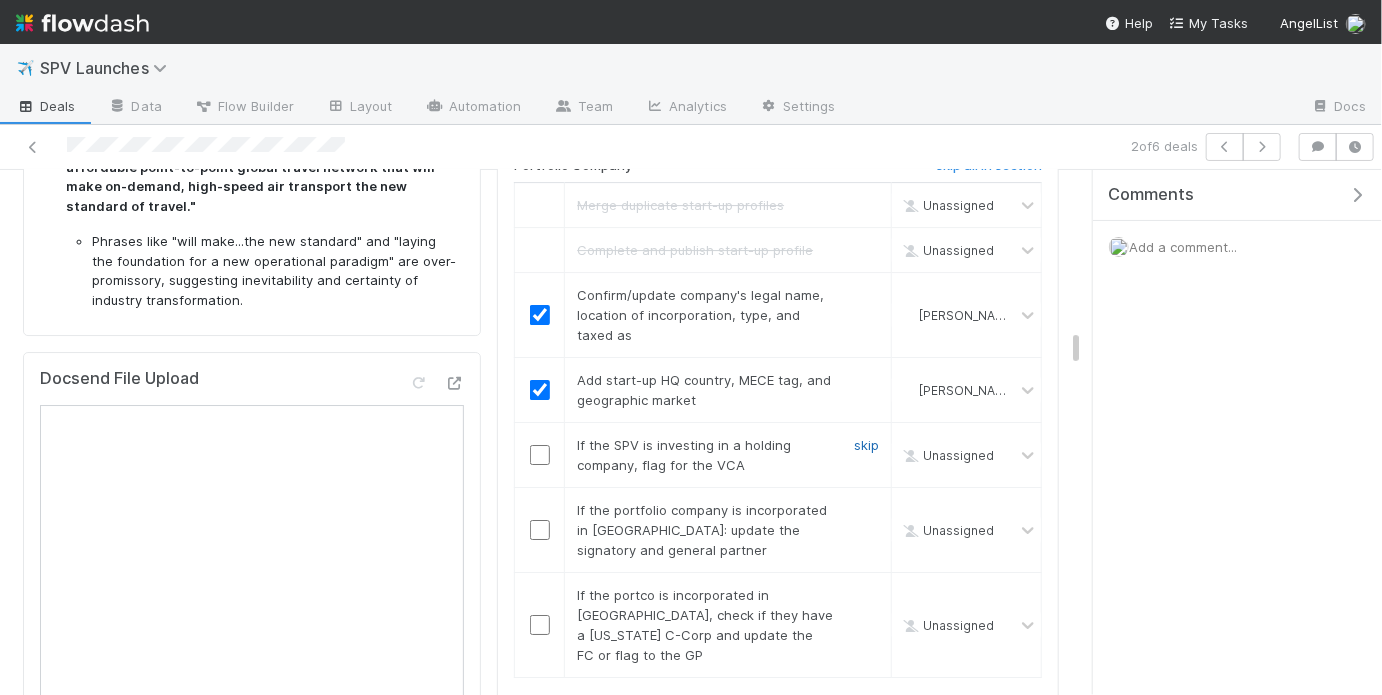 click on "skip" at bounding box center (866, 445) 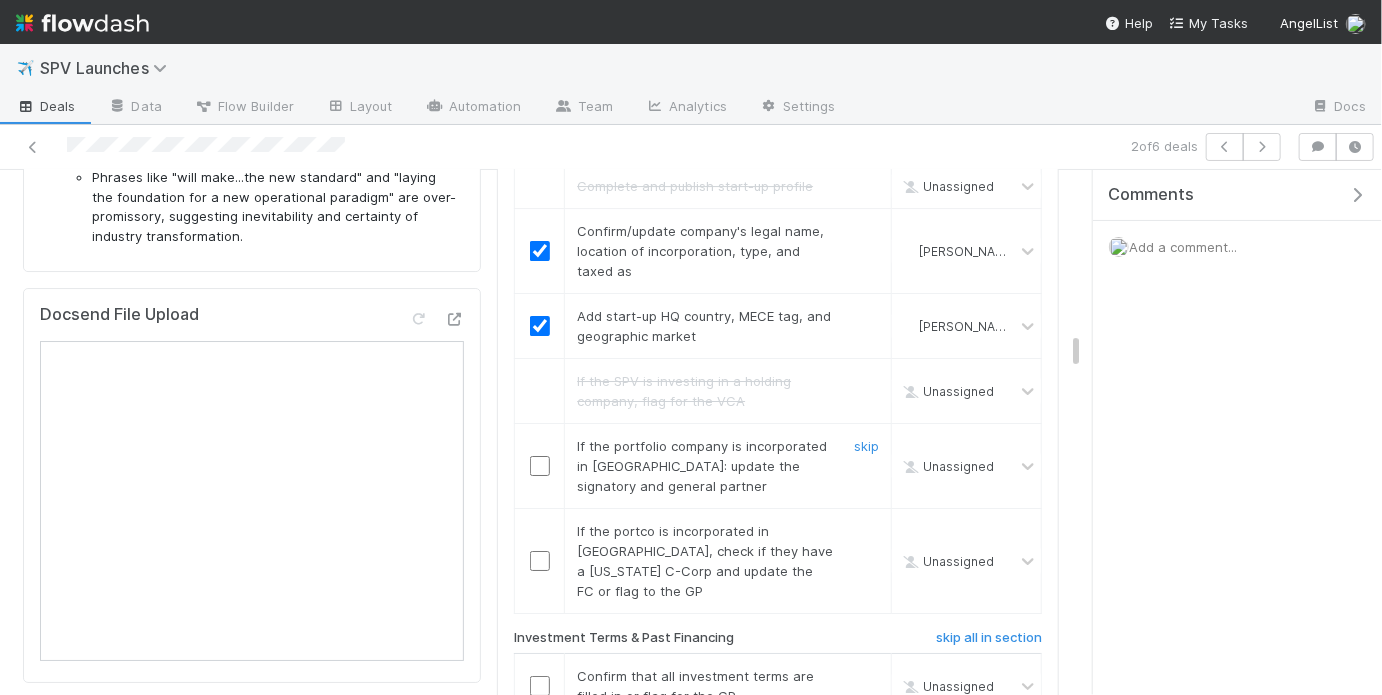 scroll, scrollTop: 3170, scrollLeft: 0, axis: vertical 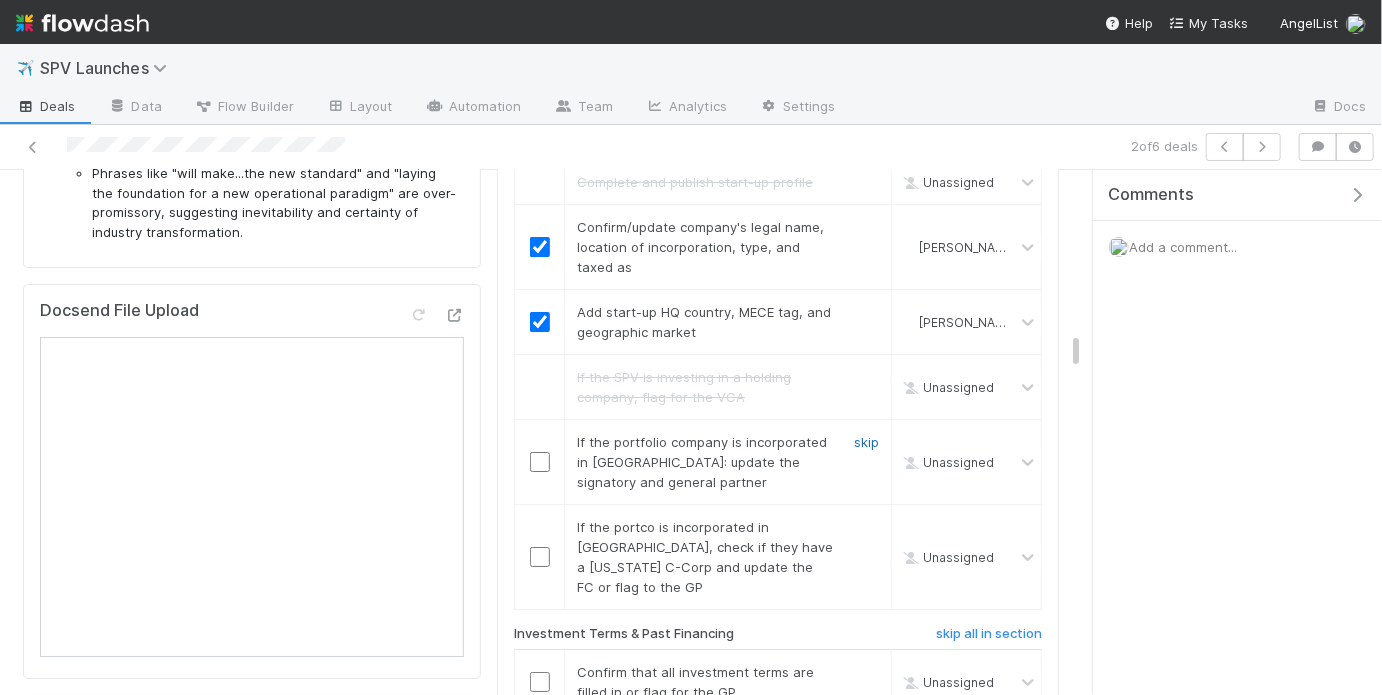 click on "skip" at bounding box center [866, 442] 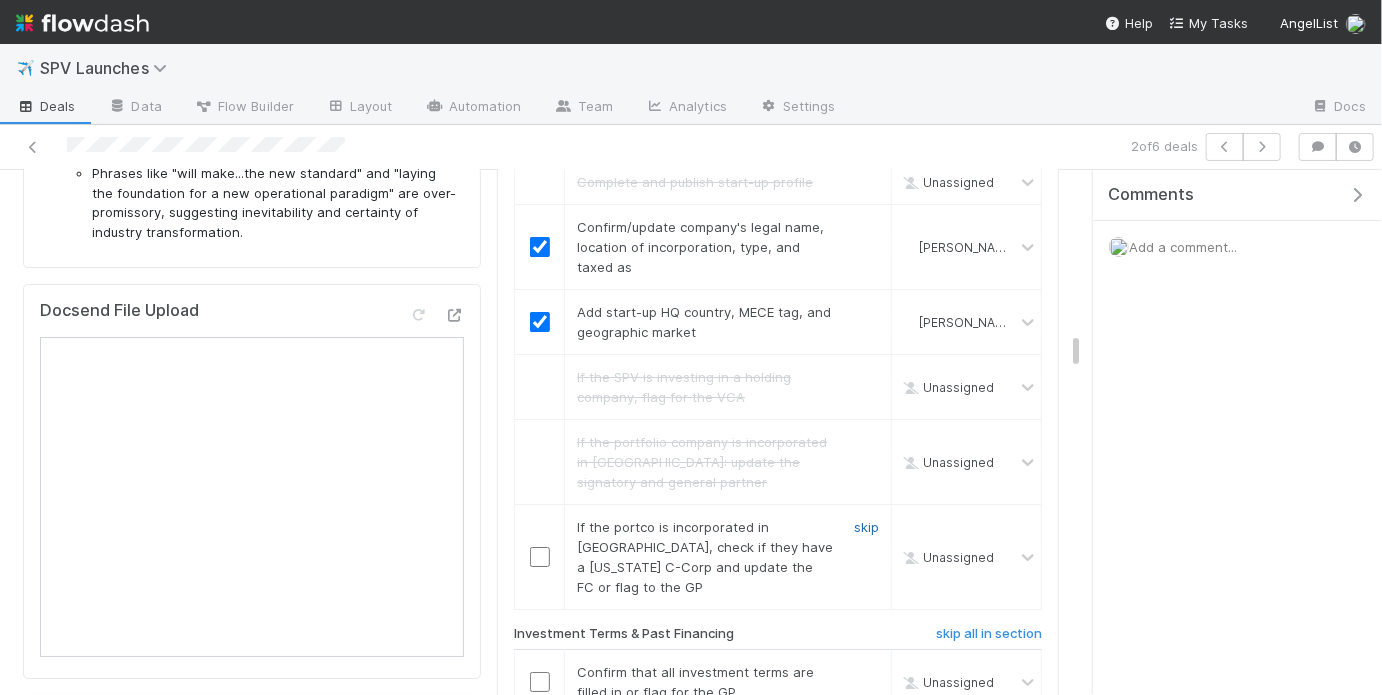 click on "skip" at bounding box center [866, 527] 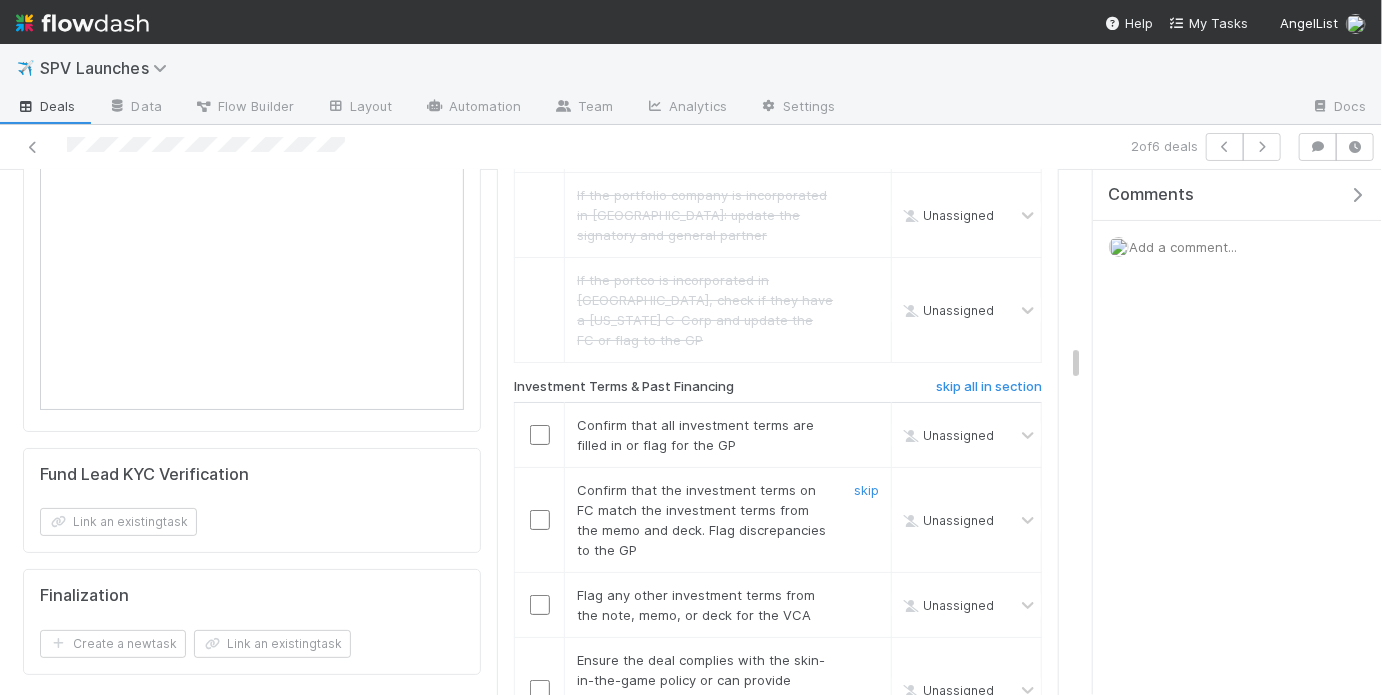 scroll, scrollTop: 3421, scrollLeft: 0, axis: vertical 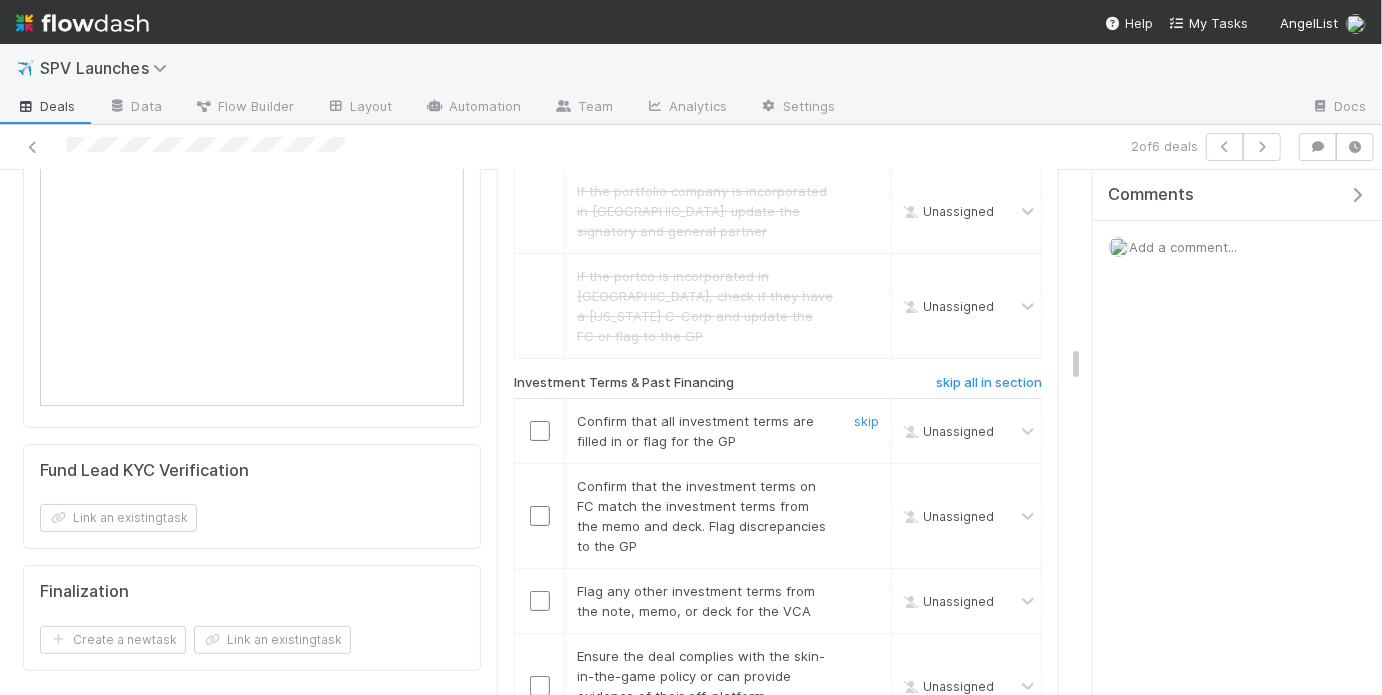 click at bounding box center (540, 431) 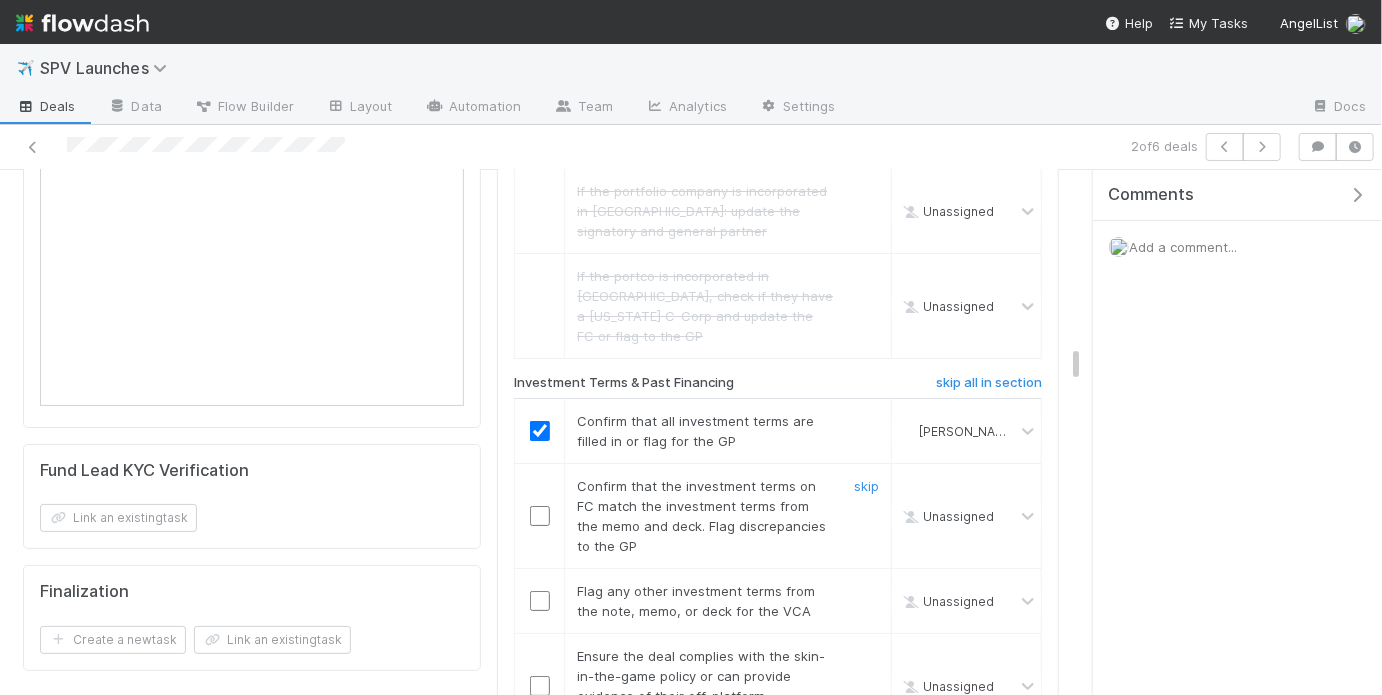 click at bounding box center (540, 516) 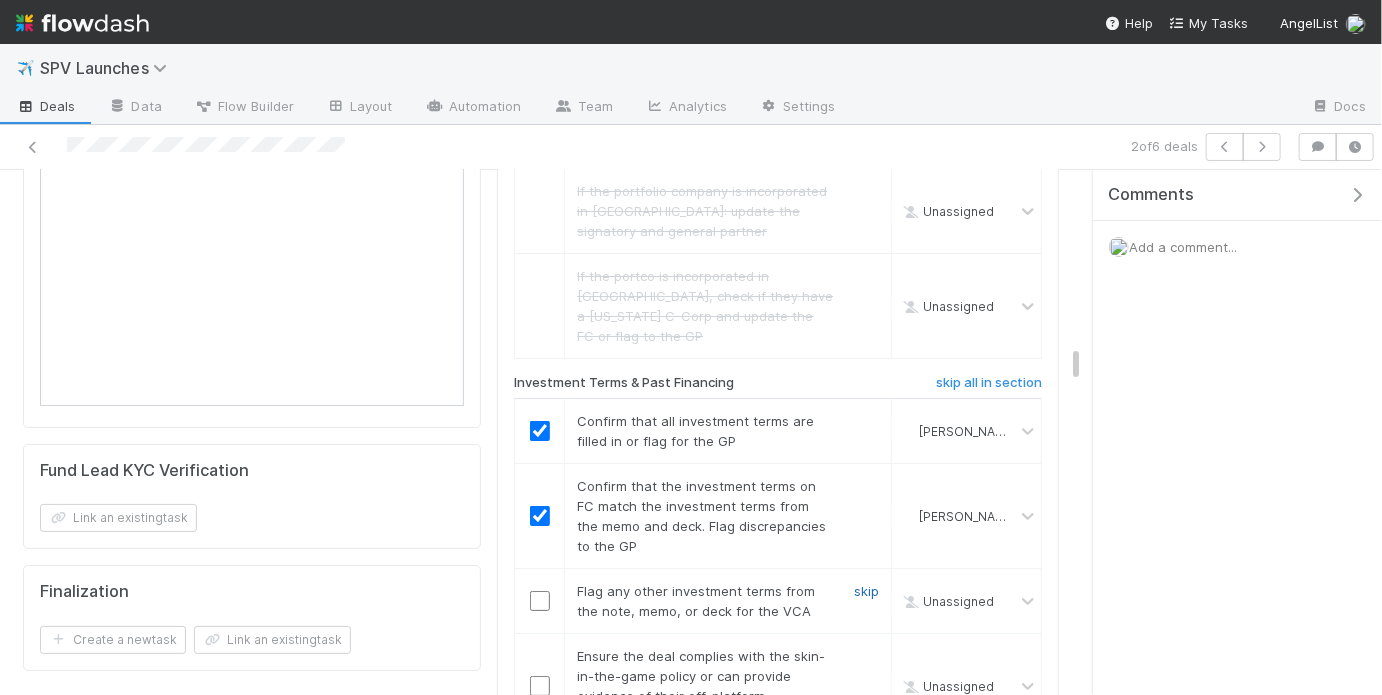 click on "skip" at bounding box center (866, 591) 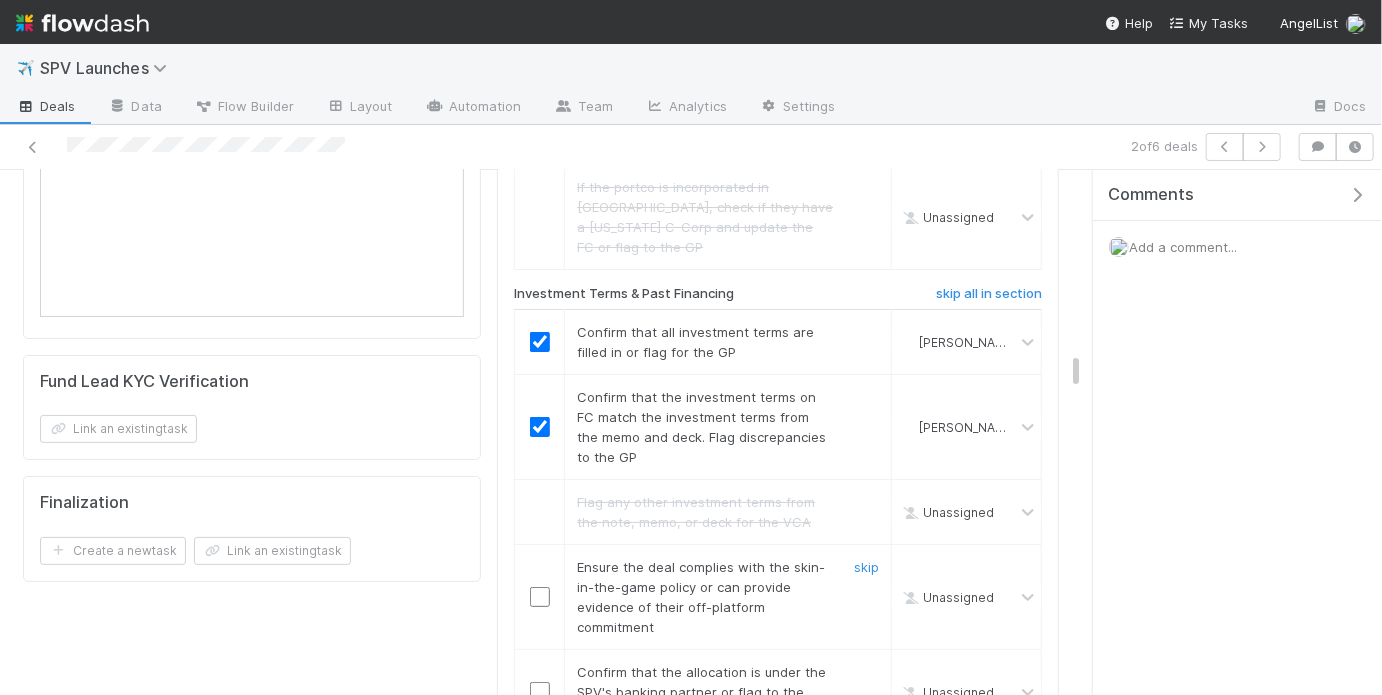 scroll, scrollTop: 3606, scrollLeft: 0, axis: vertical 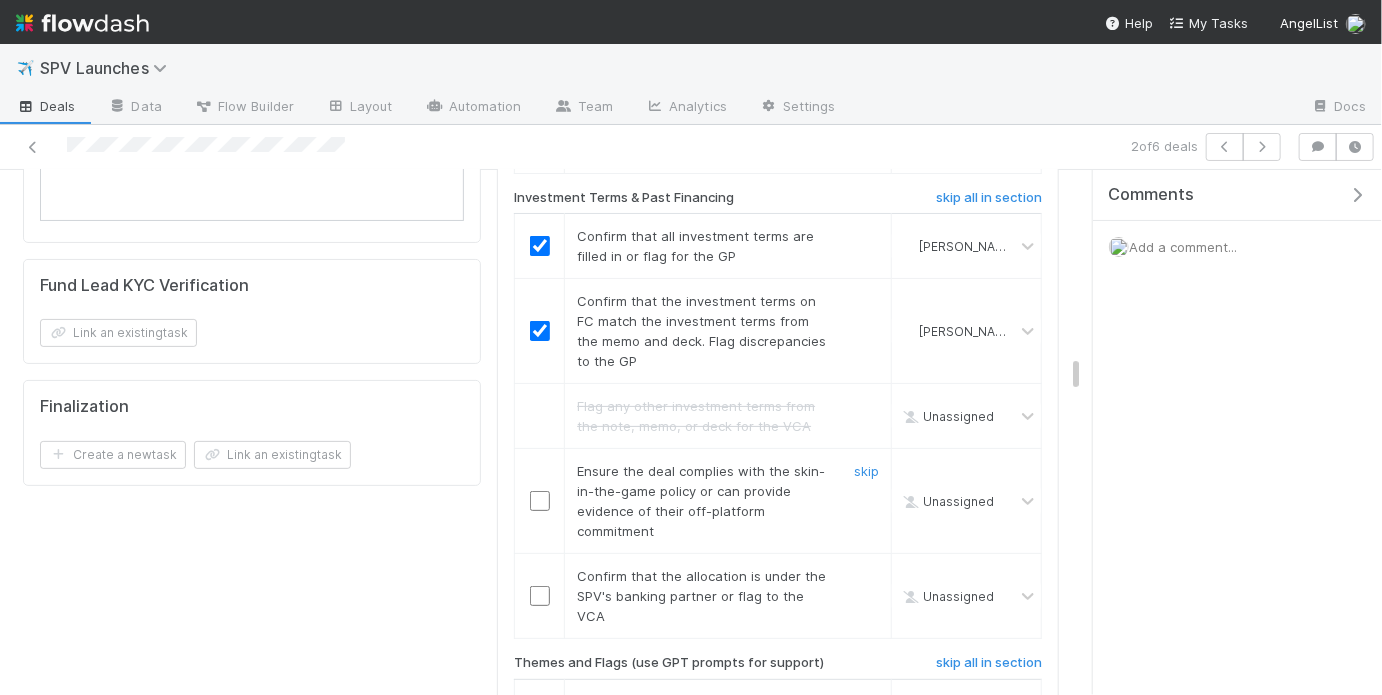 click at bounding box center [540, 501] 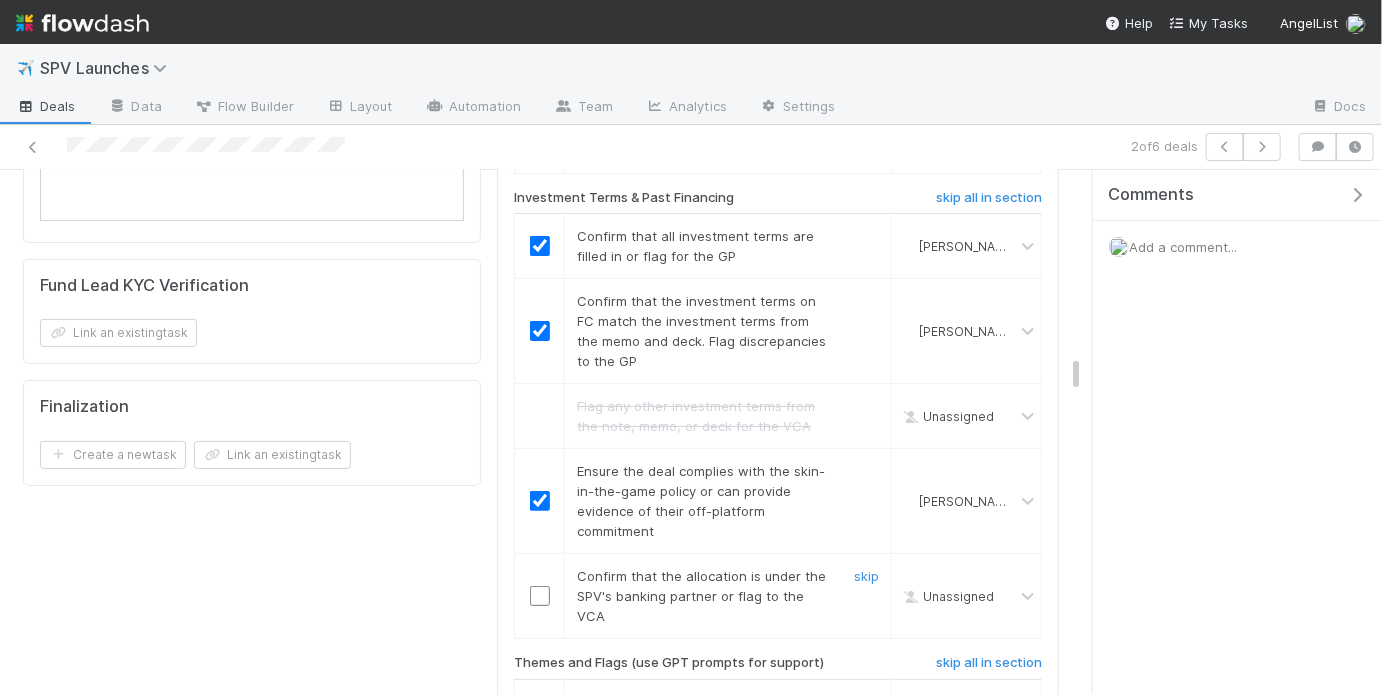 click at bounding box center (540, 596) 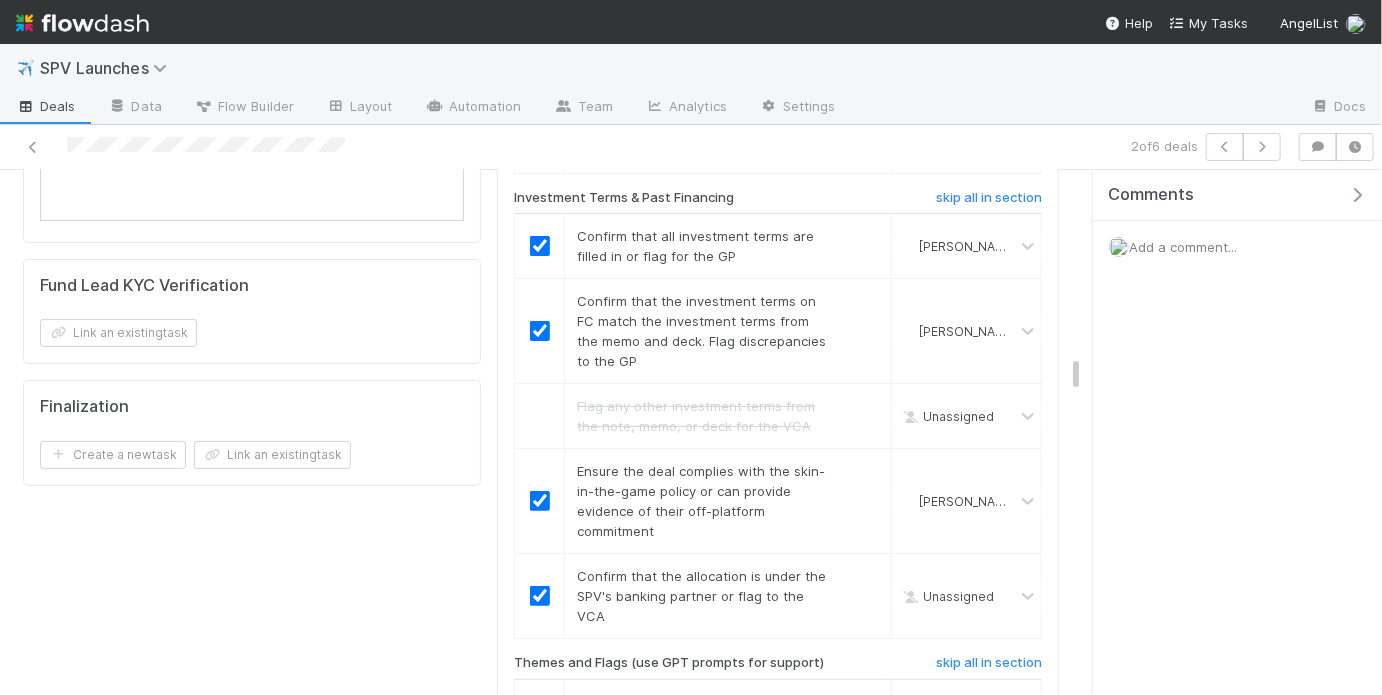 checkbox on "true" 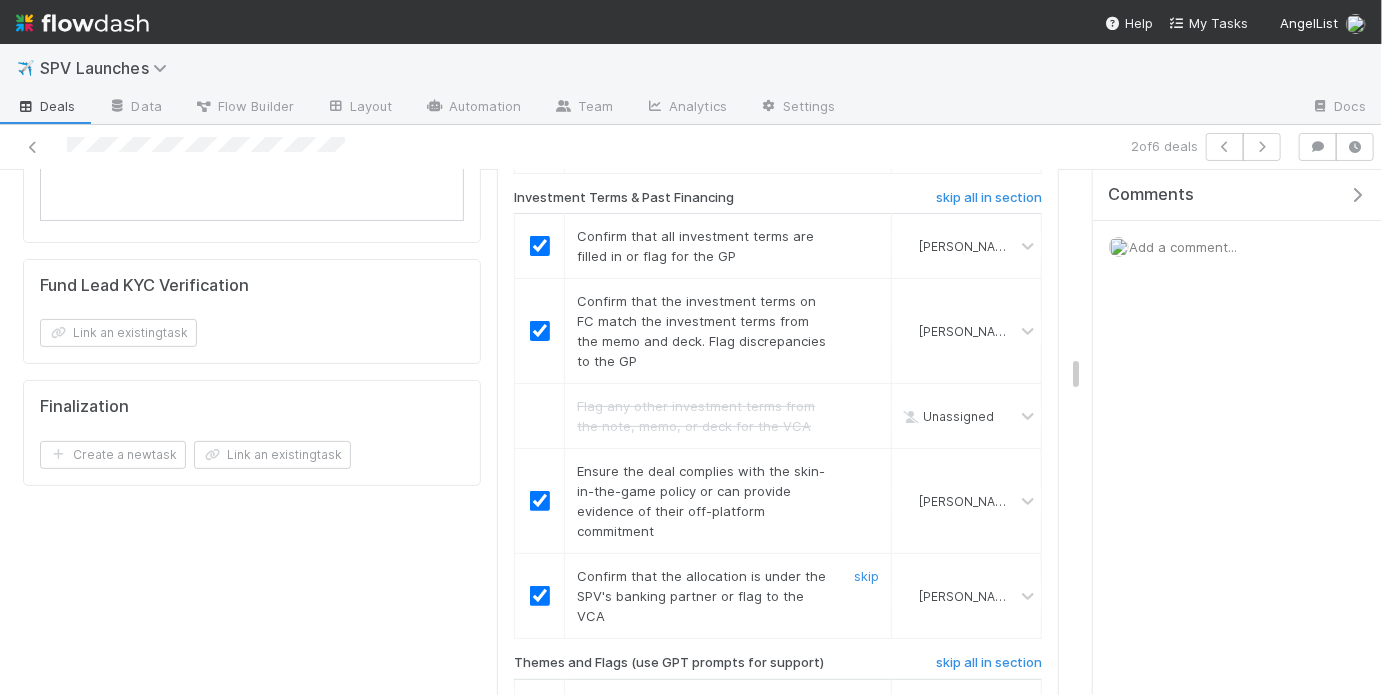 click at bounding box center (540, 596) 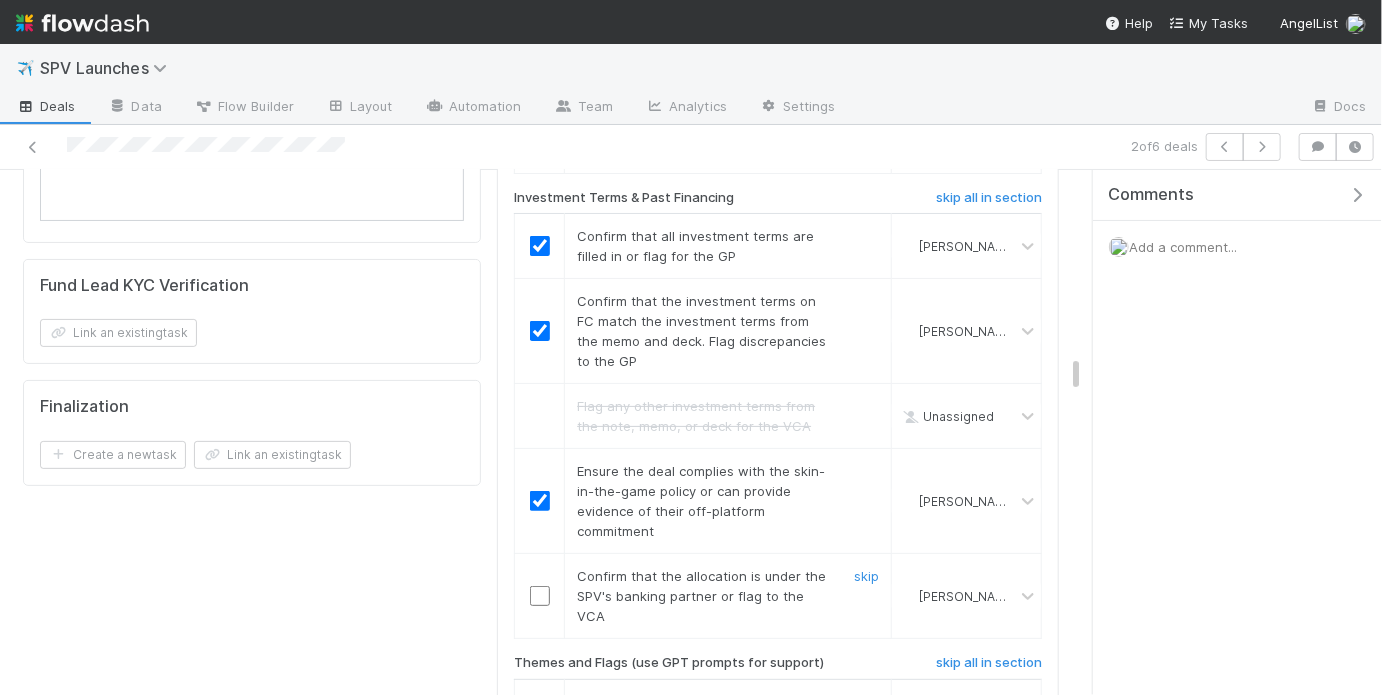 click at bounding box center [540, 596] 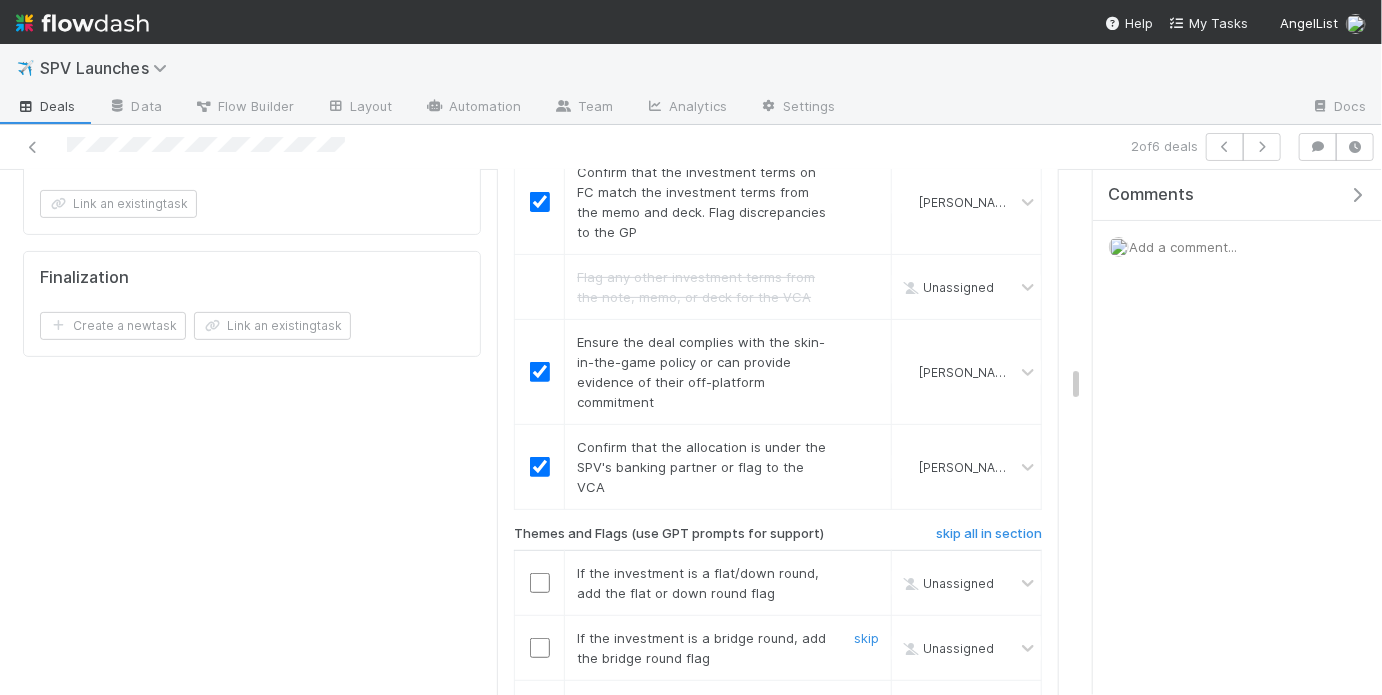 scroll, scrollTop: 3868, scrollLeft: 0, axis: vertical 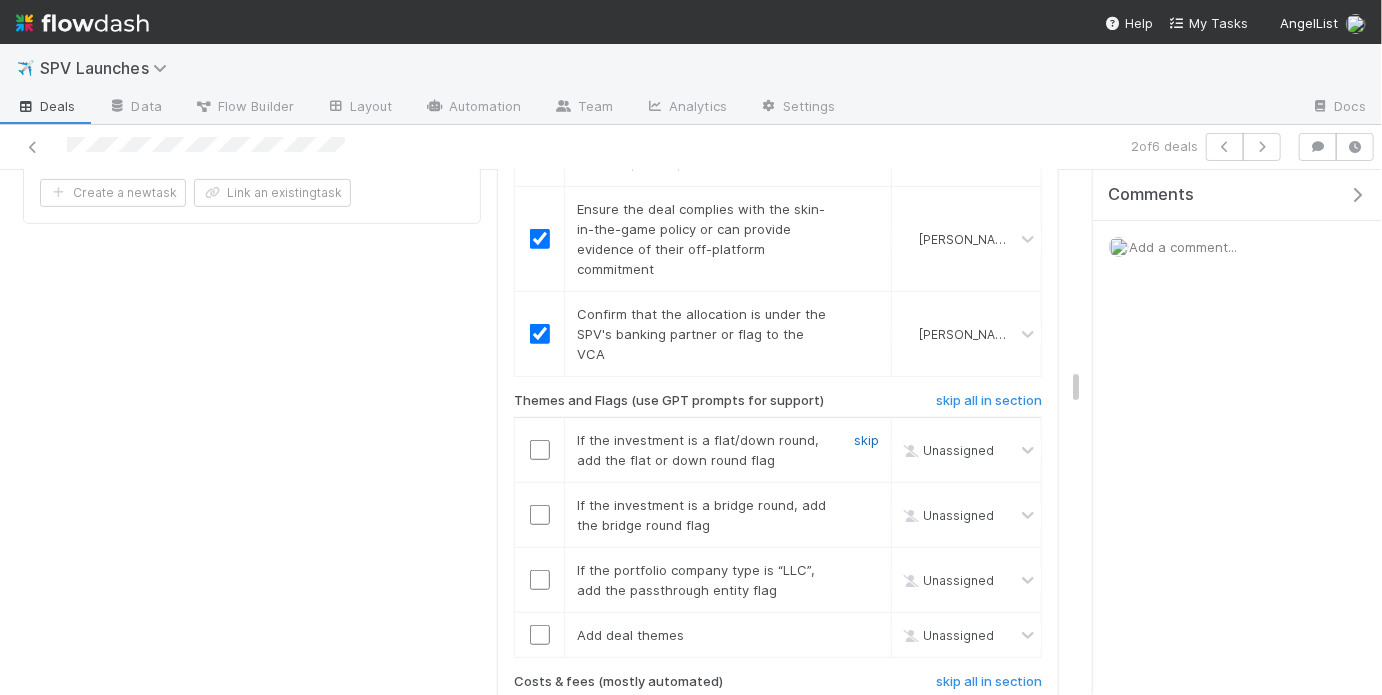 click on "skip" at bounding box center (866, 440) 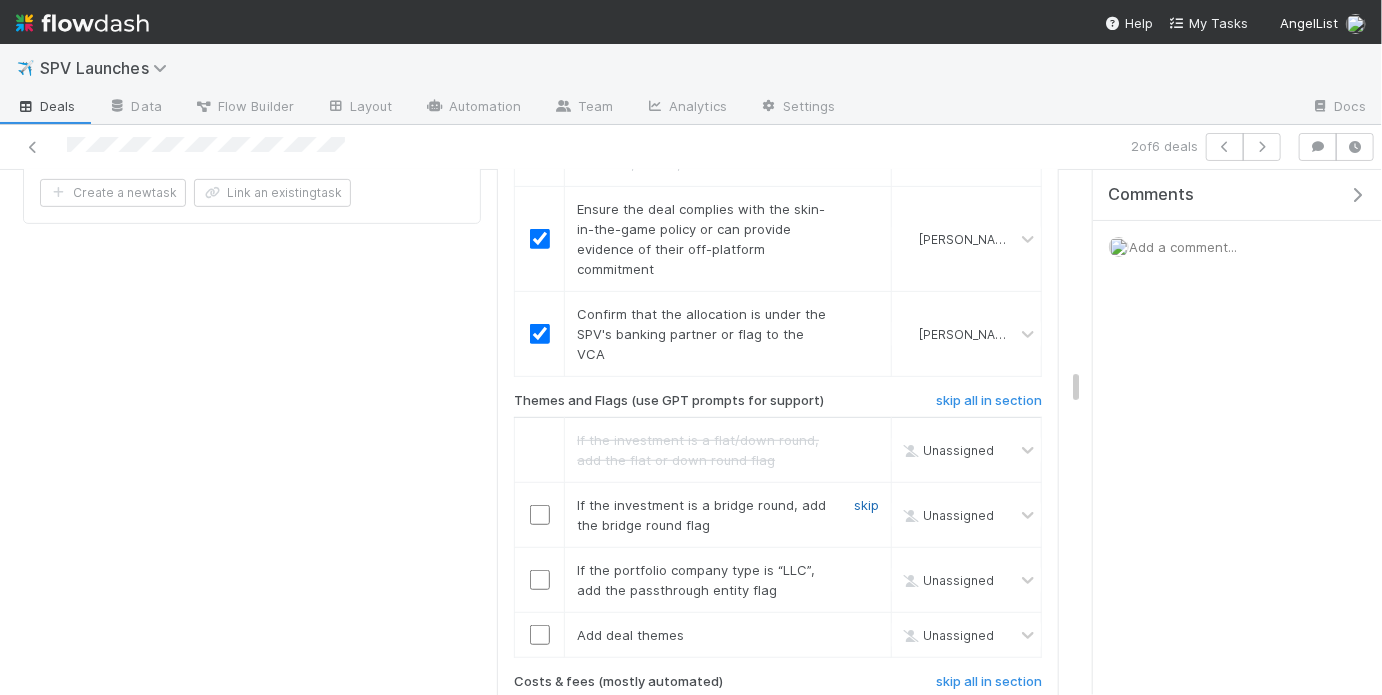 click on "skip" at bounding box center [866, 505] 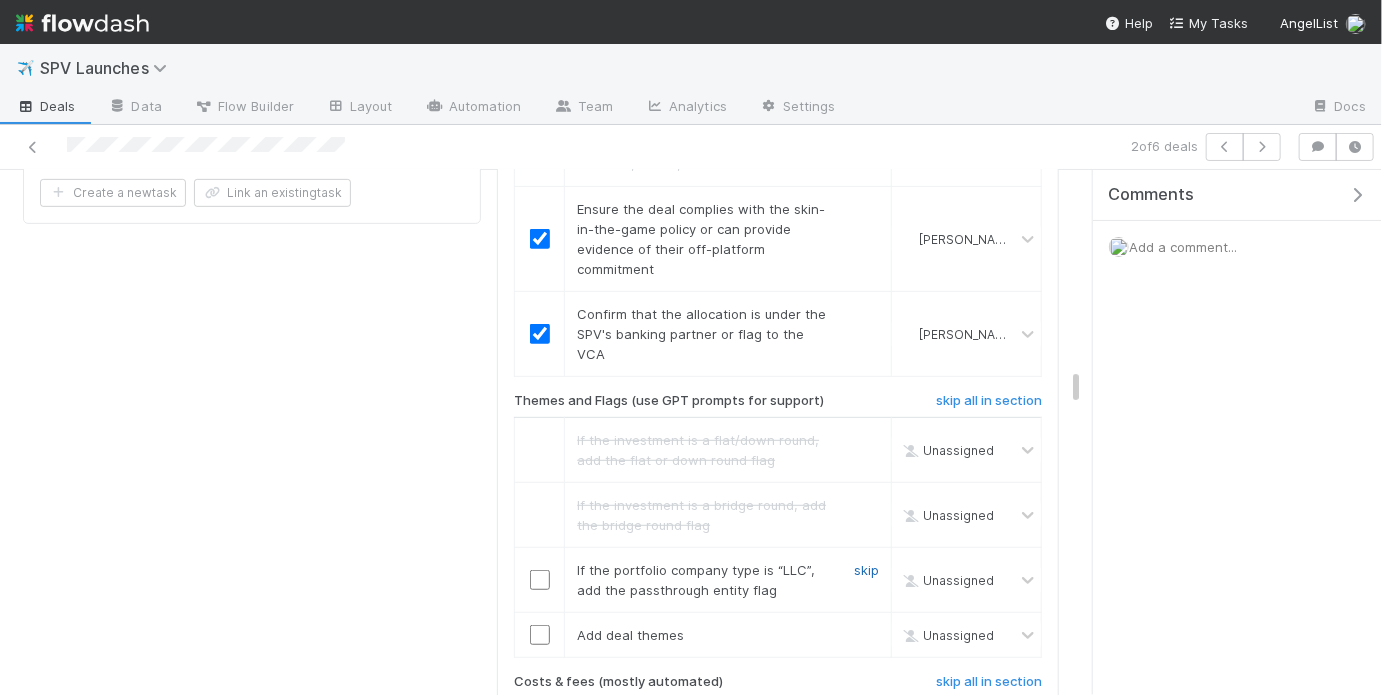 click on "skip" at bounding box center (866, 570) 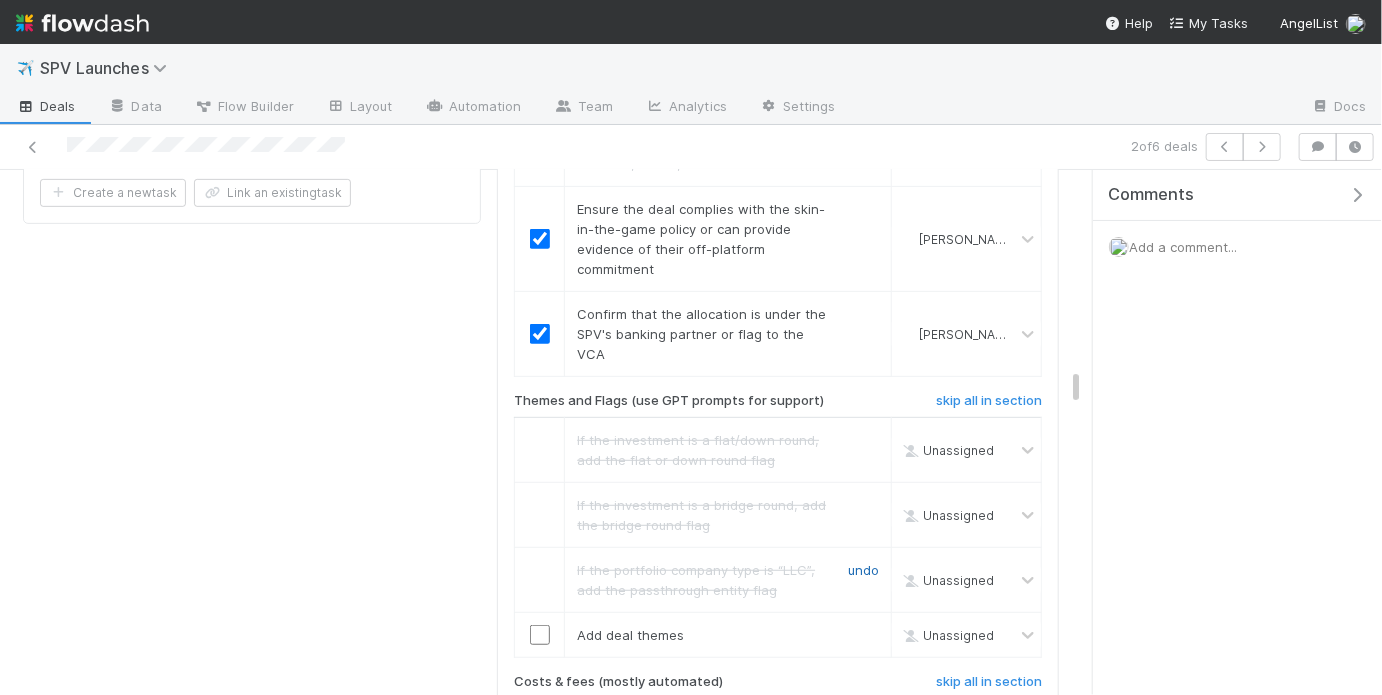 click on "undo" at bounding box center [863, 570] 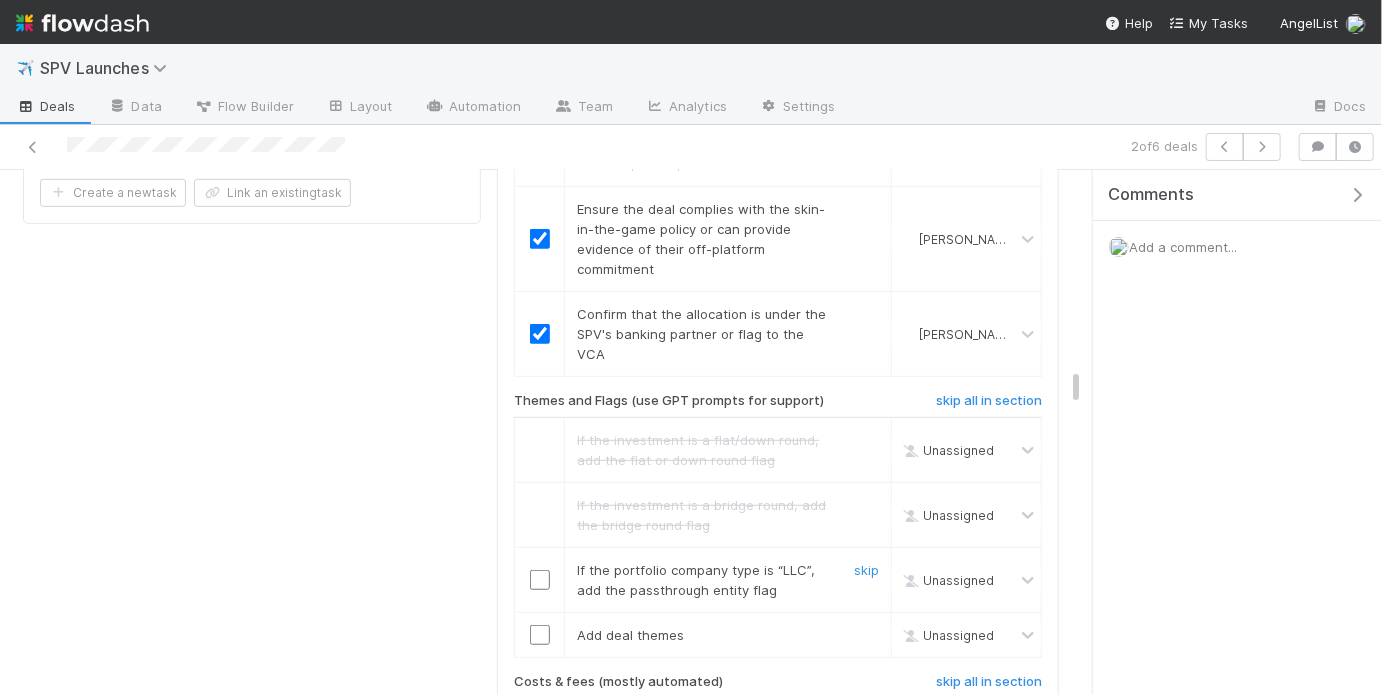 click on "skip" at bounding box center [866, 570] 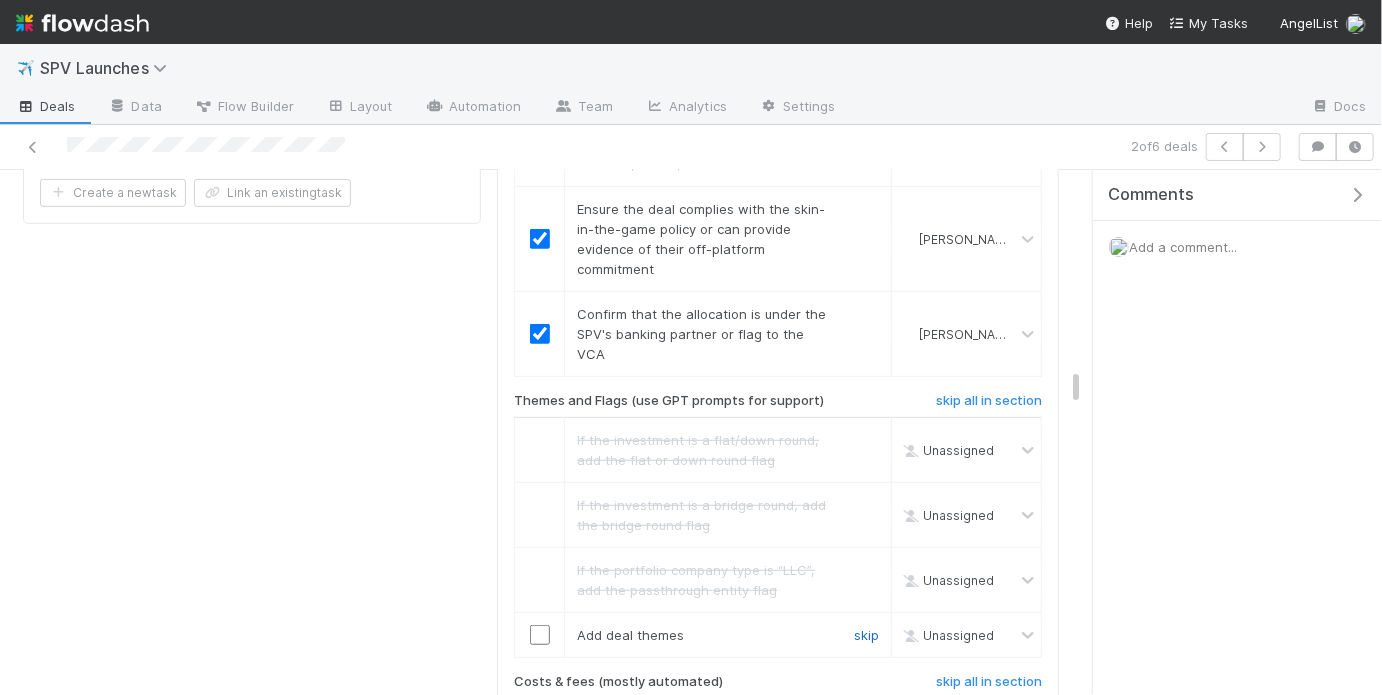 click on "skip" at bounding box center [866, 635] 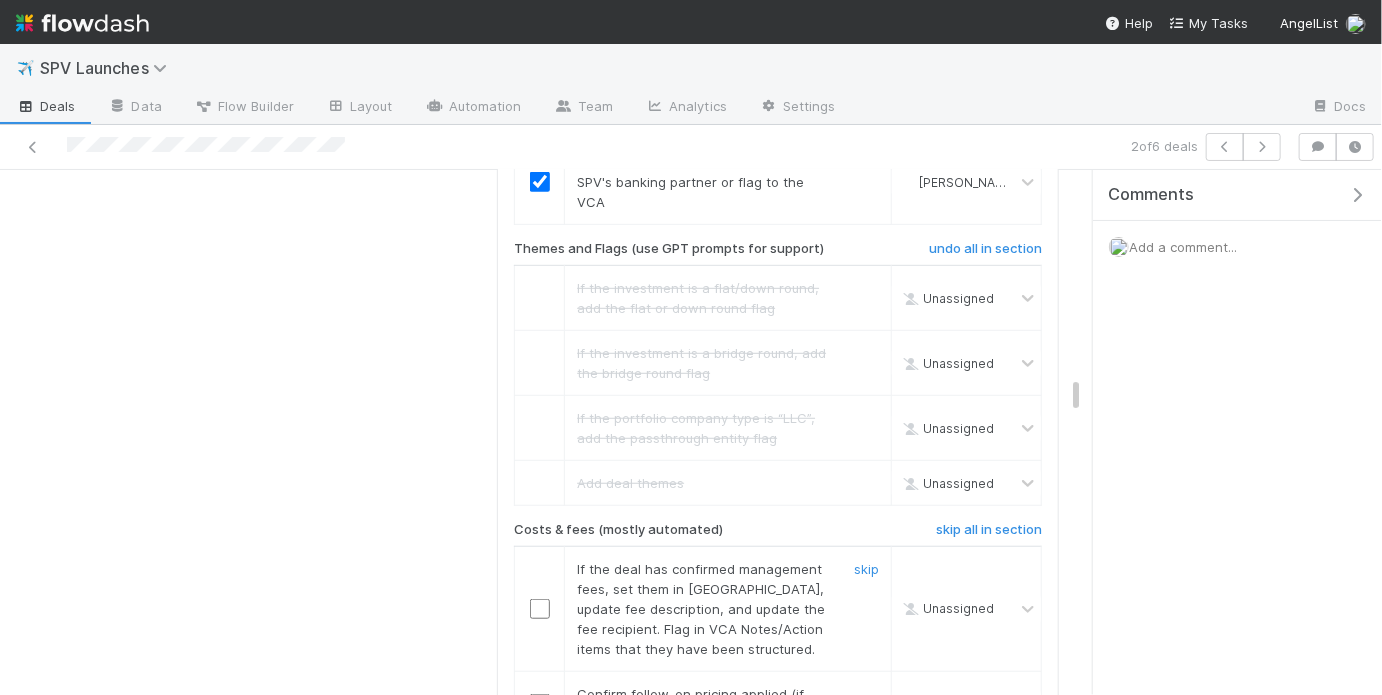 scroll, scrollTop: 4039, scrollLeft: 0, axis: vertical 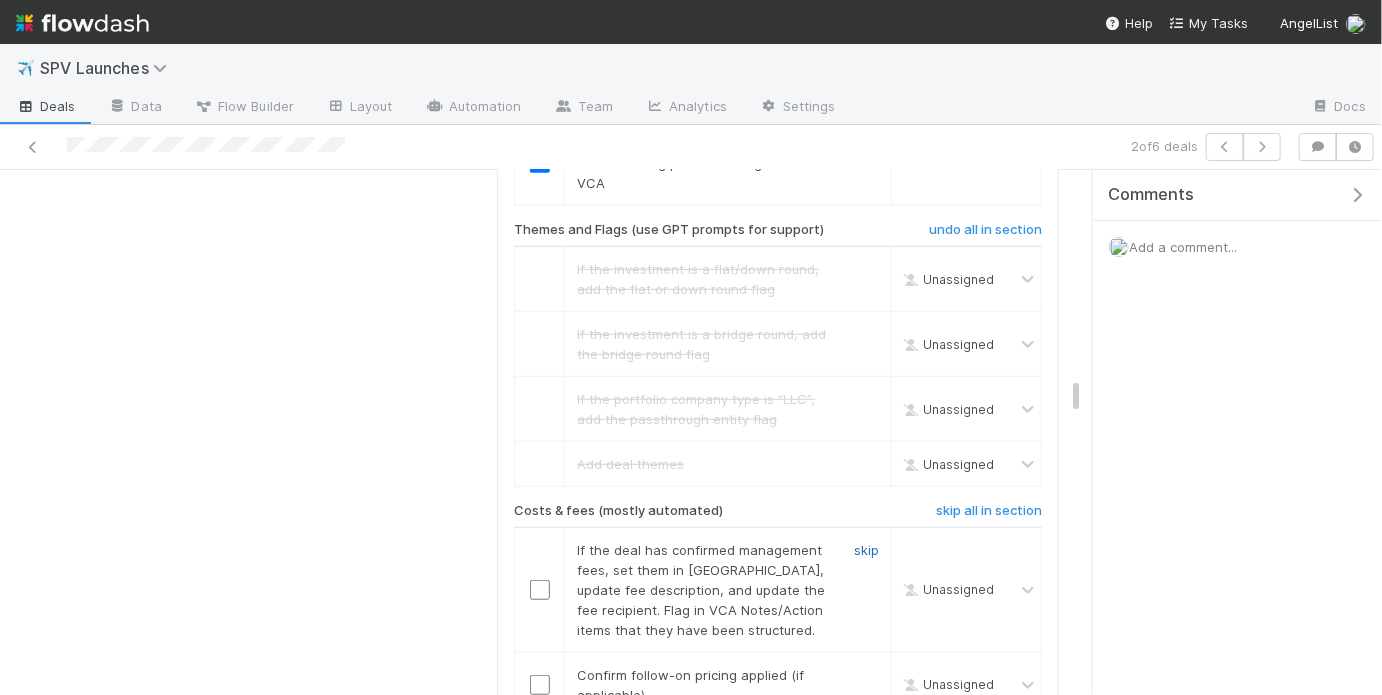 click on "skip" at bounding box center [866, 550] 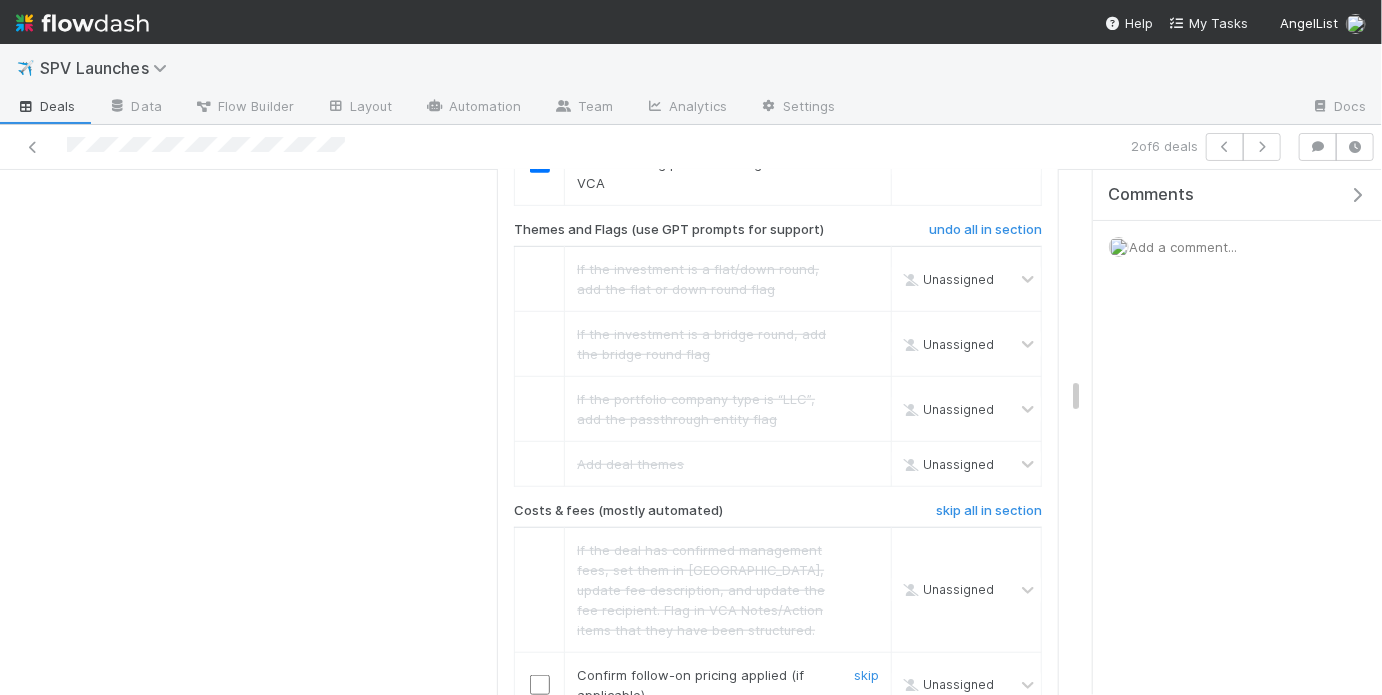click at bounding box center (540, 684) 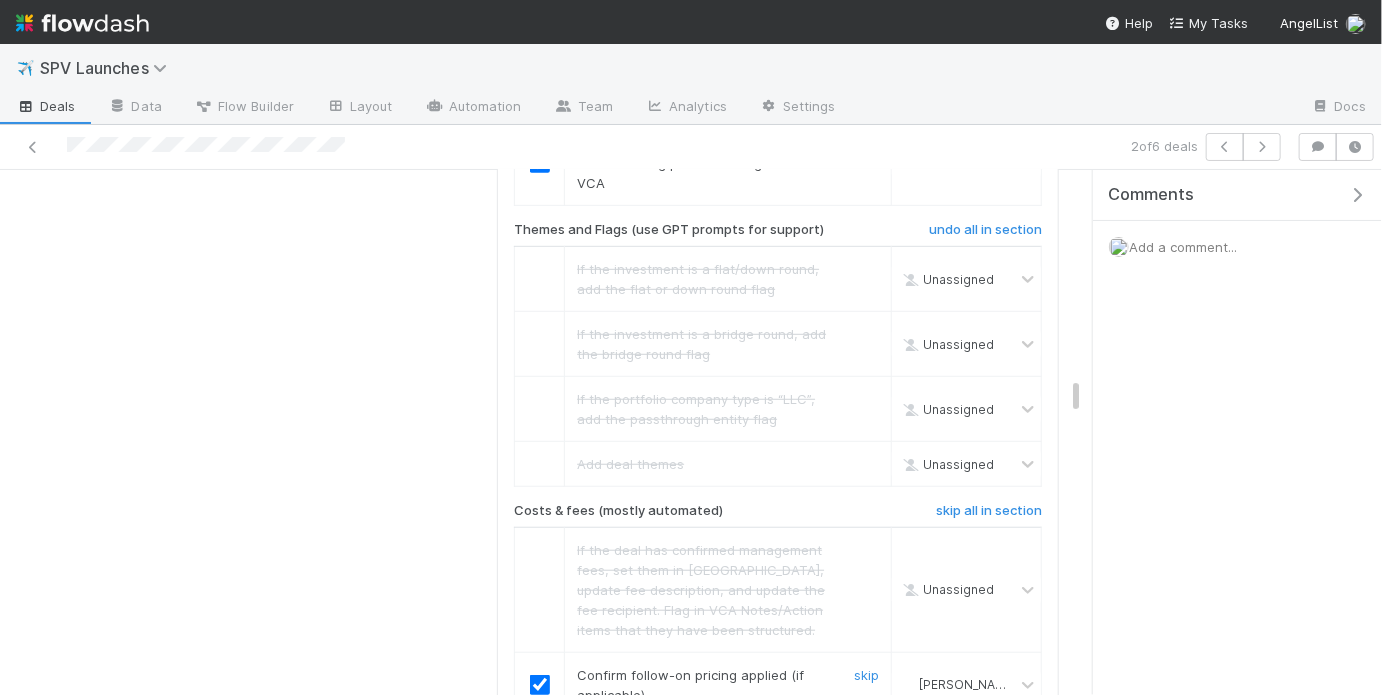 click at bounding box center (864, 760) 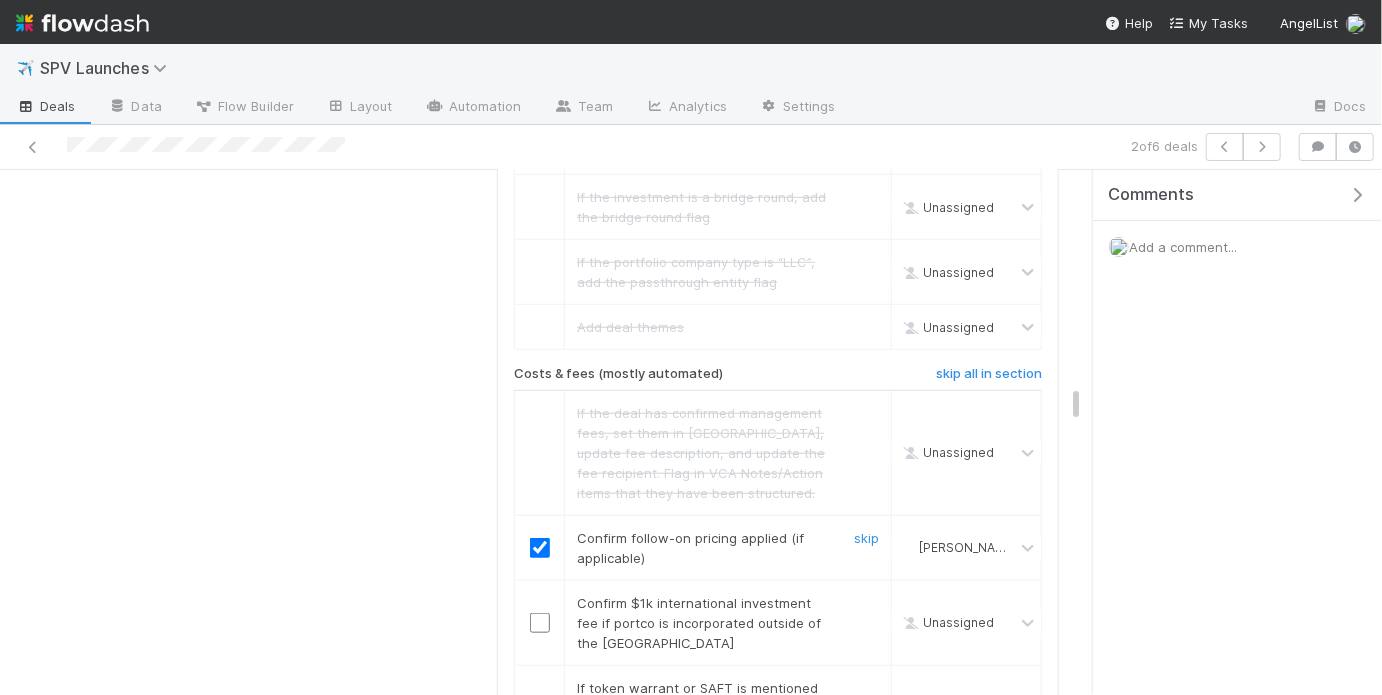 scroll, scrollTop: 4307, scrollLeft: 0, axis: vertical 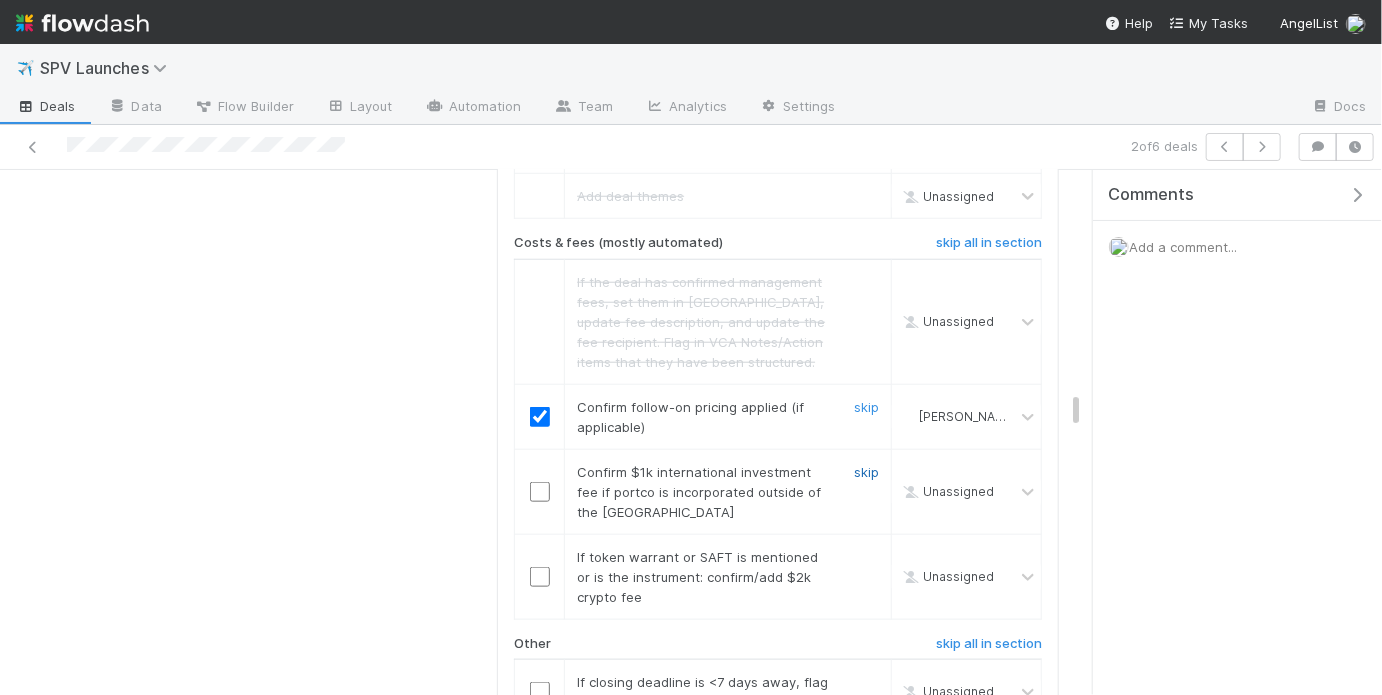 click on "skip" at bounding box center [866, 472] 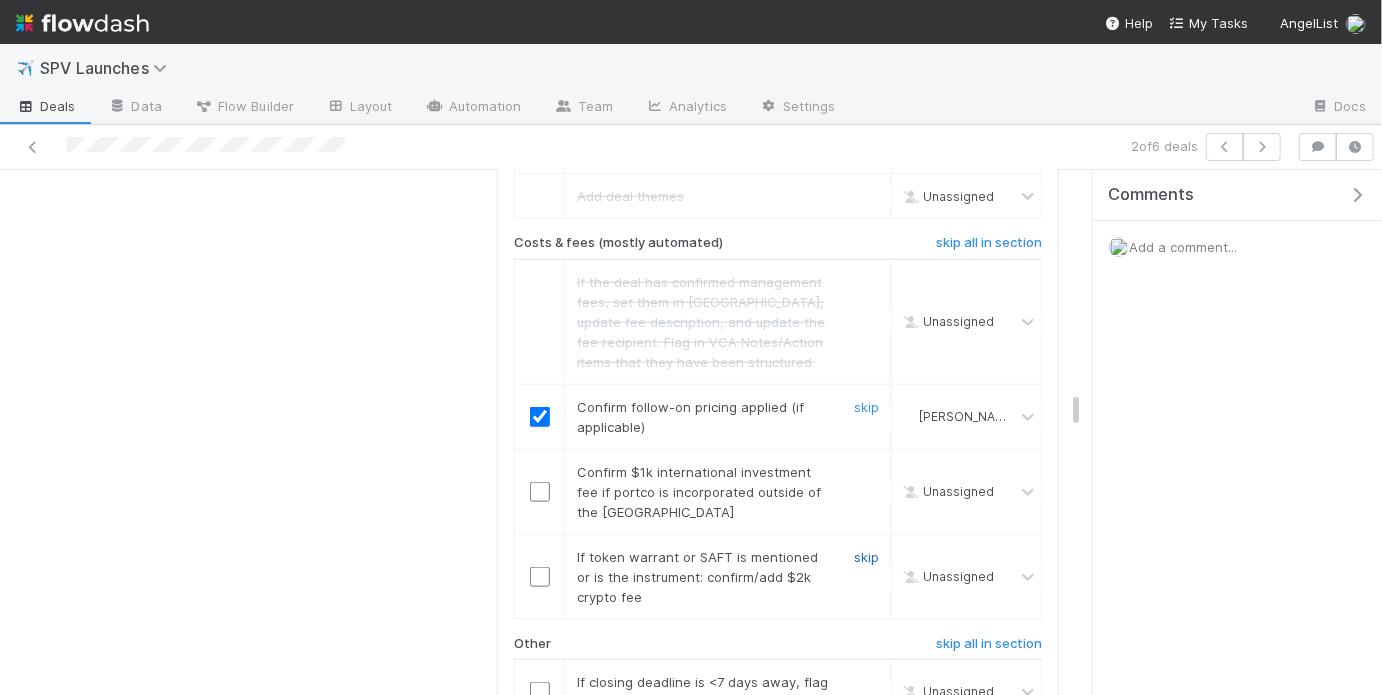 click on "skip" at bounding box center (866, 557) 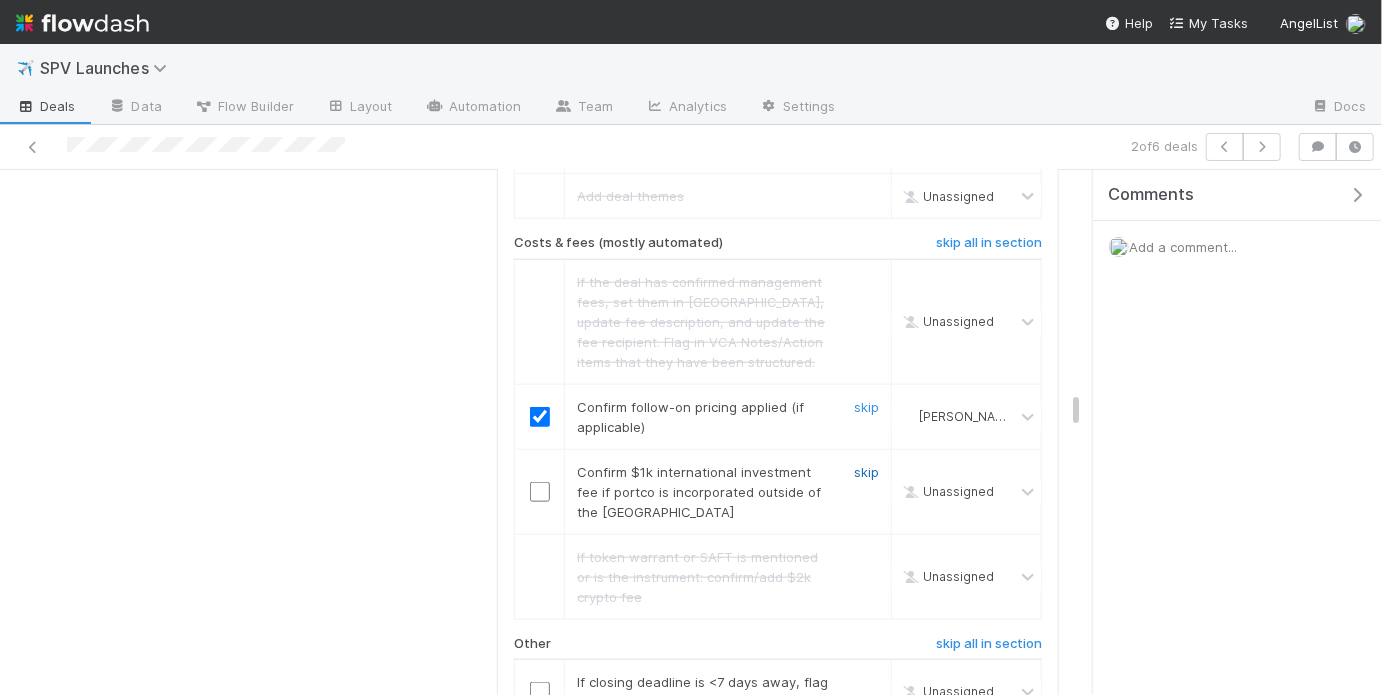 click on "skip" at bounding box center (866, 472) 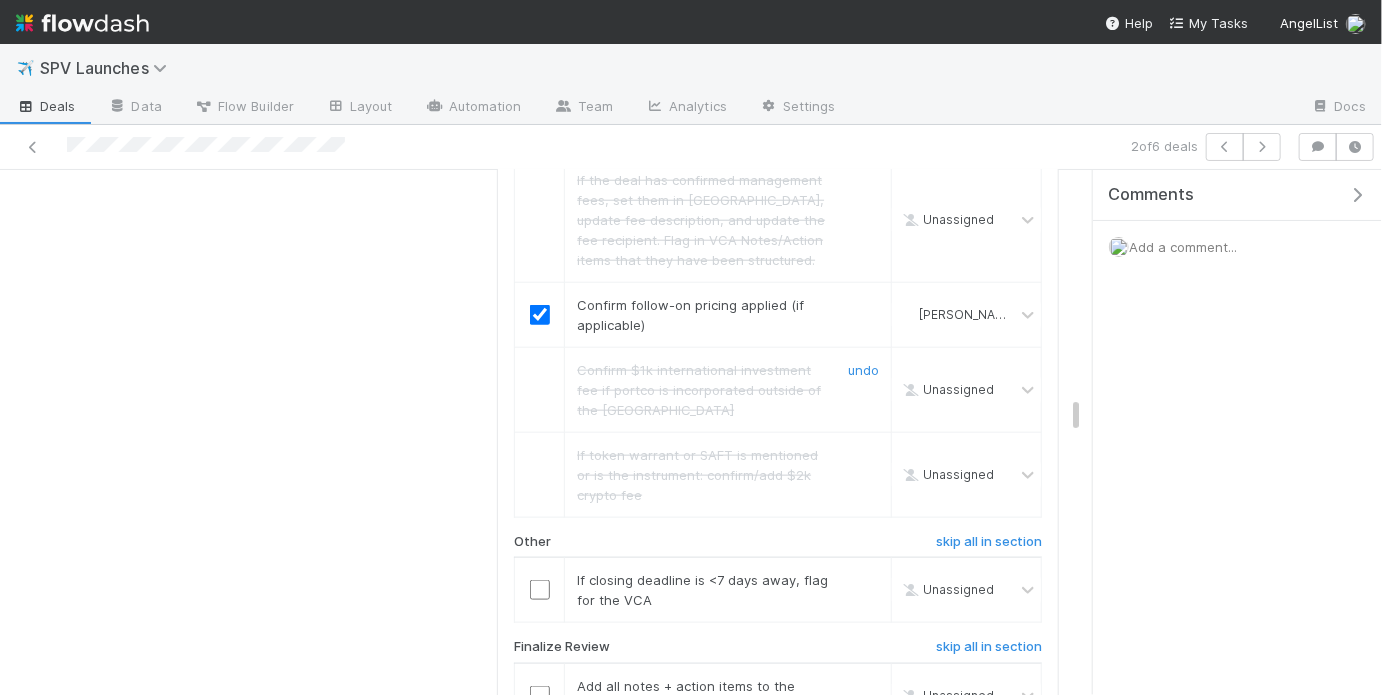 scroll, scrollTop: 4513, scrollLeft: 0, axis: vertical 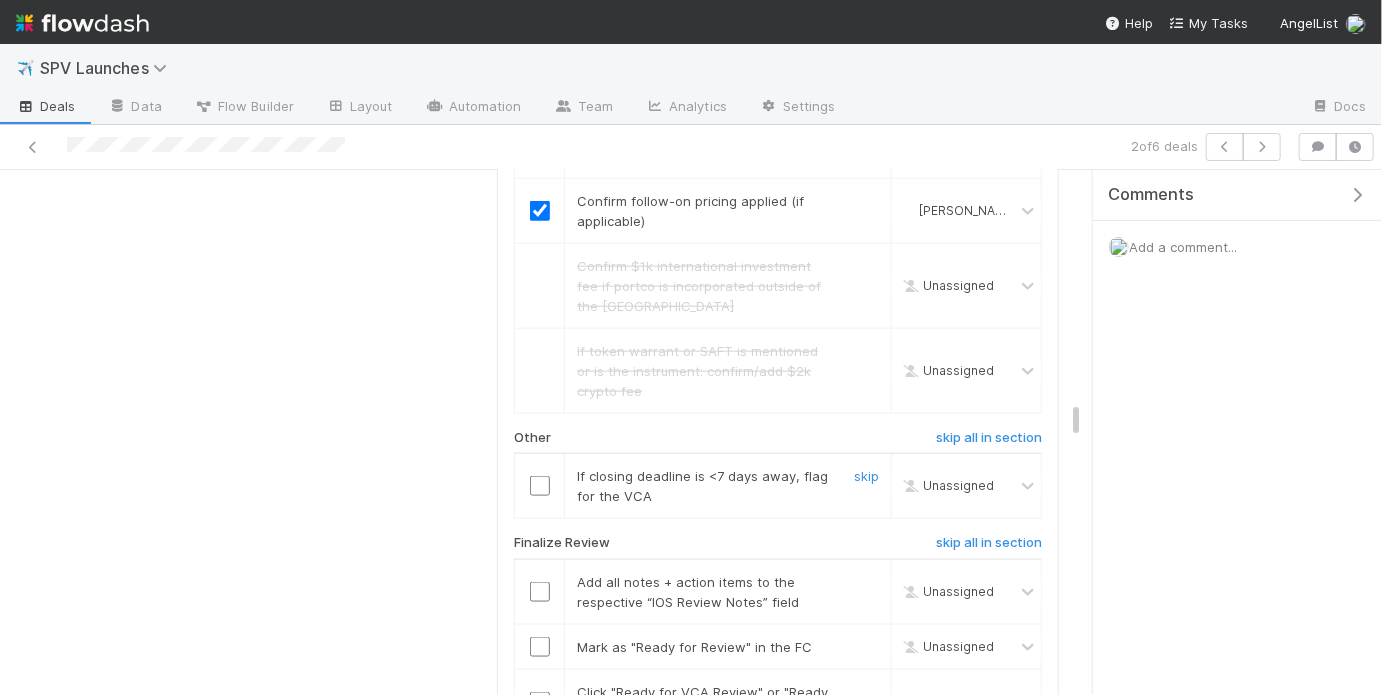 click at bounding box center [540, 486] 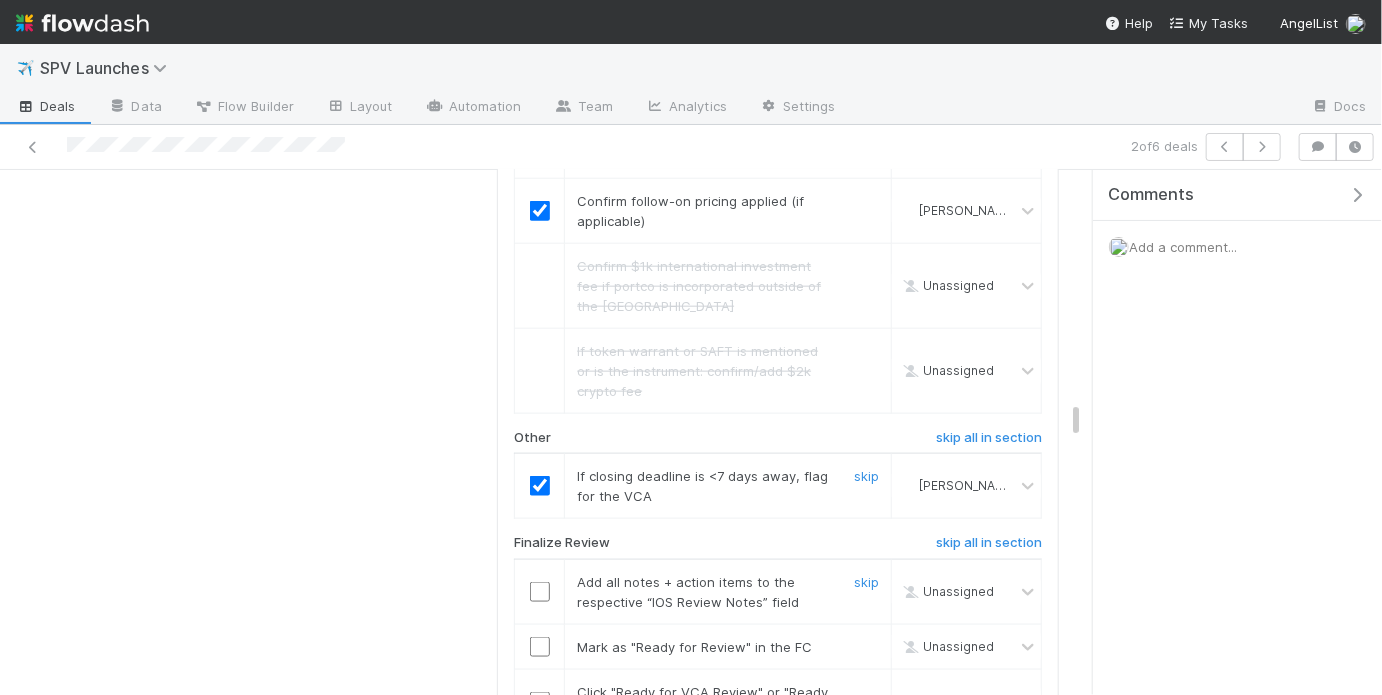click at bounding box center [540, 592] 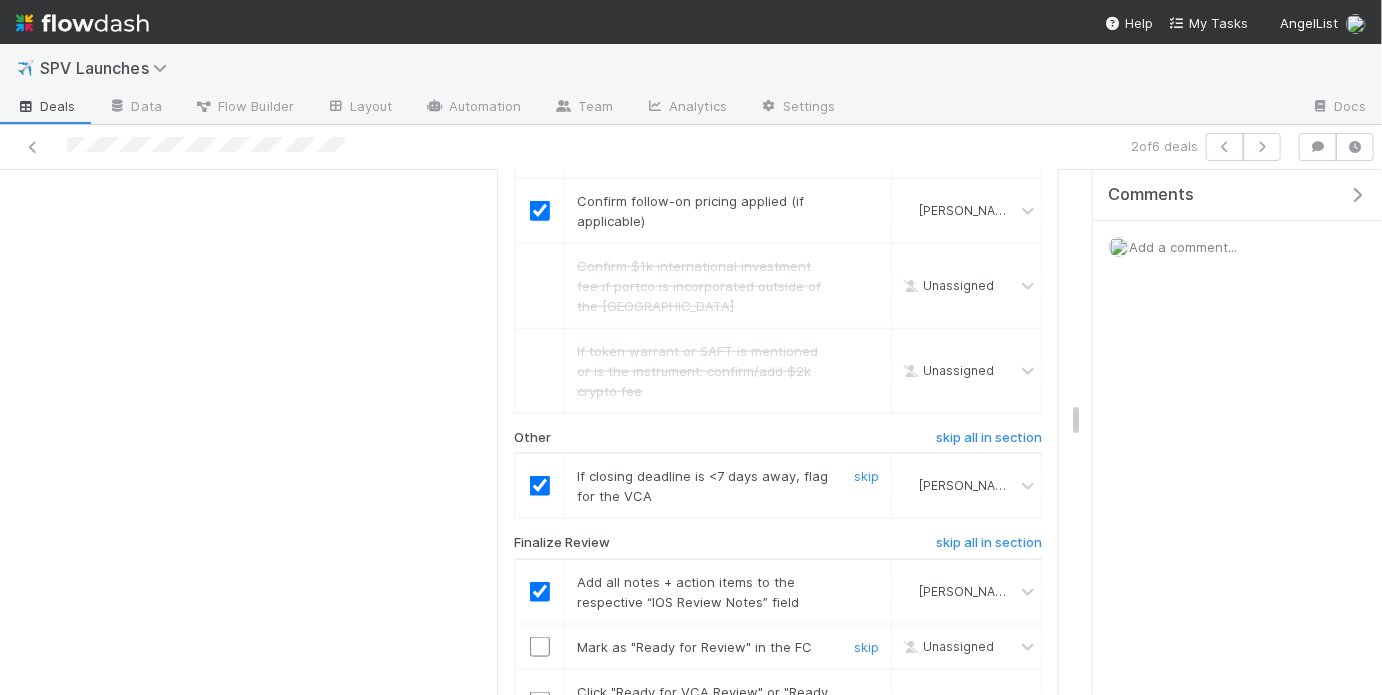 click at bounding box center (540, 647) 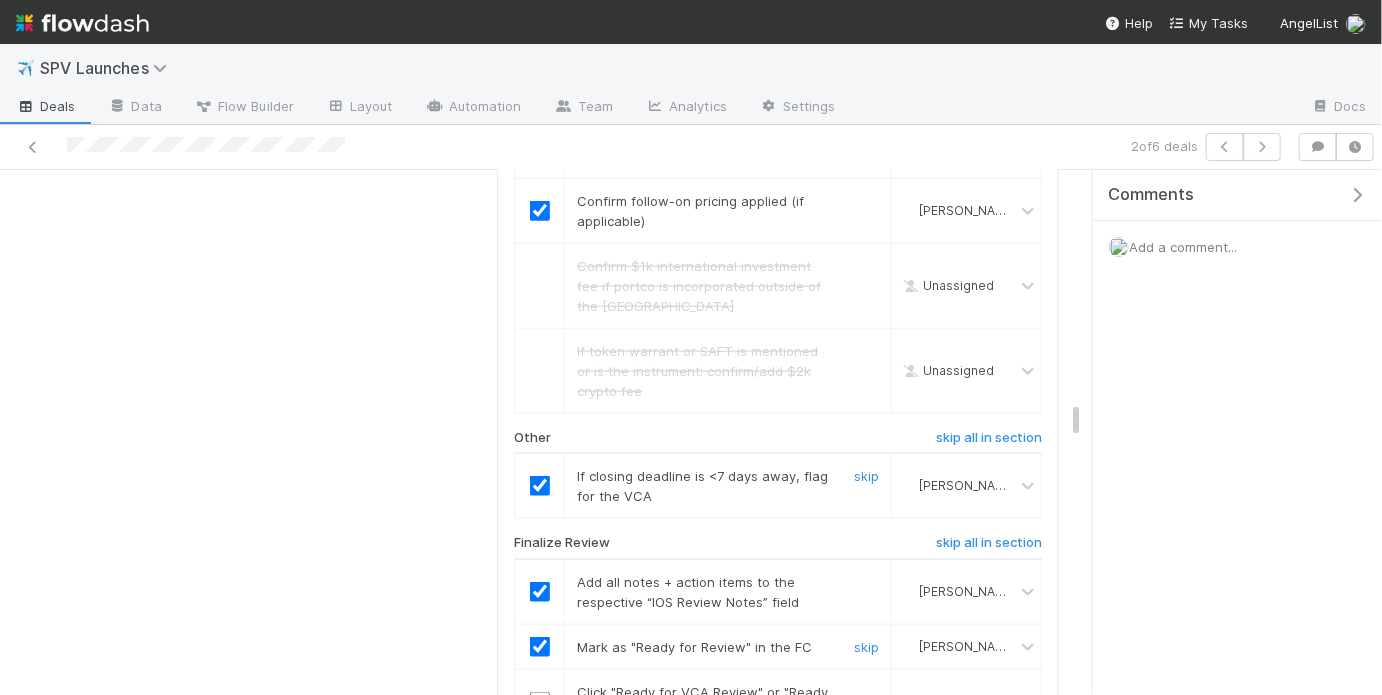 click at bounding box center (540, 702) 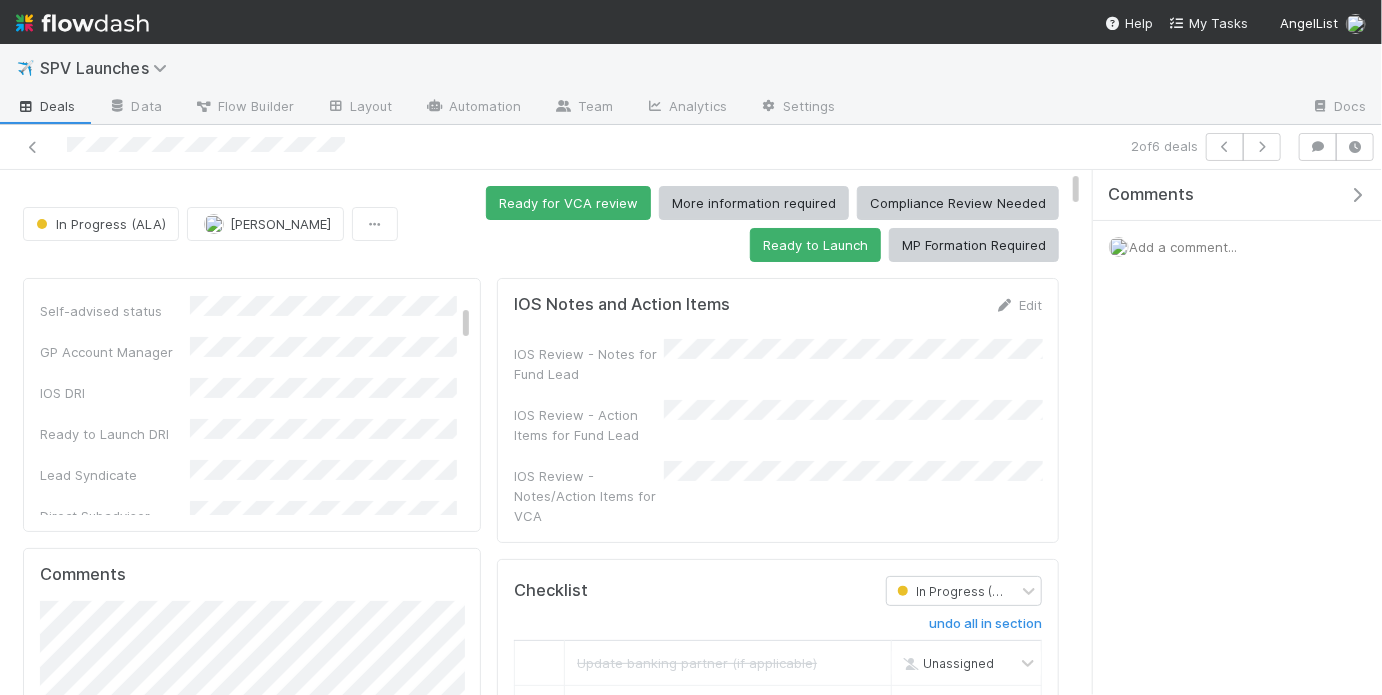 scroll, scrollTop: 0, scrollLeft: 0, axis: both 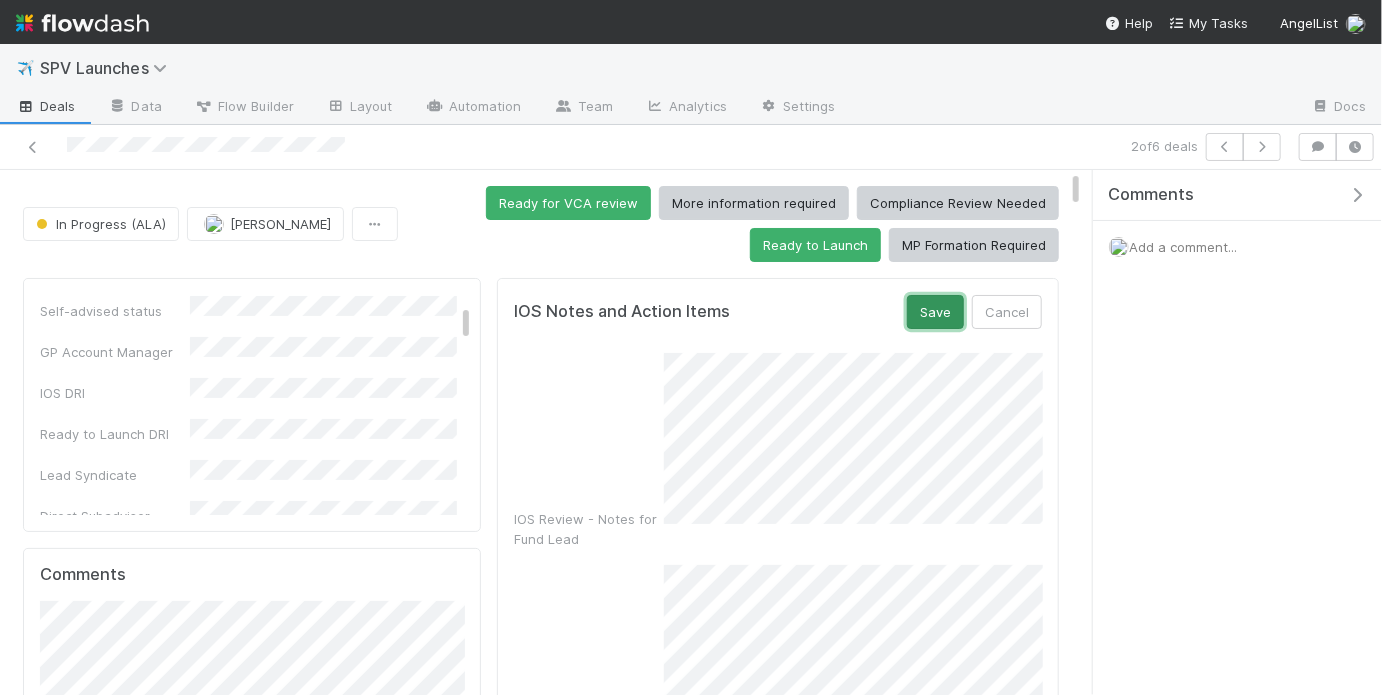 click on "Save" at bounding box center (935, 312) 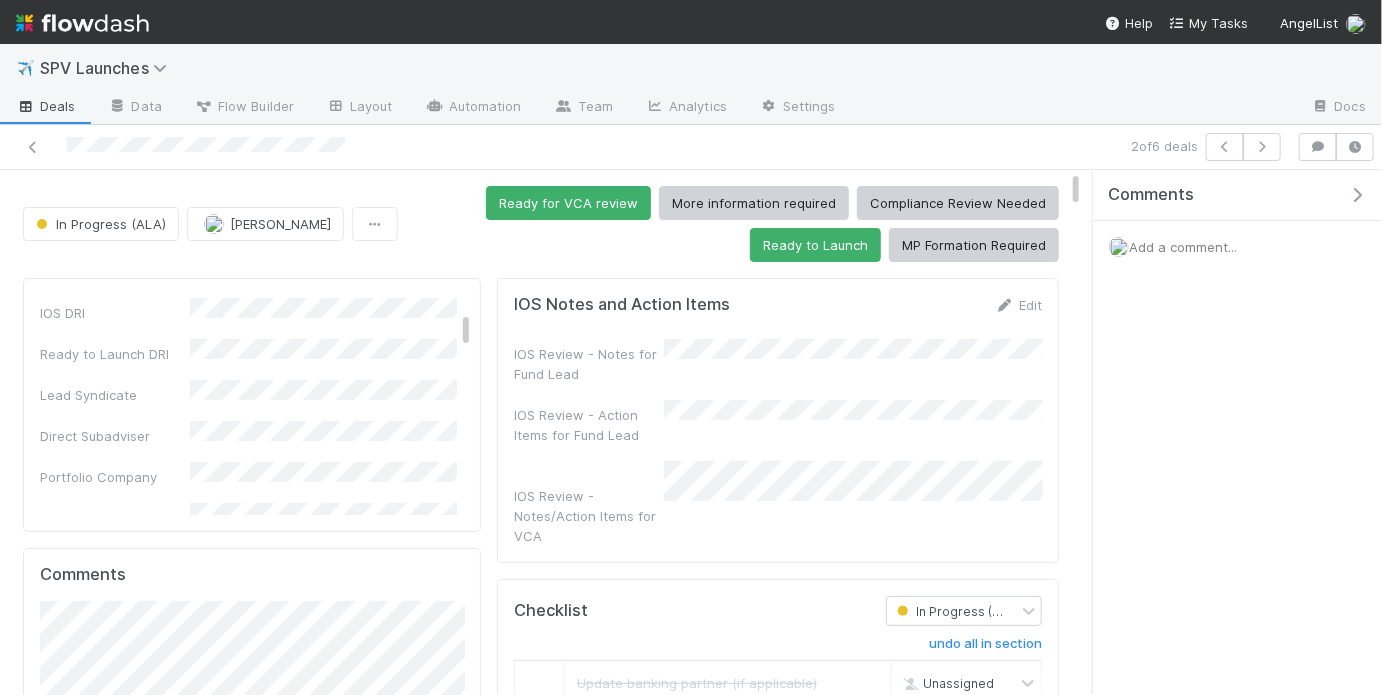 scroll, scrollTop: 196, scrollLeft: 0, axis: vertical 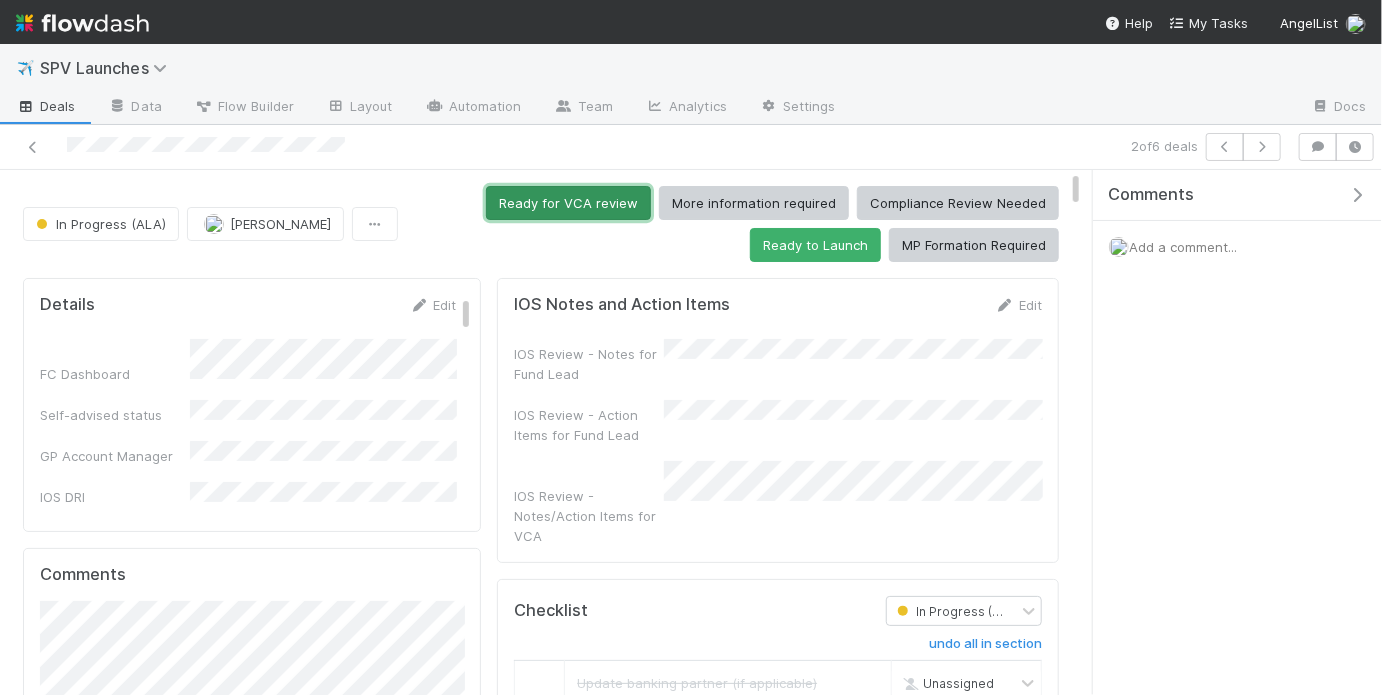 click on "Ready for VCA review" at bounding box center [568, 203] 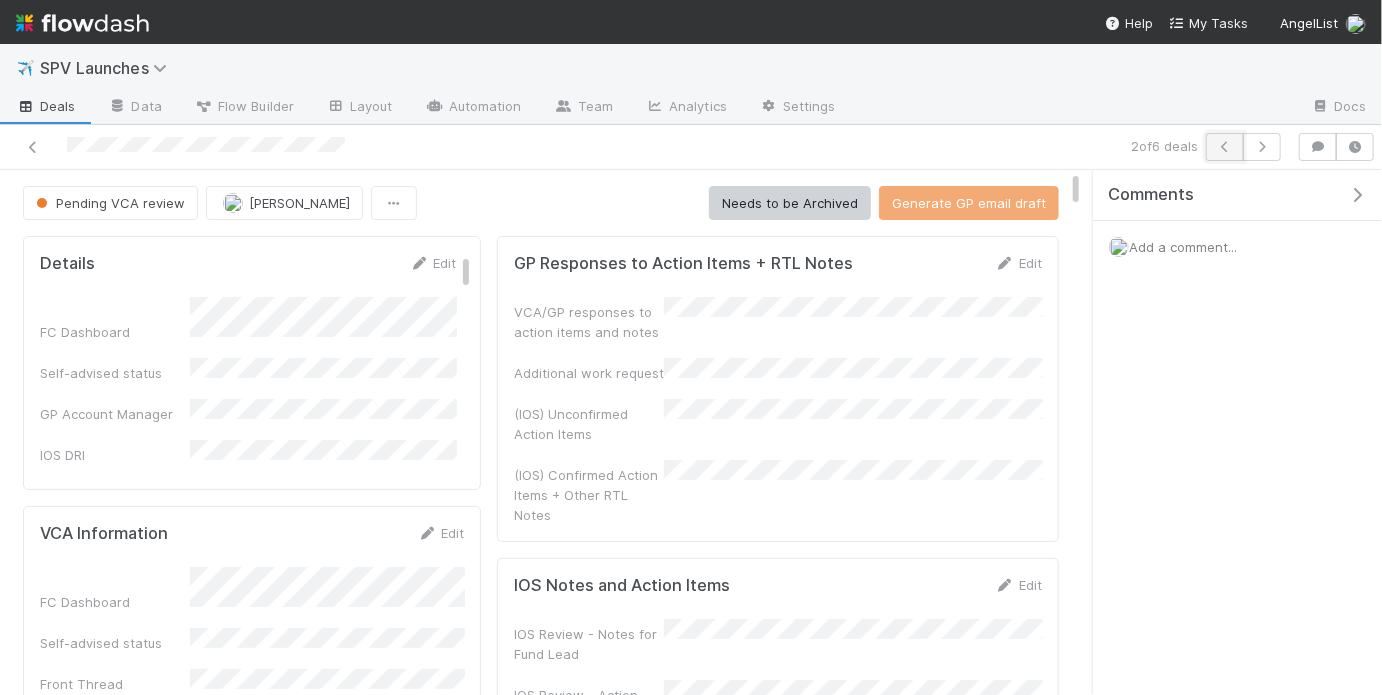 click at bounding box center (1225, 147) 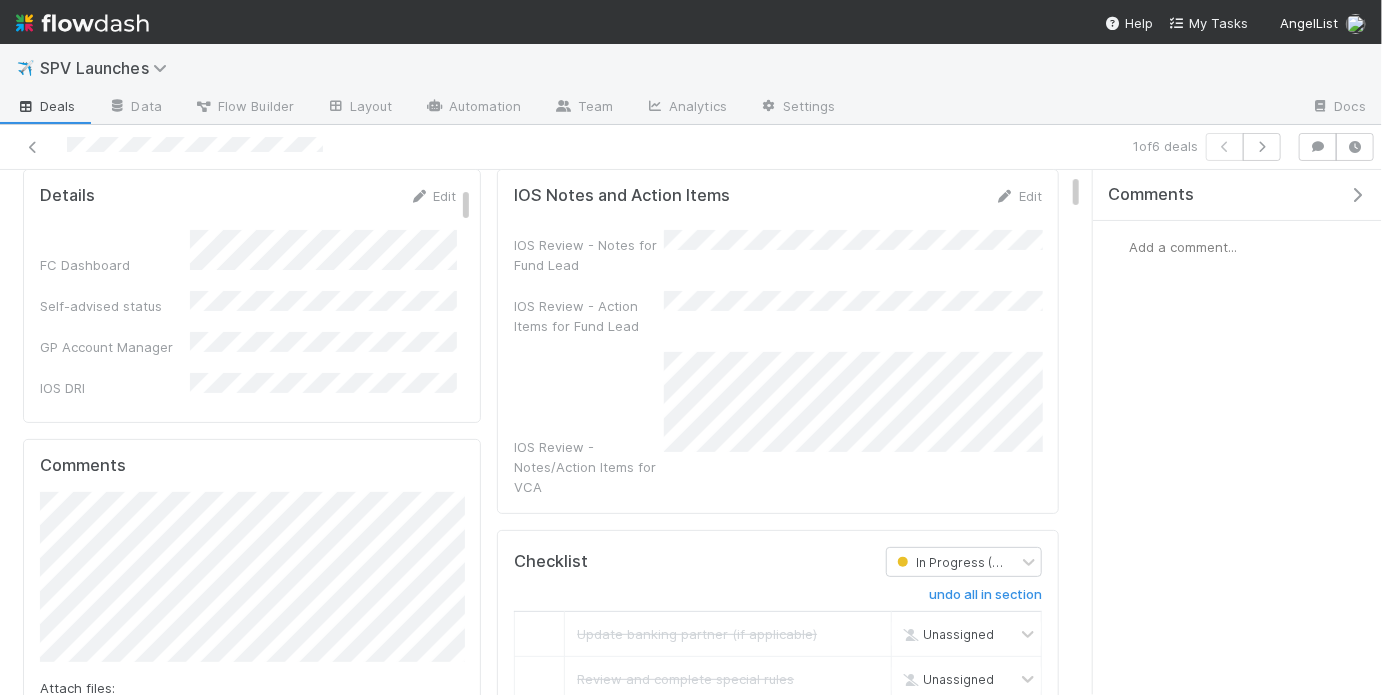 scroll, scrollTop: 120, scrollLeft: 0, axis: vertical 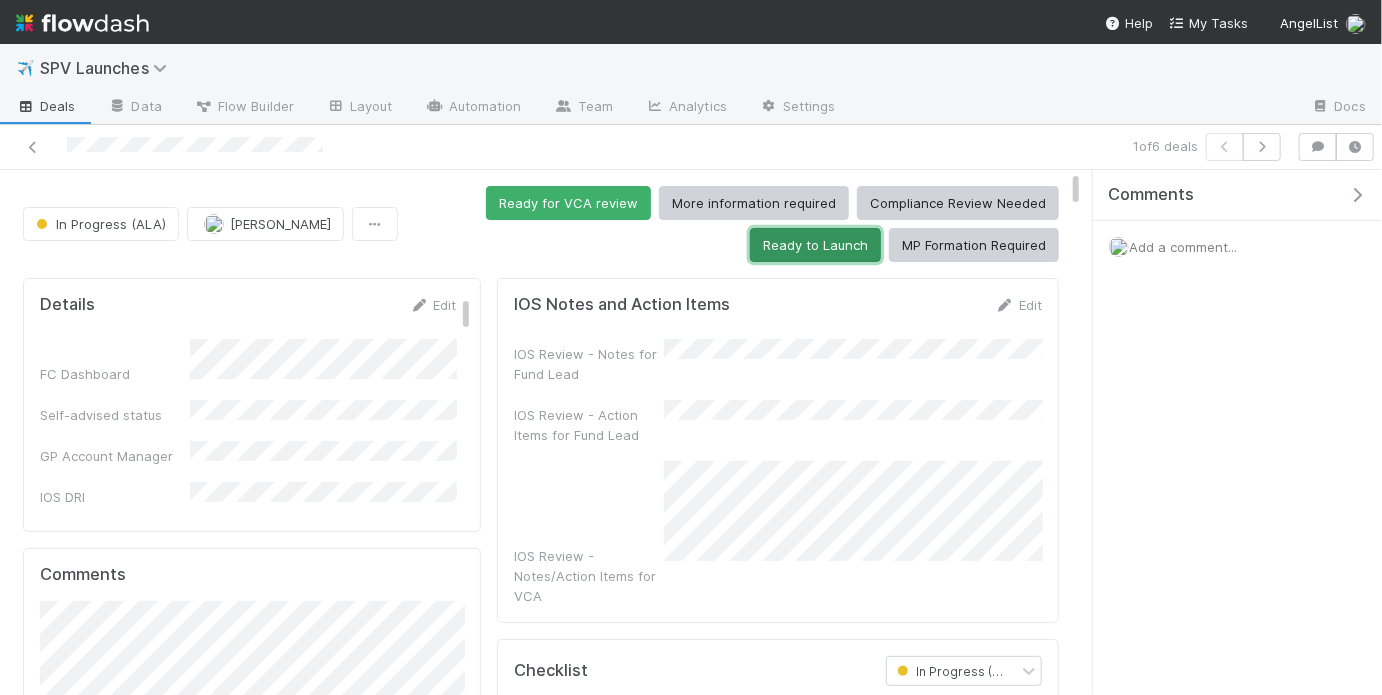 click on "Ready to Launch" at bounding box center [815, 245] 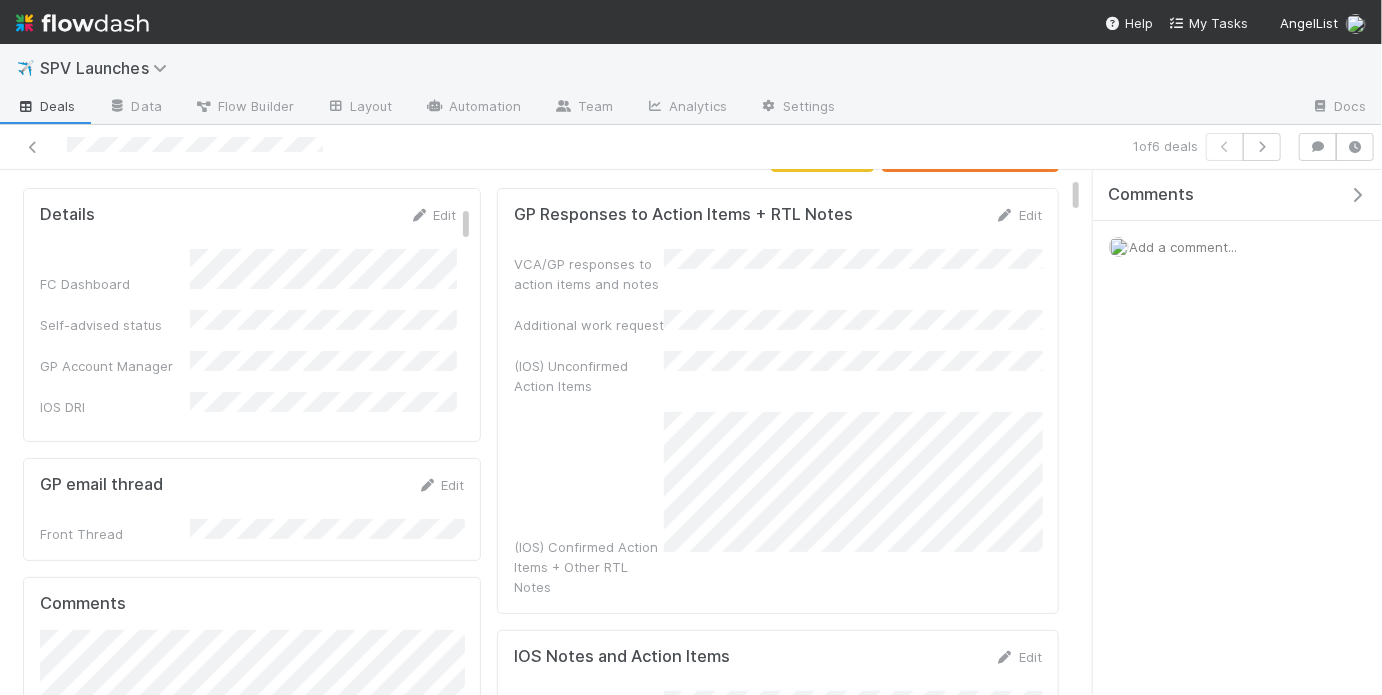 scroll, scrollTop: 25, scrollLeft: 0, axis: vertical 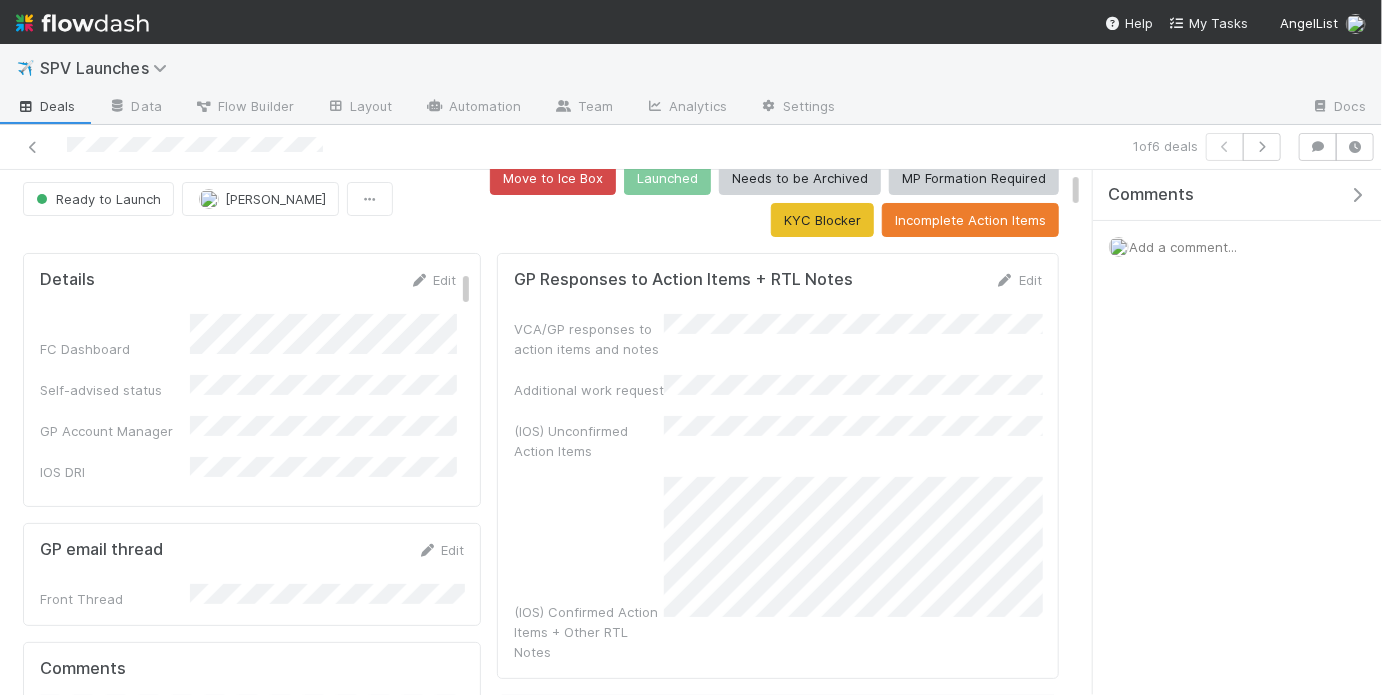 click on "(IOS) Unconfirmed Action Items" at bounding box center (778, 438) 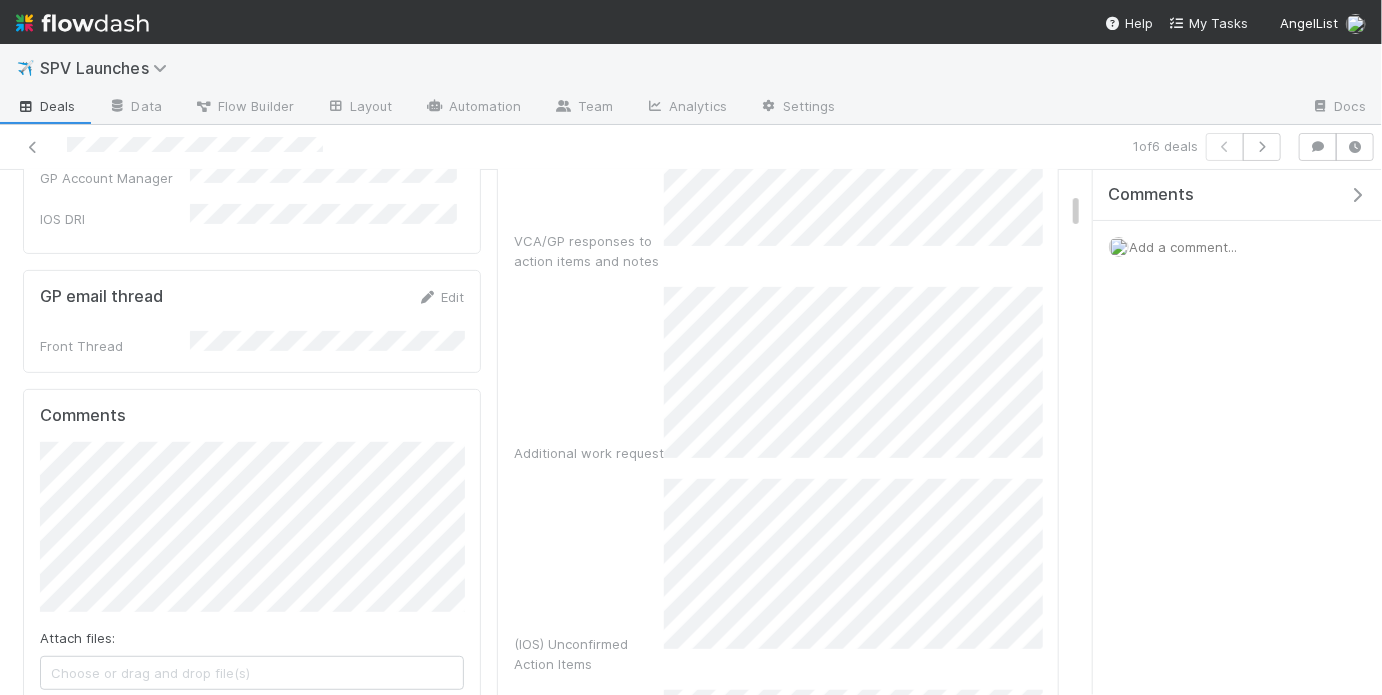 scroll, scrollTop: 40, scrollLeft: 0, axis: vertical 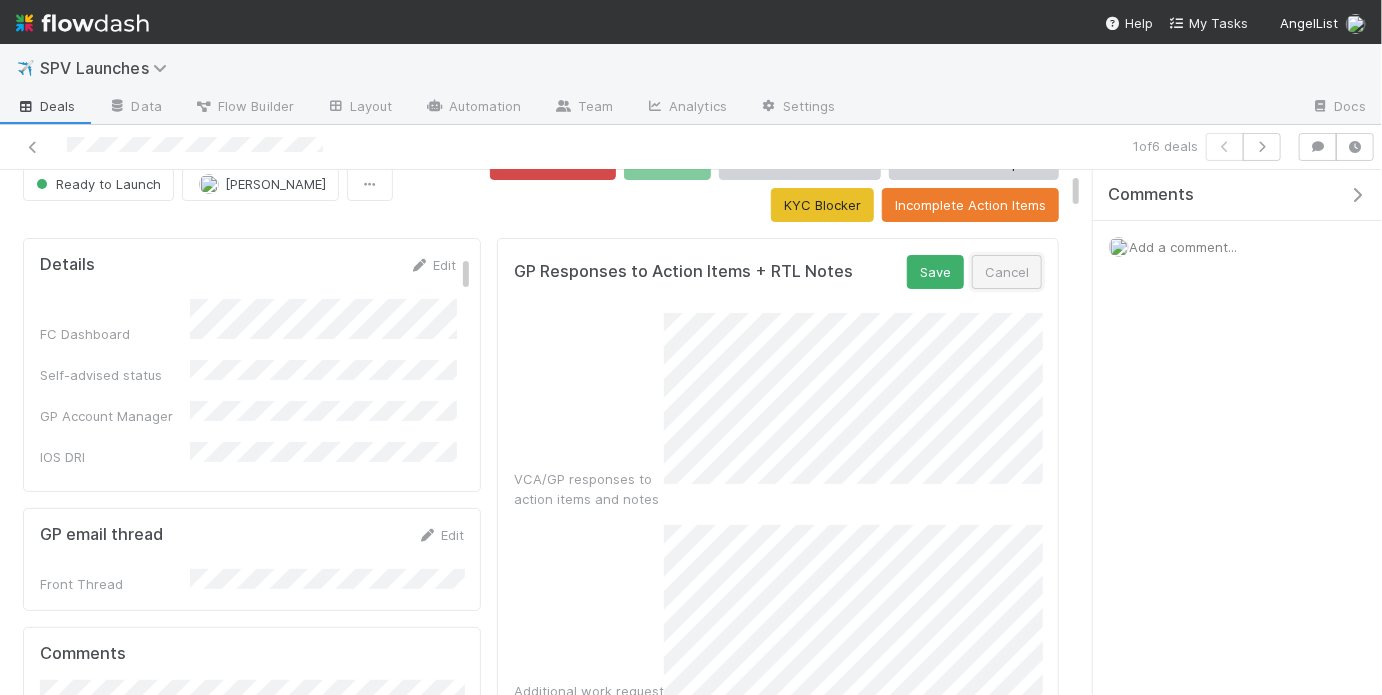 click on "Cancel" at bounding box center [1007, 272] 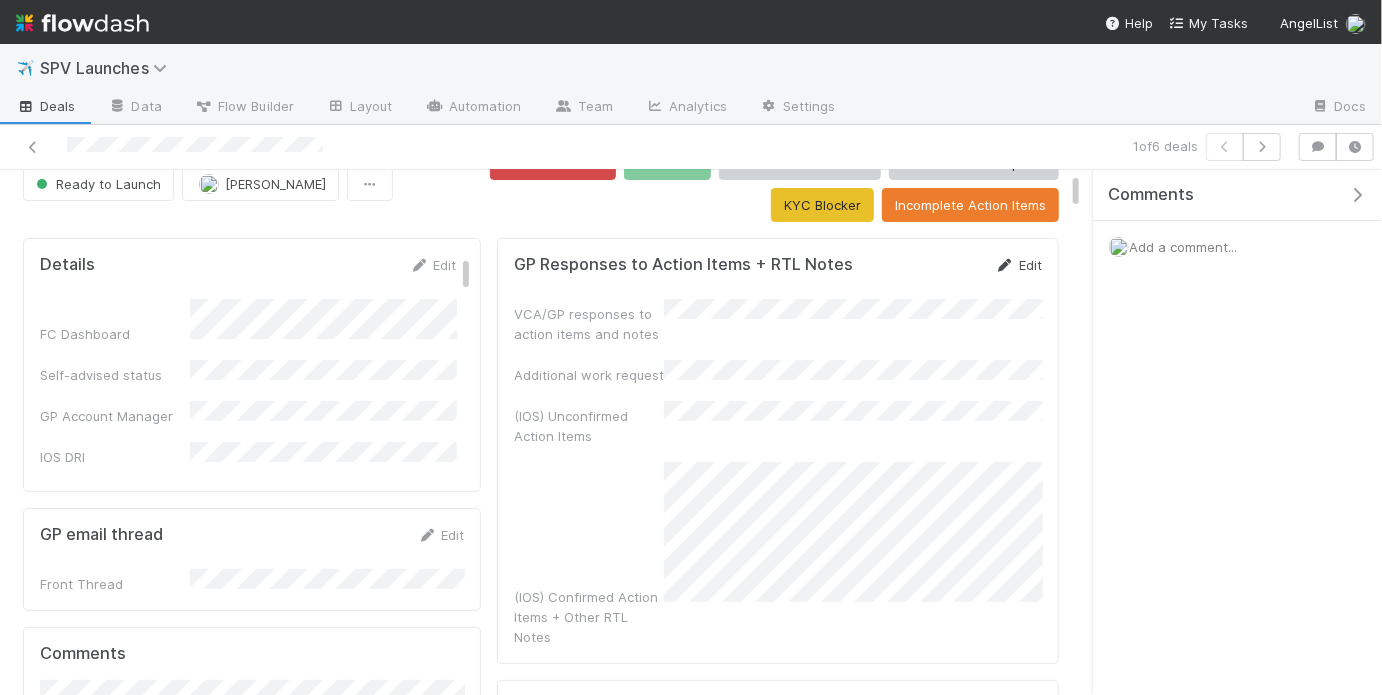 click on "Edit" at bounding box center (1018, 265) 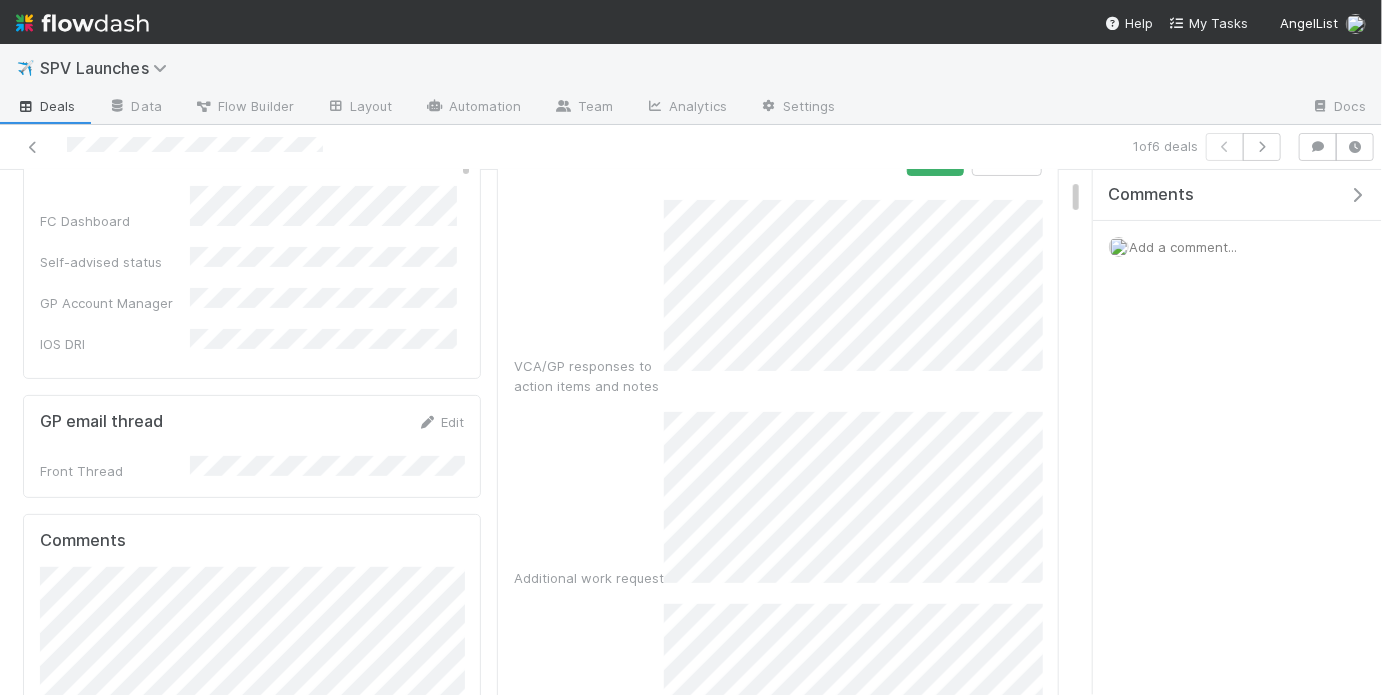 scroll, scrollTop: 92, scrollLeft: 0, axis: vertical 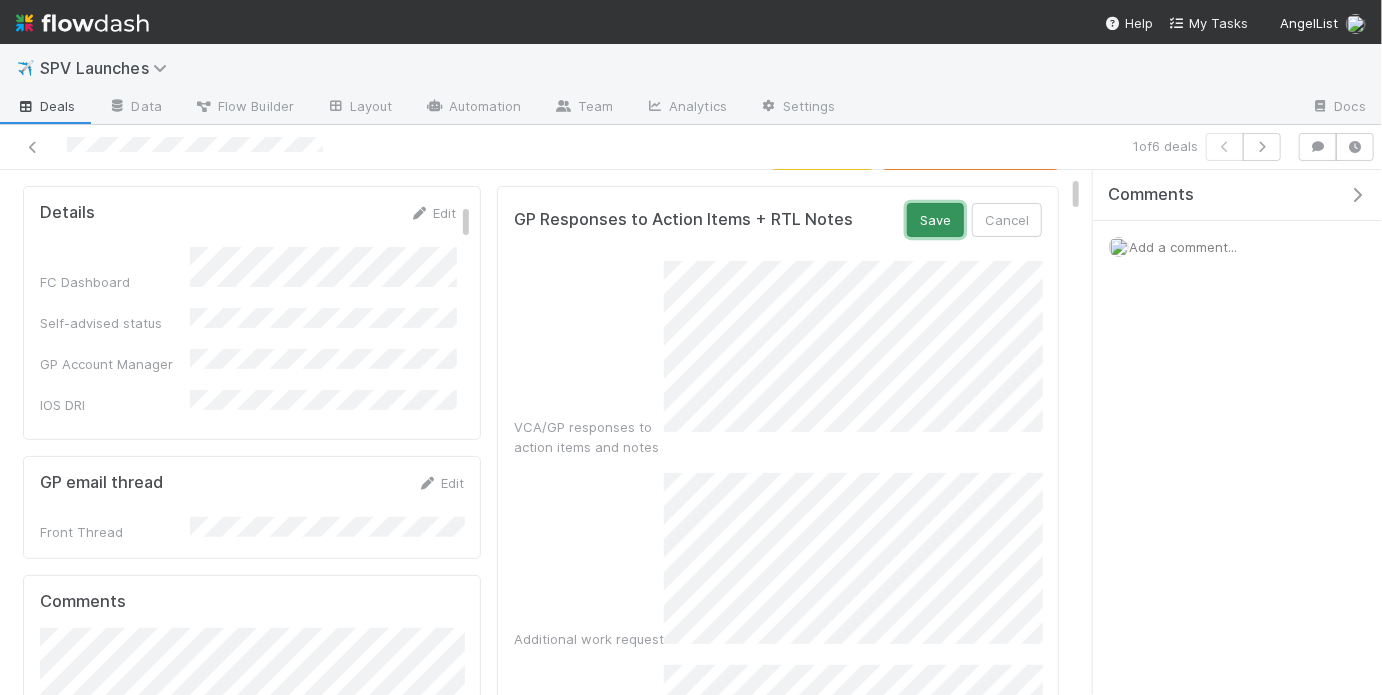 click on "Save" at bounding box center [935, 220] 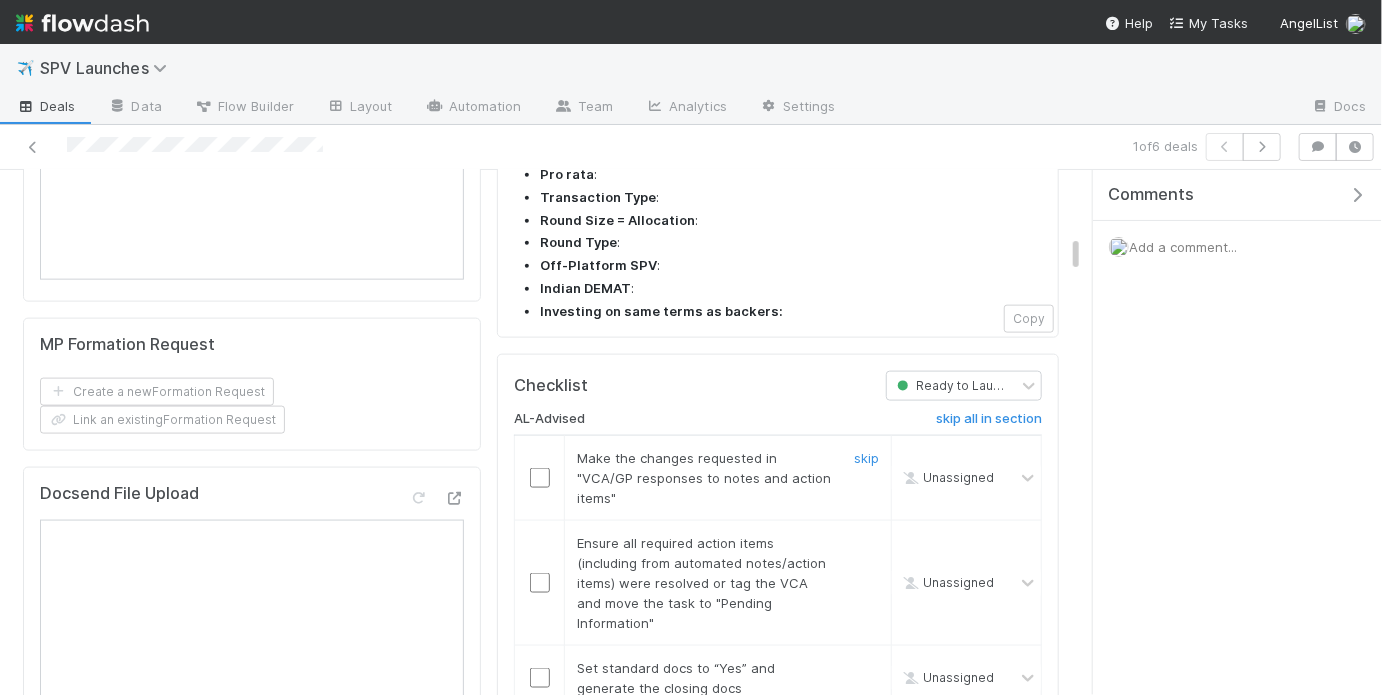scroll, scrollTop: 1155, scrollLeft: 0, axis: vertical 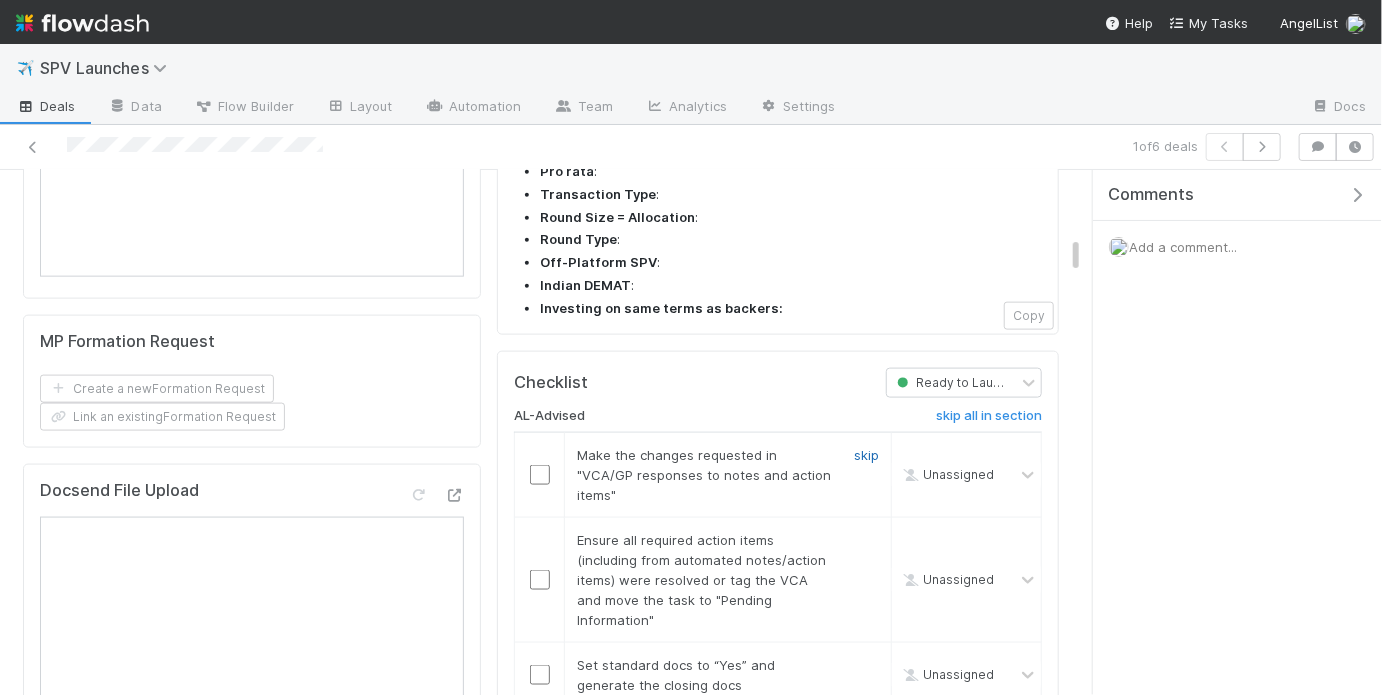 click on "skip" at bounding box center [866, 455] 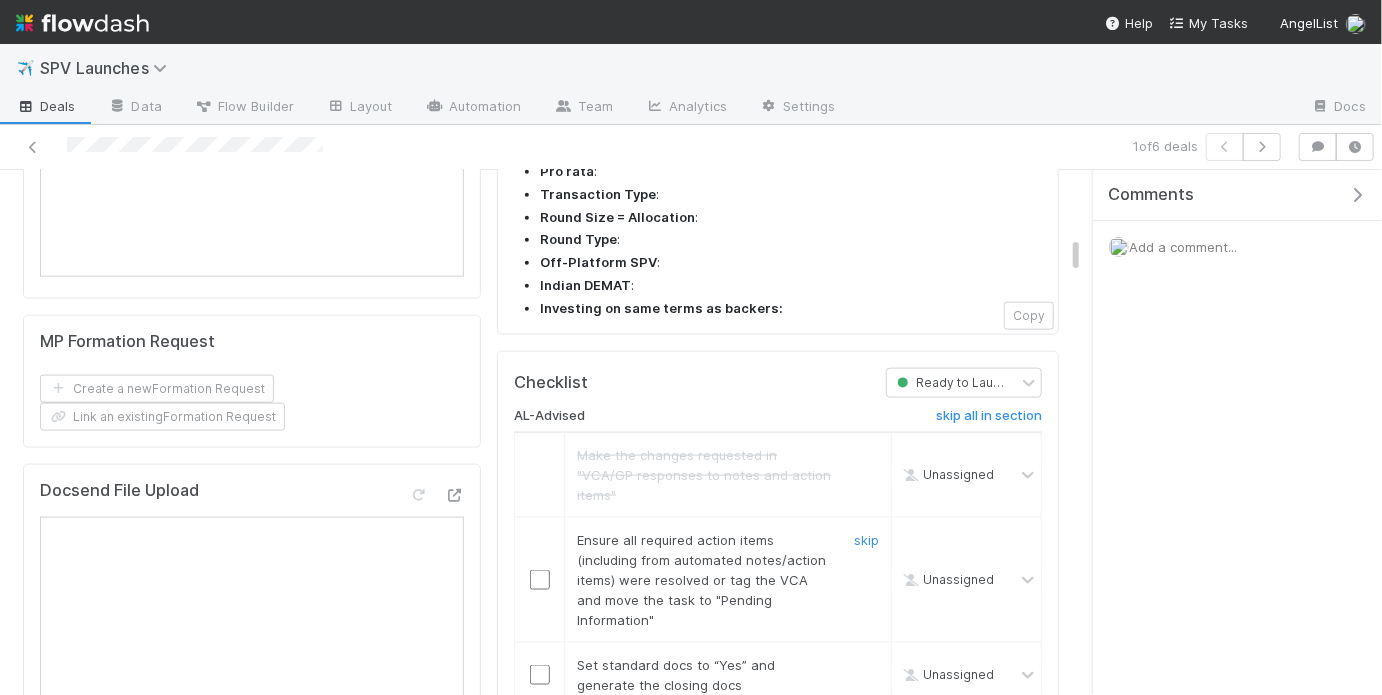 click at bounding box center (540, 580) 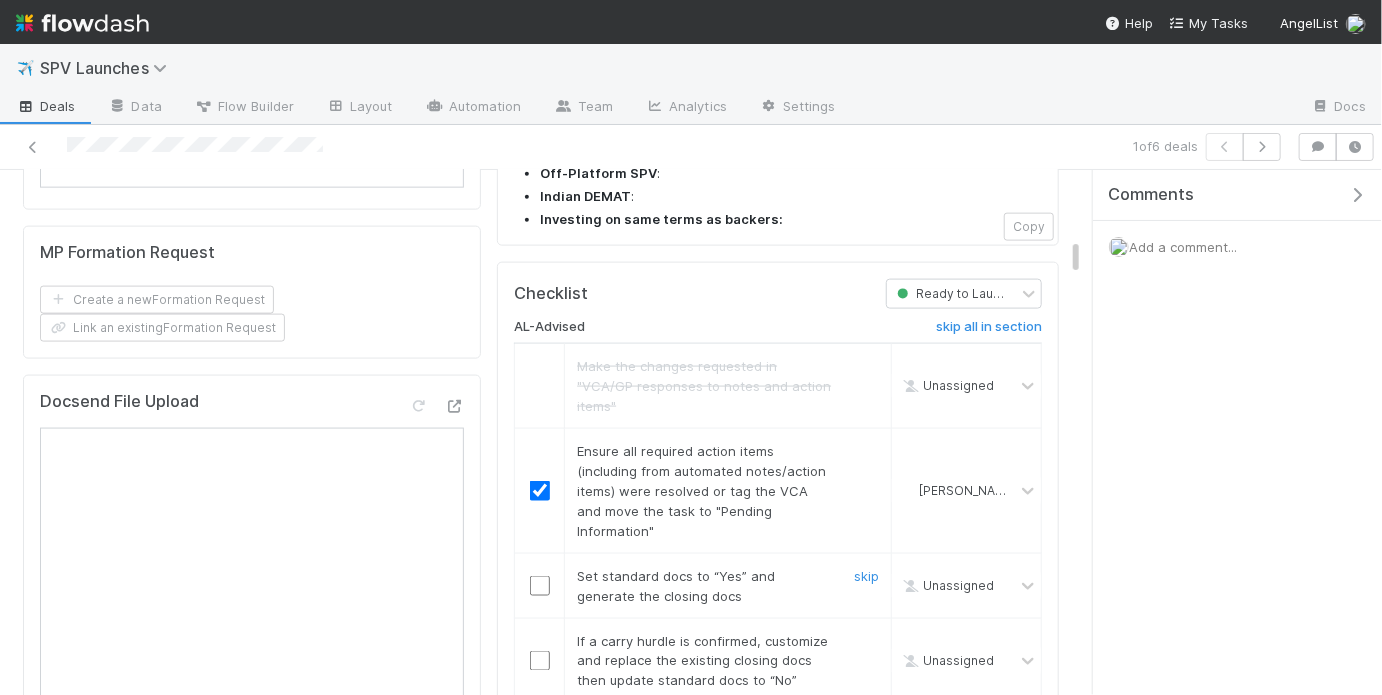 scroll, scrollTop: 1276, scrollLeft: 0, axis: vertical 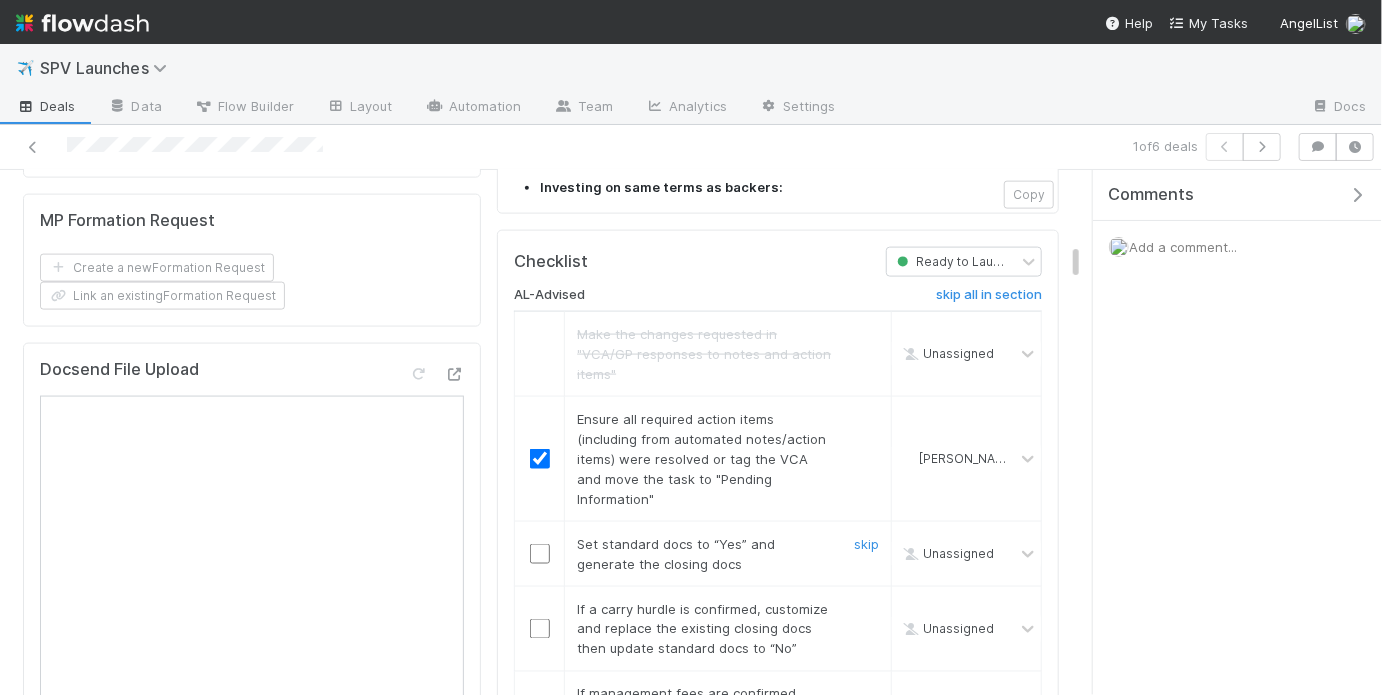 click at bounding box center [540, 554] 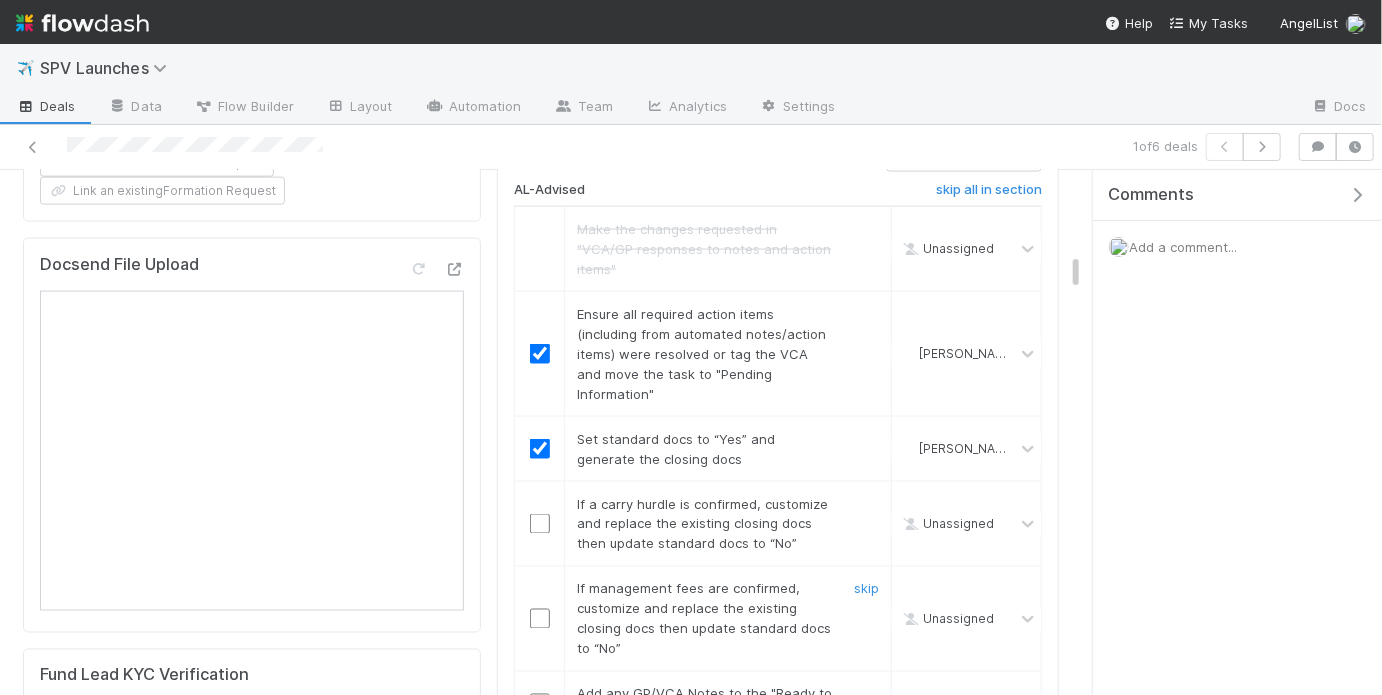 scroll, scrollTop: 1380, scrollLeft: 0, axis: vertical 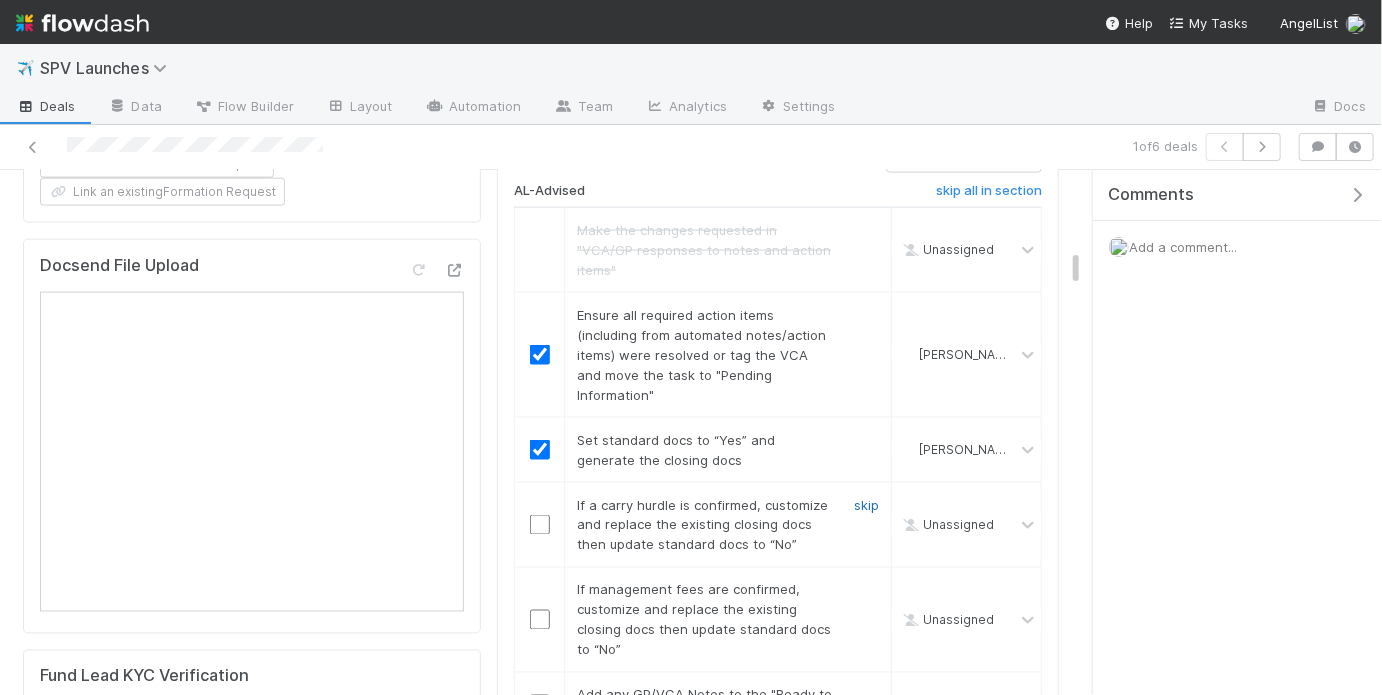 click on "skip" at bounding box center (866, 505) 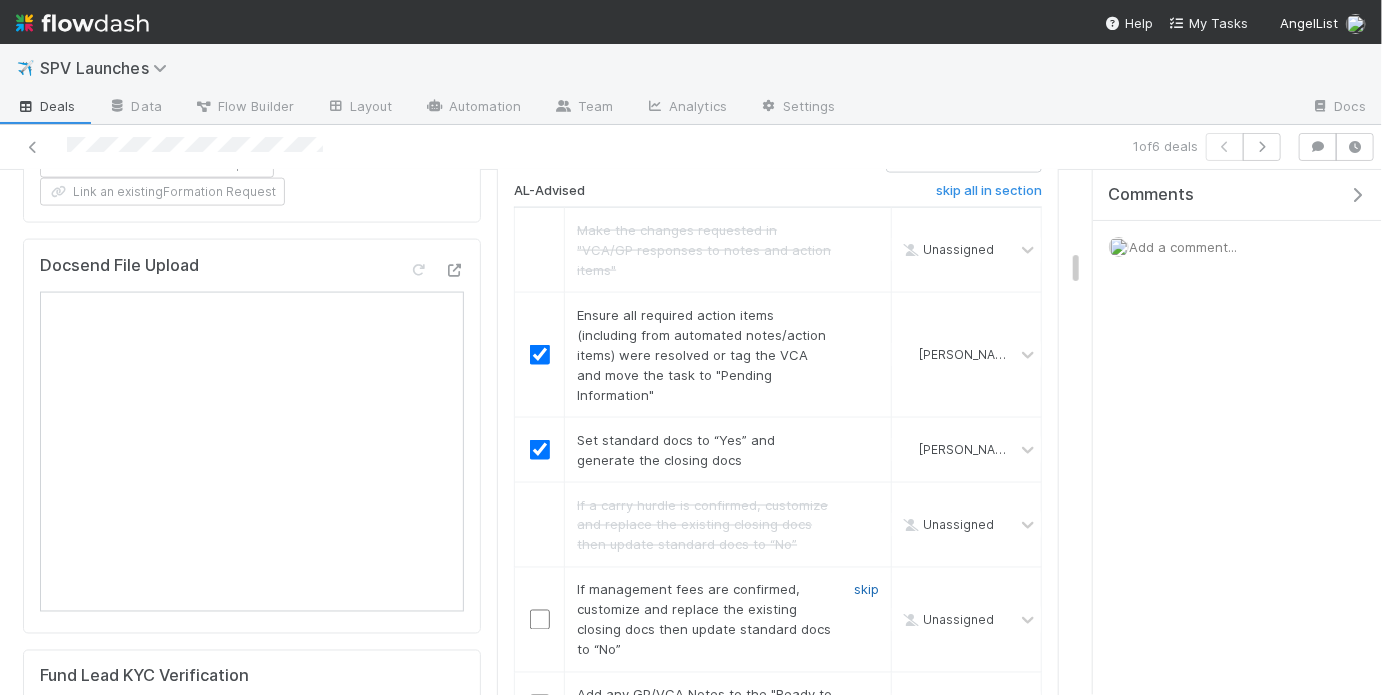click on "skip" at bounding box center (866, 590) 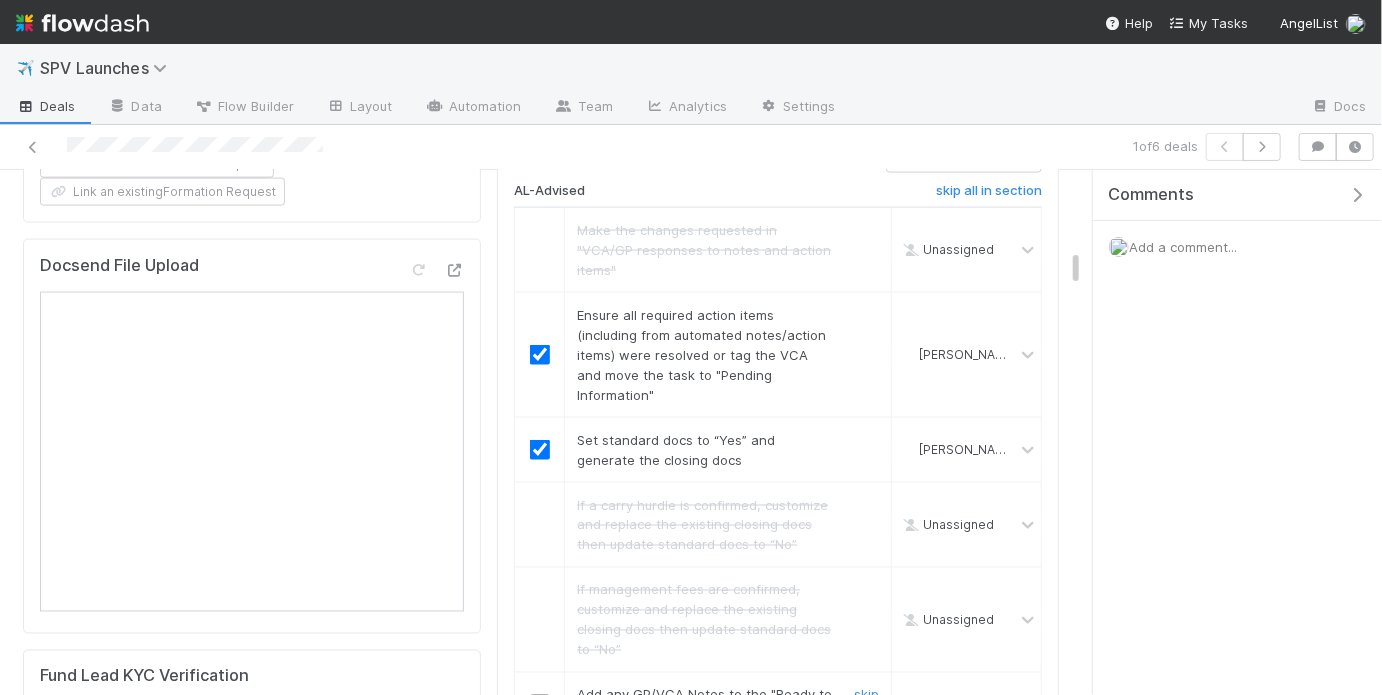 click at bounding box center [540, 705] 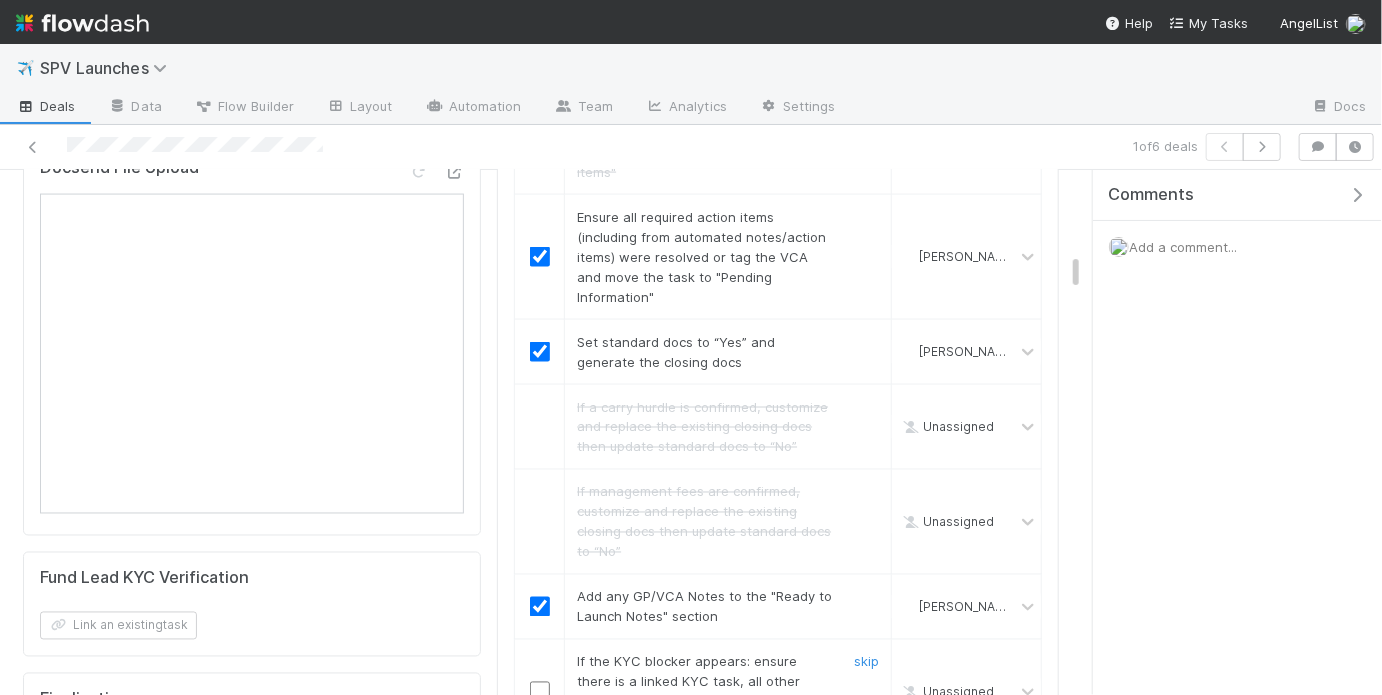 scroll, scrollTop: 1492, scrollLeft: 0, axis: vertical 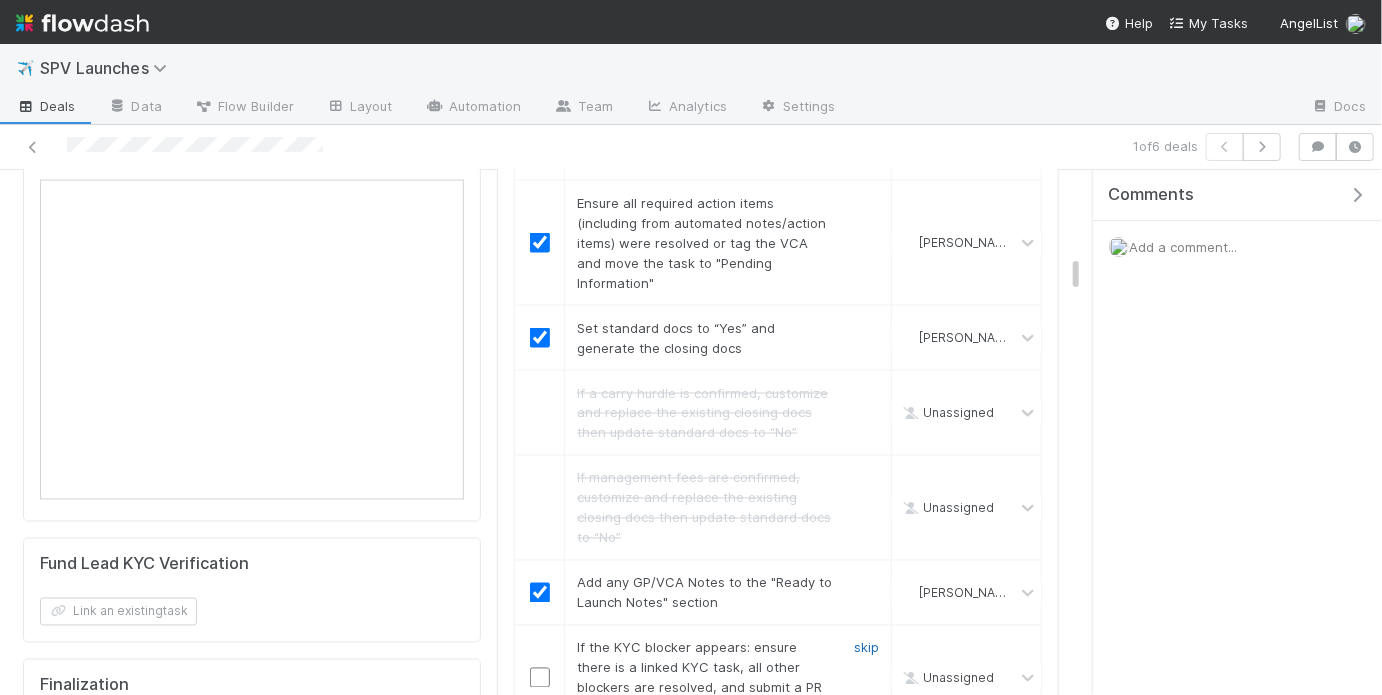 click on "skip" at bounding box center [866, 648] 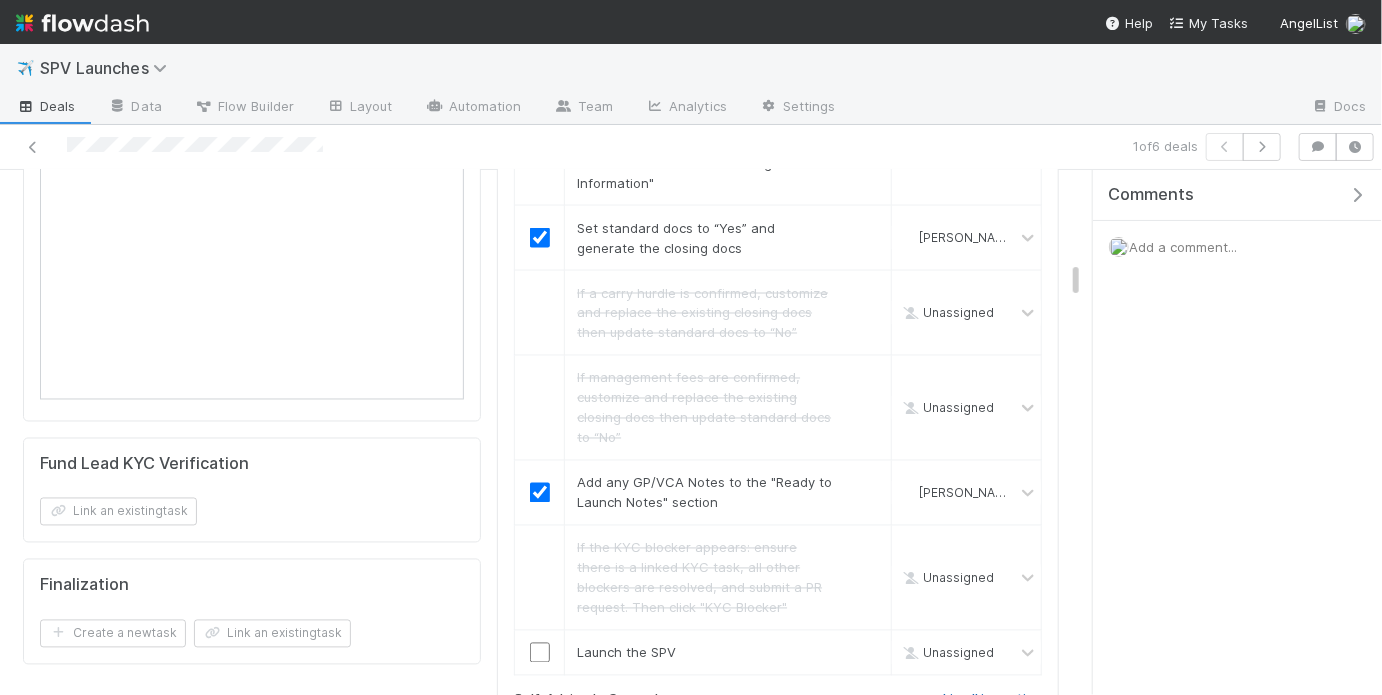 click on "skip all in section" at bounding box center [989, 700] 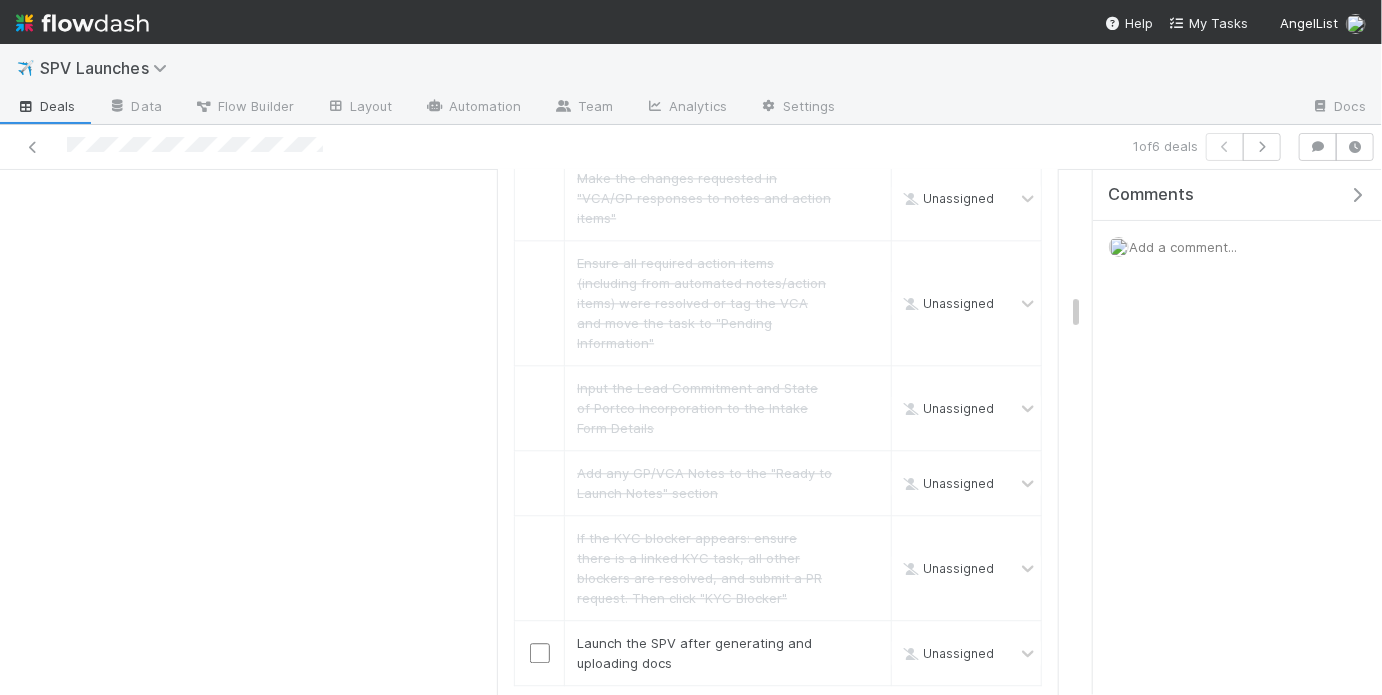 scroll, scrollTop: 2160, scrollLeft: 0, axis: vertical 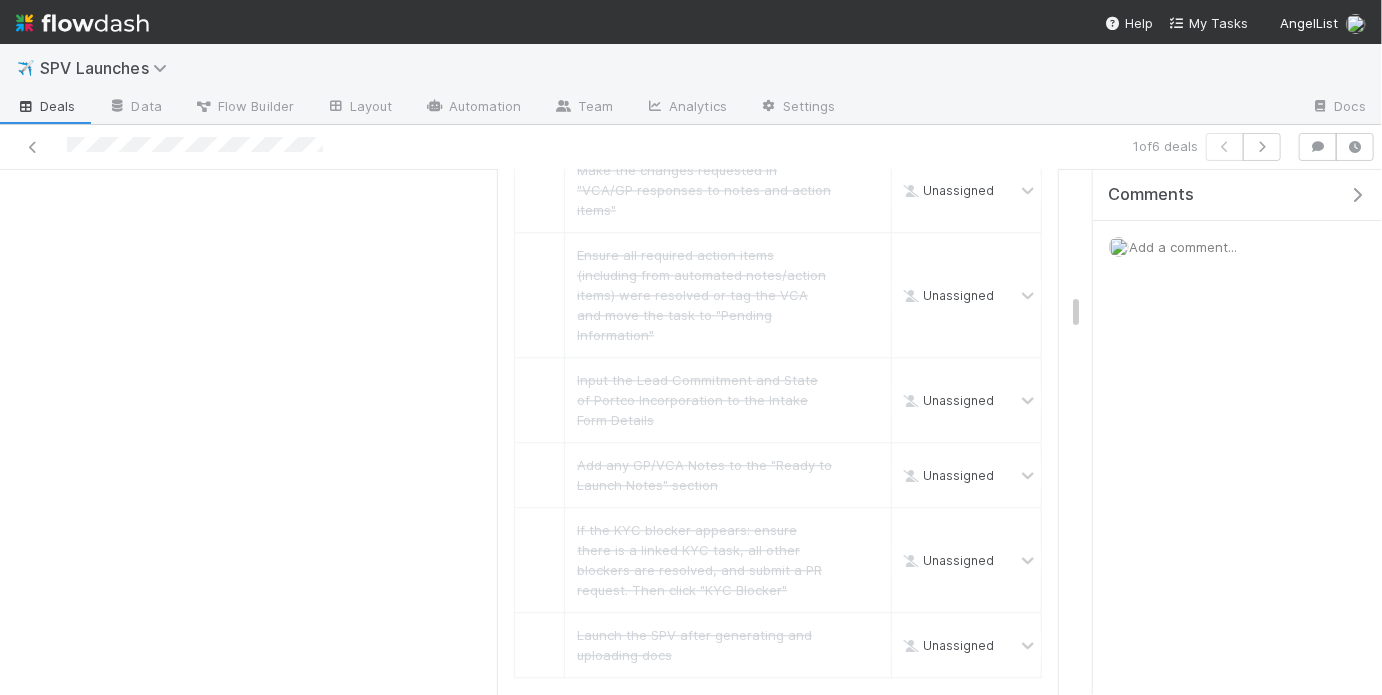 click on "skip all in section" at bounding box center (989, 710) 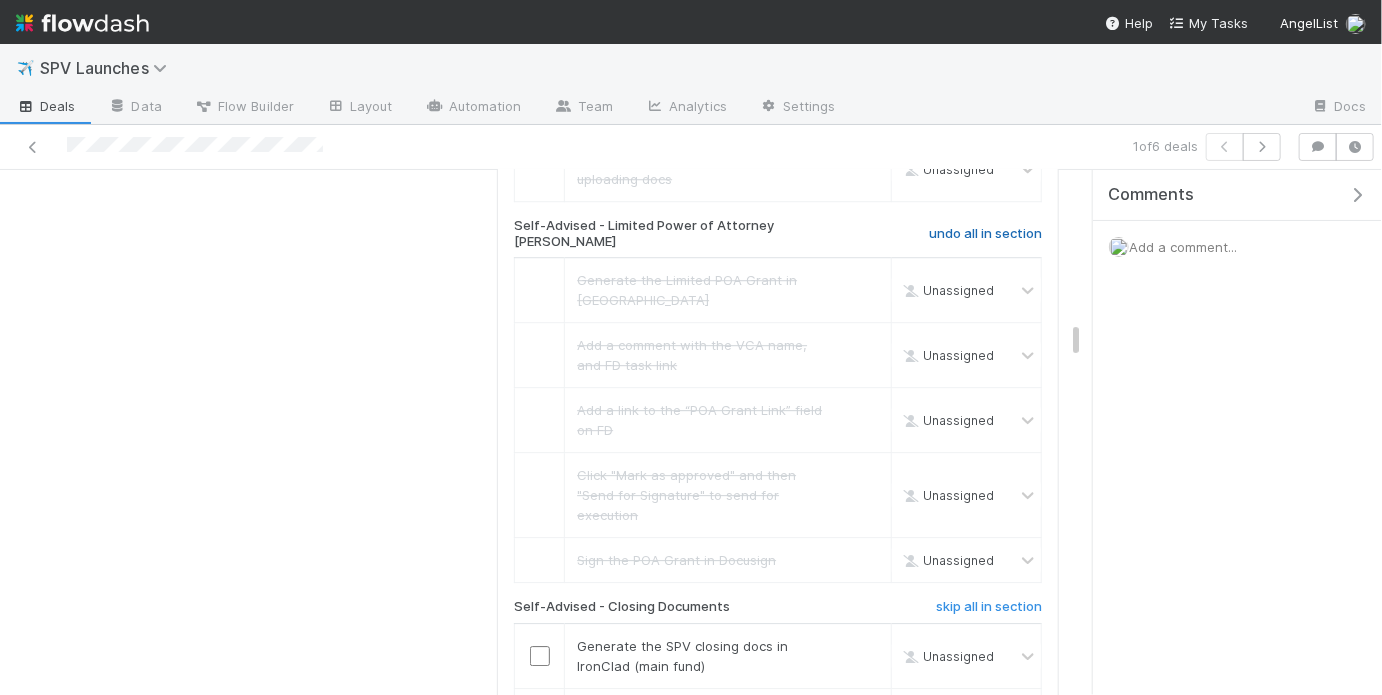scroll, scrollTop: 2657, scrollLeft: 0, axis: vertical 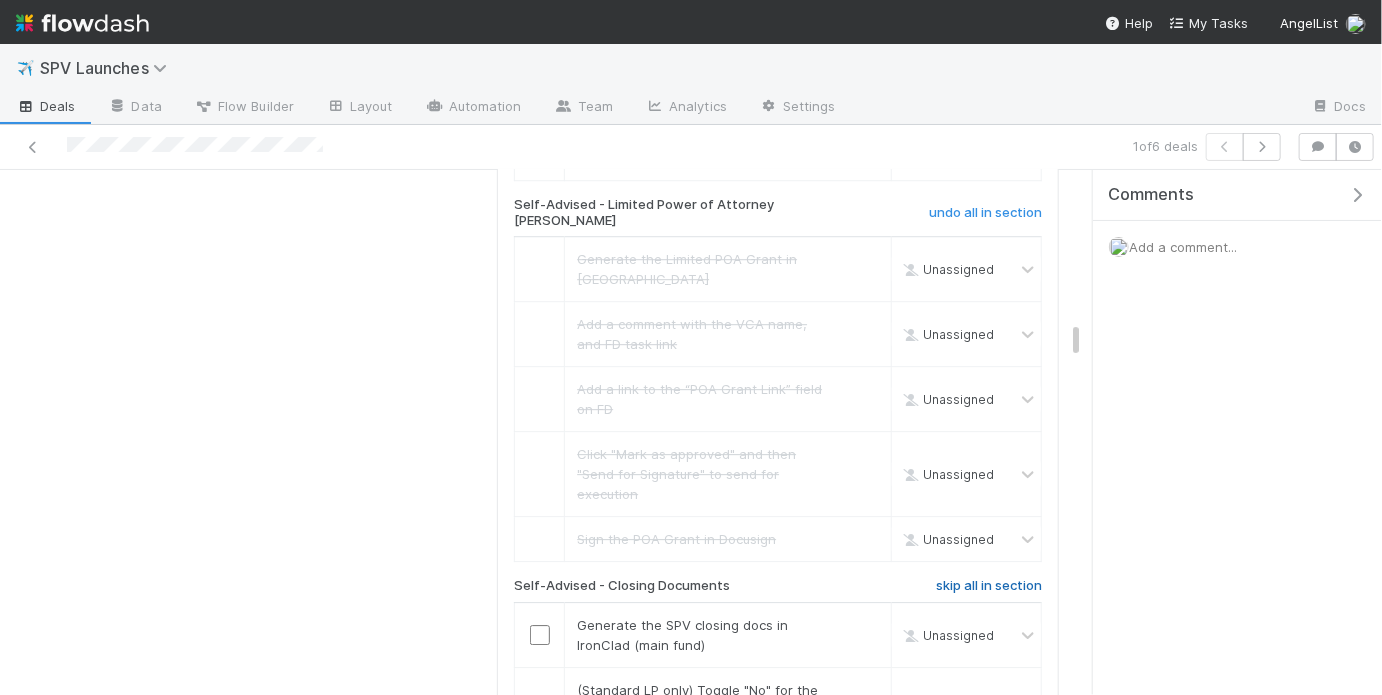 click on "skip all in section" at bounding box center (989, 586) 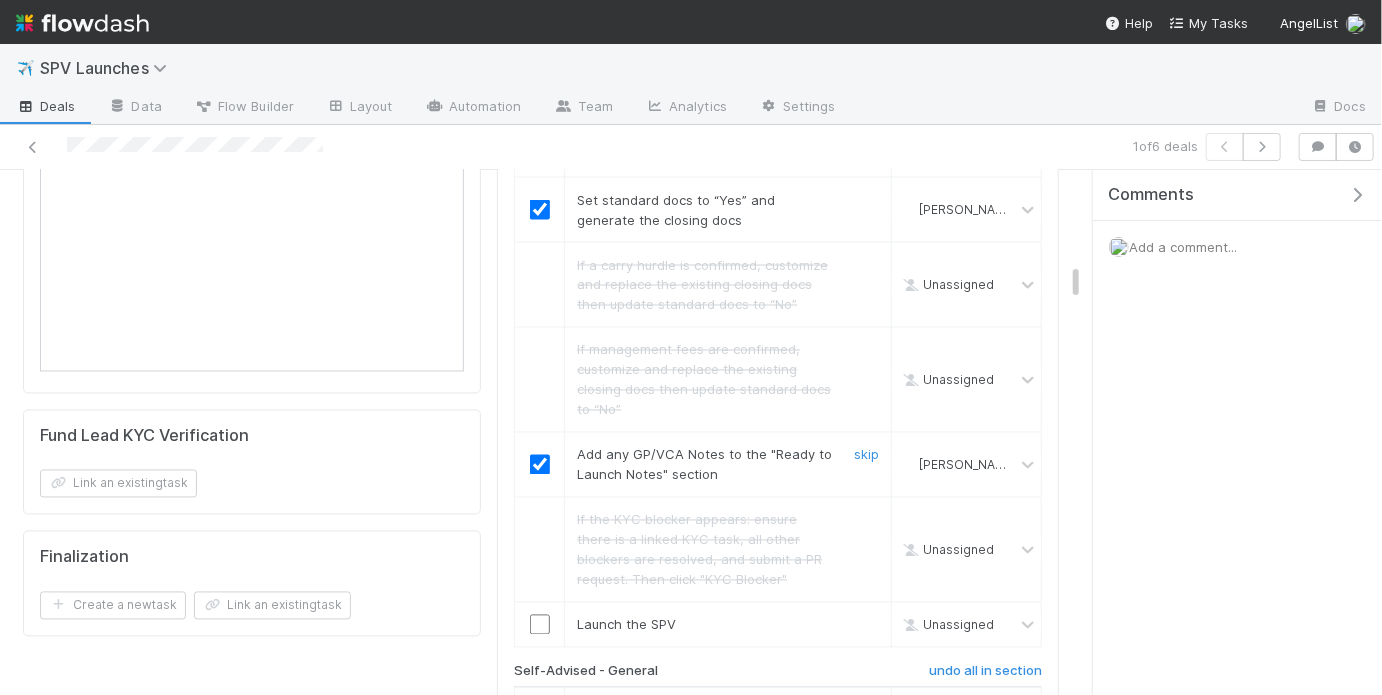 scroll, scrollTop: 1619, scrollLeft: 0, axis: vertical 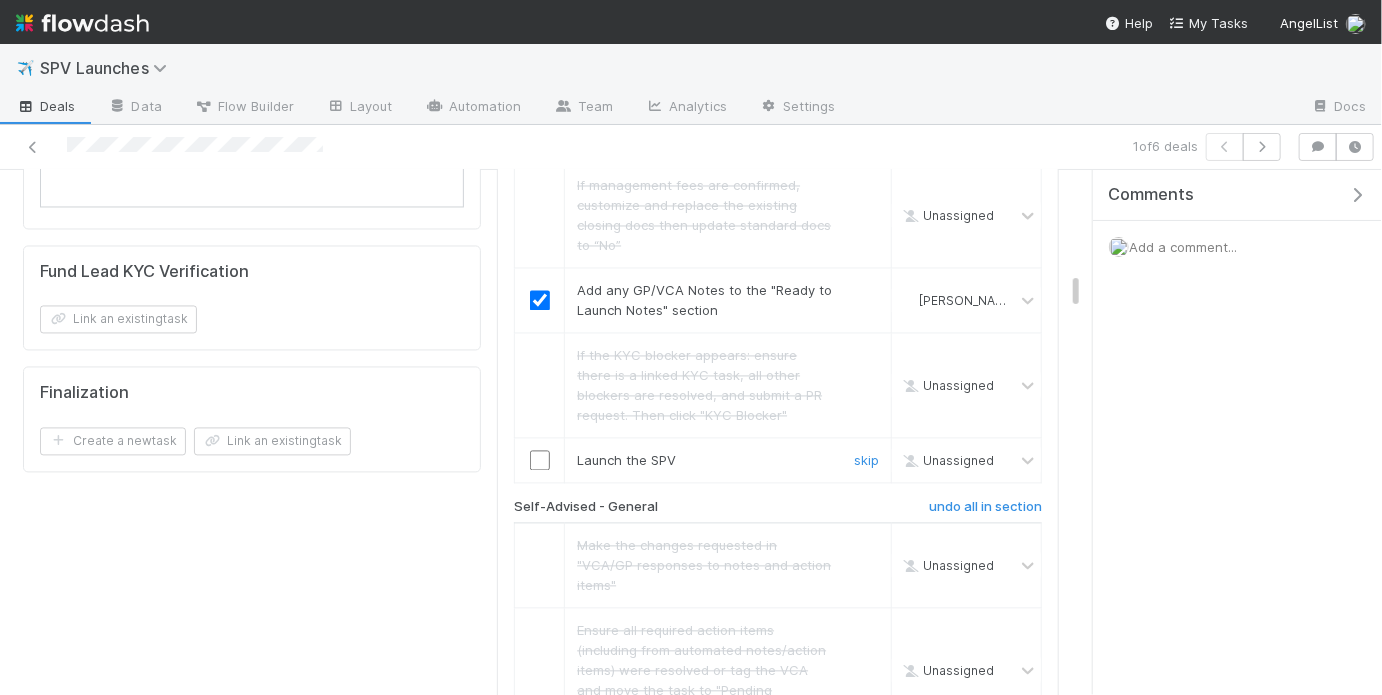 click at bounding box center (540, 461) 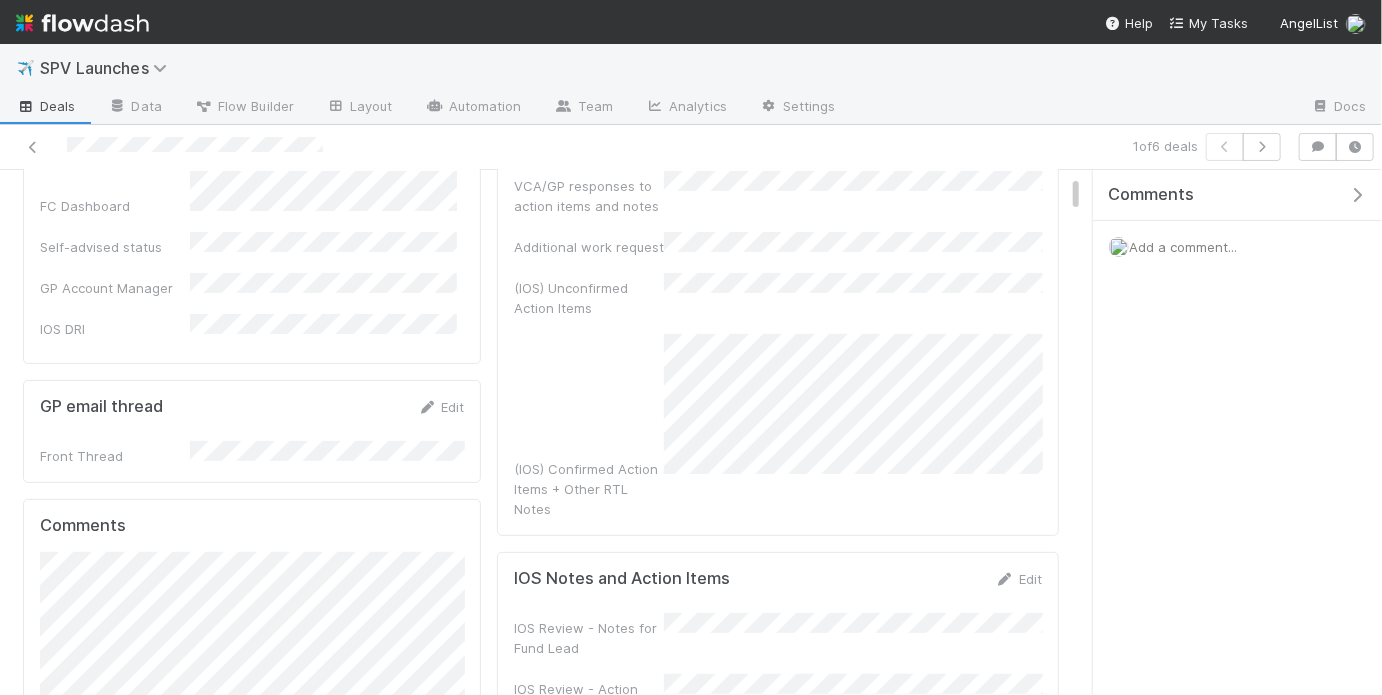 scroll, scrollTop: 0, scrollLeft: 0, axis: both 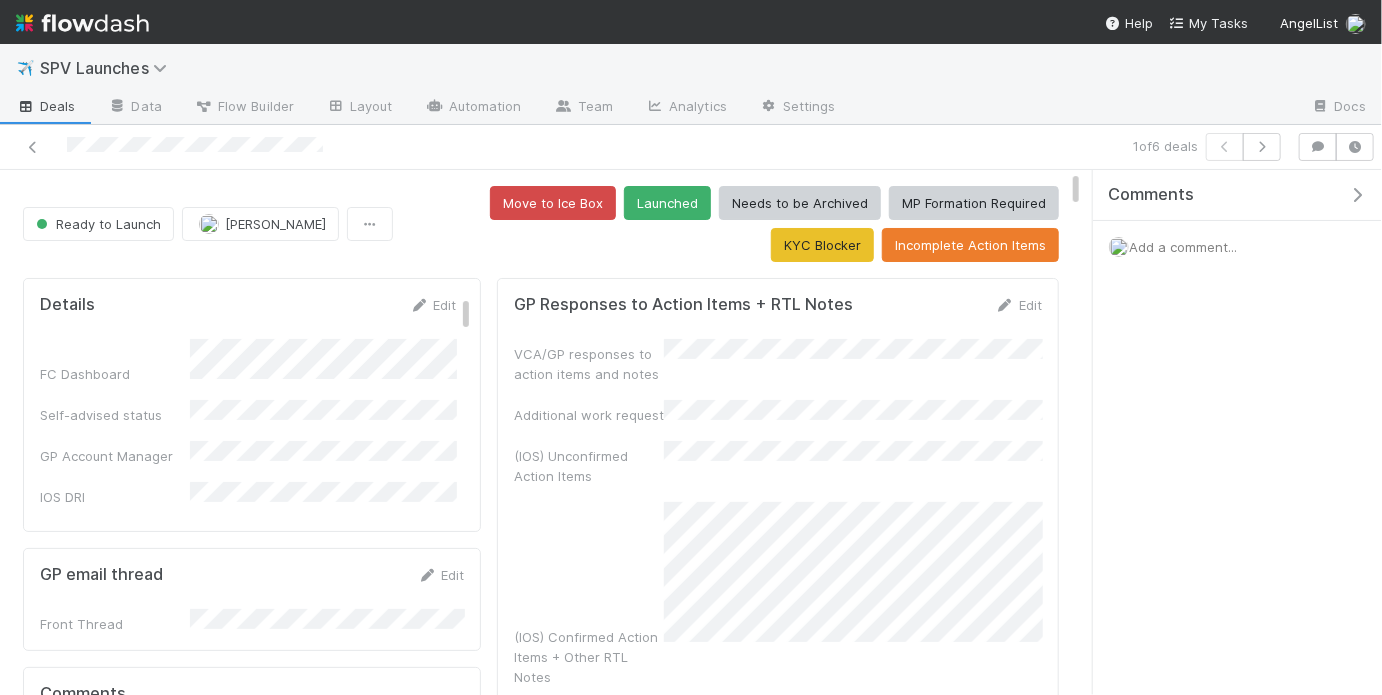 click on "Move to Ice Box Launched Needs to be Archived MP Formation Required KYC Blocker Incomplete Action Items" at bounding box center (730, 224) 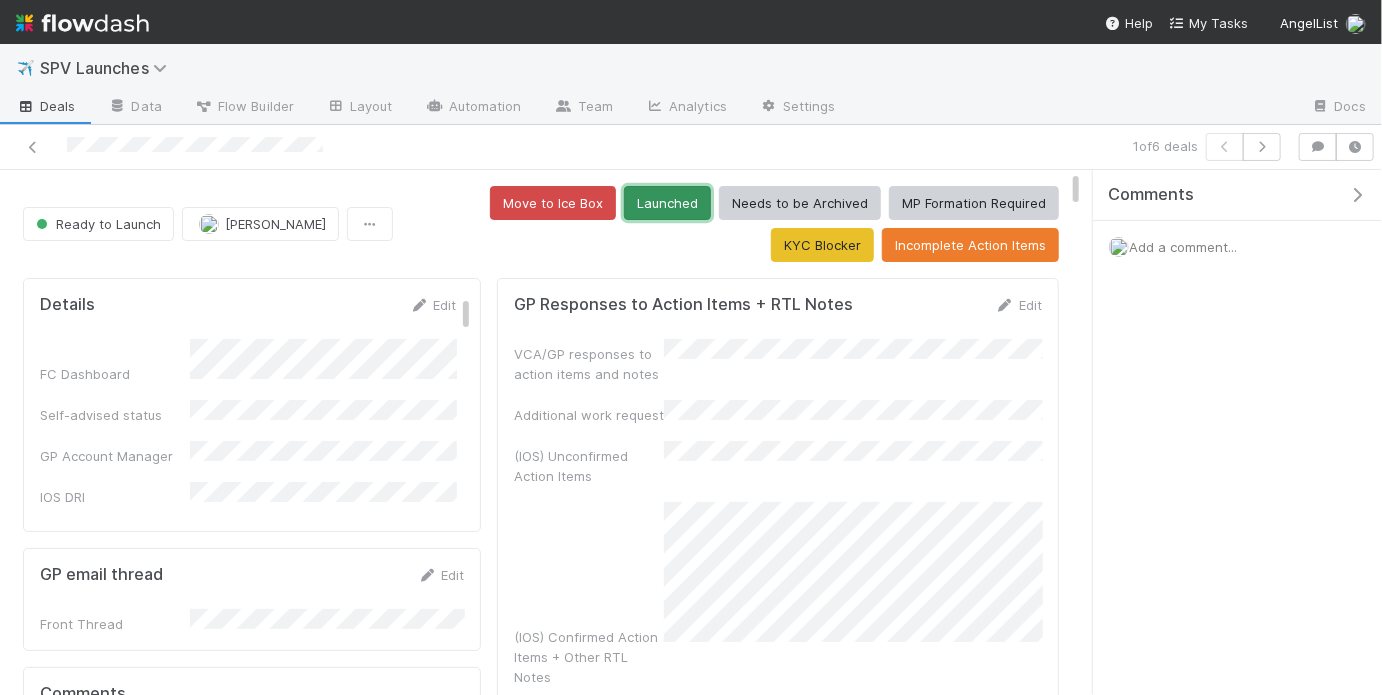 click on "Launched" at bounding box center (667, 203) 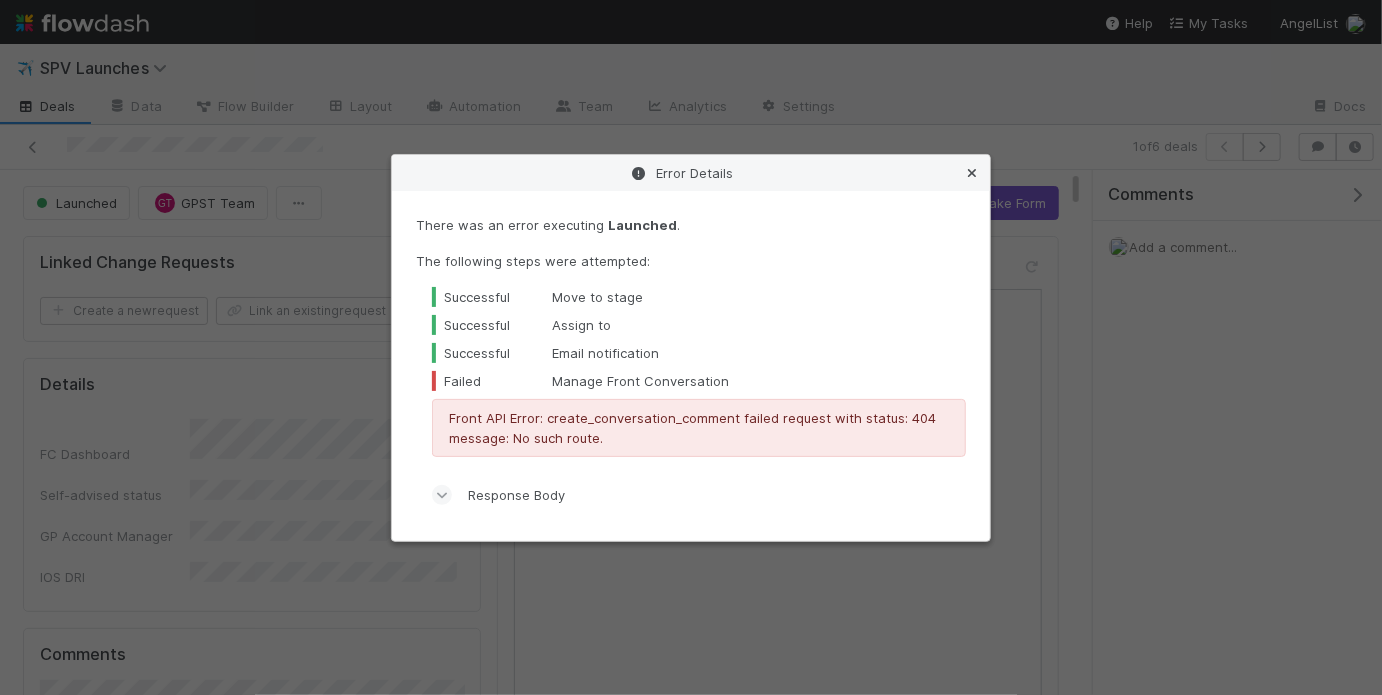 click at bounding box center [972, 173] 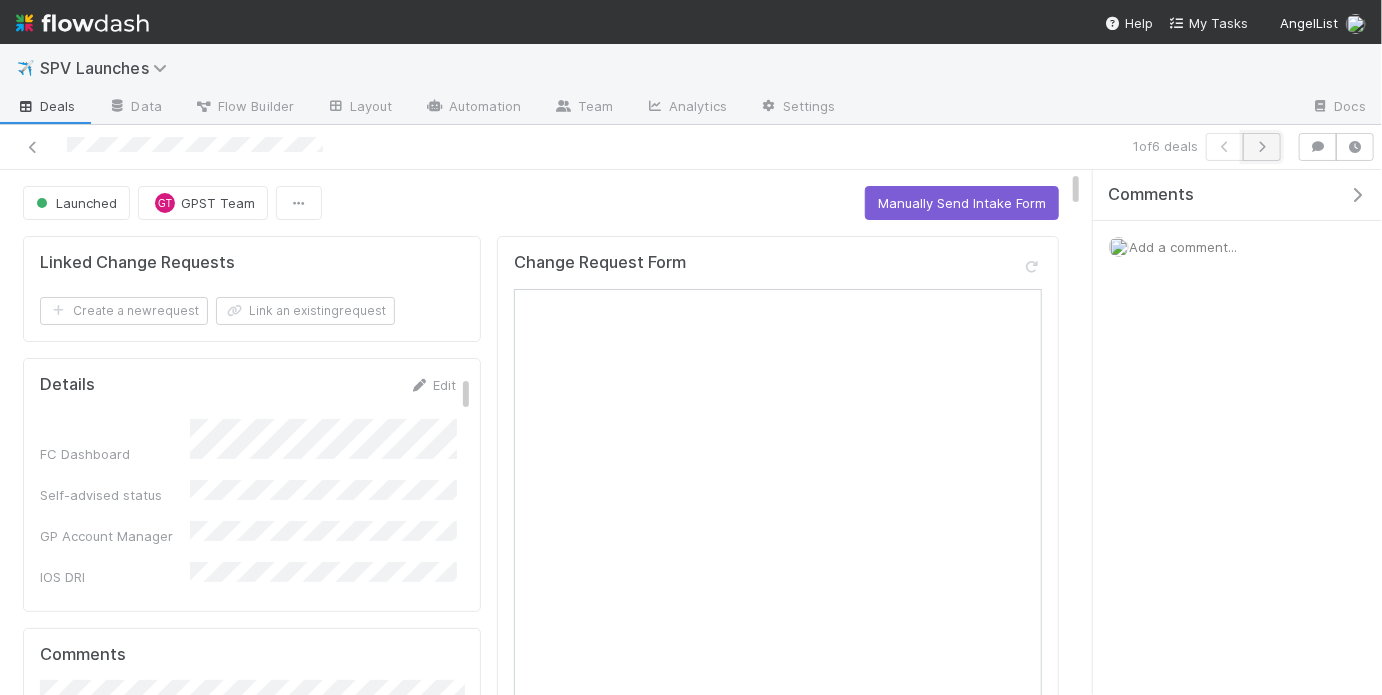 click at bounding box center [1262, 147] 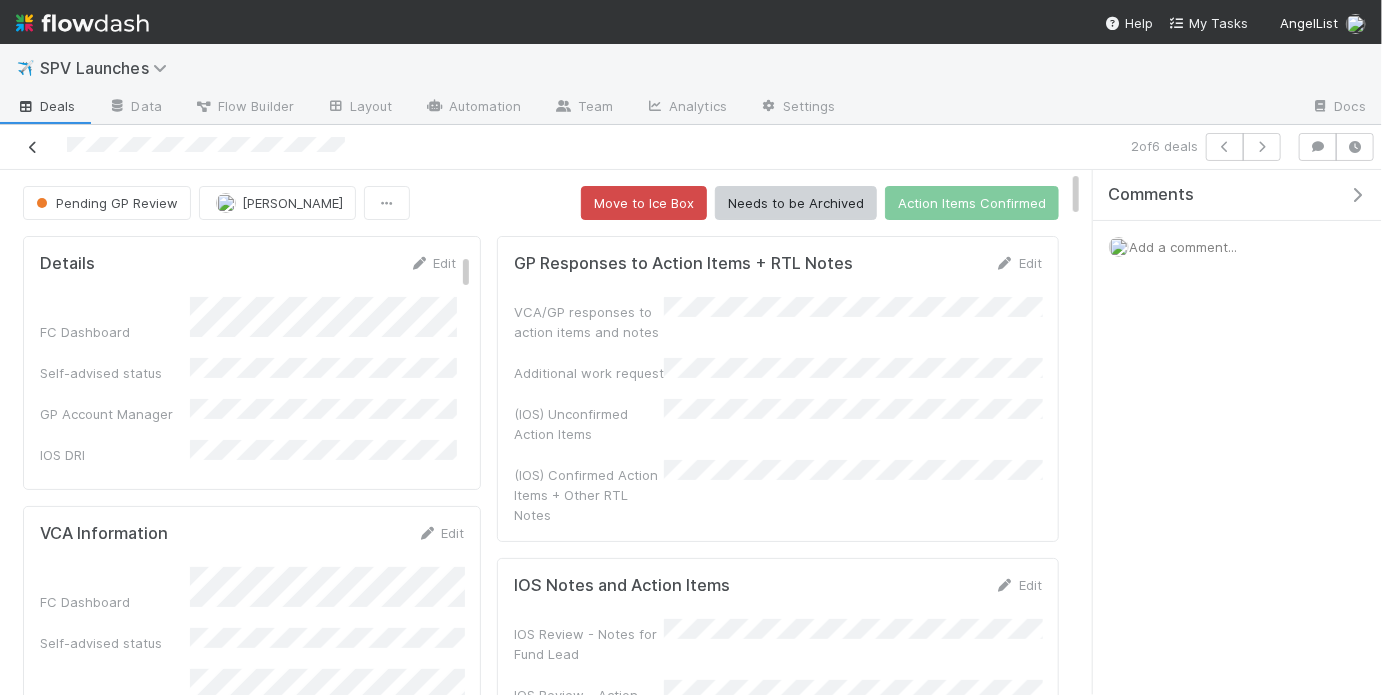 click at bounding box center [33, 147] 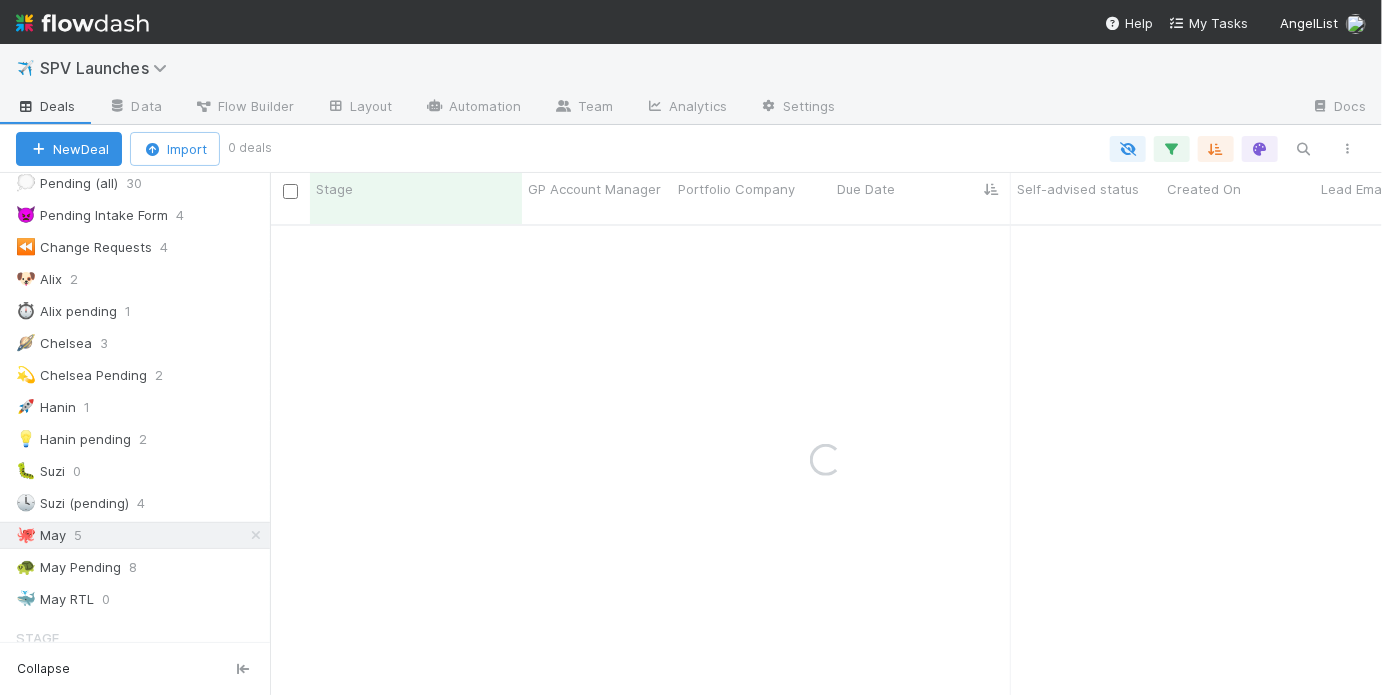 scroll, scrollTop: 260, scrollLeft: 0, axis: vertical 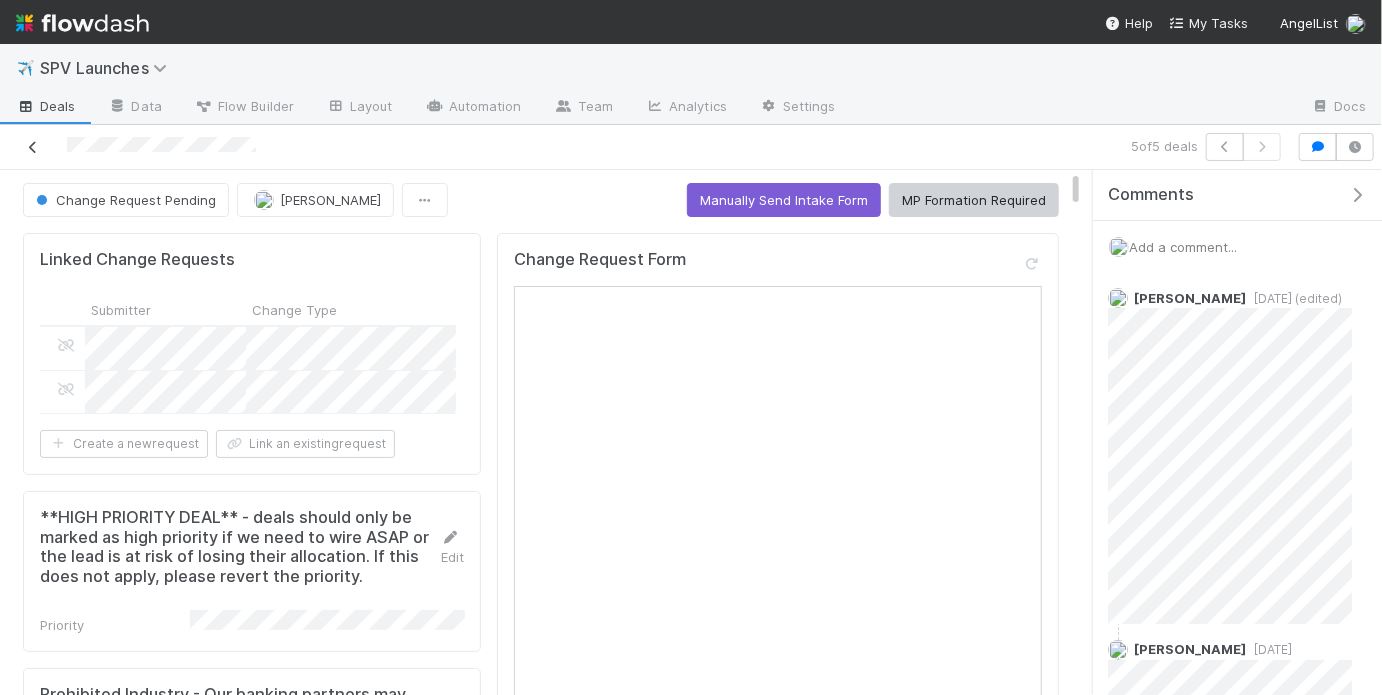 click at bounding box center (33, 147) 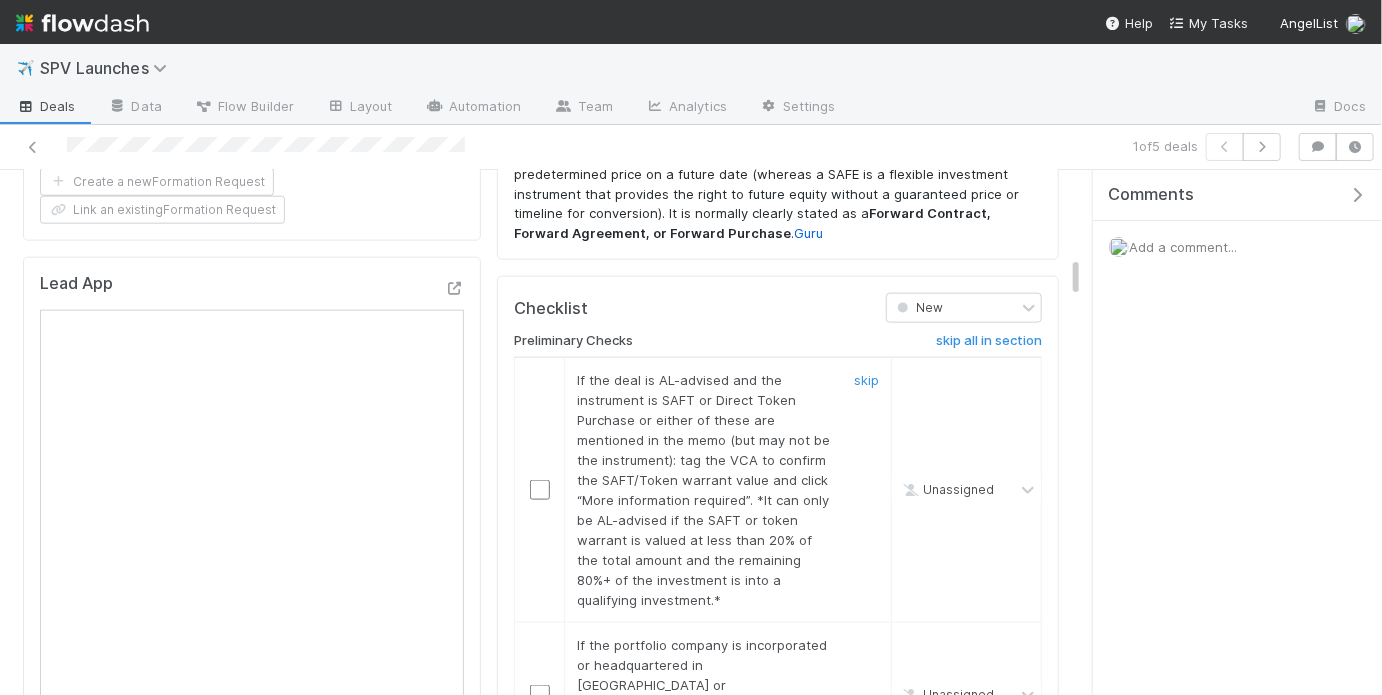 scroll, scrollTop: 1076, scrollLeft: 0, axis: vertical 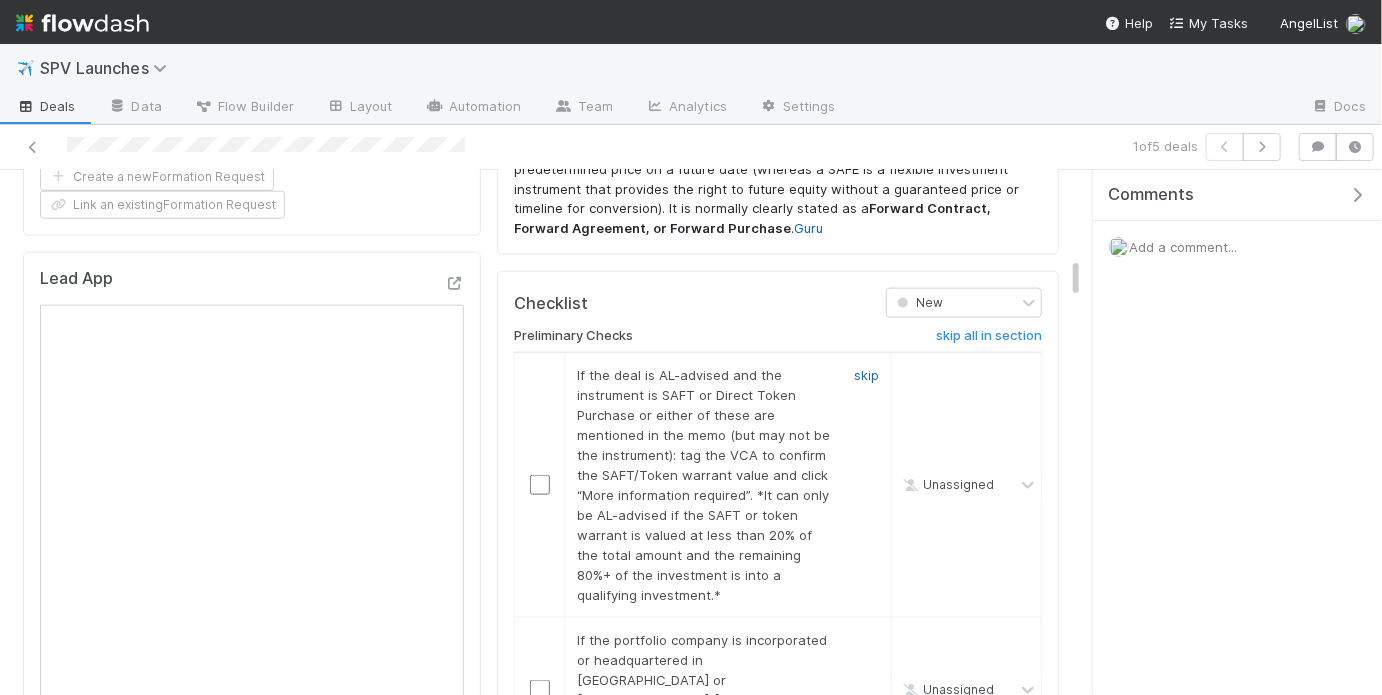 click on "skip" at bounding box center [866, 375] 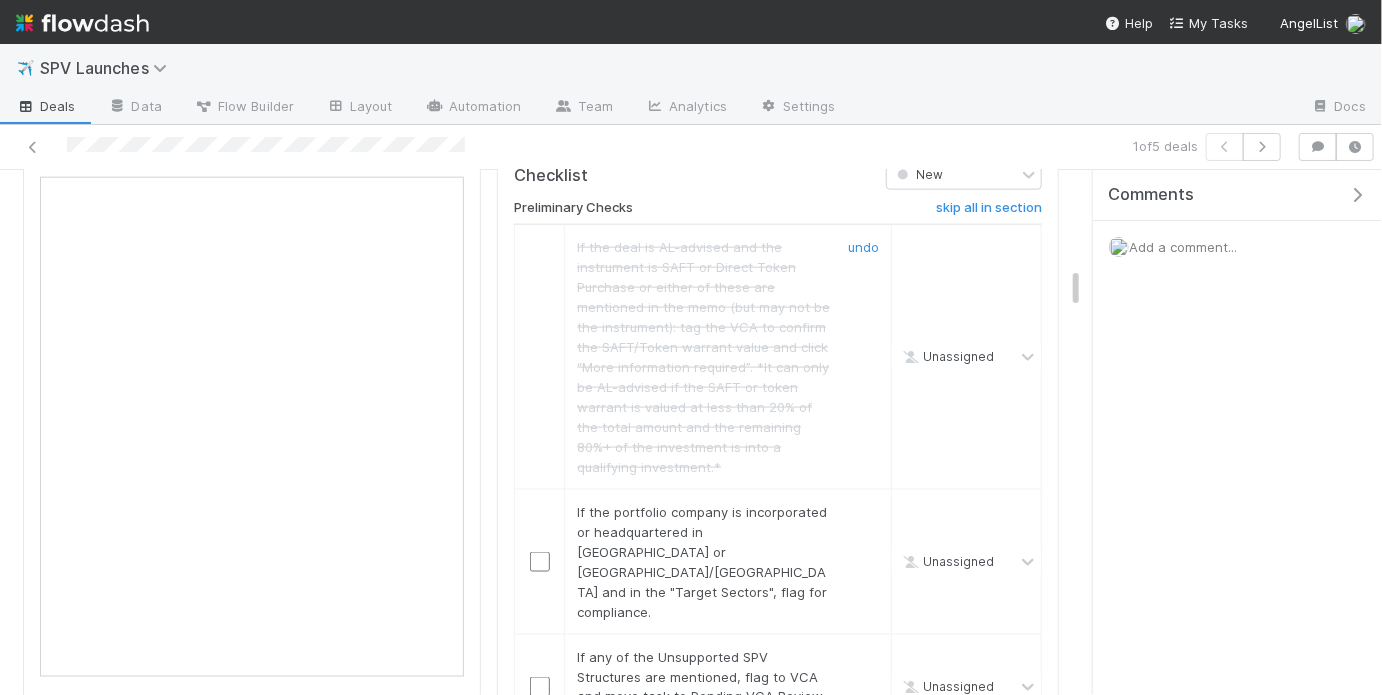 scroll, scrollTop: 1211, scrollLeft: 0, axis: vertical 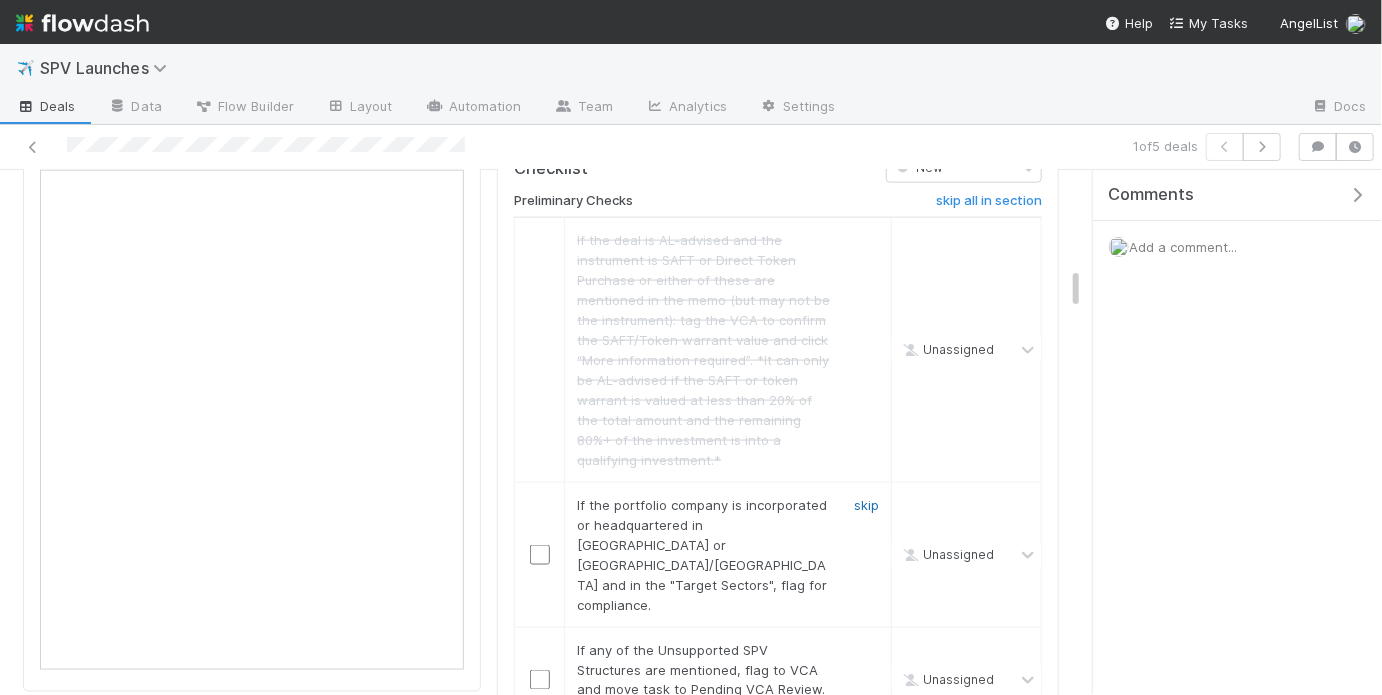 click on "skip" at bounding box center [866, 505] 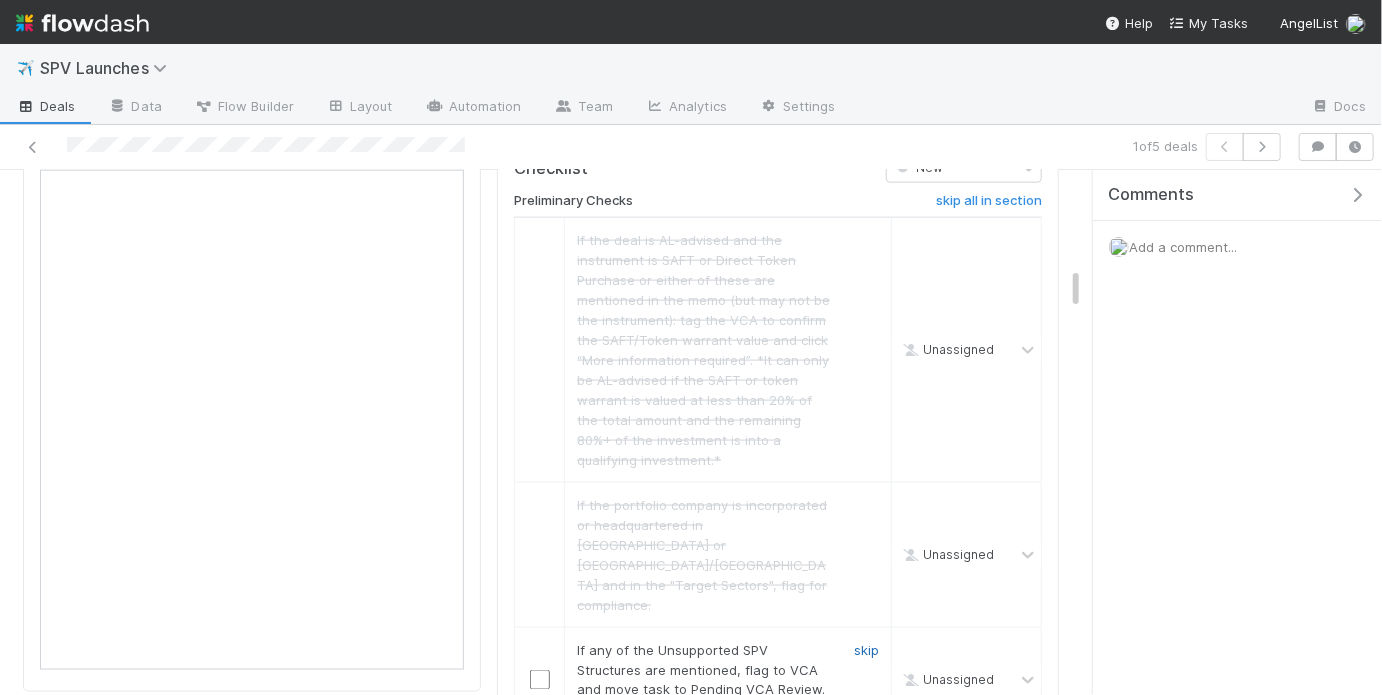 click on "skip" at bounding box center (866, 650) 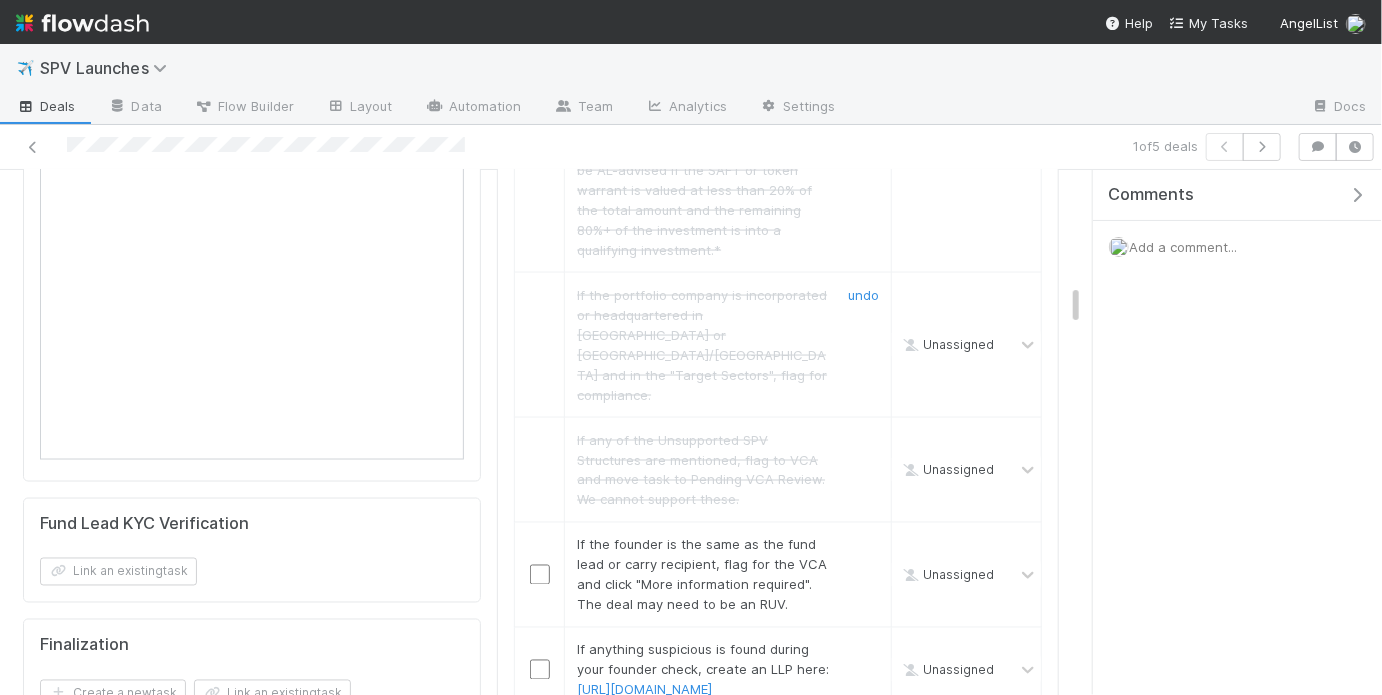 scroll, scrollTop: 1413, scrollLeft: 0, axis: vertical 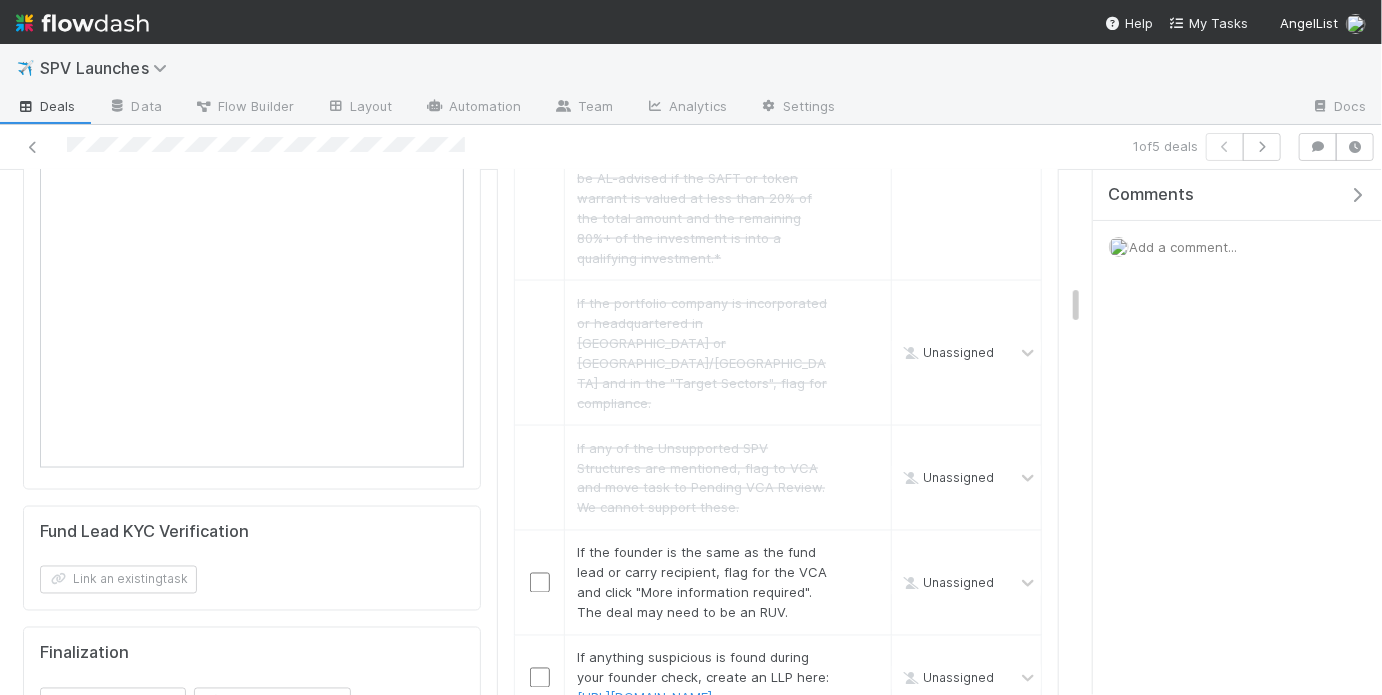 click on "Add a comment..." at bounding box center (1183, 247) 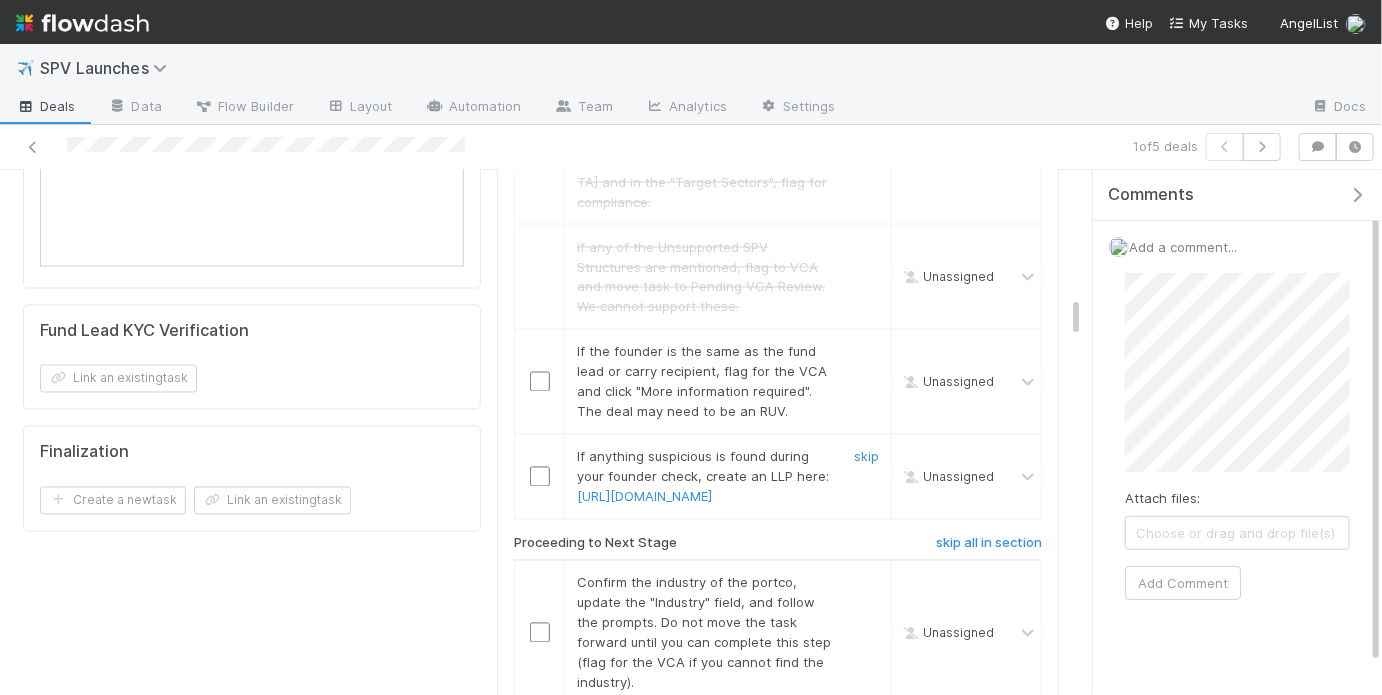 scroll, scrollTop: 1624, scrollLeft: 0, axis: vertical 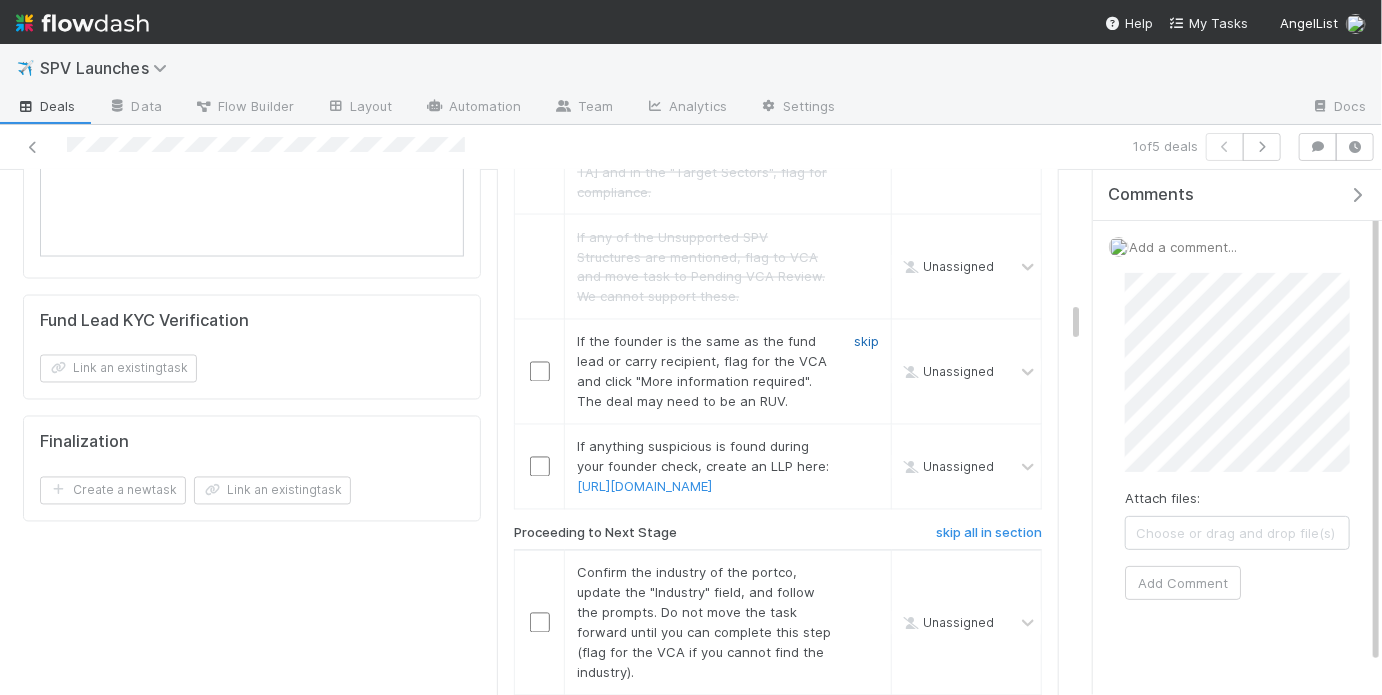 click on "skip" at bounding box center (866, 342) 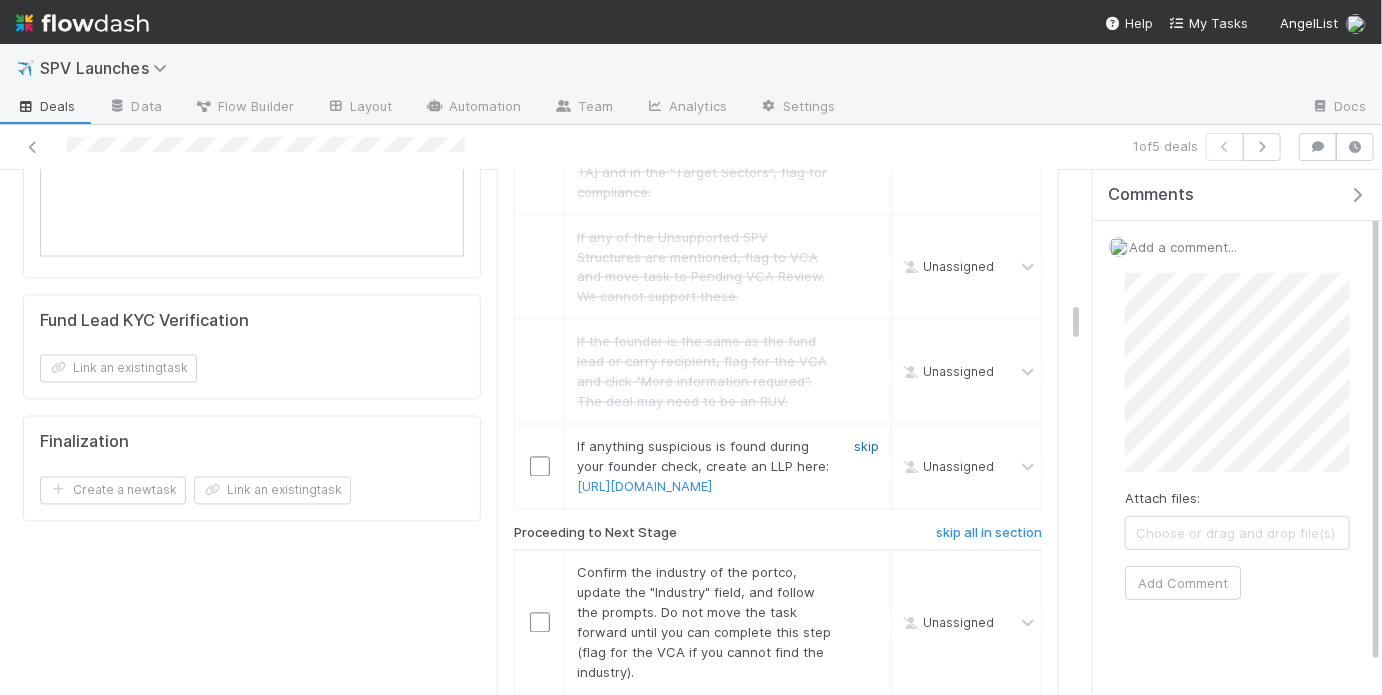 click on "skip" at bounding box center (866, 447) 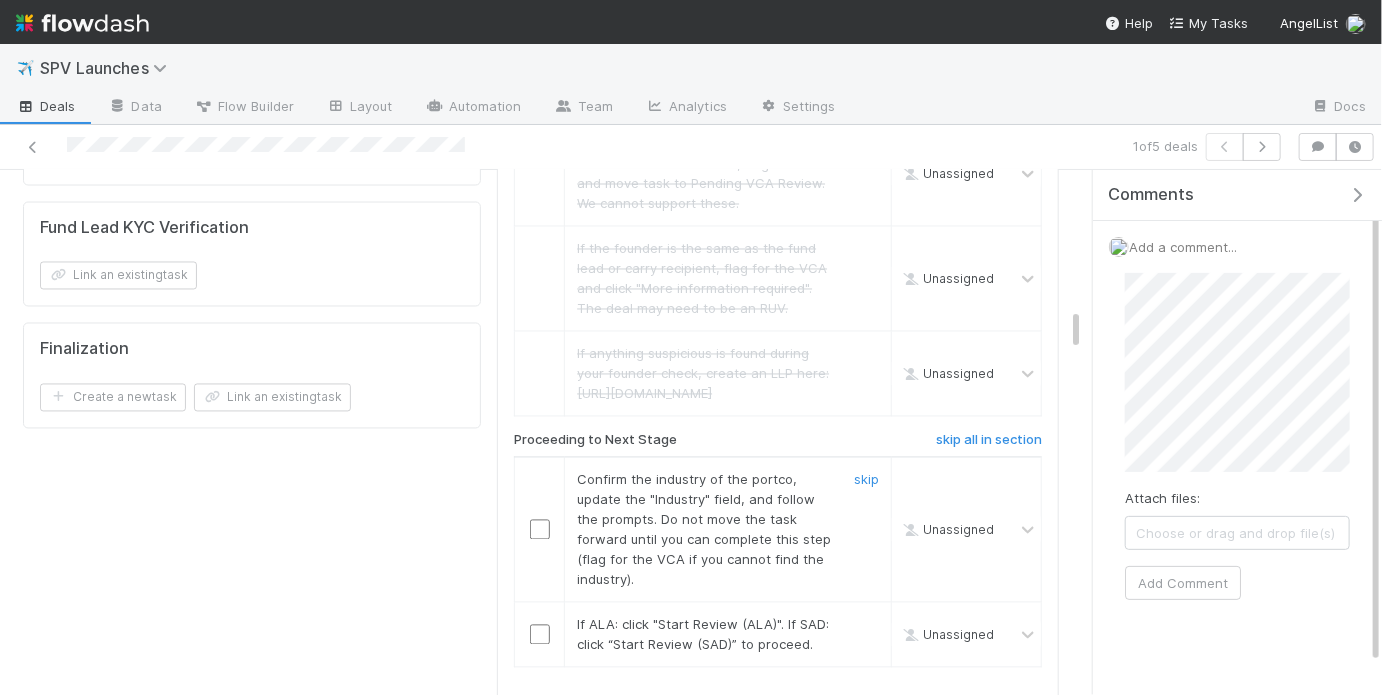 scroll, scrollTop: 1731, scrollLeft: 0, axis: vertical 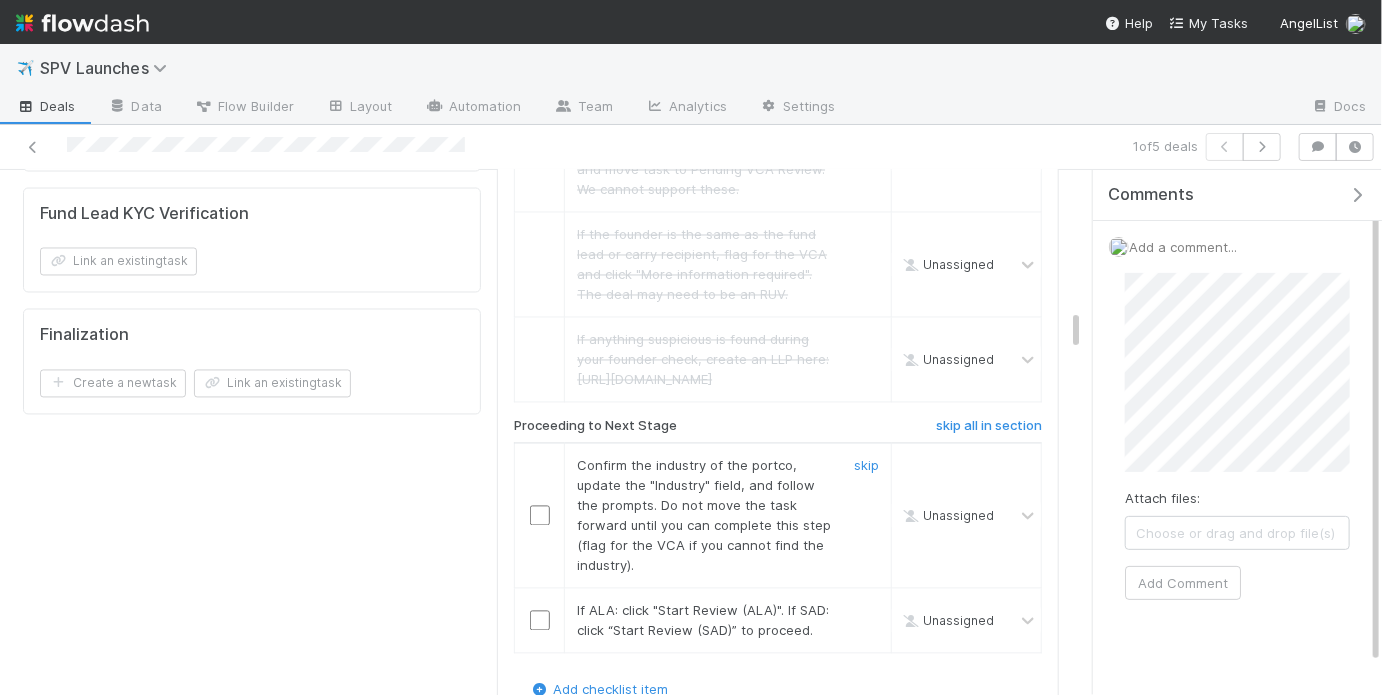 click at bounding box center (540, 516) 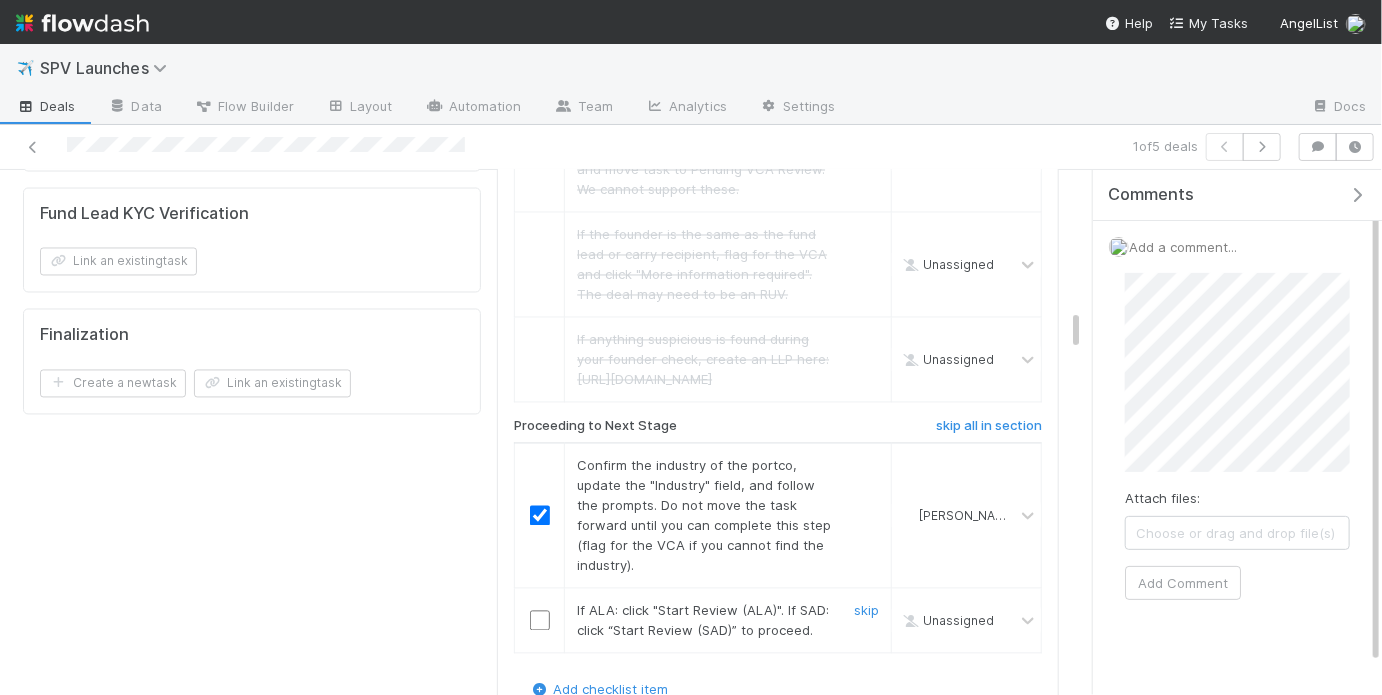 click at bounding box center (540, 621) 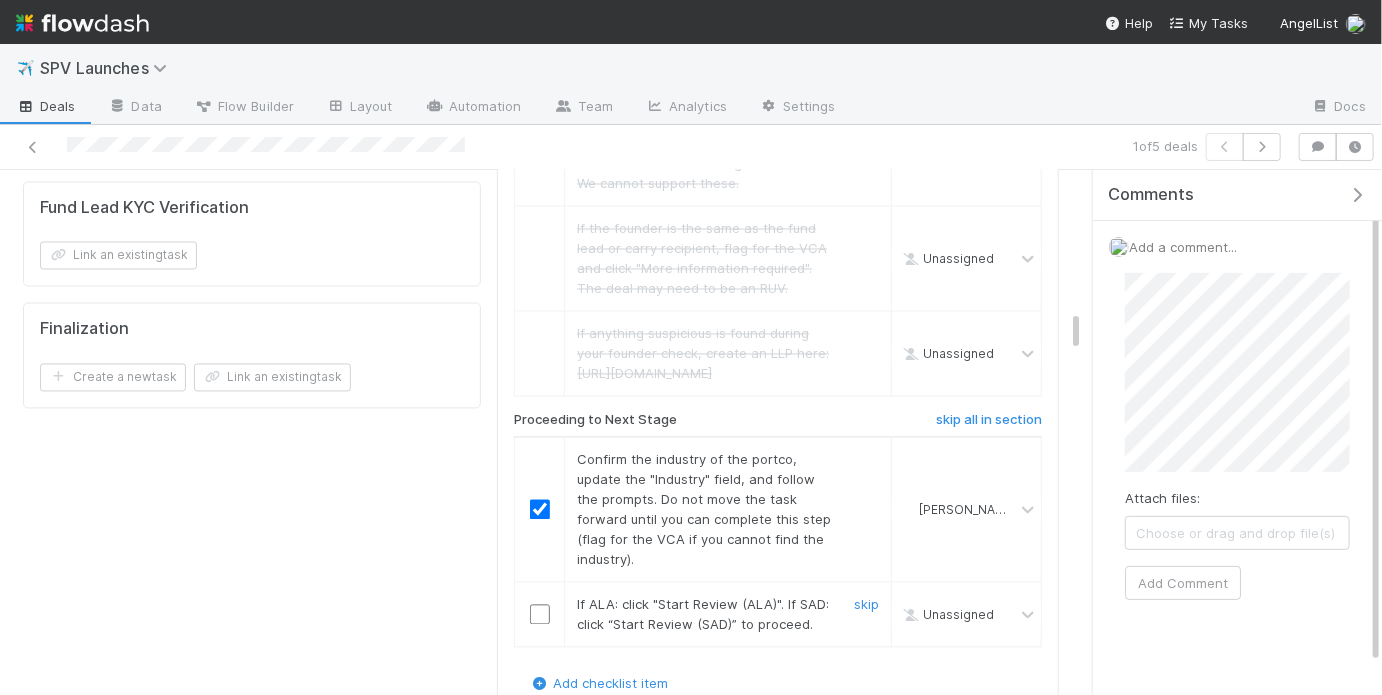 scroll, scrollTop: 1752, scrollLeft: 0, axis: vertical 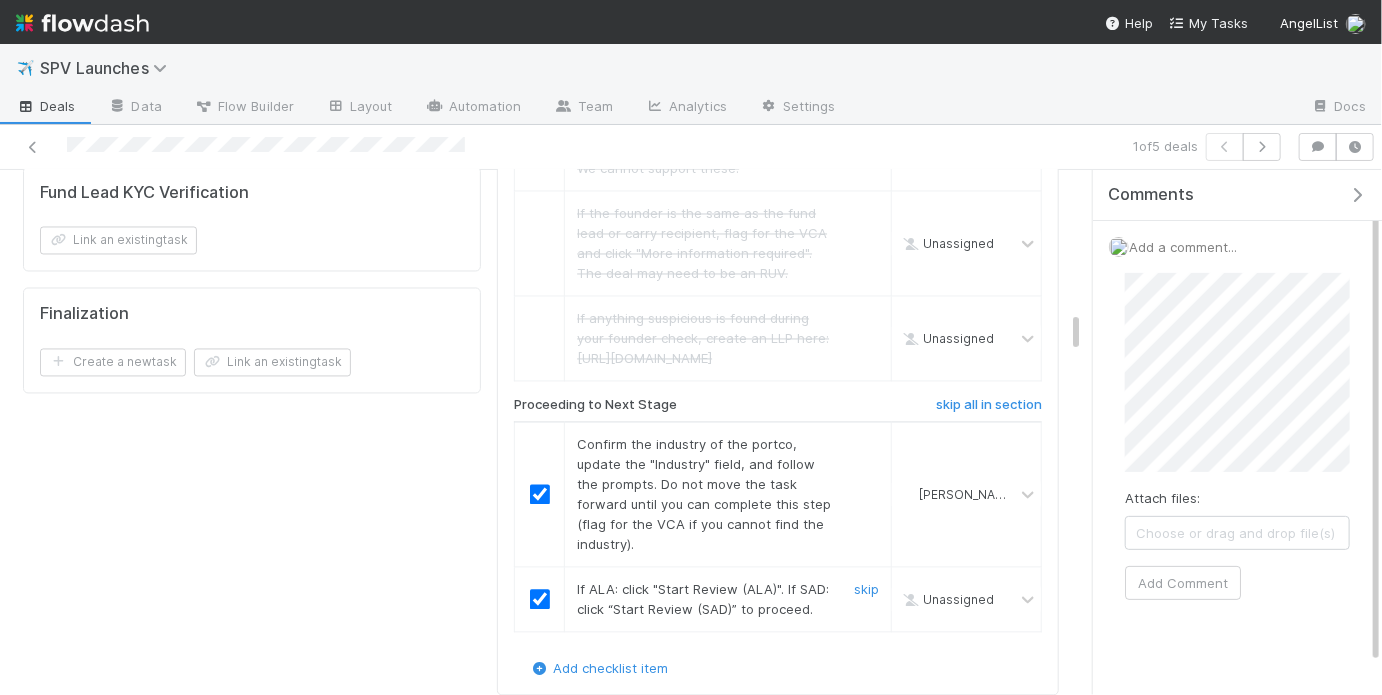 checkbox on "true" 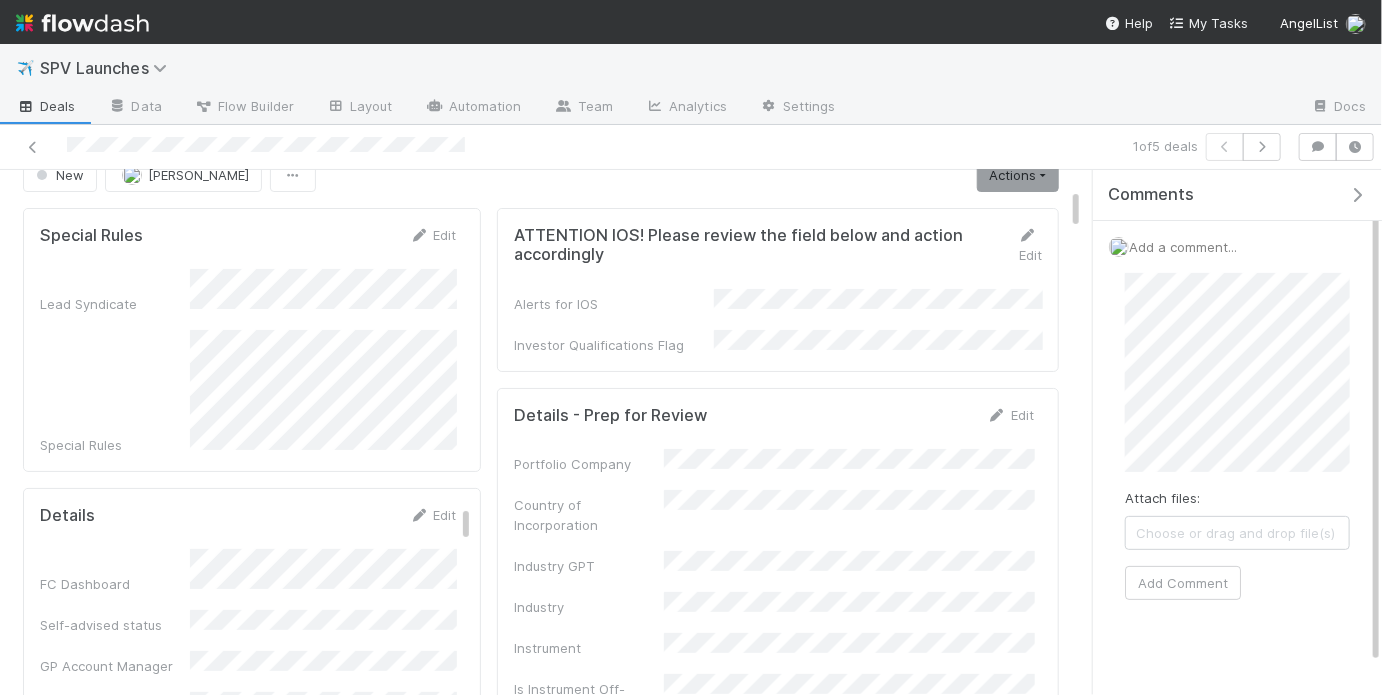 scroll, scrollTop: 0, scrollLeft: 0, axis: both 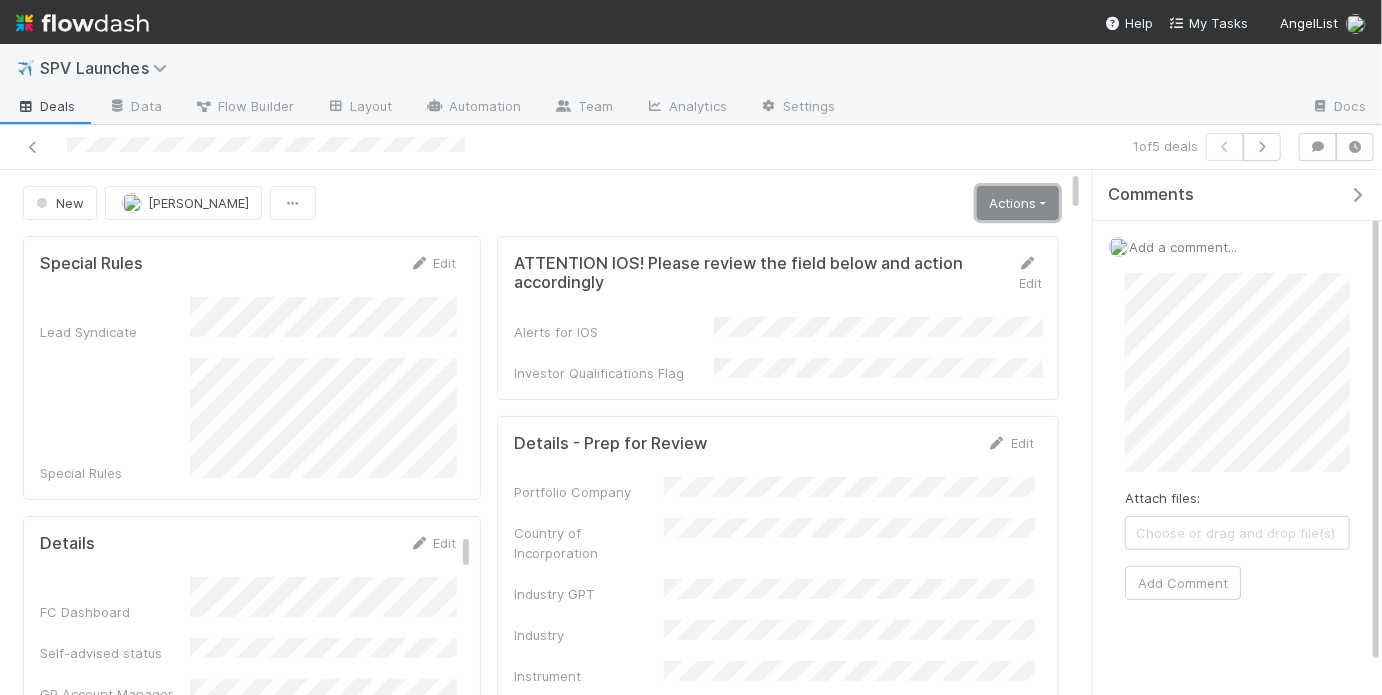 click on "Actions" at bounding box center (1018, 203) 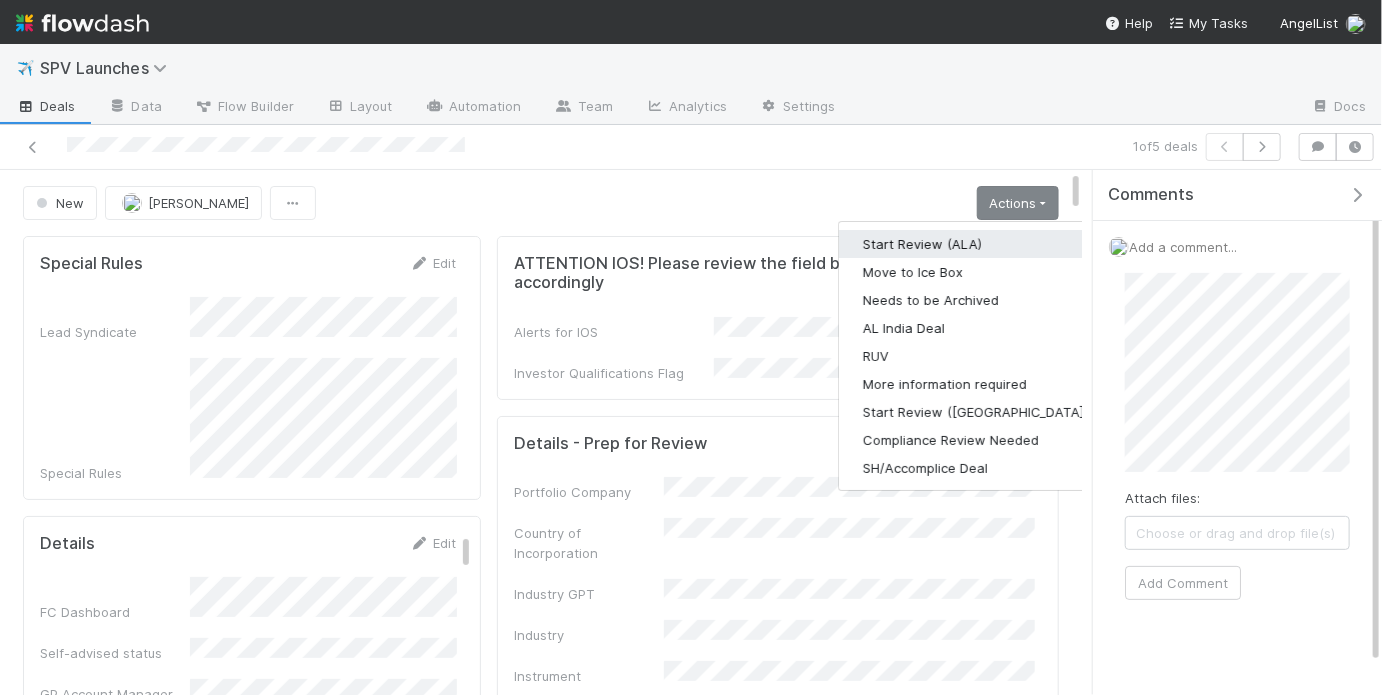 click on "Start Review (ALA)" at bounding box center (975, 244) 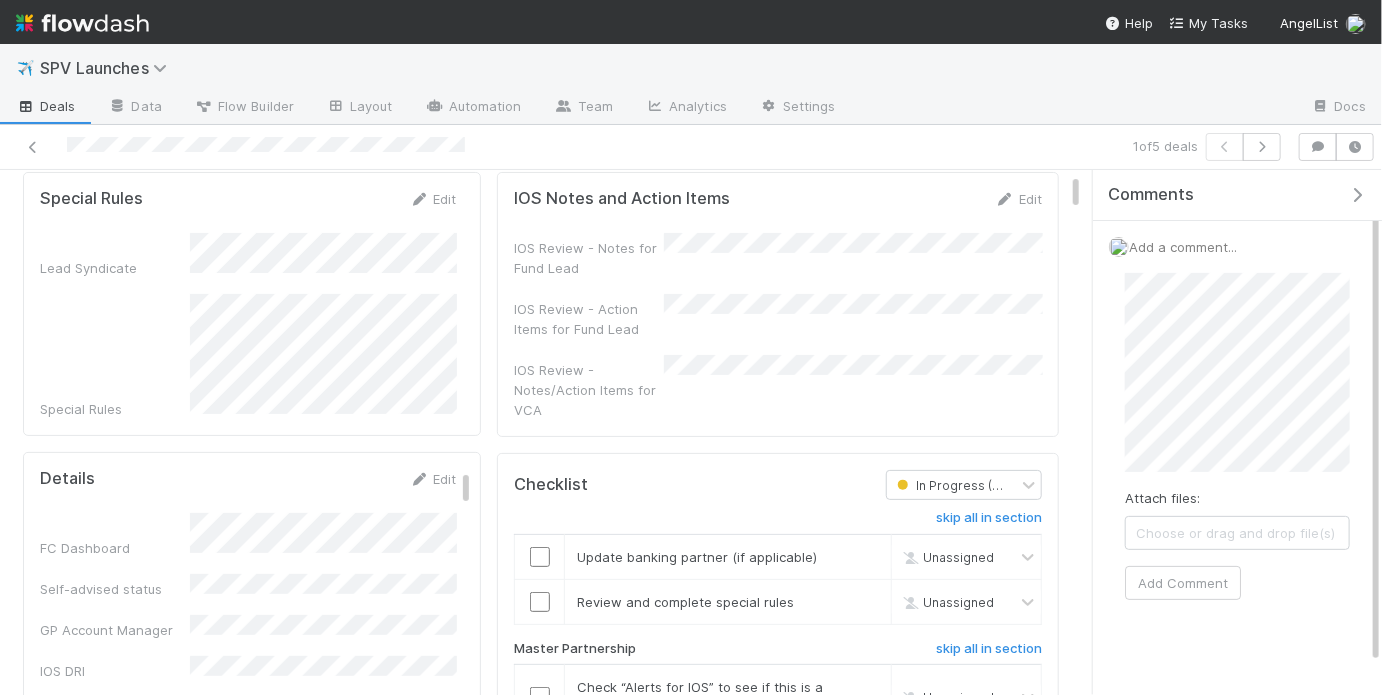 scroll, scrollTop: 113, scrollLeft: 0, axis: vertical 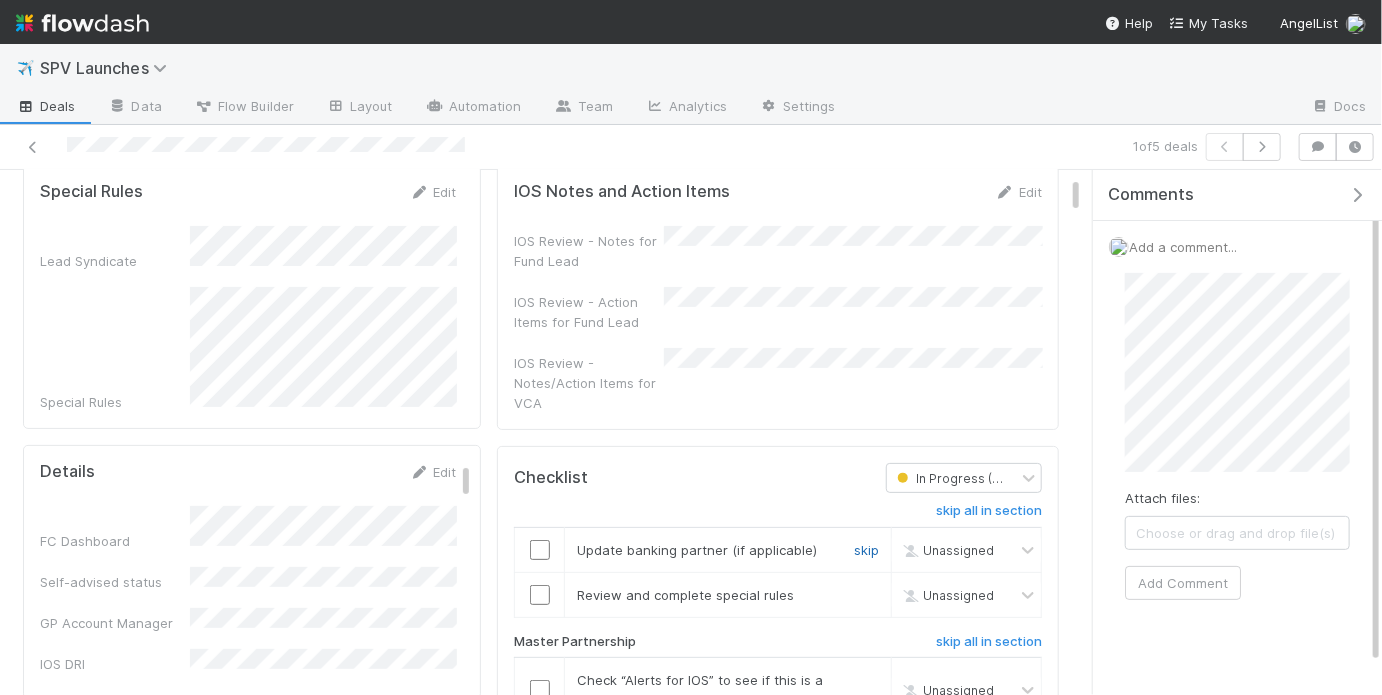 click on "skip" at bounding box center (866, 550) 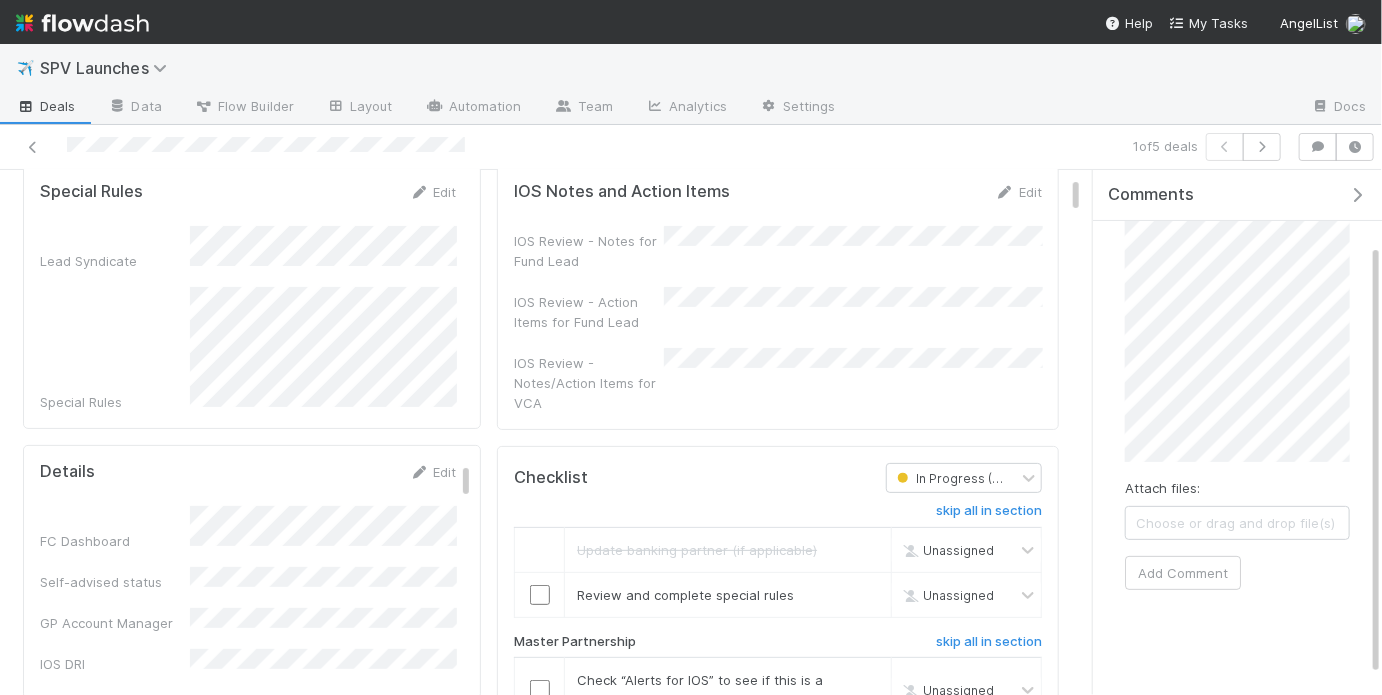 scroll, scrollTop: 93, scrollLeft: 0, axis: vertical 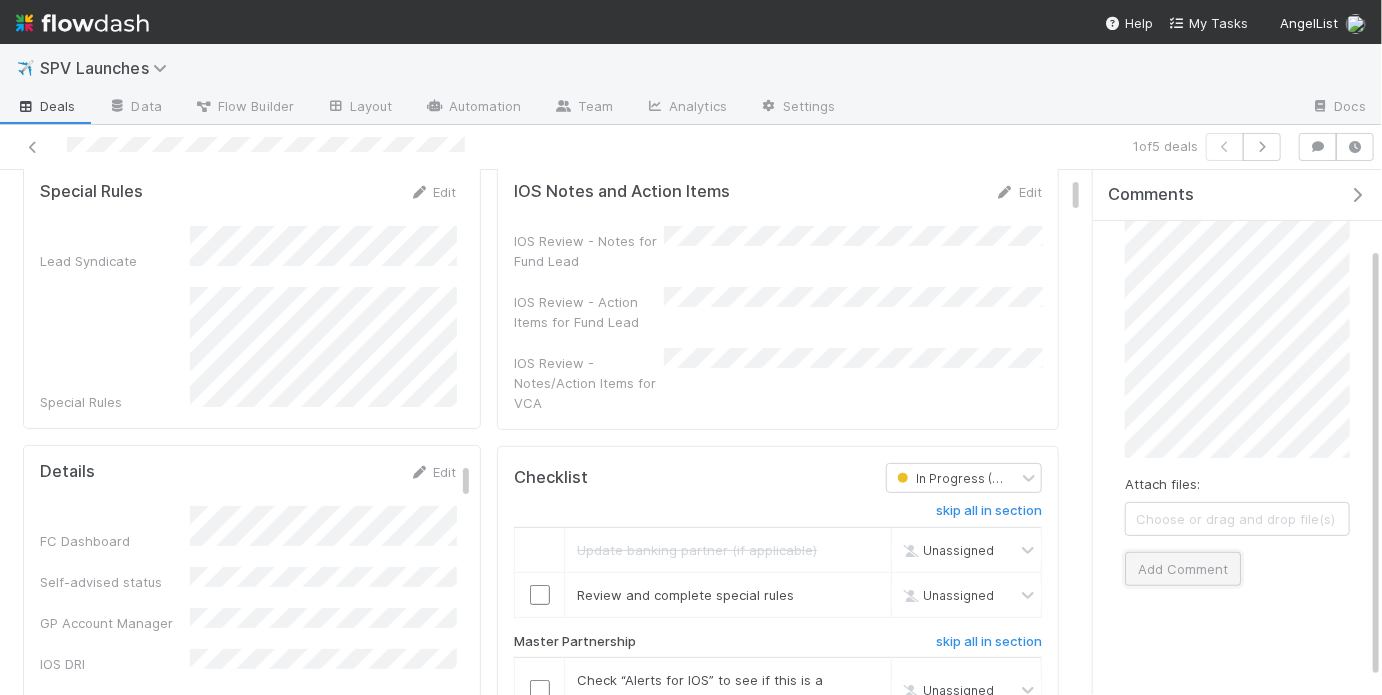 click on "Add Comment" at bounding box center (1183, 569) 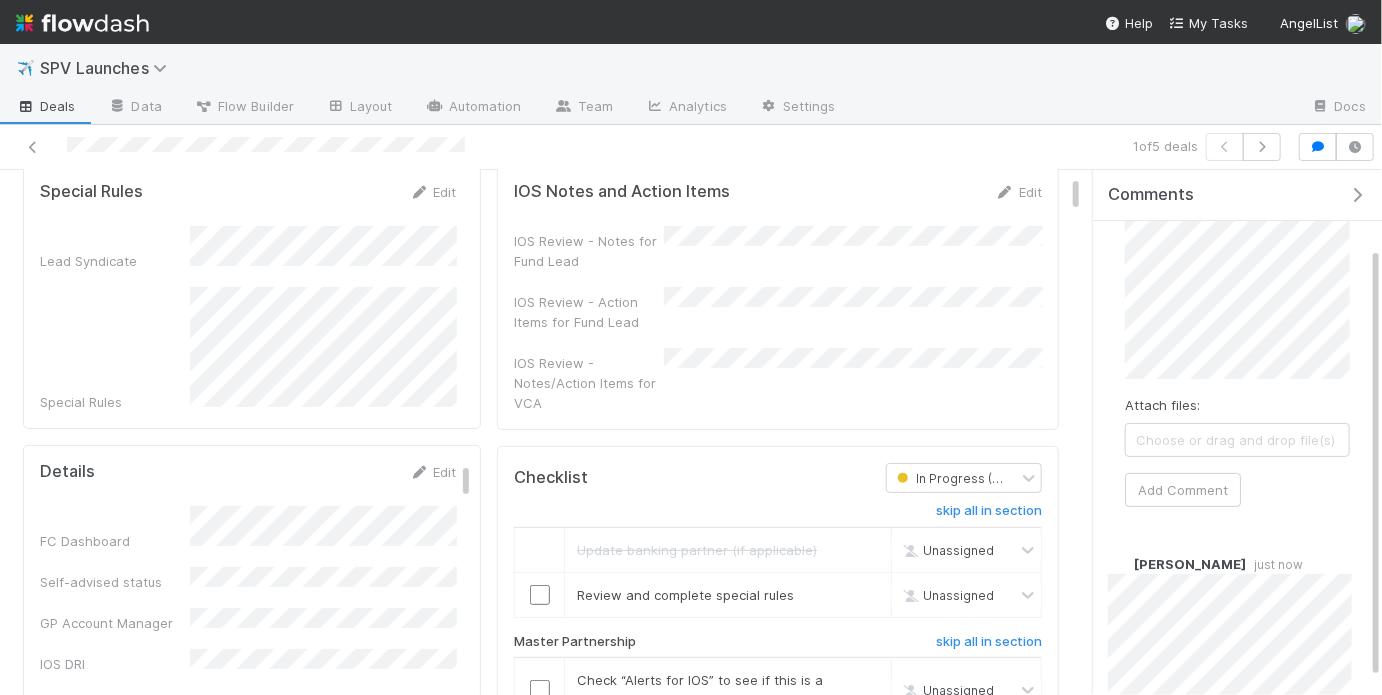 scroll, scrollTop: 0, scrollLeft: 0, axis: both 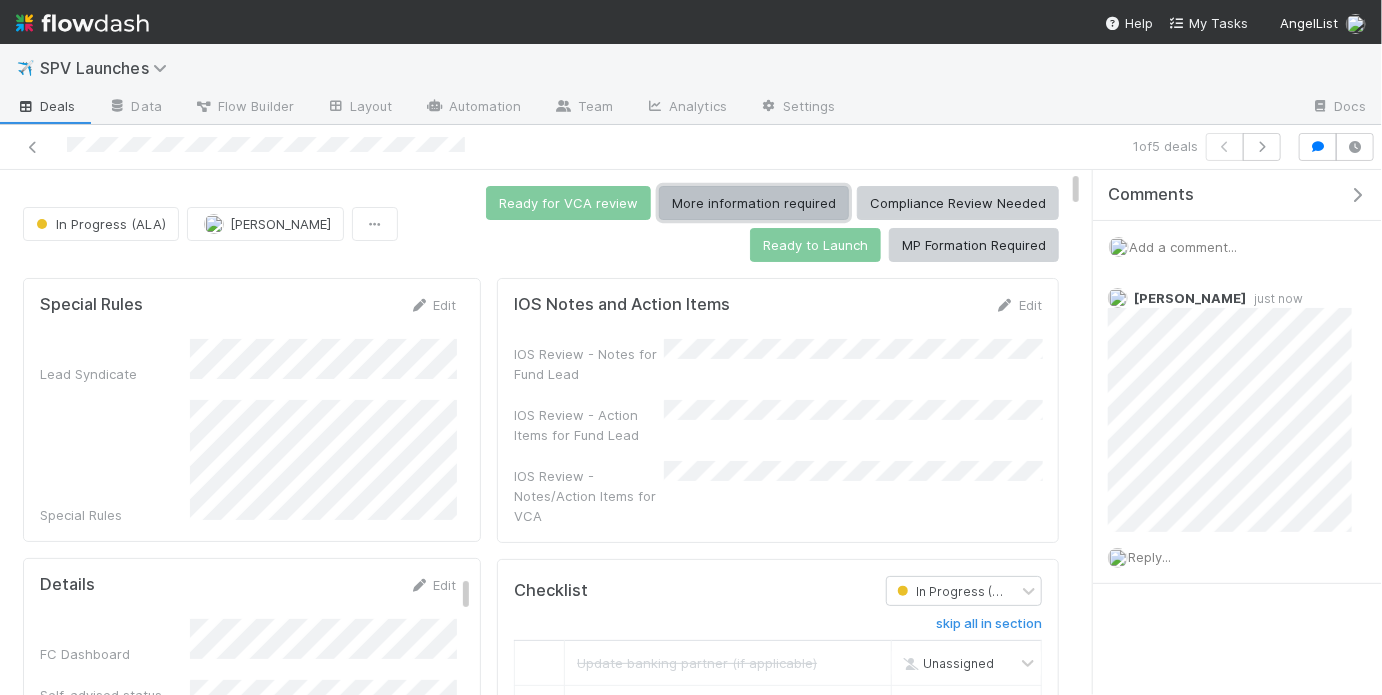 click on "More information required" at bounding box center (754, 203) 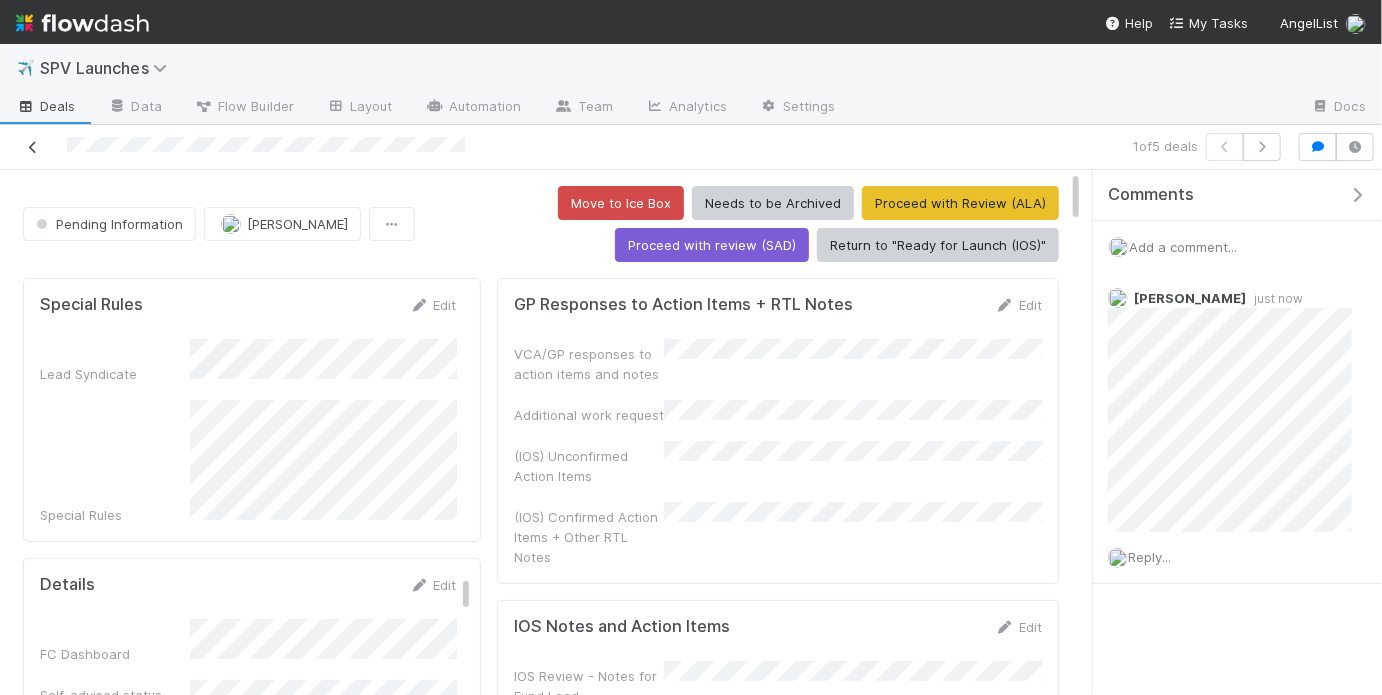 click at bounding box center [33, 147] 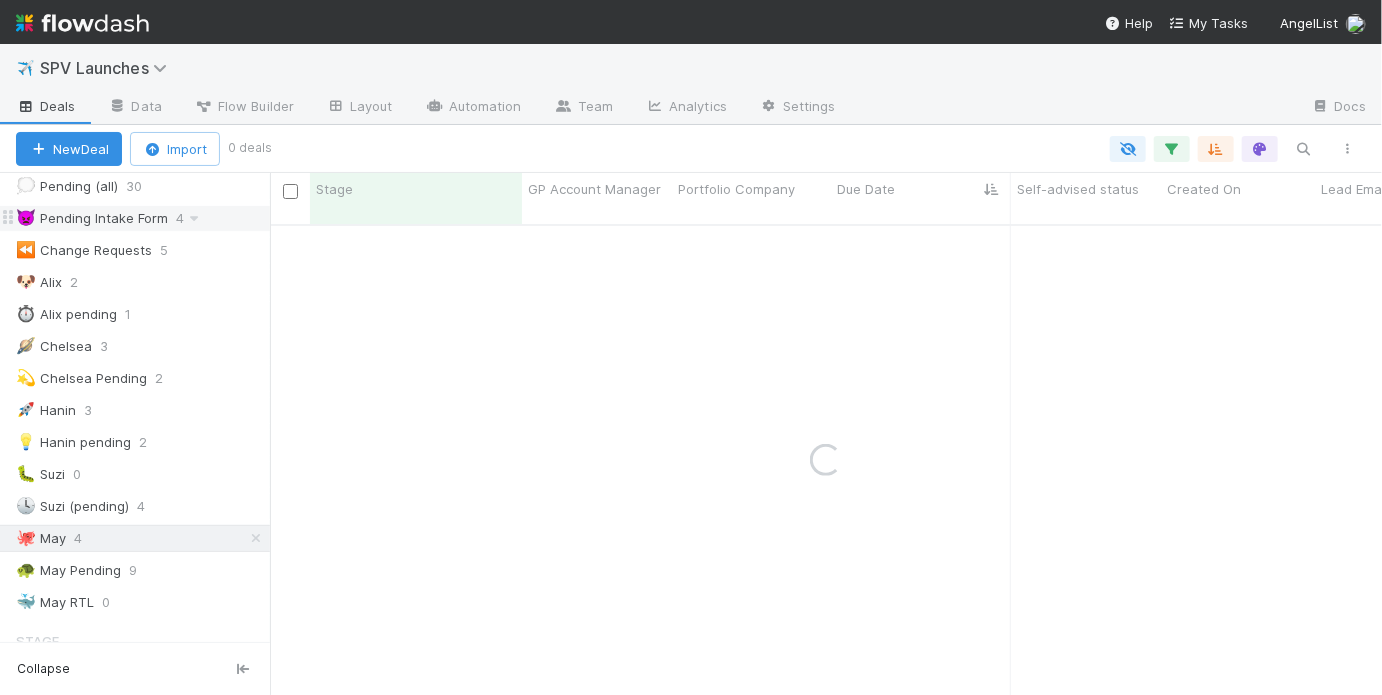 scroll, scrollTop: 212, scrollLeft: 0, axis: vertical 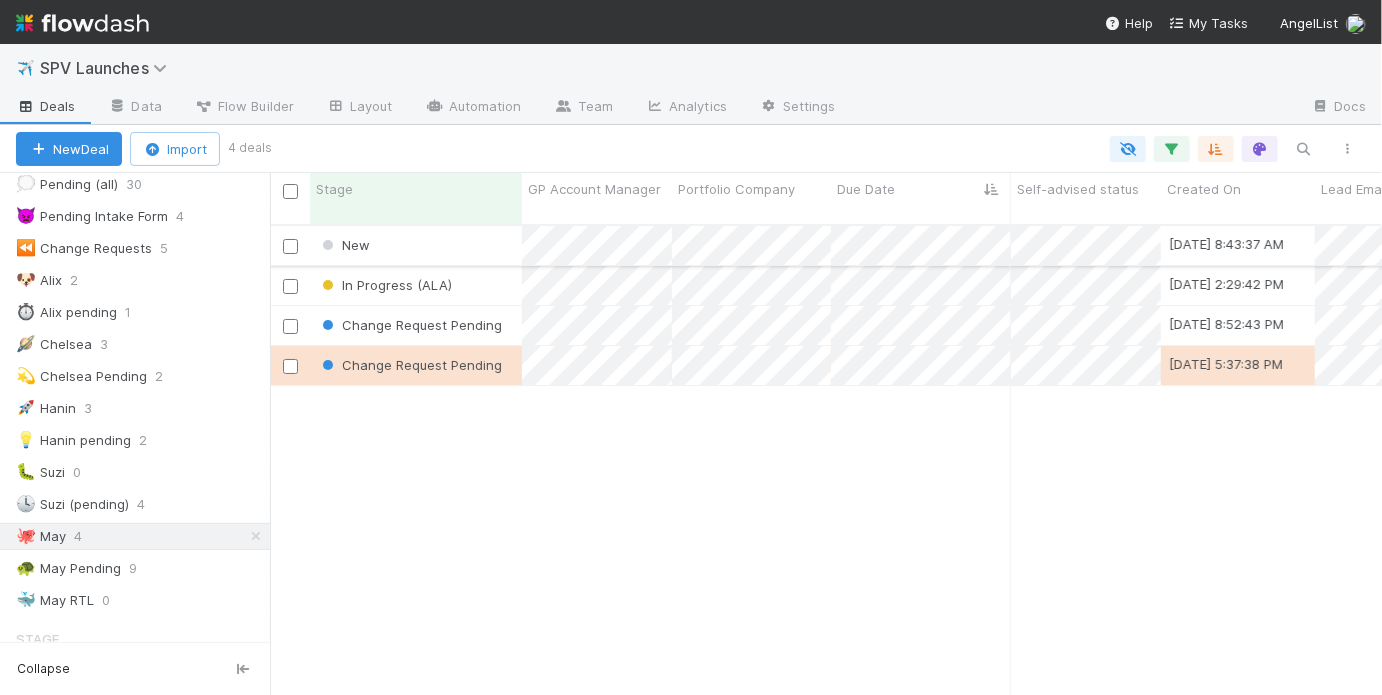 click on "New" at bounding box center [416, 245] 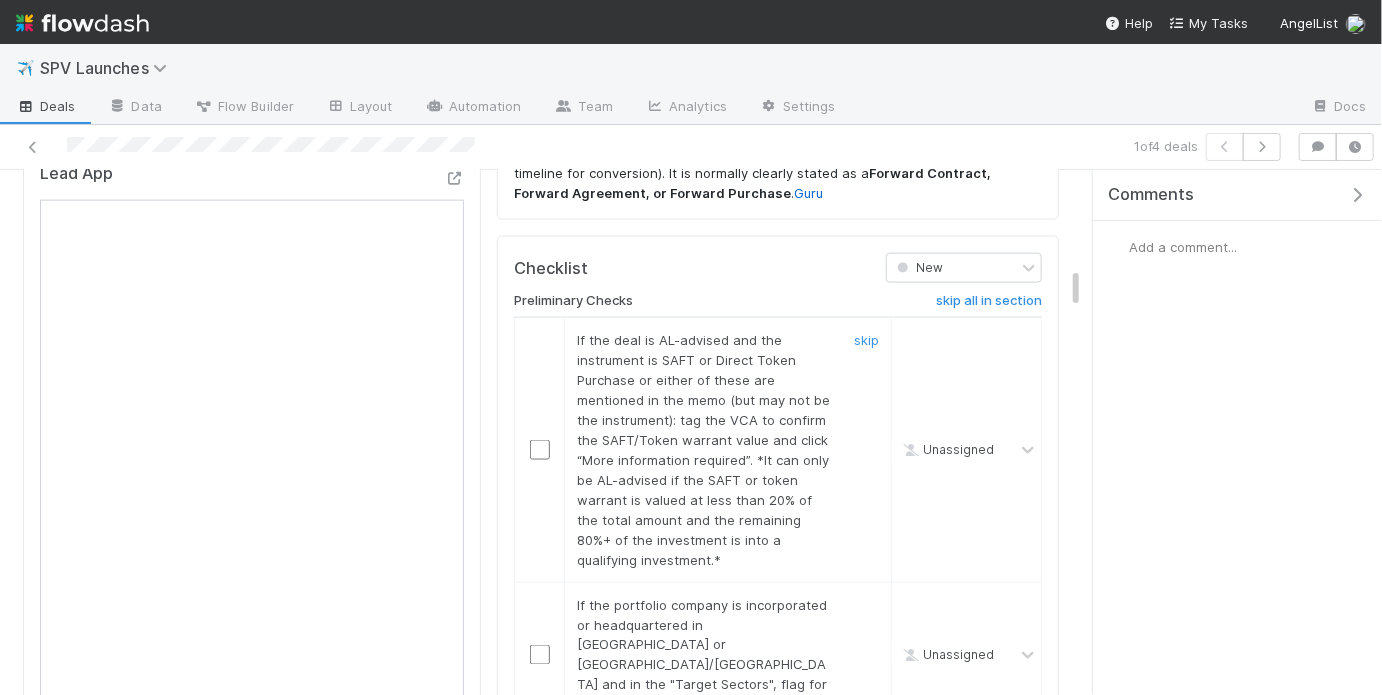 scroll, scrollTop: 1280, scrollLeft: 0, axis: vertical 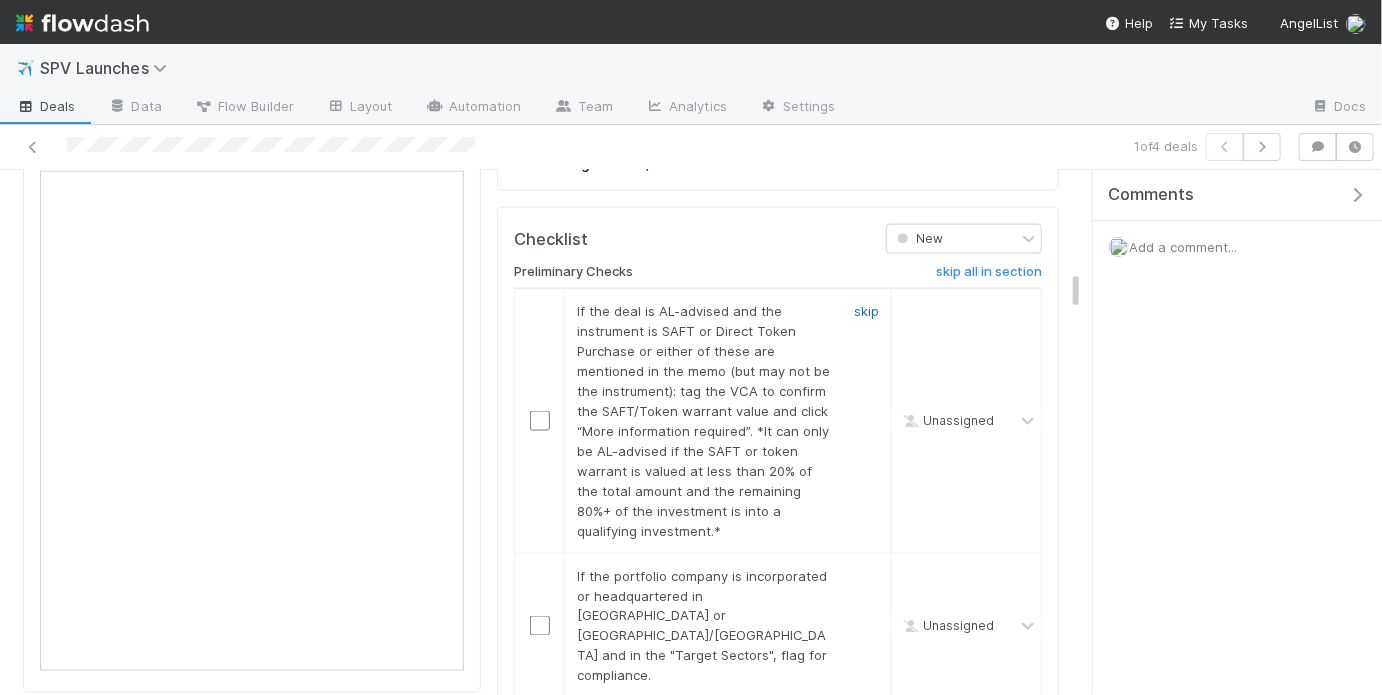 click on "skip" at bounding box center [866, 311] 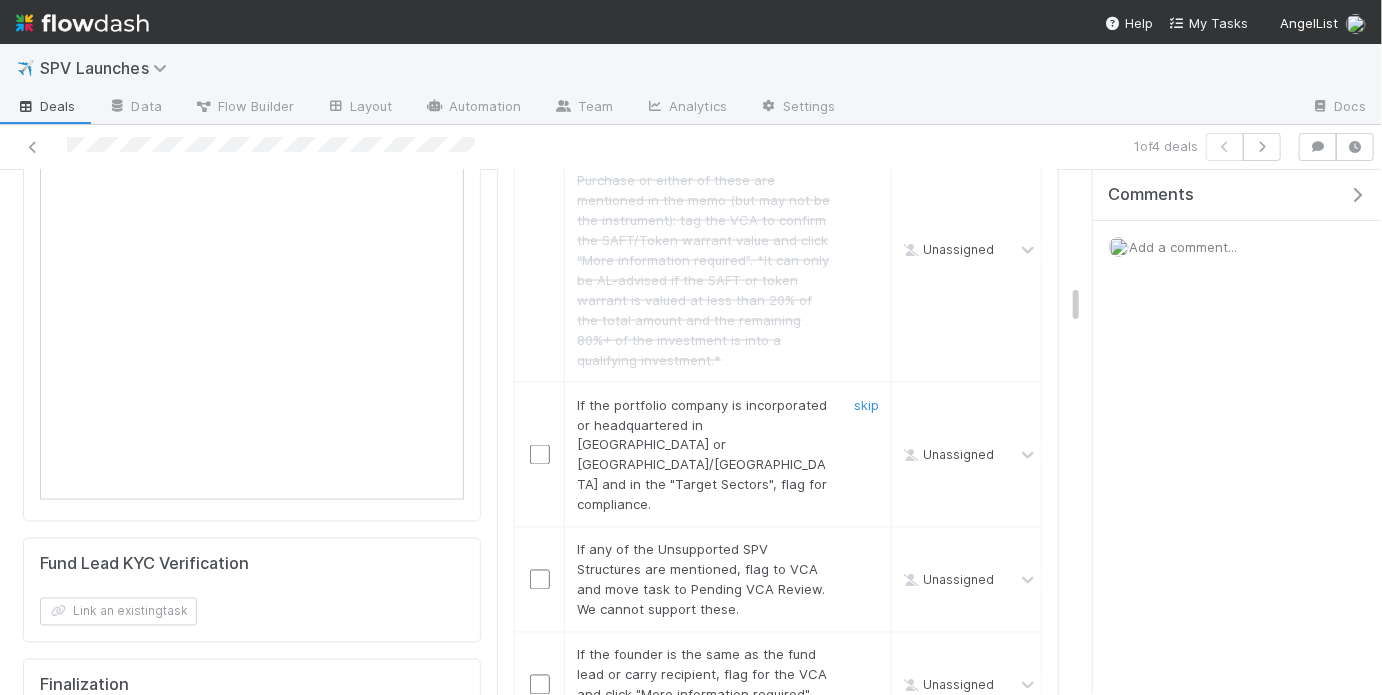 scroll, scrollTop: 1456, scrollLeft: 0, axis: vertical 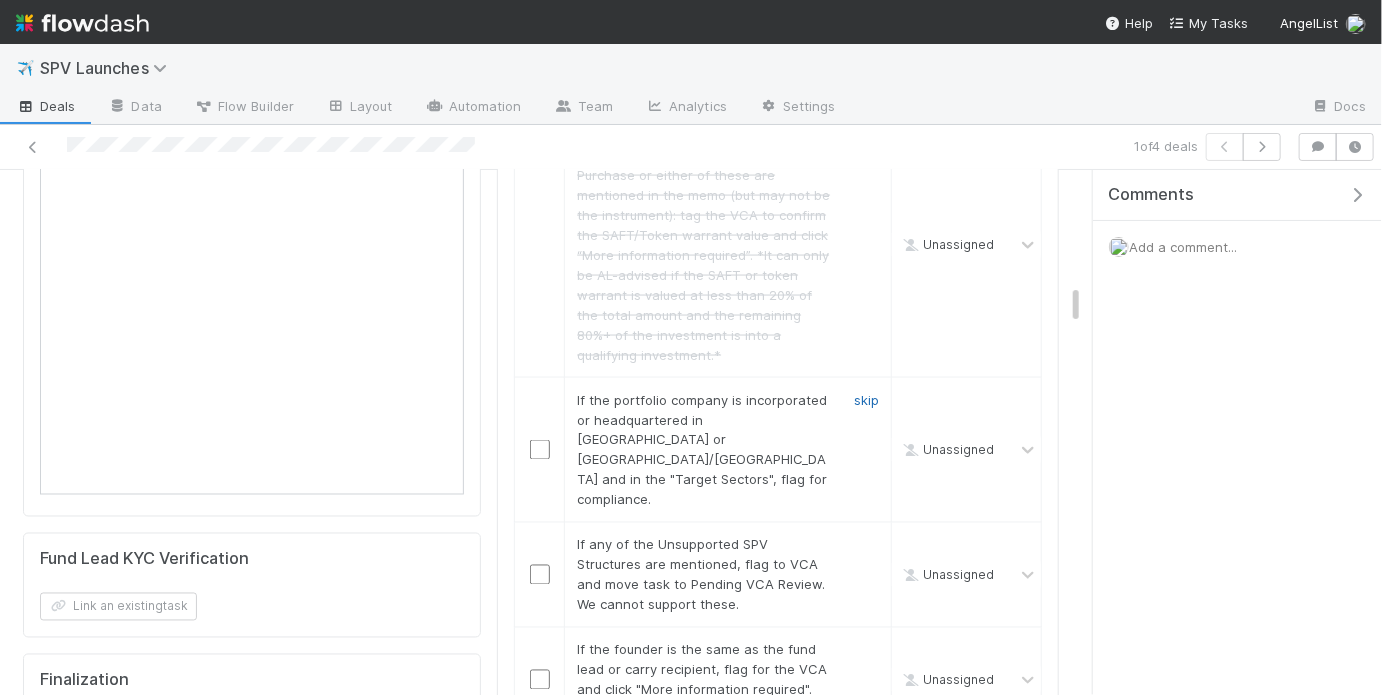 click on "skip" at bounding box center (866, 400) 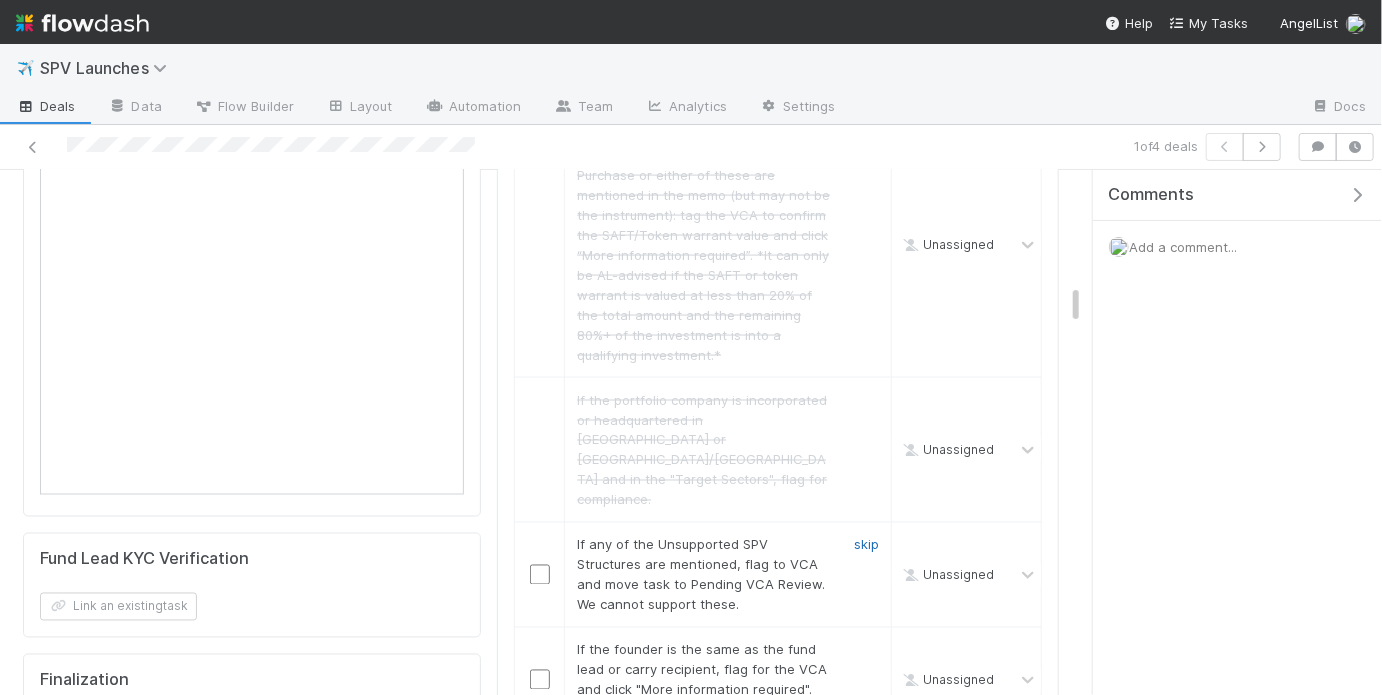 click on "skip" at bounding box center (866, 545) 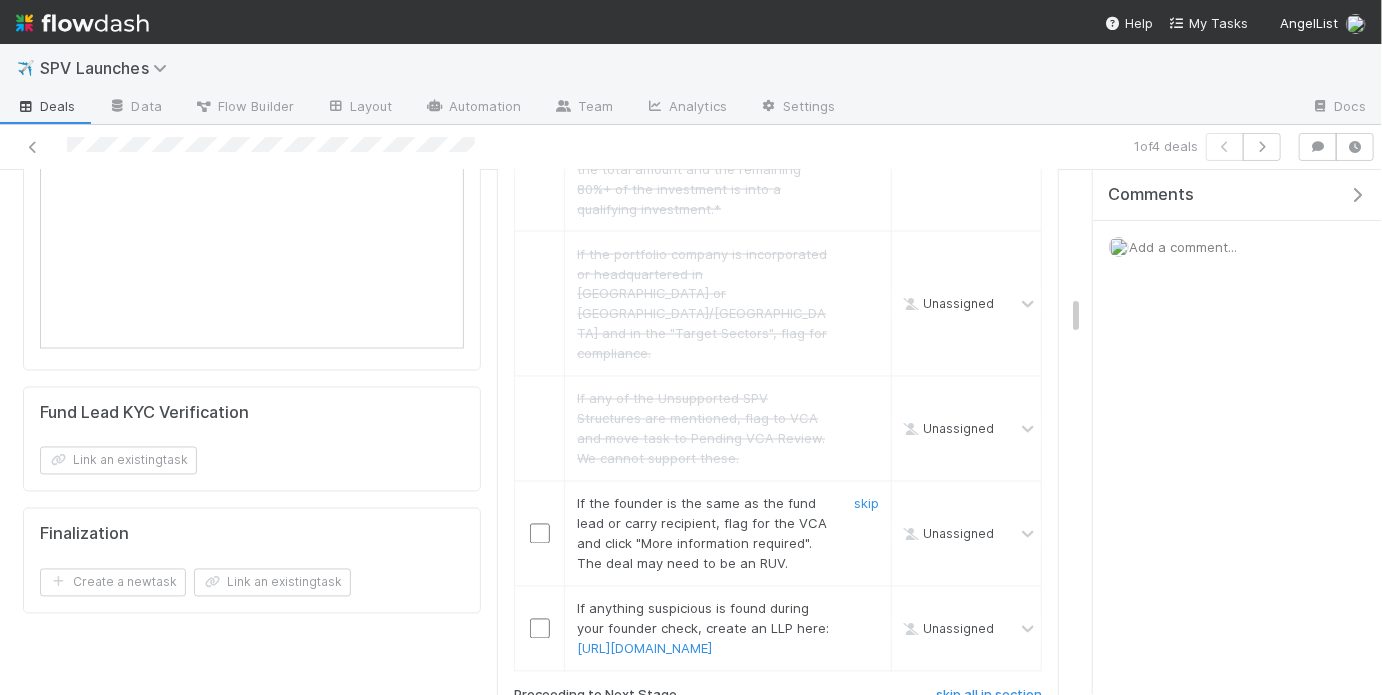 scroll, scrollTop: 1648, scrollLeft: 0, axis: vertical 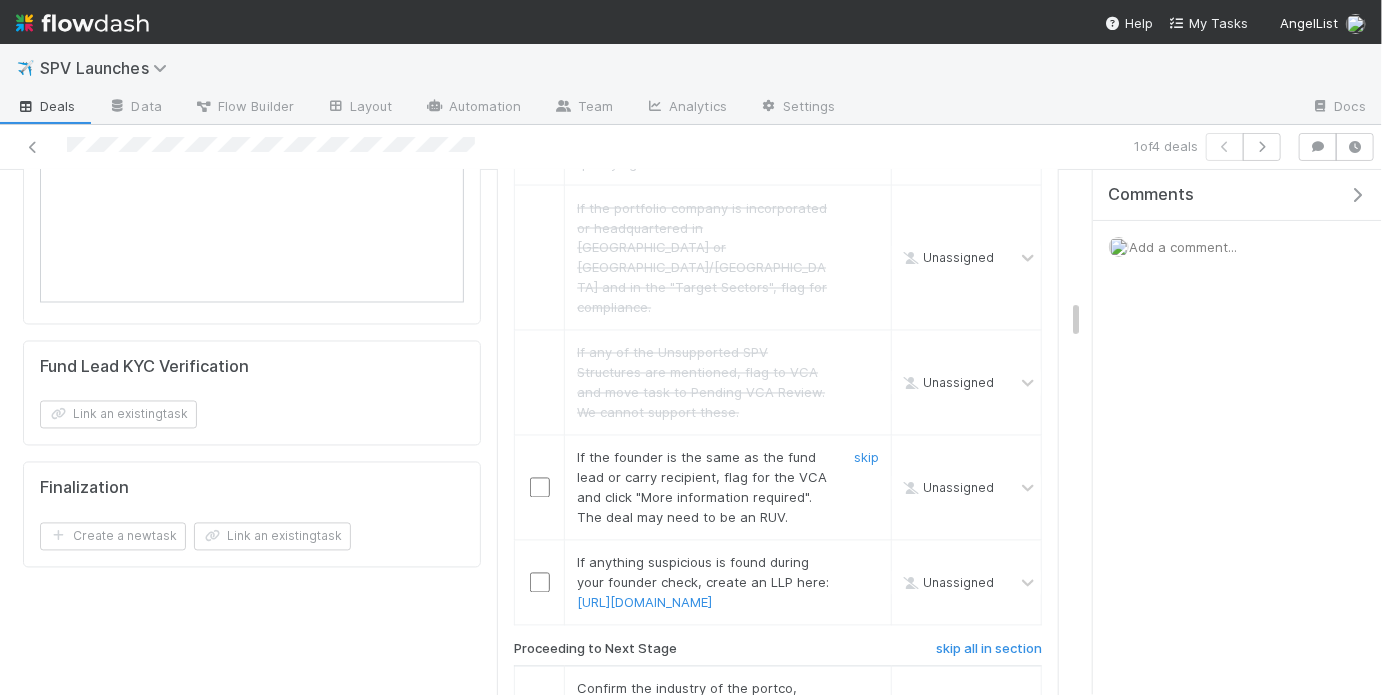 click on "skip" at bounding box center [864, 488] 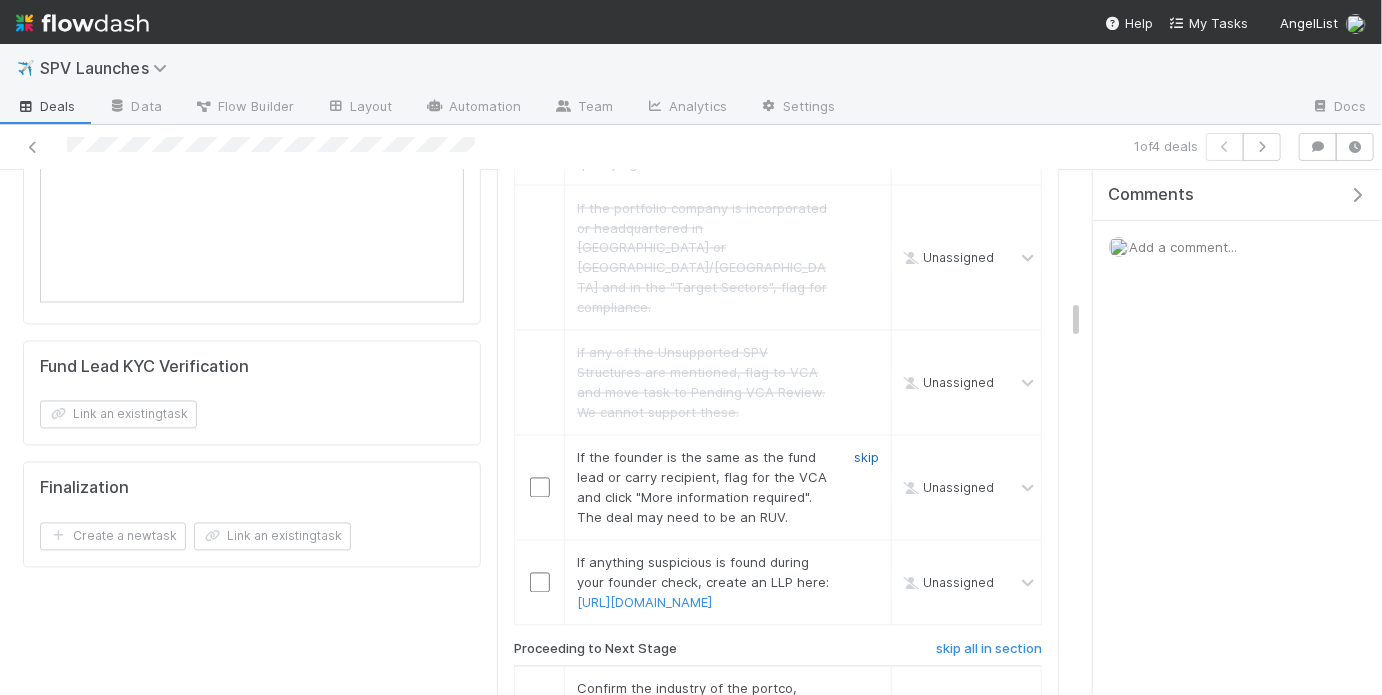 click on "skip" at bounding box center (866, 458) 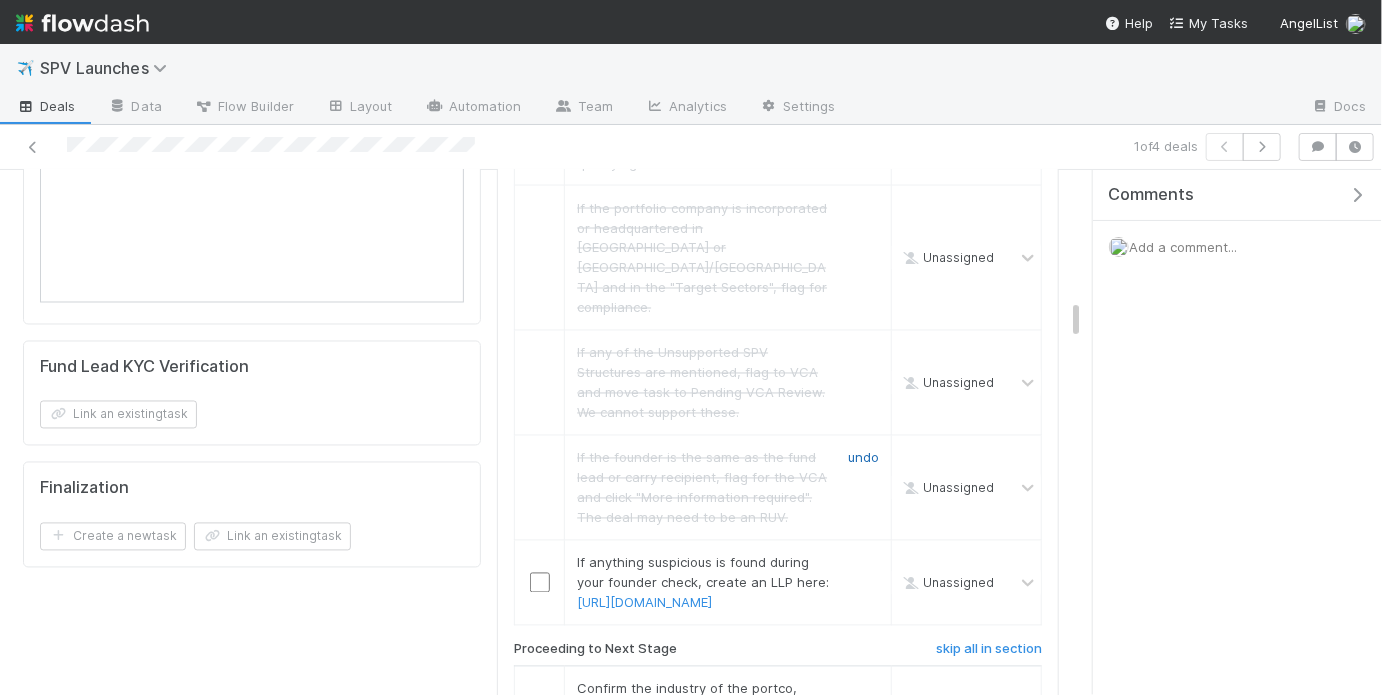 click on "undo" at bounding box center [863, 458] 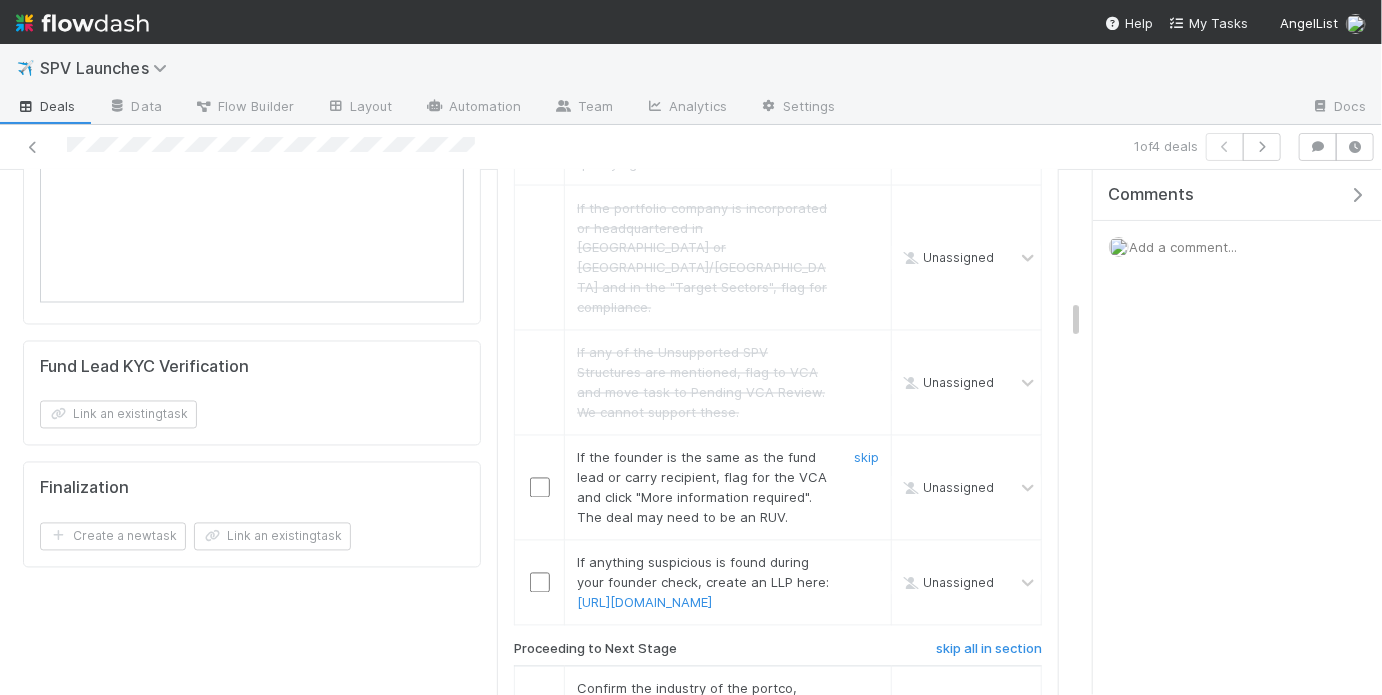click at bounding box center (540, 488) 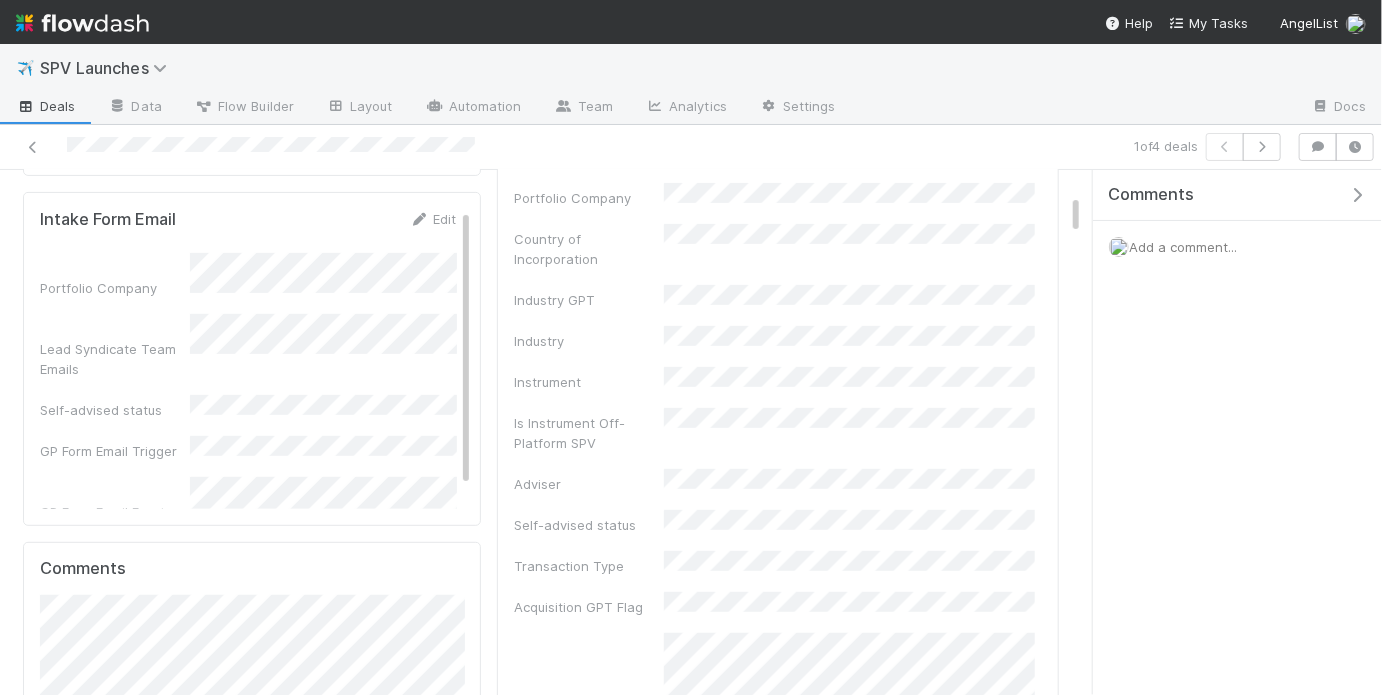 scroll, scrollTop: 333, scrollLeft: 0, axis: vertical 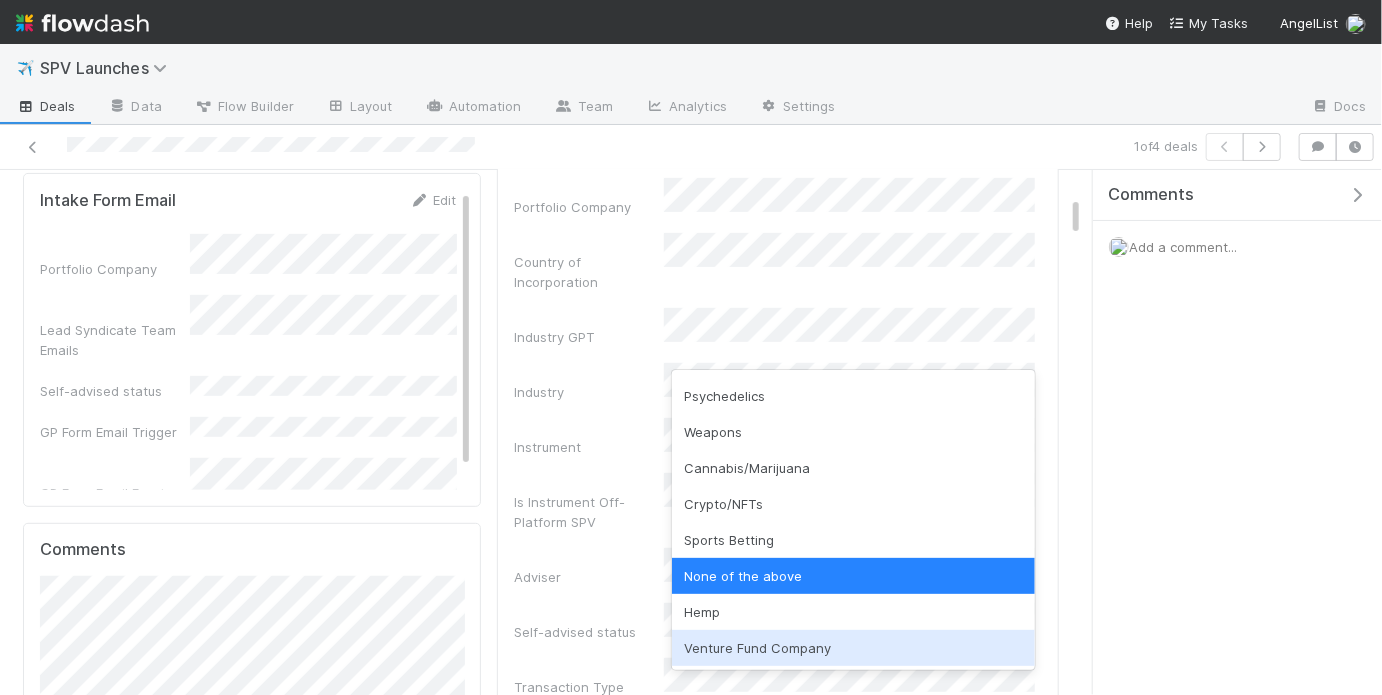 click on "Venture Fund Company" at bounding box center (853, 648) 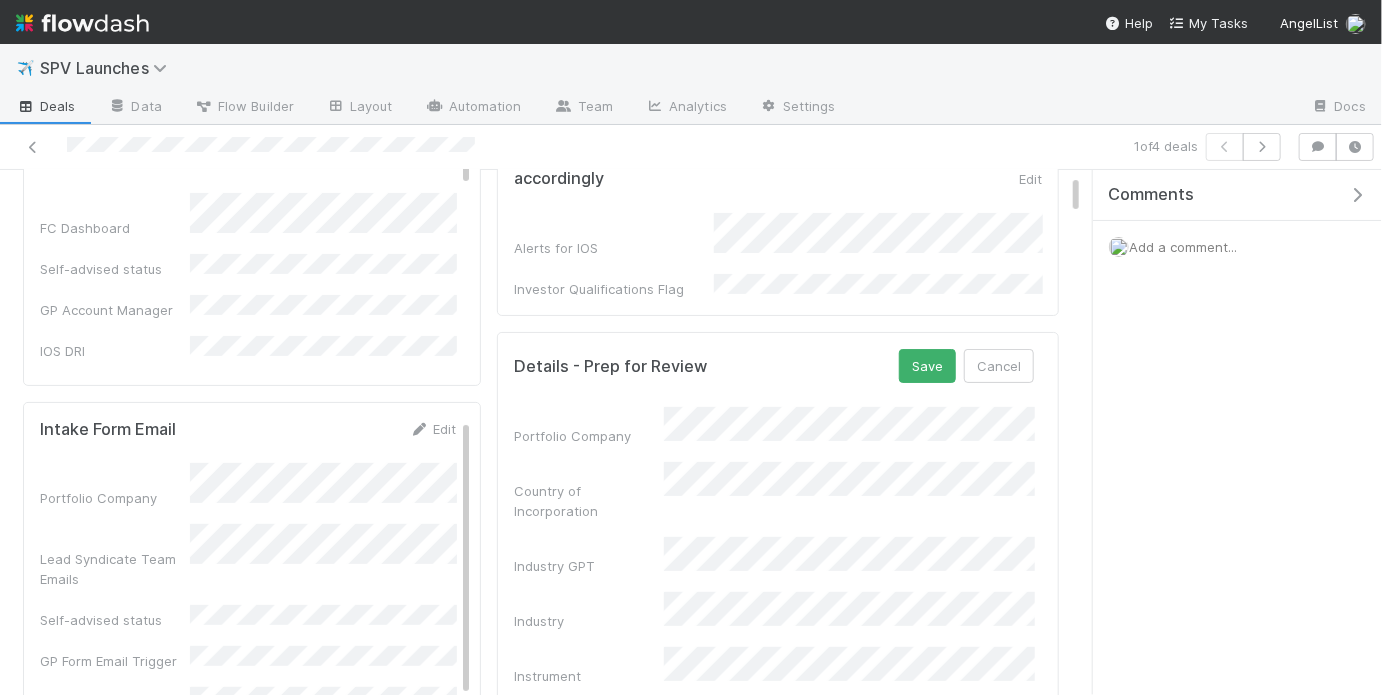 scroll, scrollTop: 43, scrollLeft: 0, axis: vertical 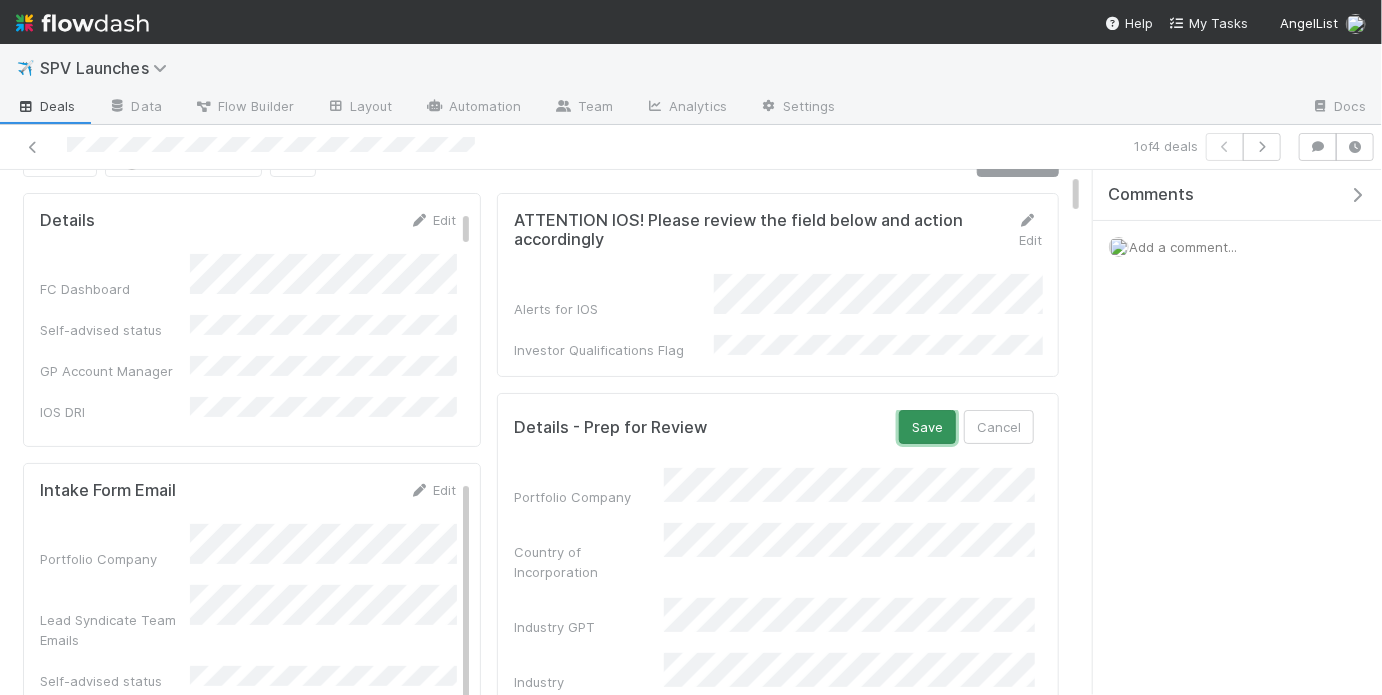 click on "Save" at bounding box center (927, 427) 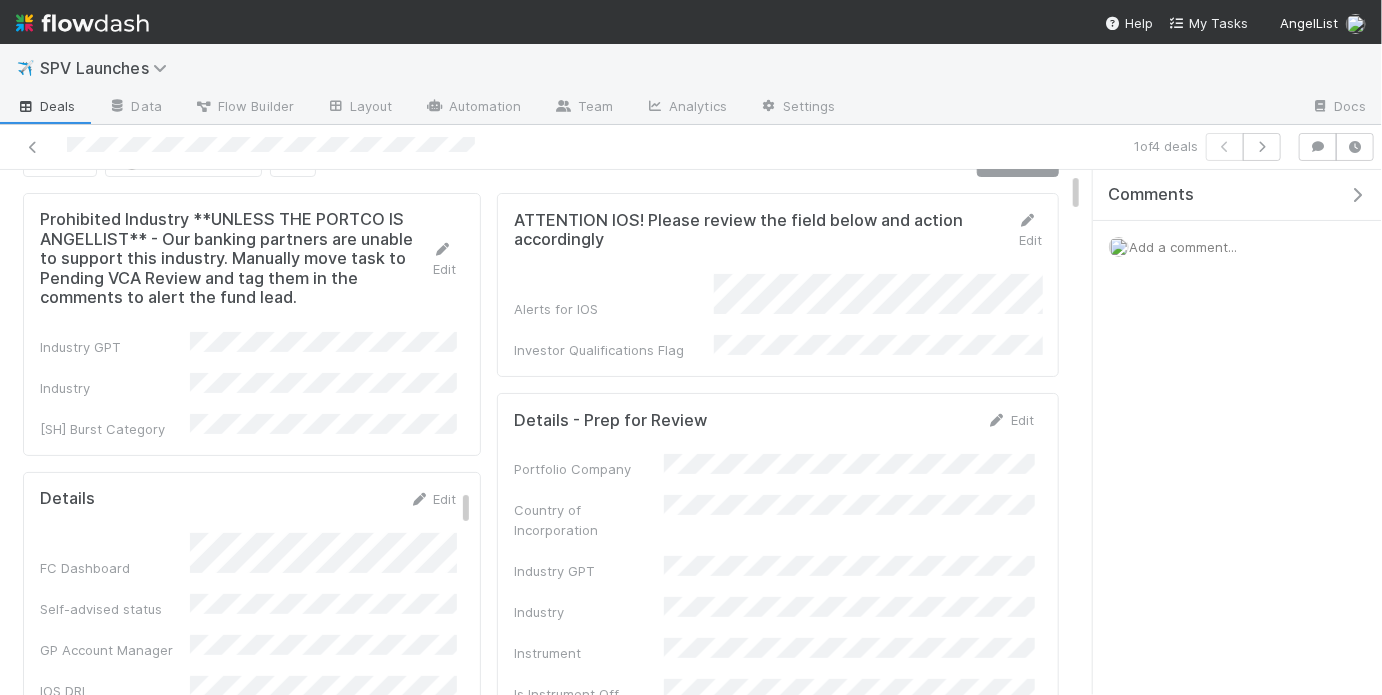 scroll, scrollTop: 0, scrollLeft: 0, axis: both 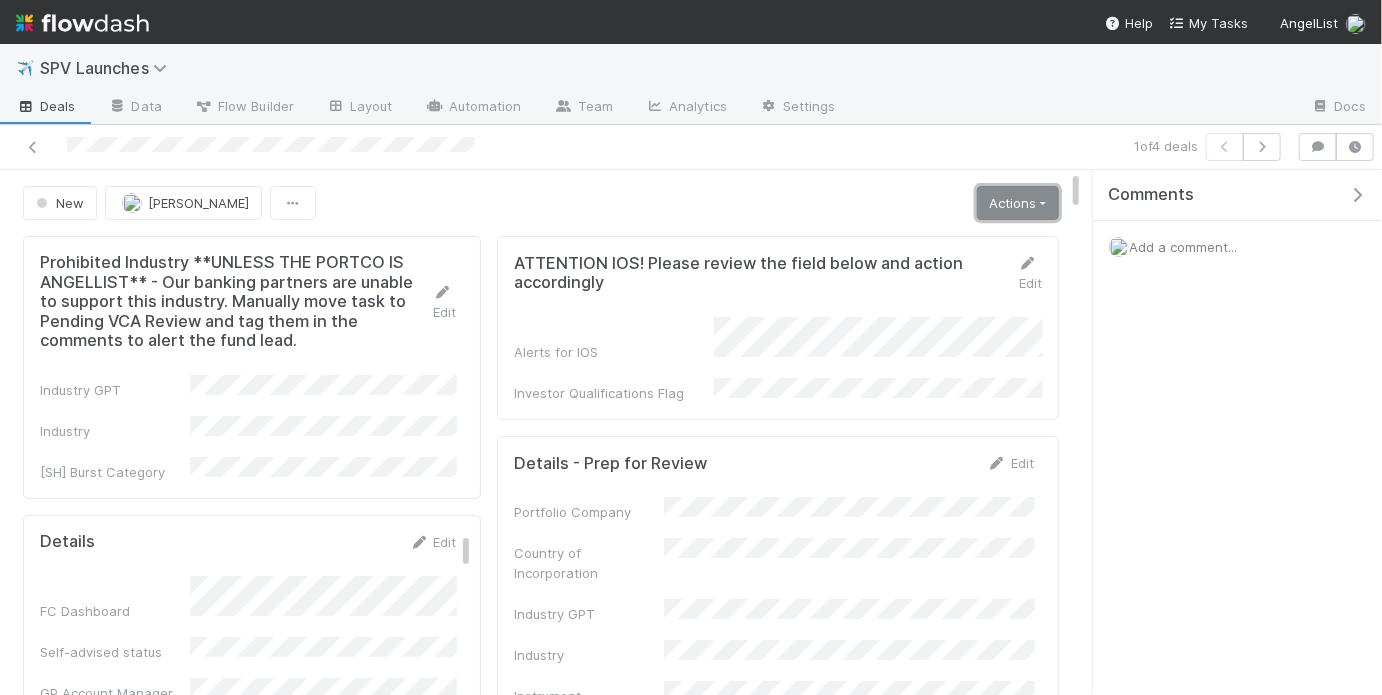 click on "Actions" at bounding box center (1018, 203) 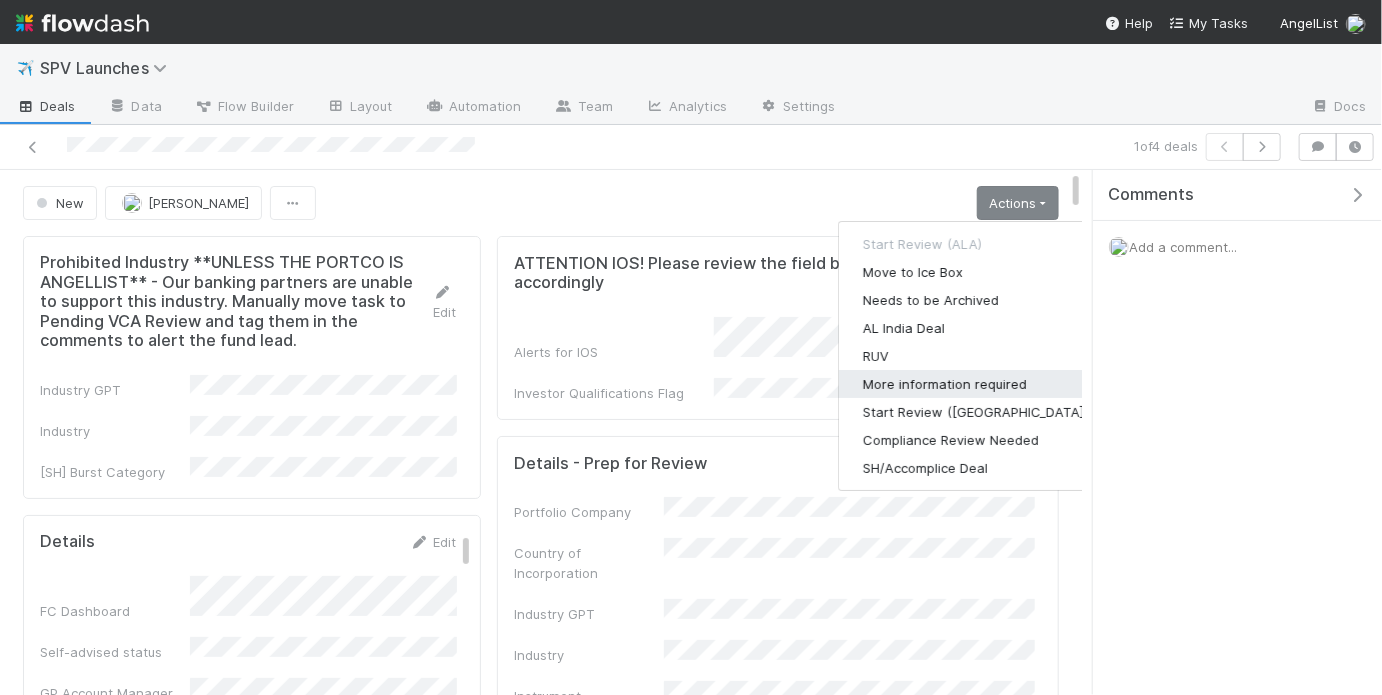 click on "More information required" at bounding box center [975, 384] 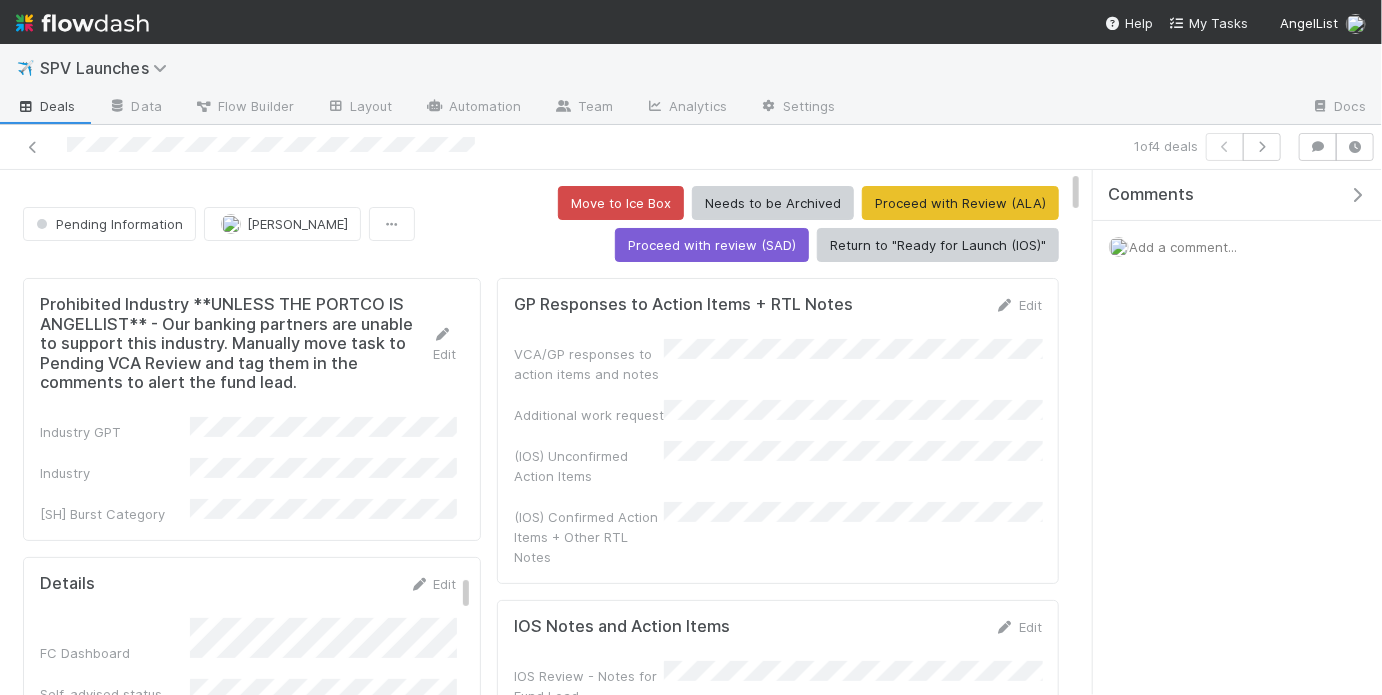 click on "Add a comment..." at bounding box center [1183, 247] 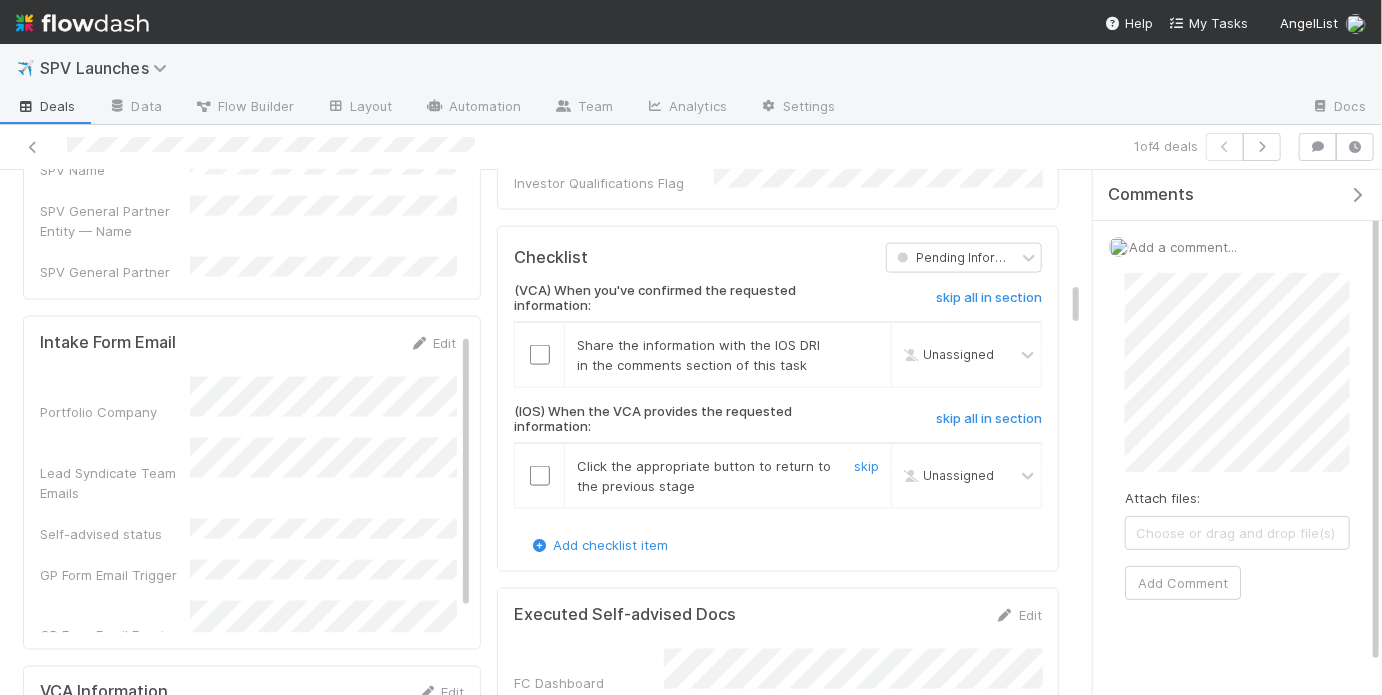 scroll, scrollTop: 1264, scrollLeft: 0, axis: vertical 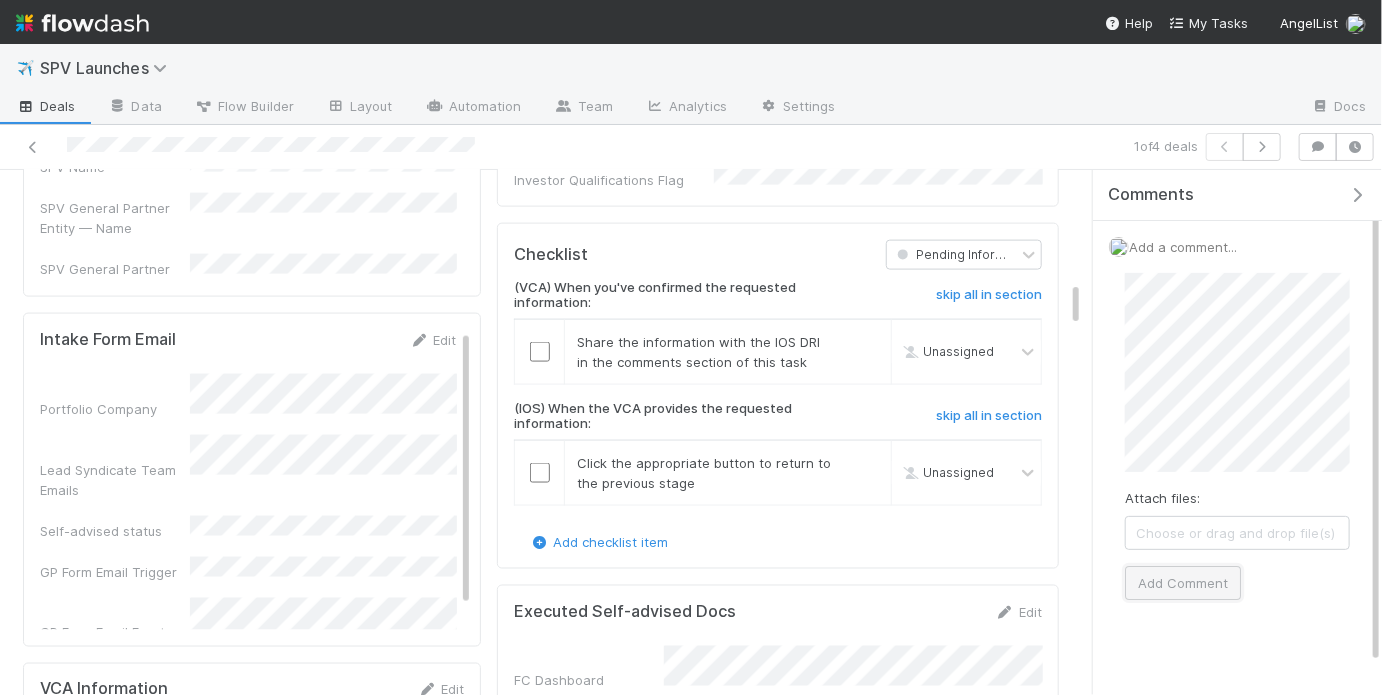 click on "Add Comment" at bounding box center [1183, 583] 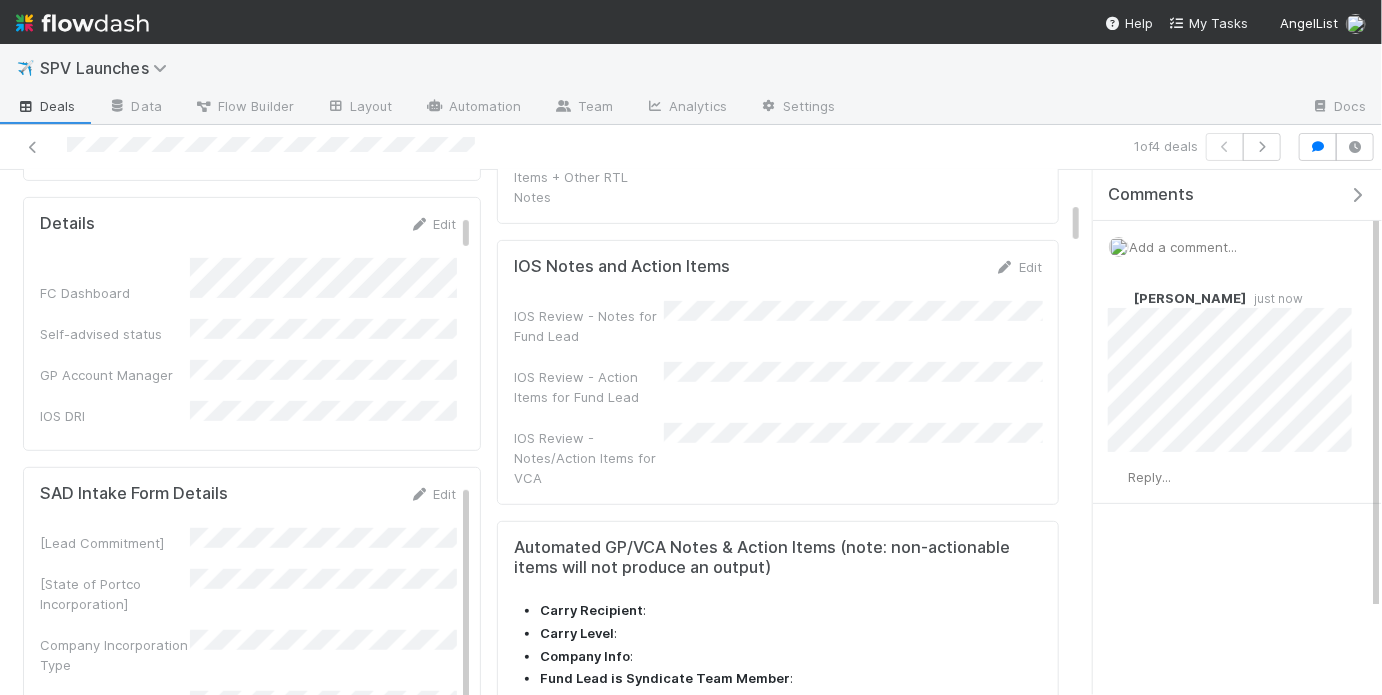 scroll, scrollTop: 348, scrollLeft: 0, axis: vertical 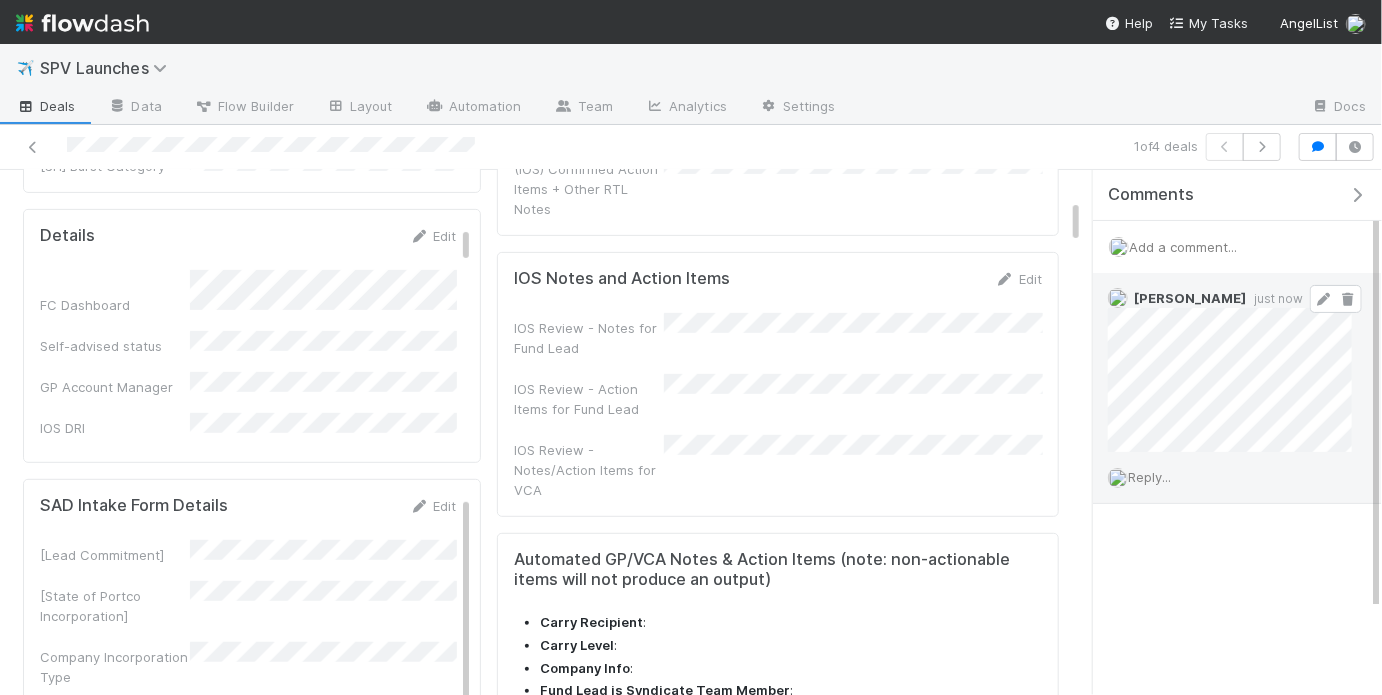click at bounding box center [1324, 299] 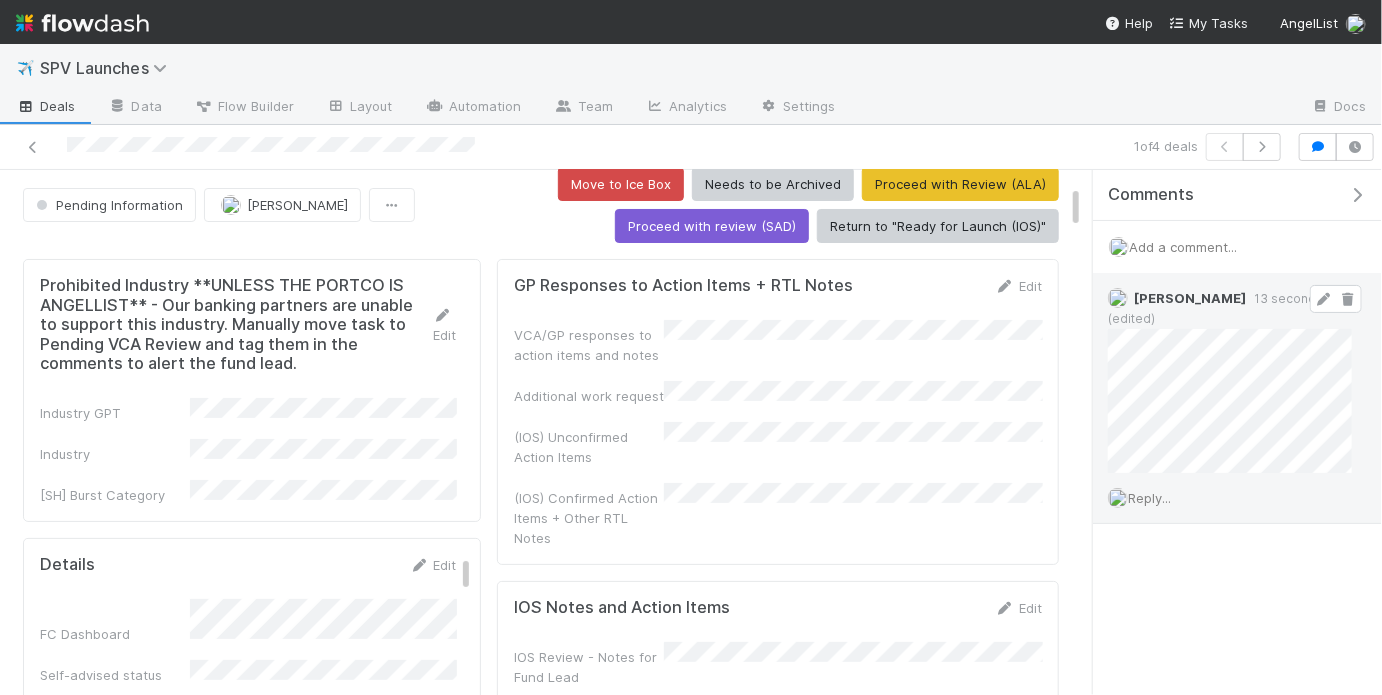 scroll, scrollTop: 0, scrollLeft: 0, axis: both 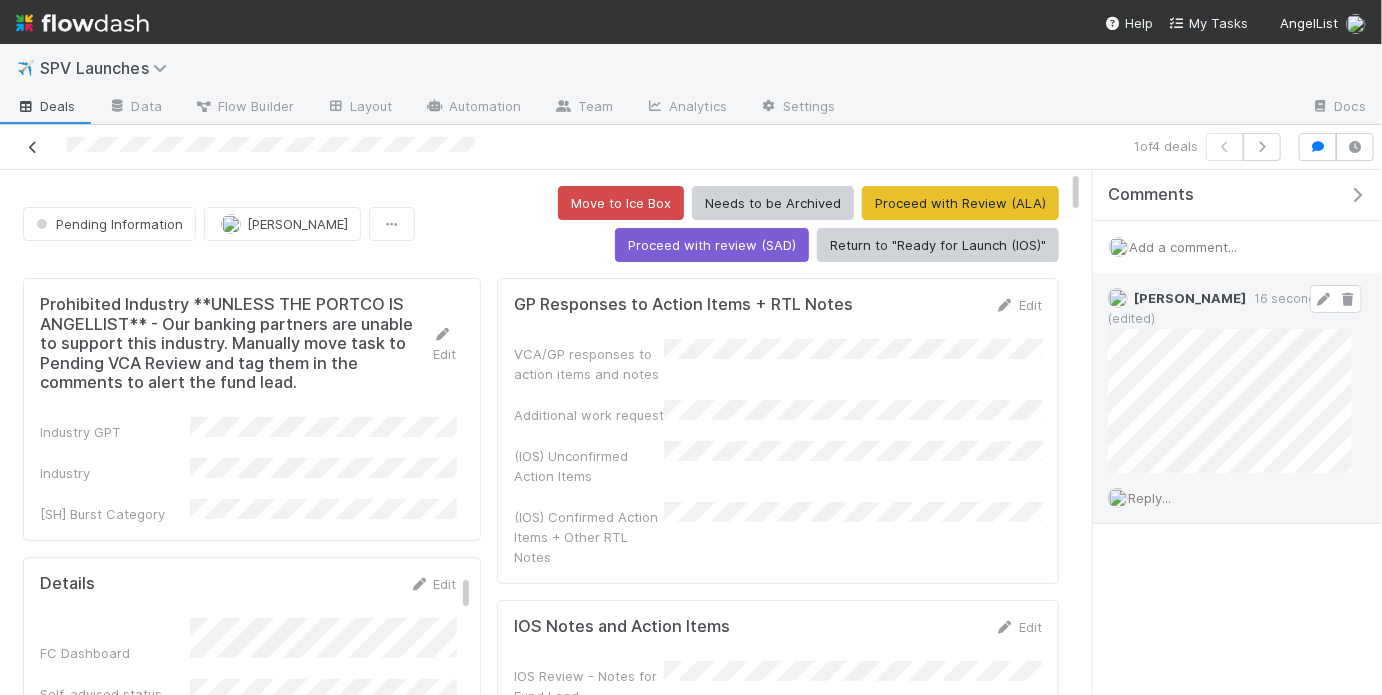 click at bounding box center [33, 147] 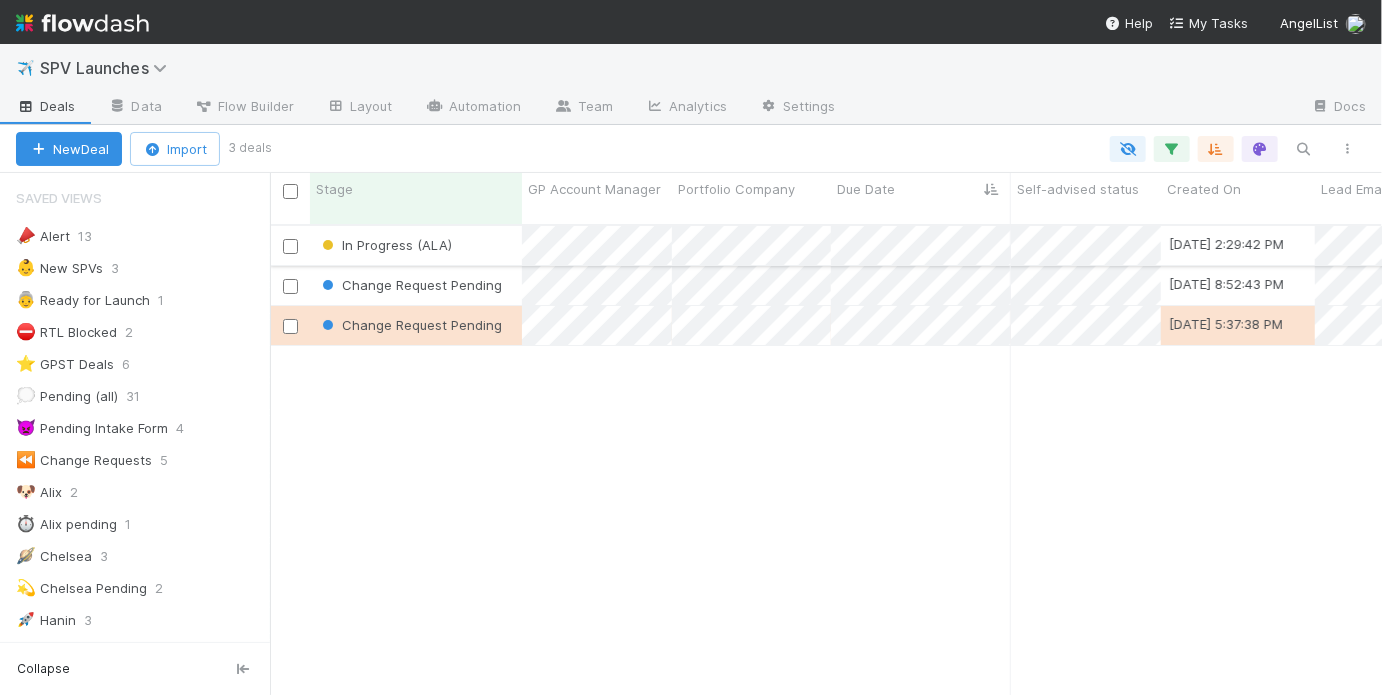 scroll, scrollTop: 1, scrollLeft: 0, axis: vertical 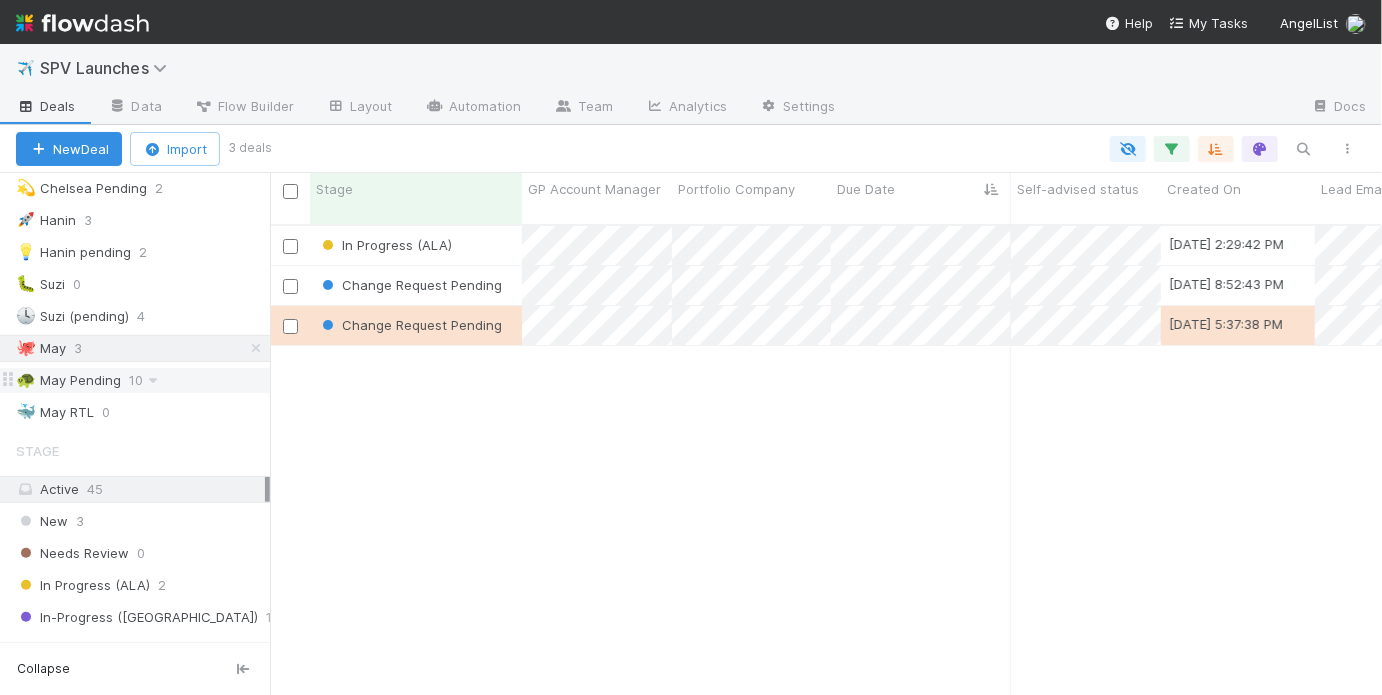 click on "🐢 May Pending 10" at bounding box center [143, 380] 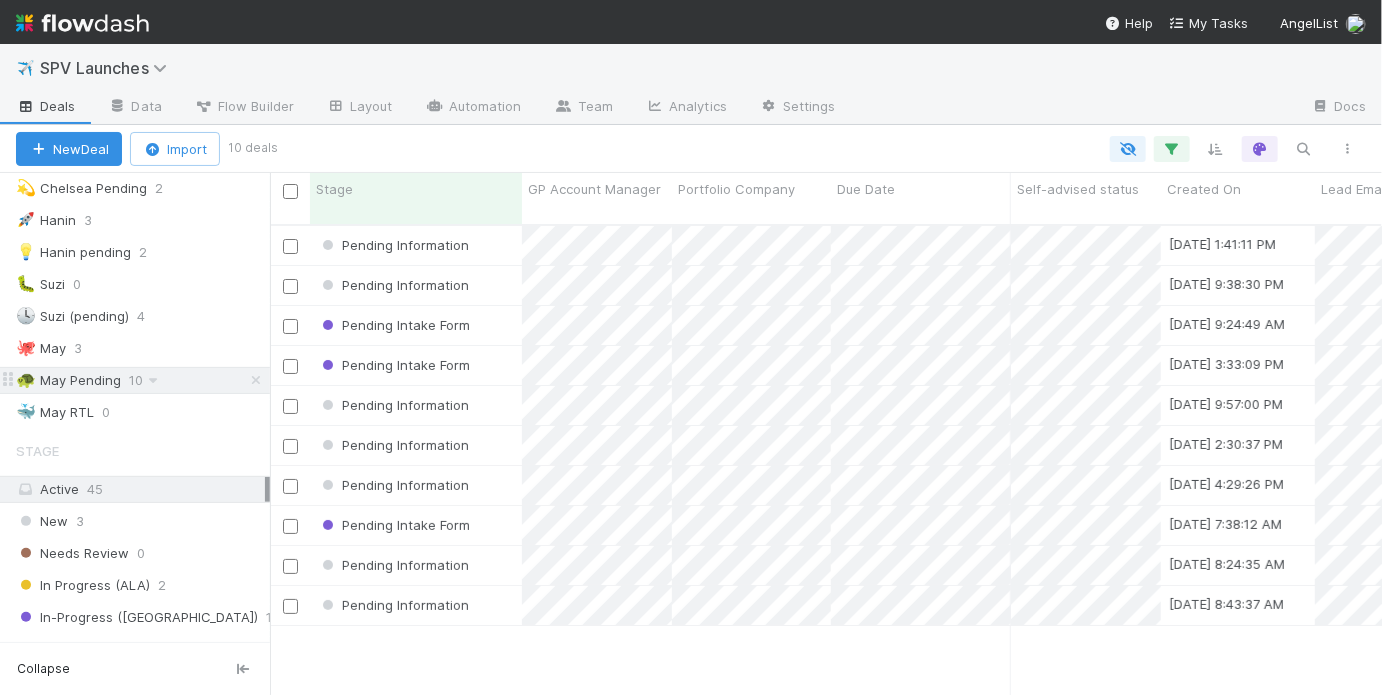 scroll, scrollTop: 1, scrollLeft: 0, axis: vertical 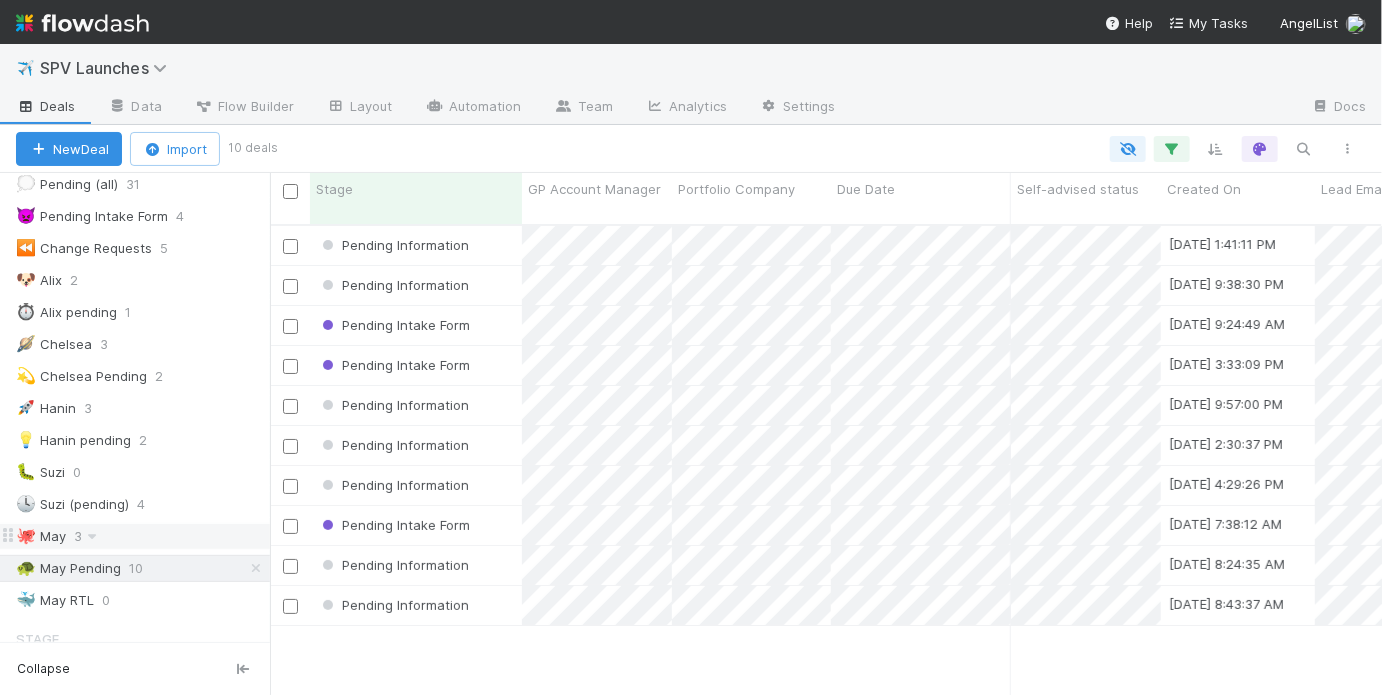 click on "🐙 May 3" at bounding box center (143, 536) 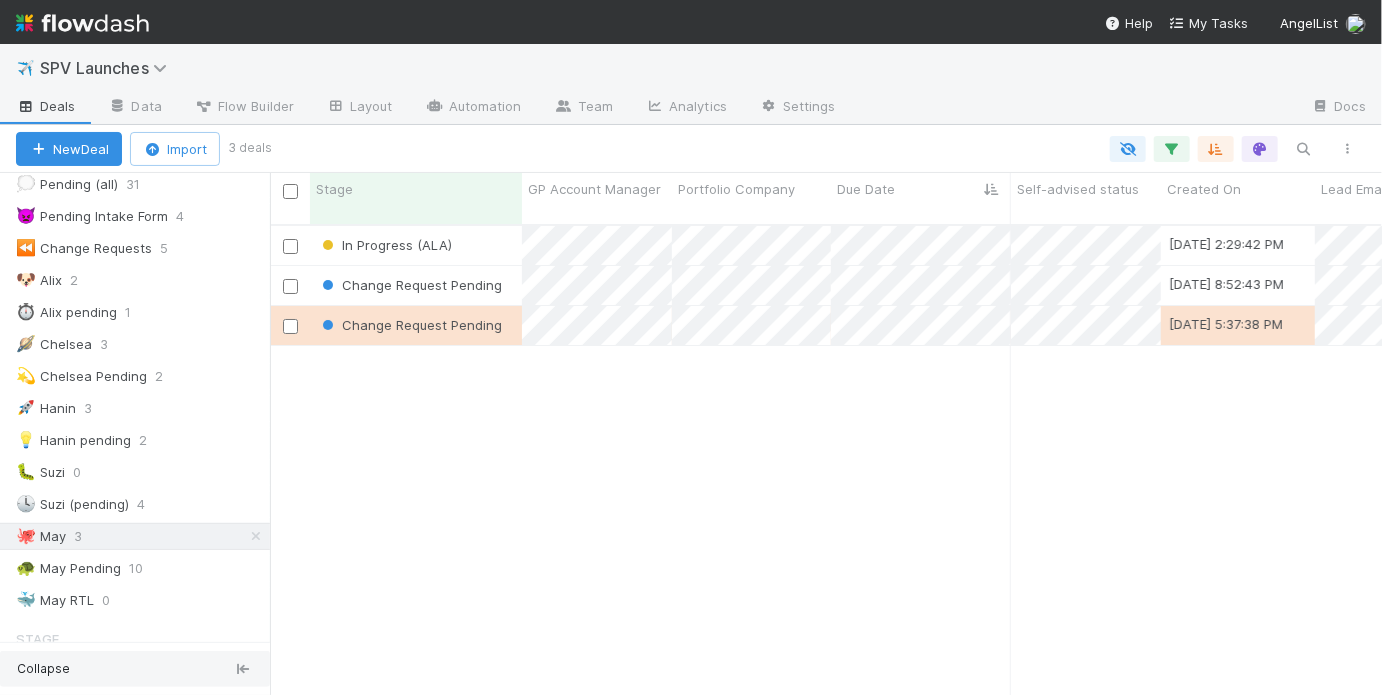 scroll, scrollTop: 1, scrollLeft: 0, axis: vertical 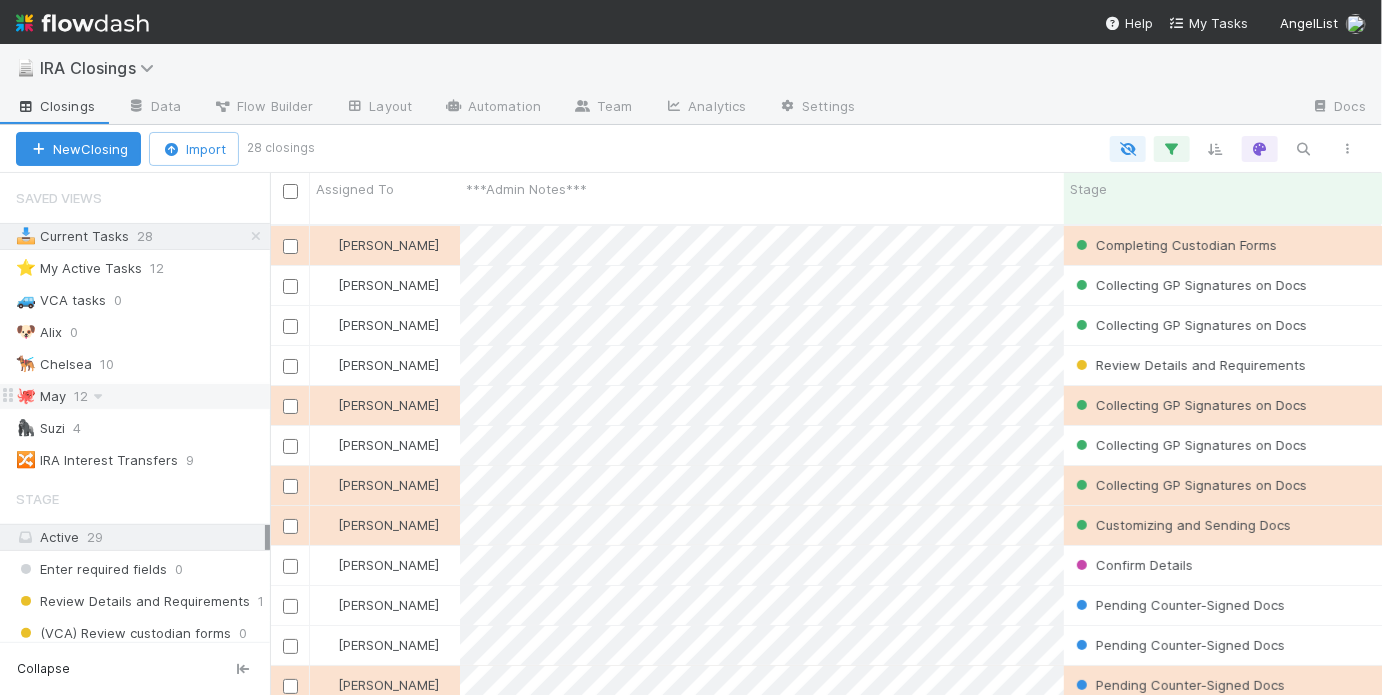 click on "🐙 [DATE]" at bounding box center [143, 396] 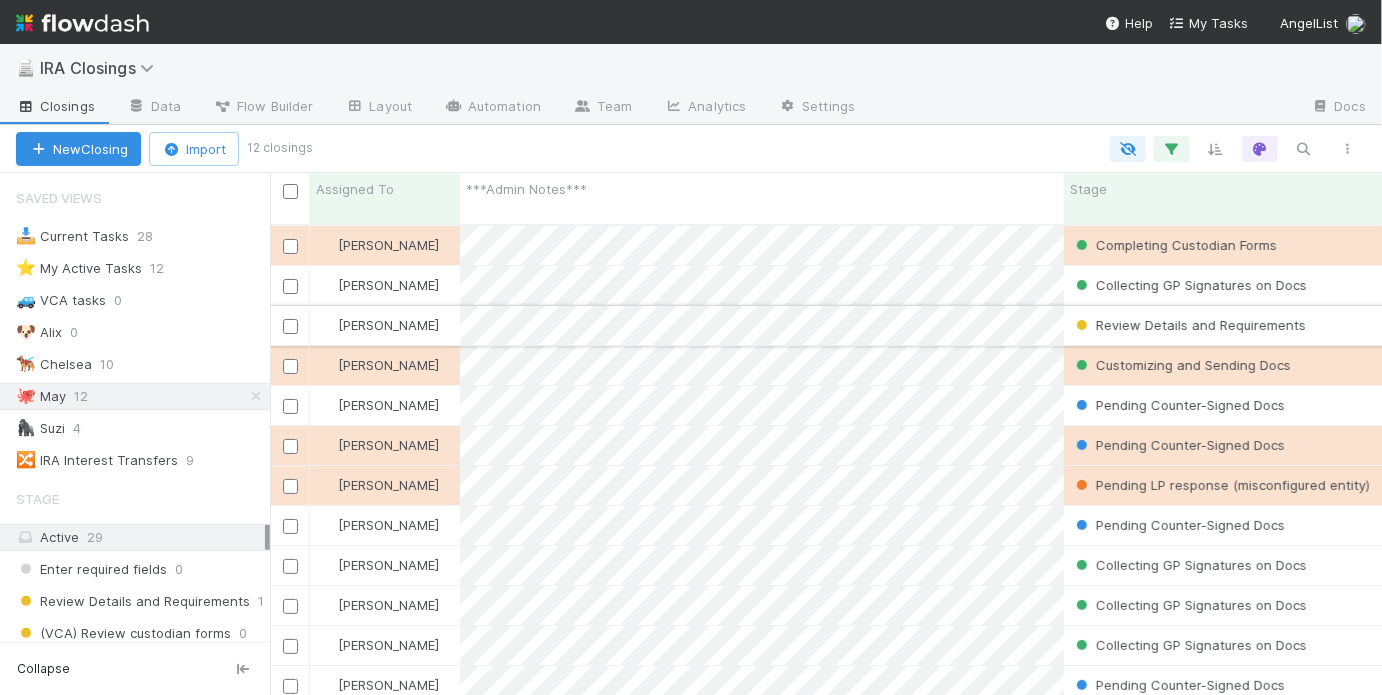 scroll, scrollTop: 1, scrollLeft: 0, axis: vertical 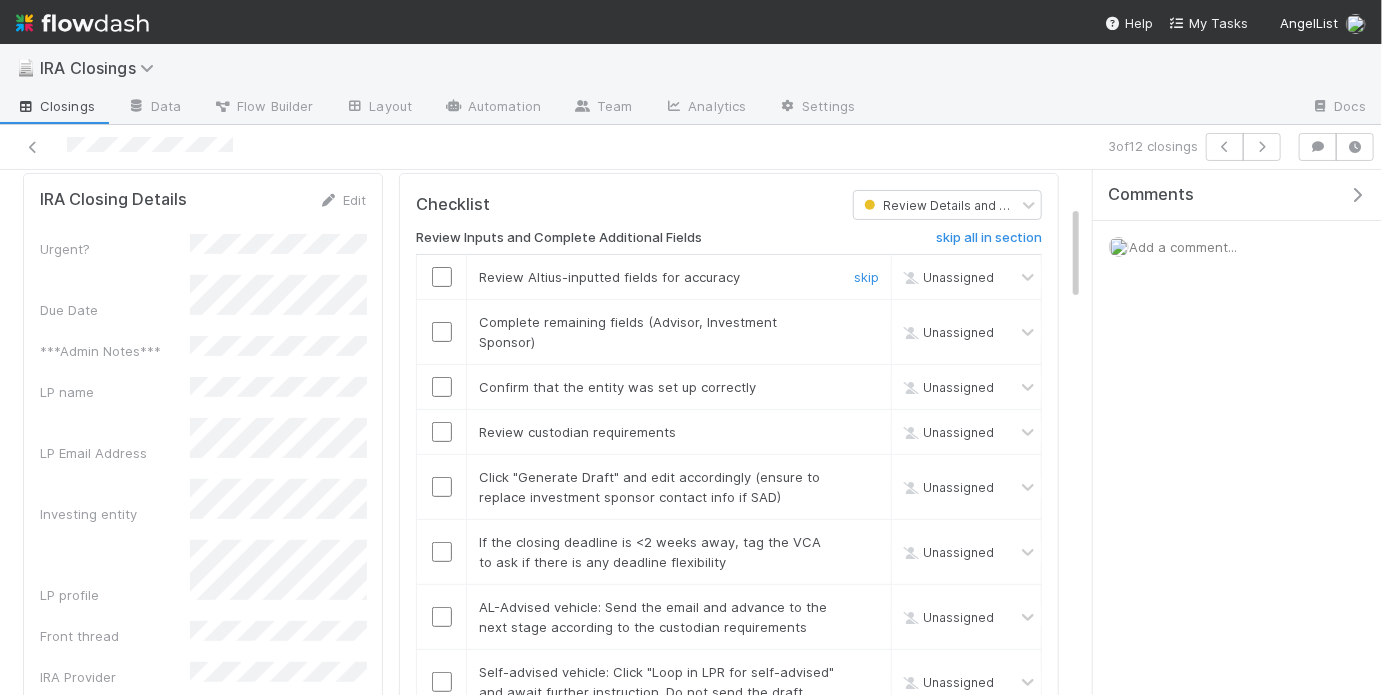 click at bounding box center [442, 277] 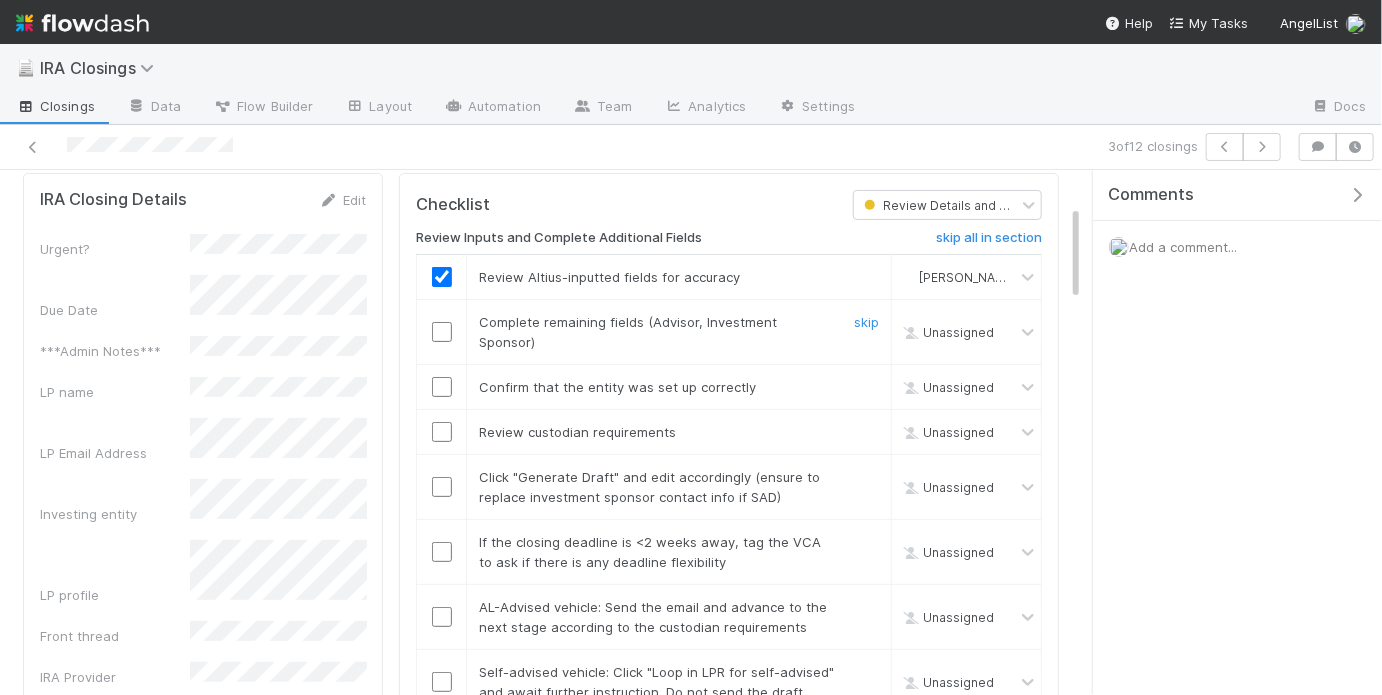 click at bounding box center (442, 332) 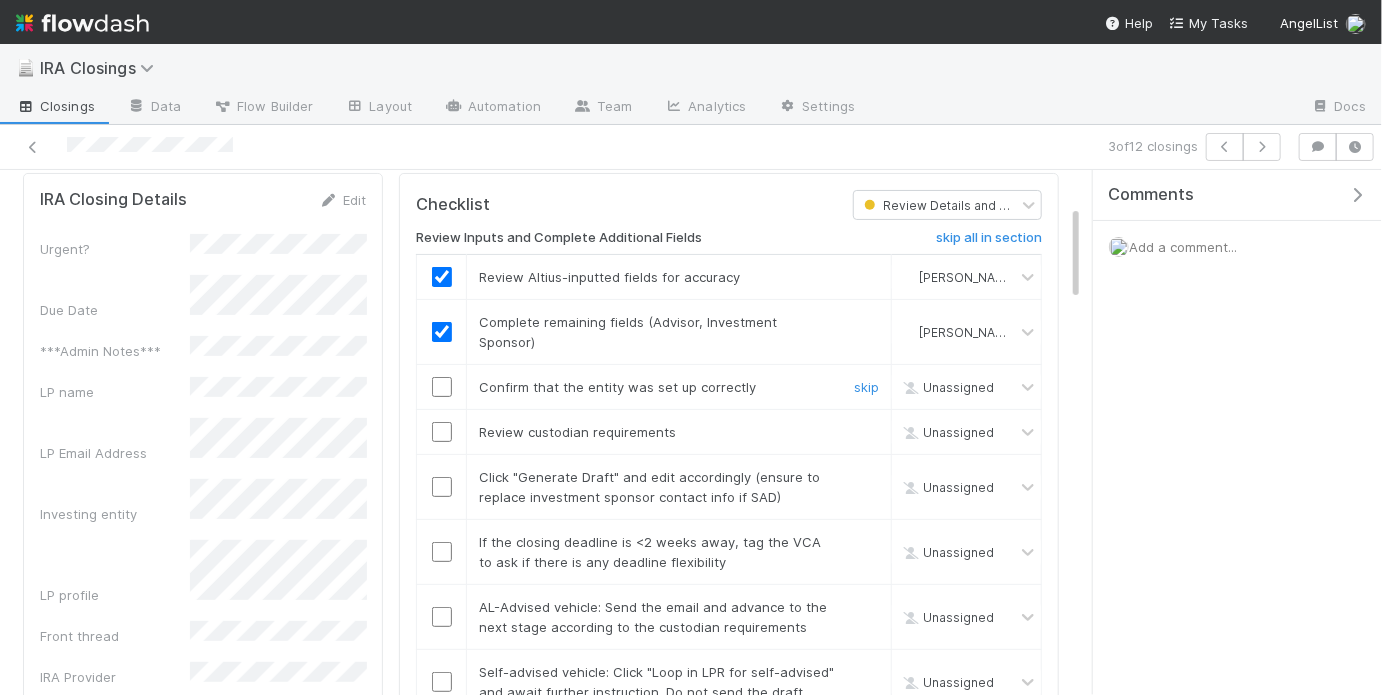 click at bounding box center [442, 386] 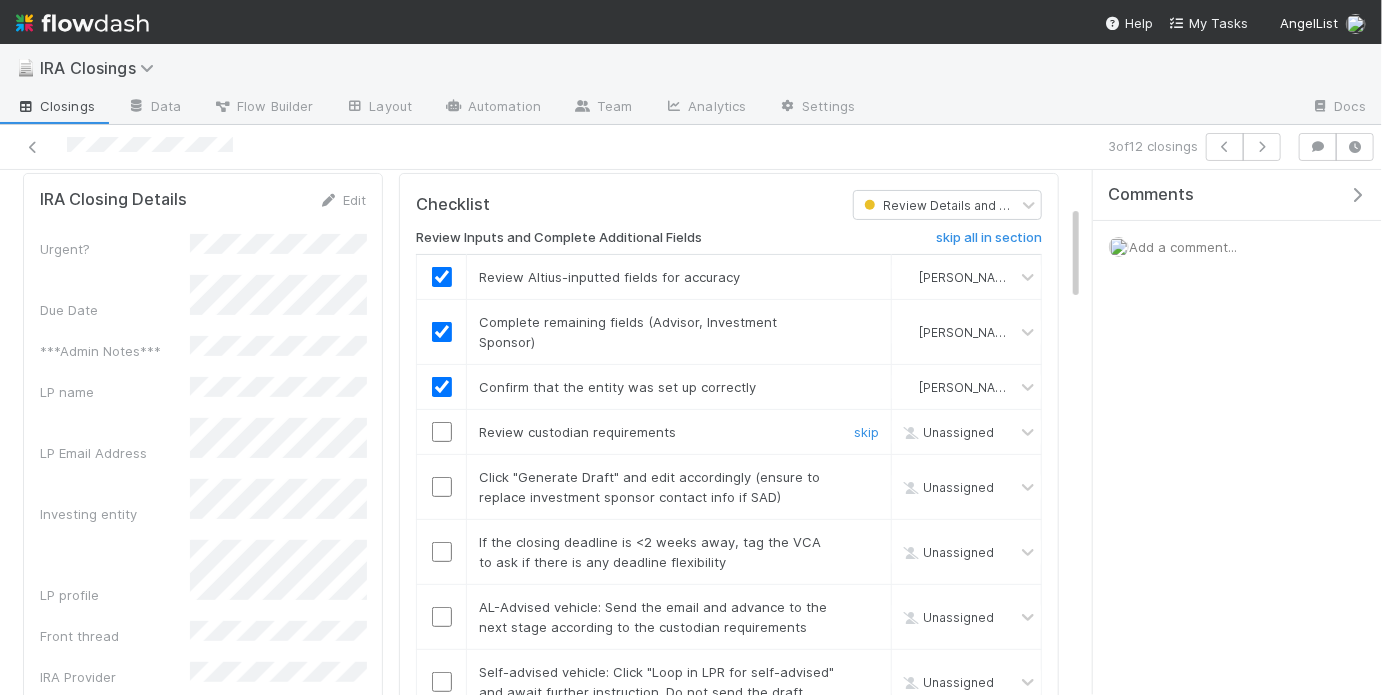click at bounding box center (442, 432) 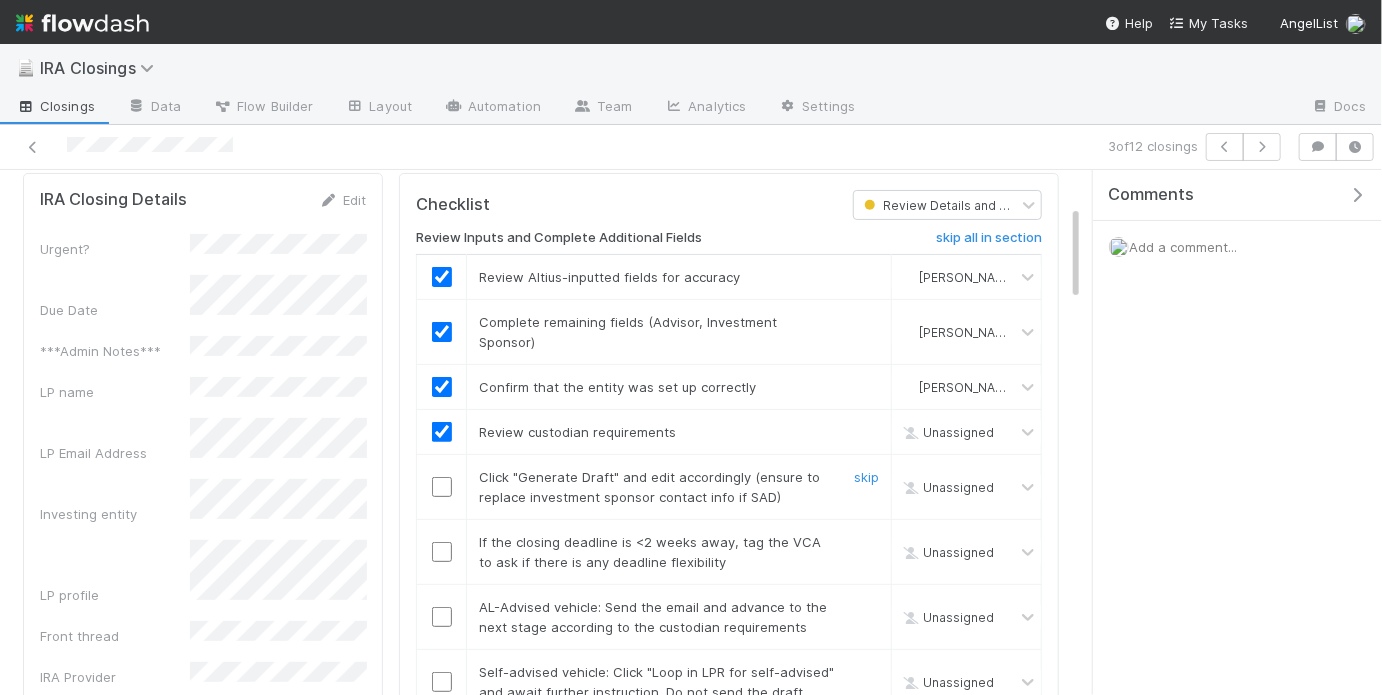 checkbox on "true" 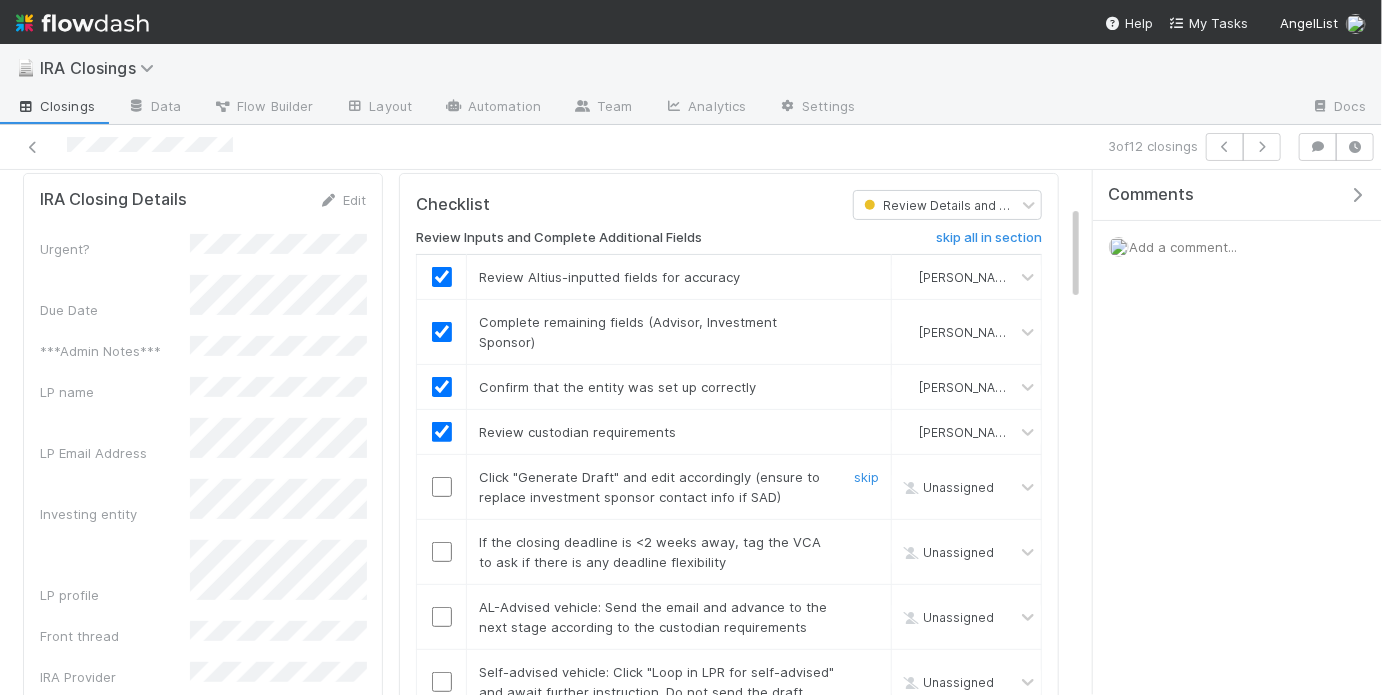 click at bounding box center (442, 487) 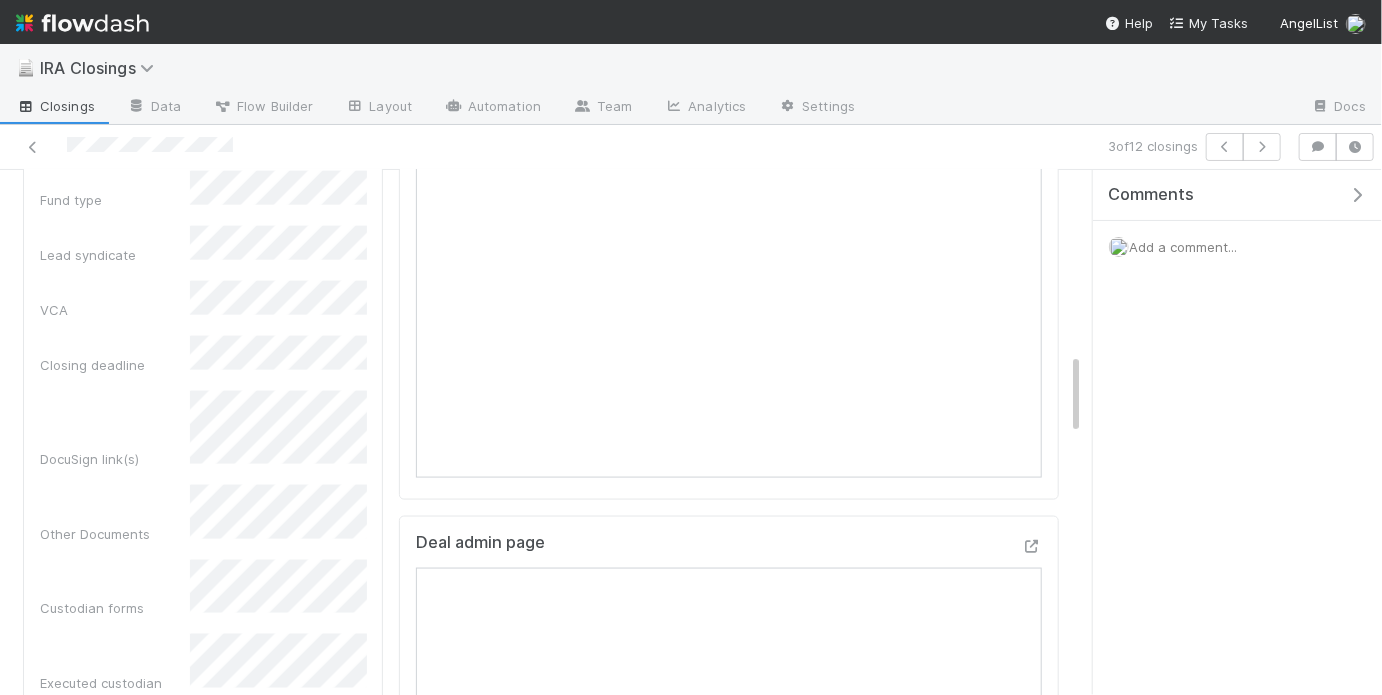 scroll, scrollTop: 1170, scrollLeft: 0, axis: vertical 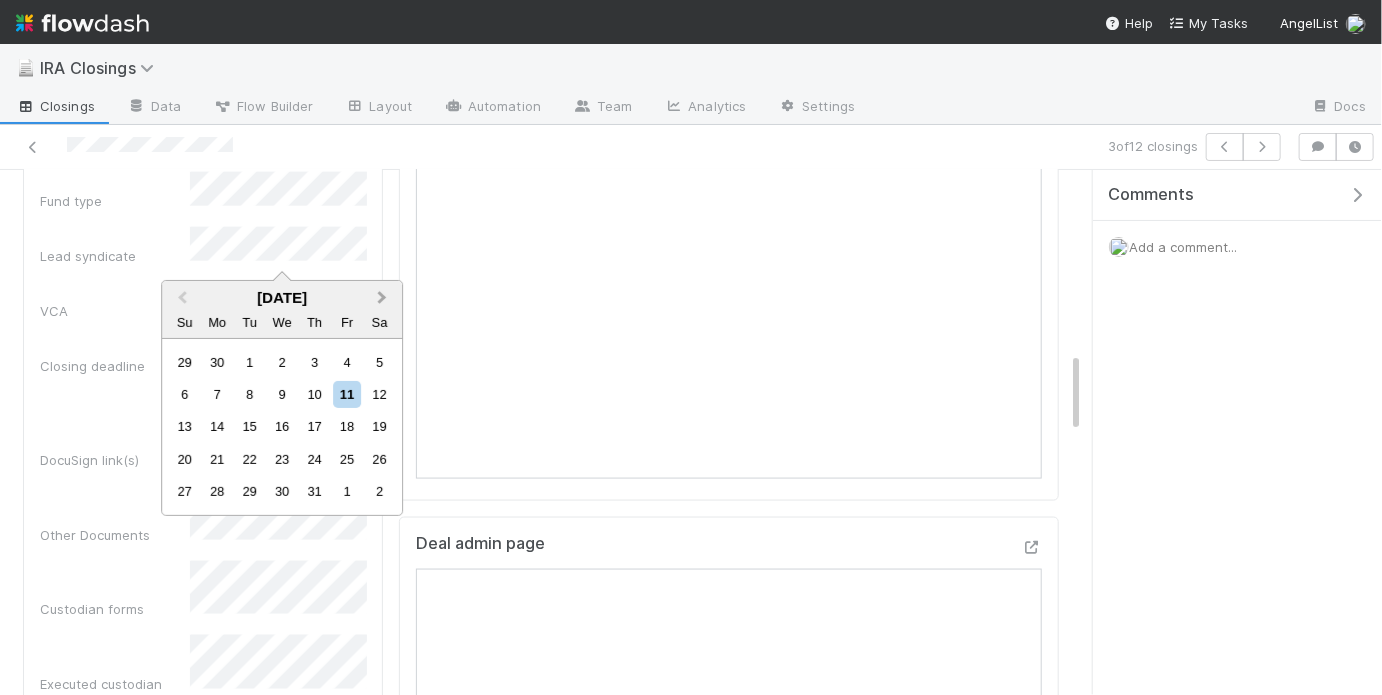 click on "Next Month" at bounding box center (384, 299) 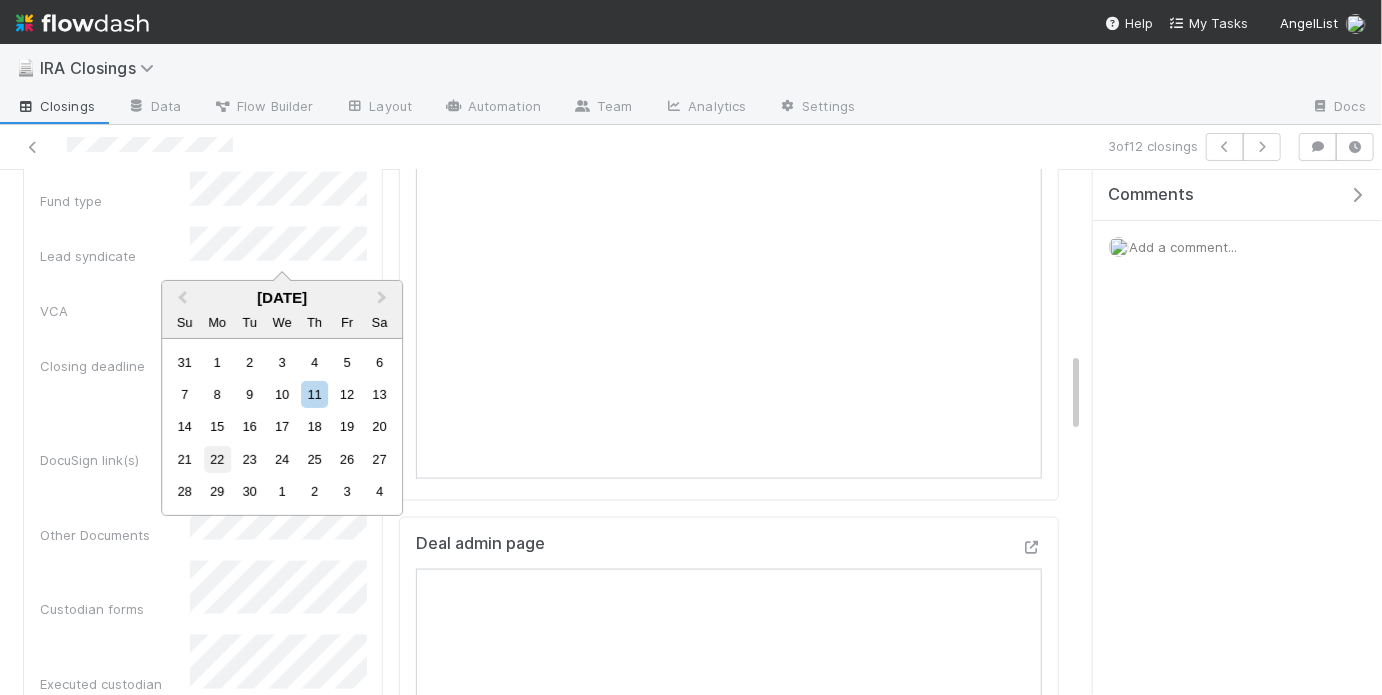 click on "22" at bounding box center [217, 459] 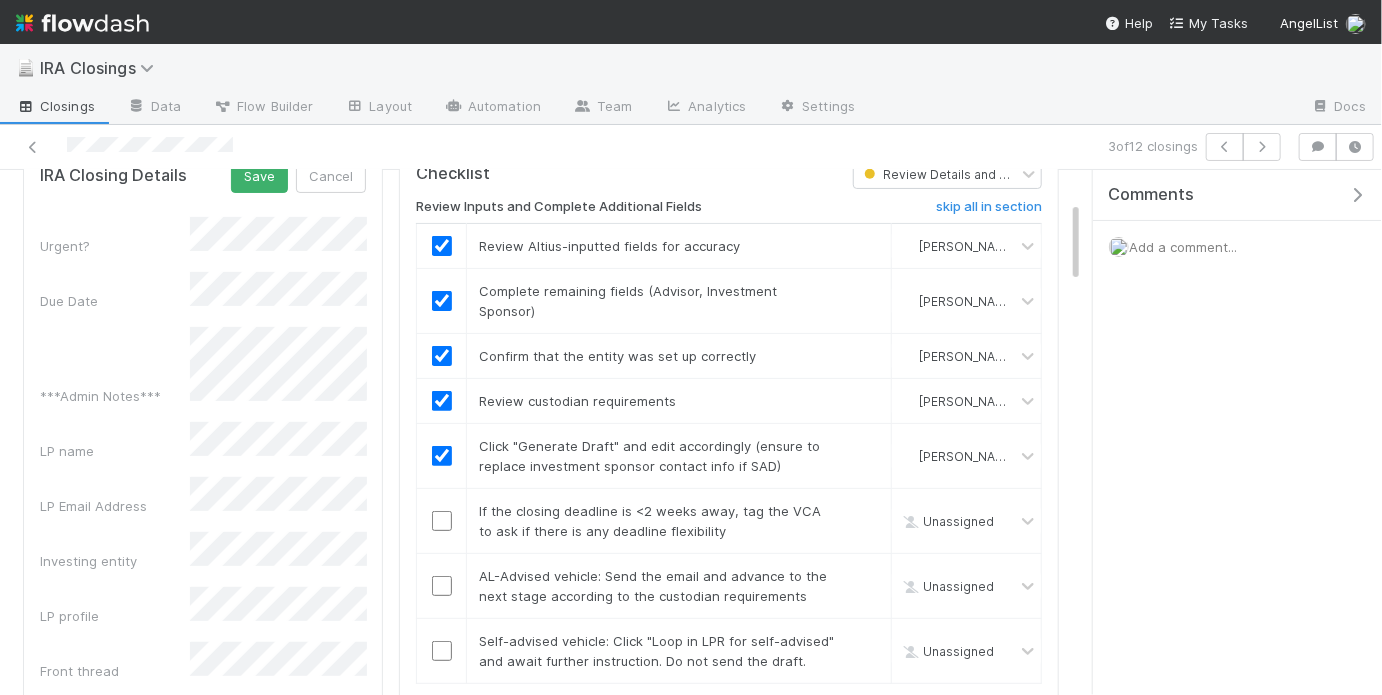 scroll, scrollTop: 191, scrollLeft: 0, axis: vertical 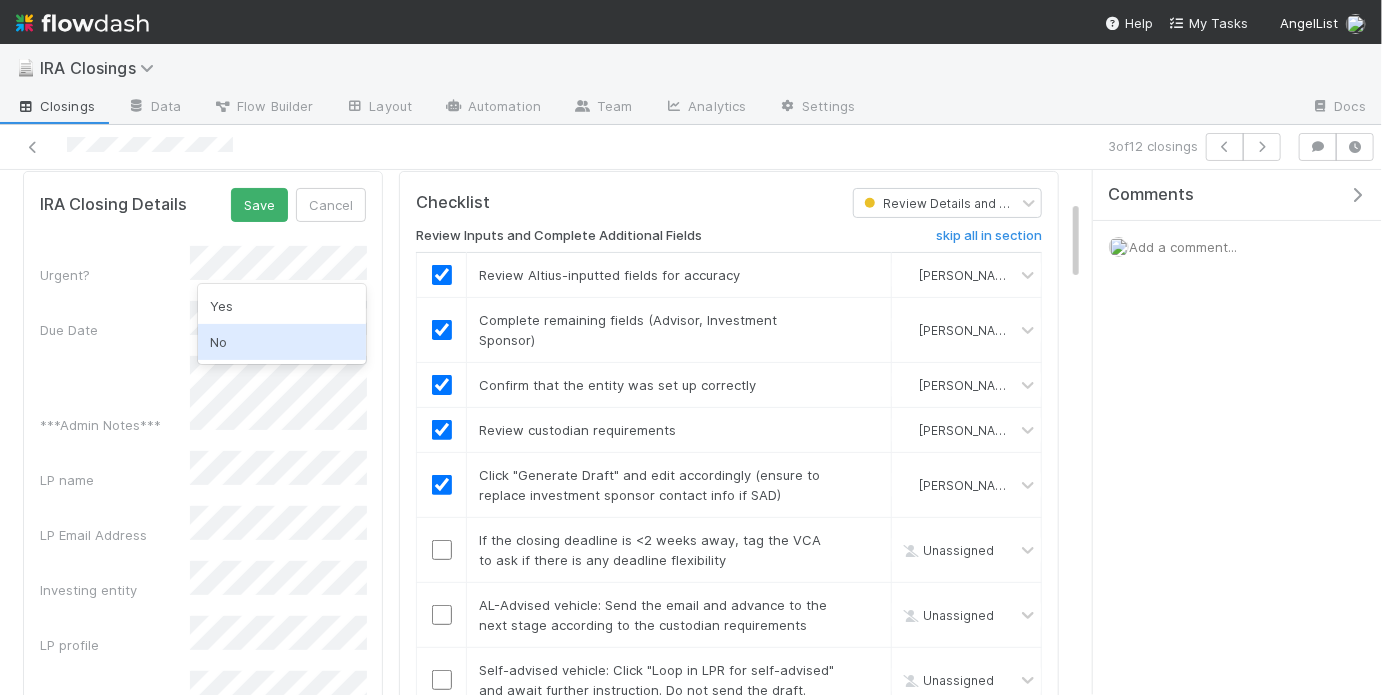 click on "No" at bounding box center [282, 342] 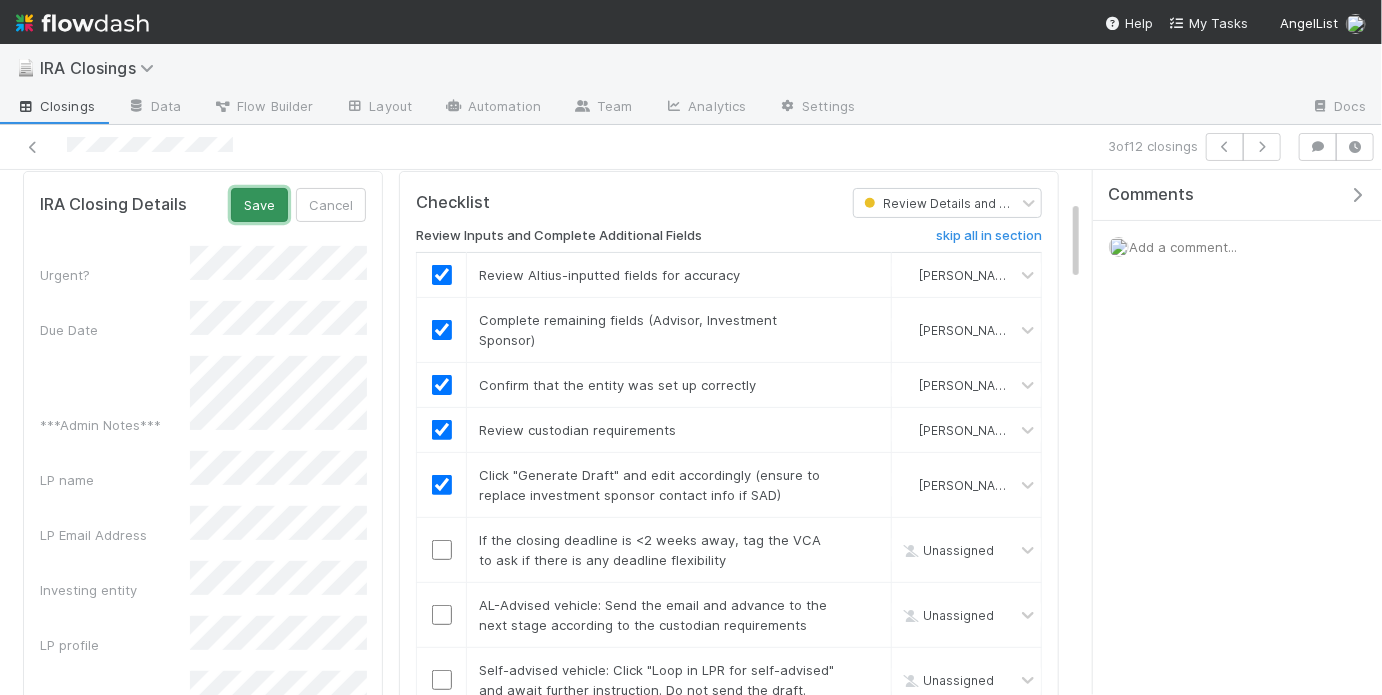 click on "Save" at bounding box center (259, 205) 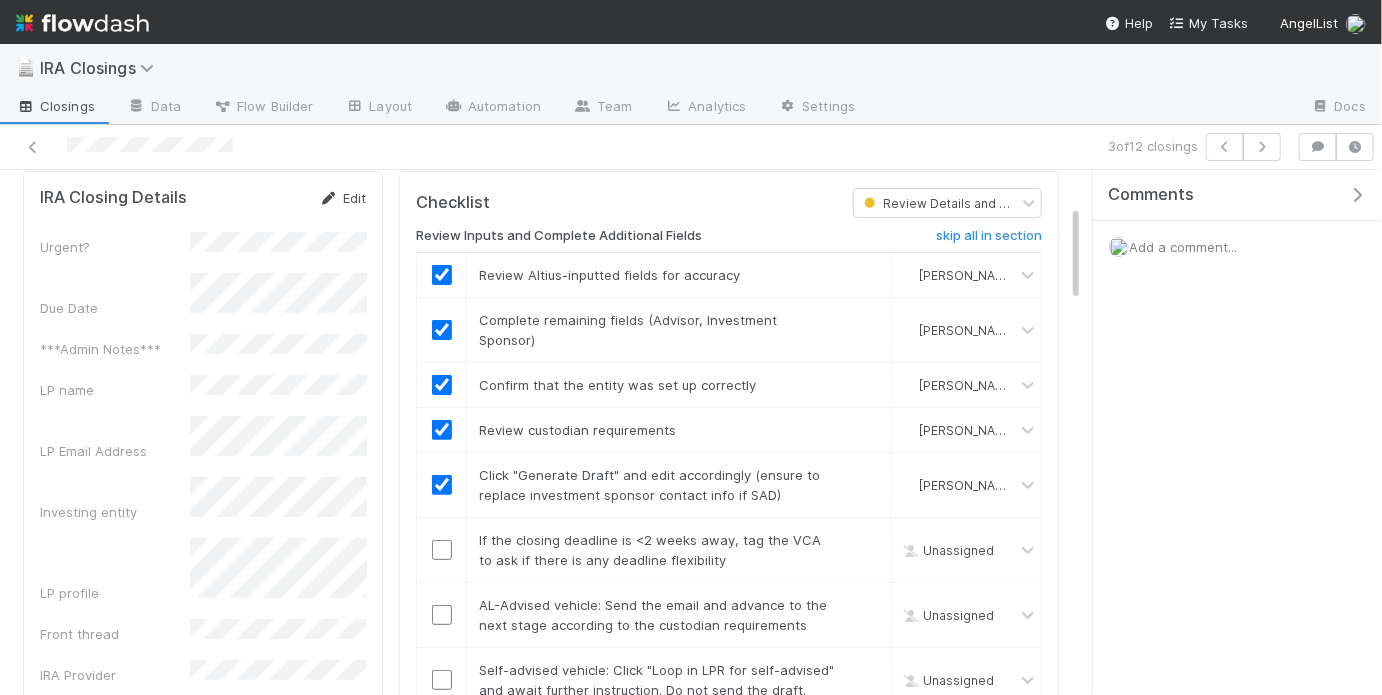 click on "Edit" at bounding box center [342, 198] 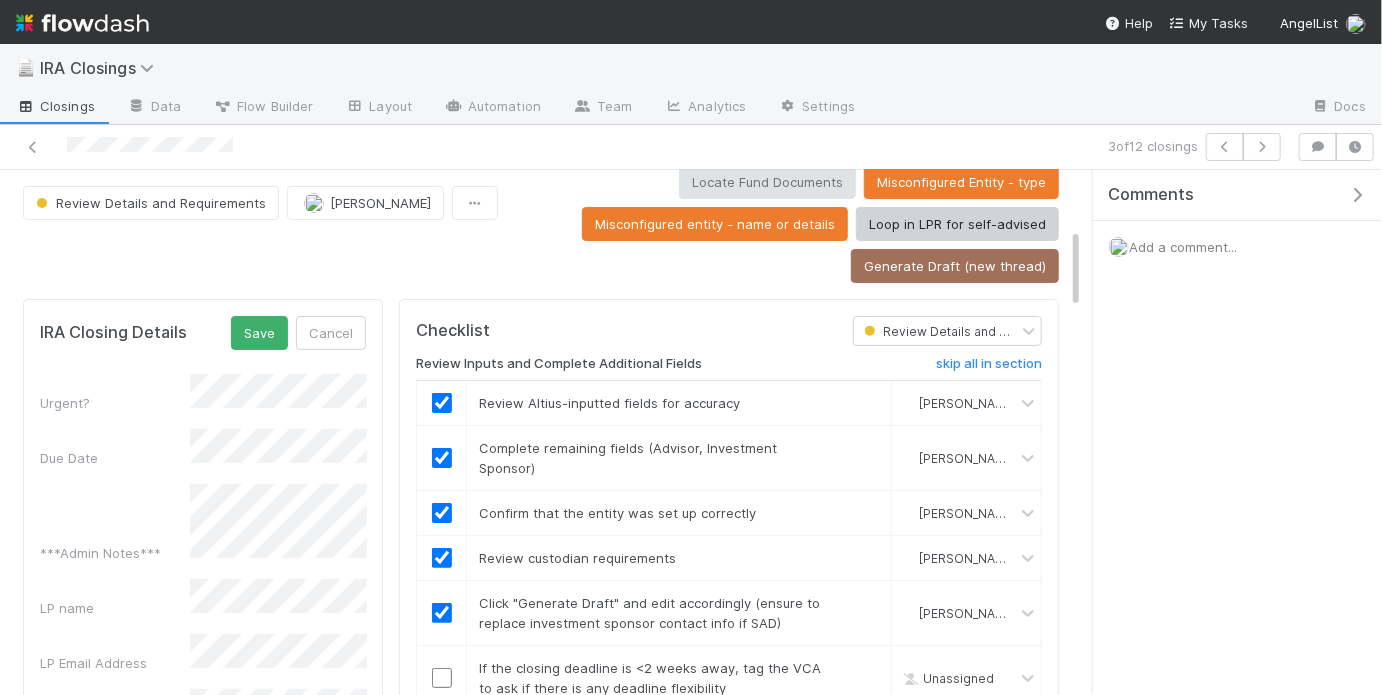 scroll, scrollTop: 0, scrollLeft: 0, axis: both 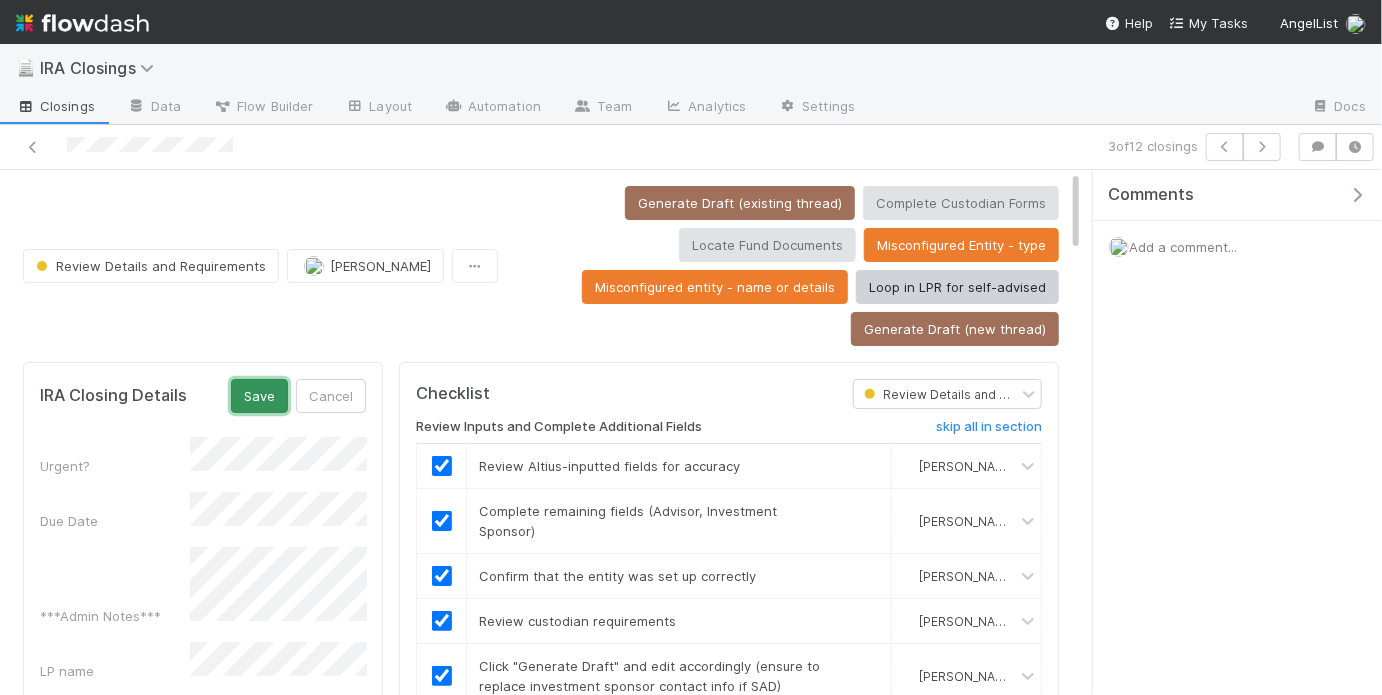 click on "Save" at bounding box center [259, 396] 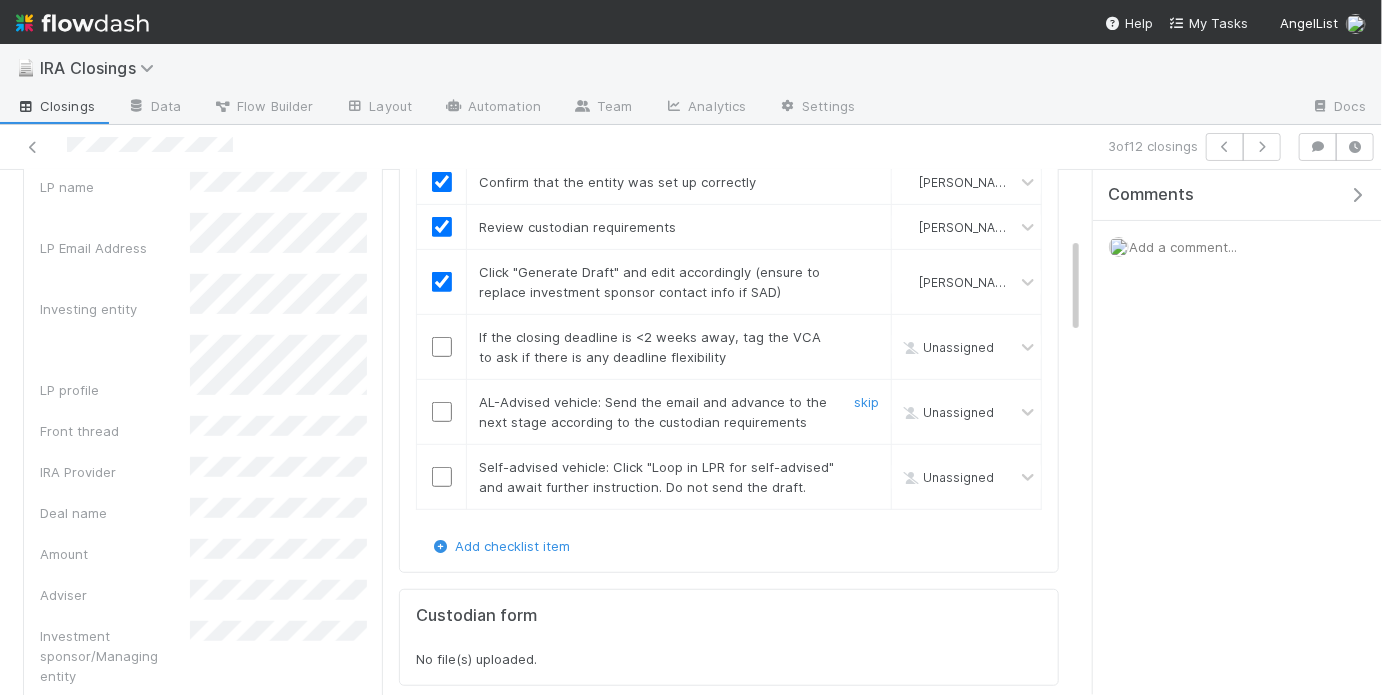 scroll, scrollTop: 365, scrollLeft: 0, axis: vertical 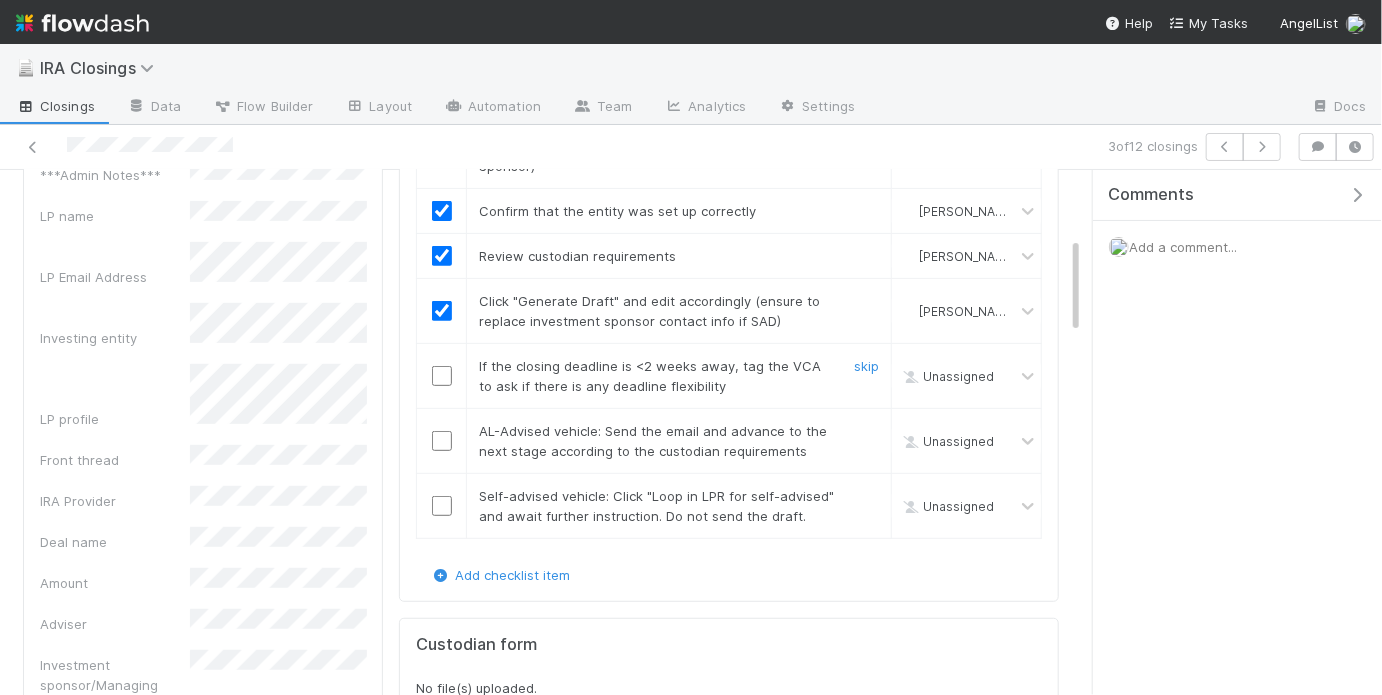 drag, startPoint x: 448, startPoint y: 354, endPoint x: 578, endPoint y: 355, distance: 130.00385 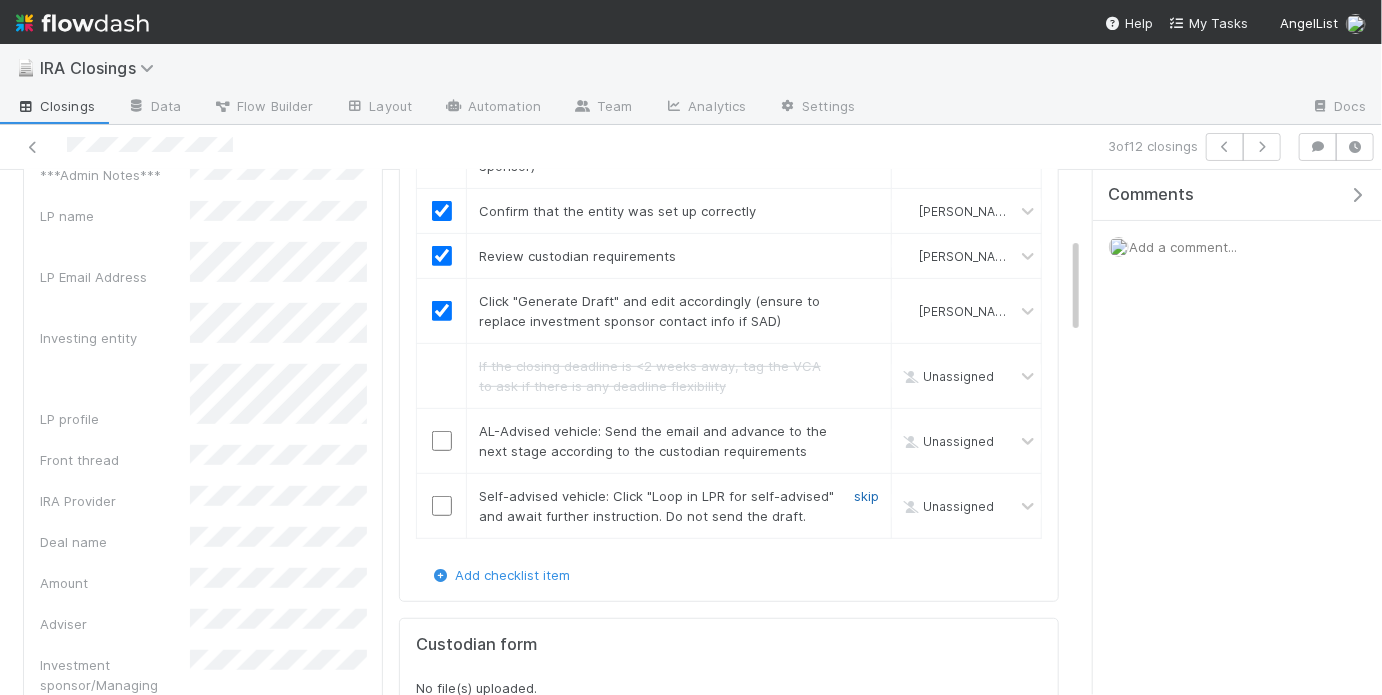 click on "skip" at bounding box center [866, 496] 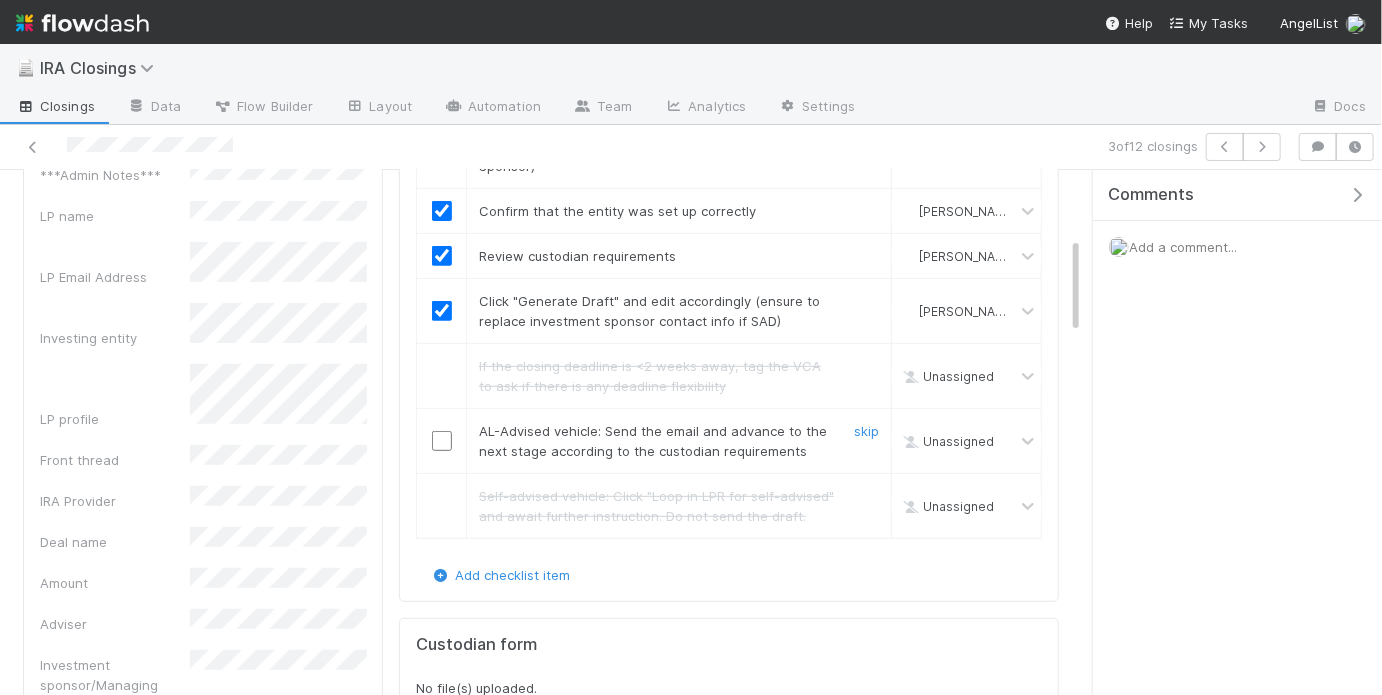 click at bounding box center (442, 441) 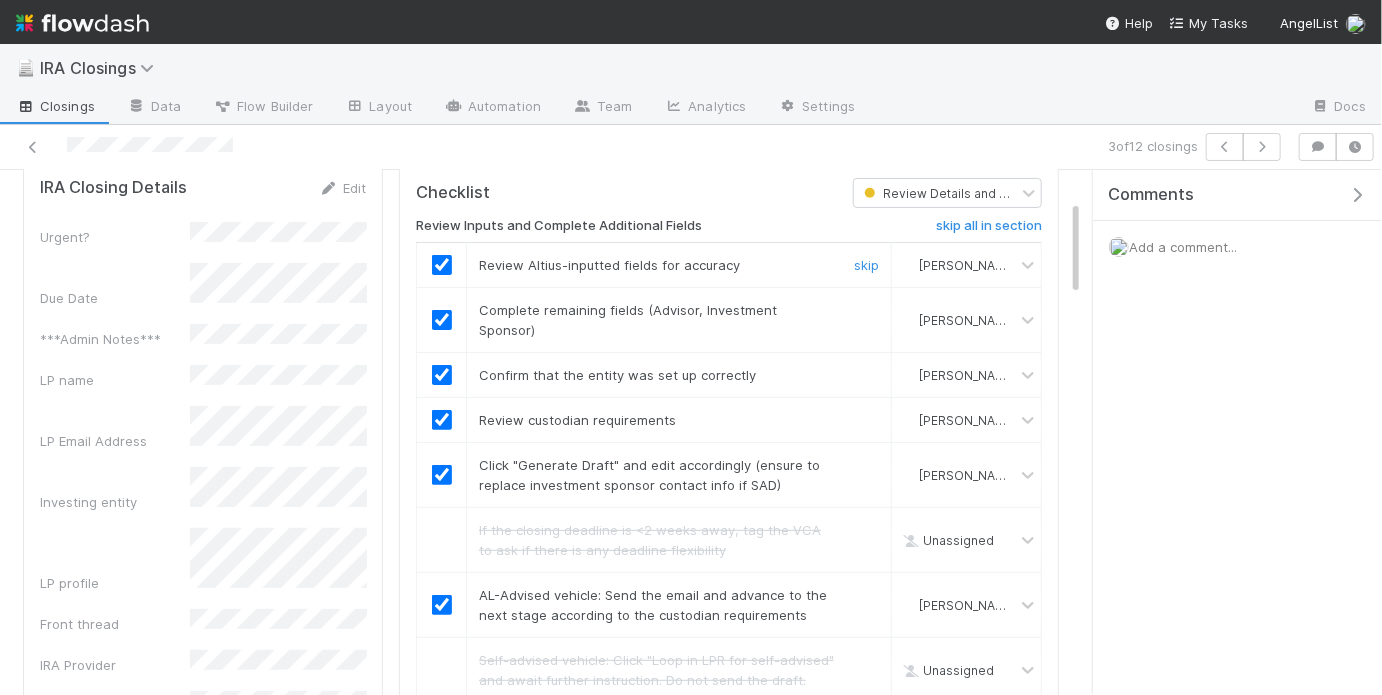 scroll, scrollTop: 0, scrollLeft: 0, axis: both 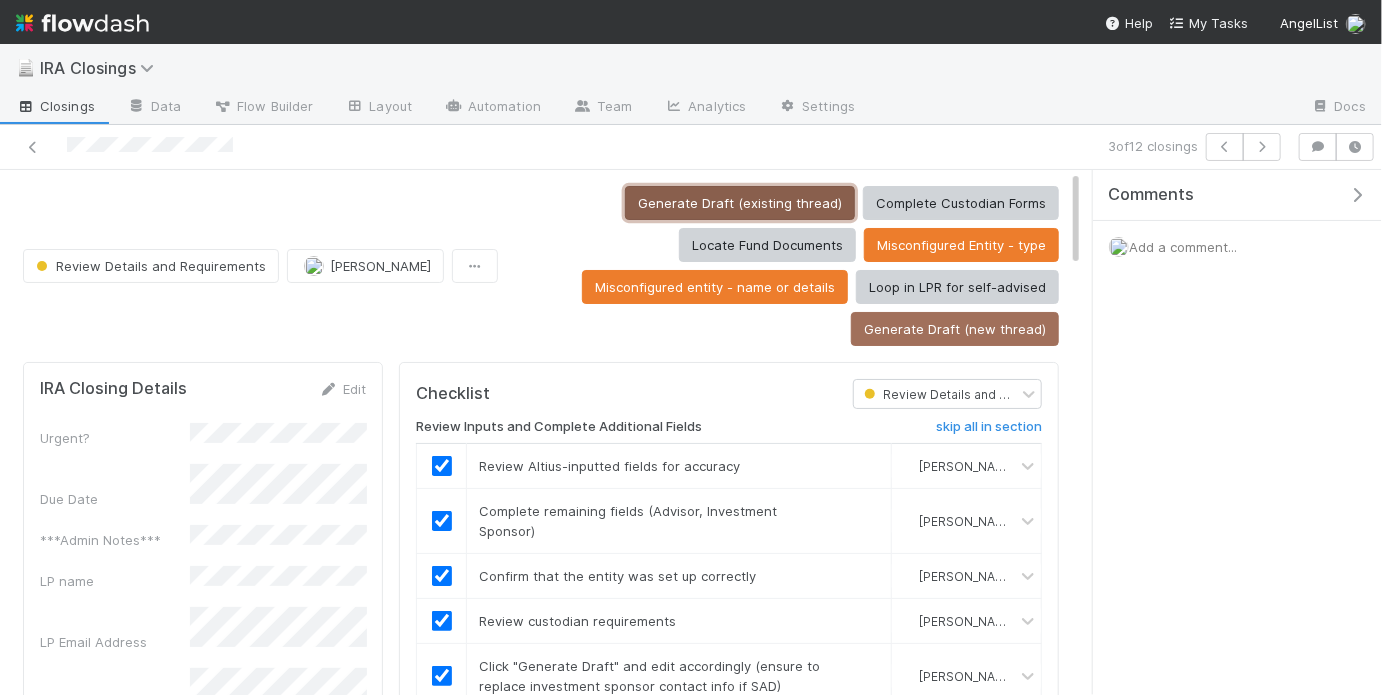 click on "Generate Draft (existing thread)" at bounding box center (740, 203) 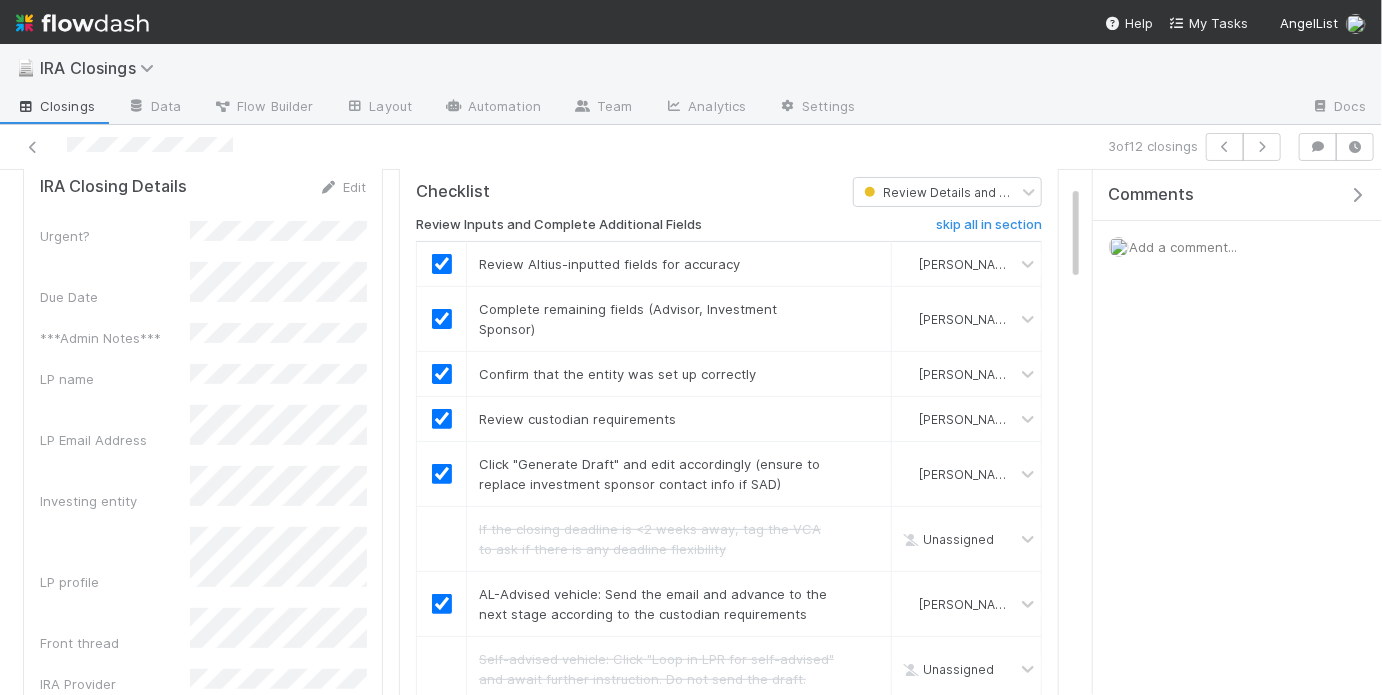 scroll, scrollTop: 0, scrollLeft: 0, axis: both 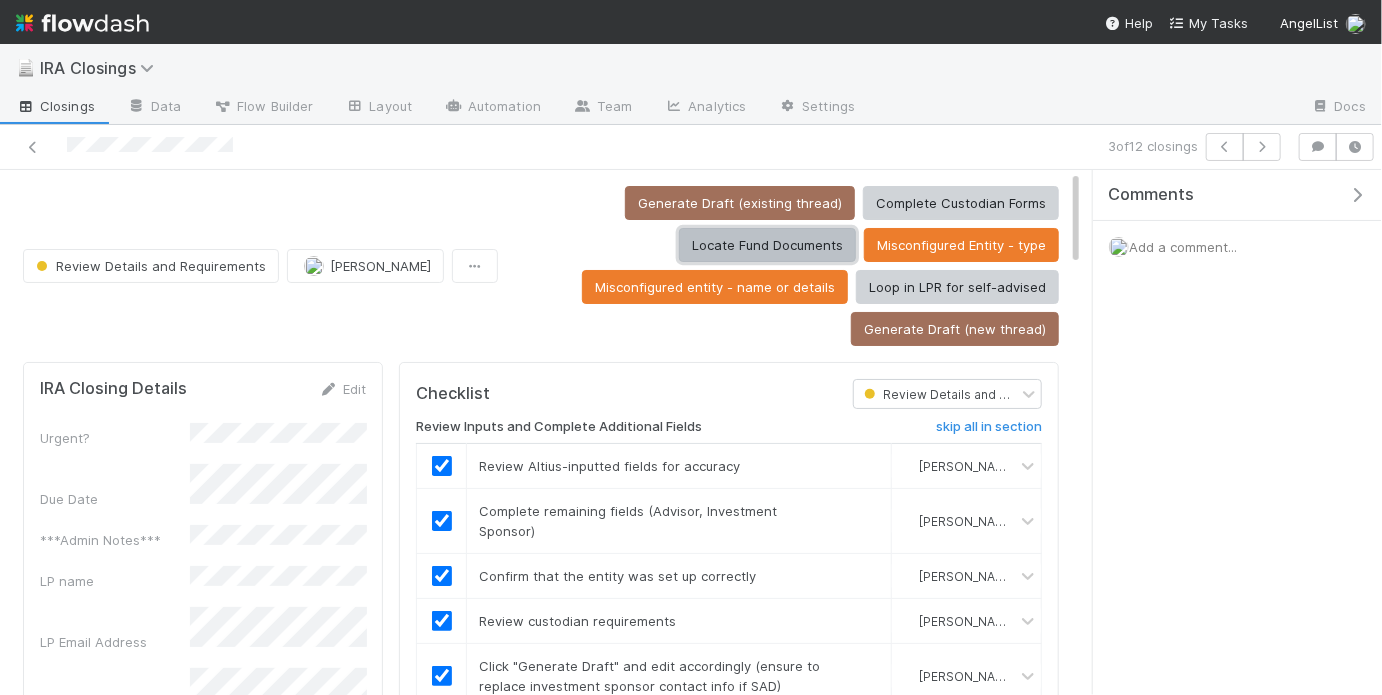 click on "Locate Fund Documents" at bounding box center (767, 245) 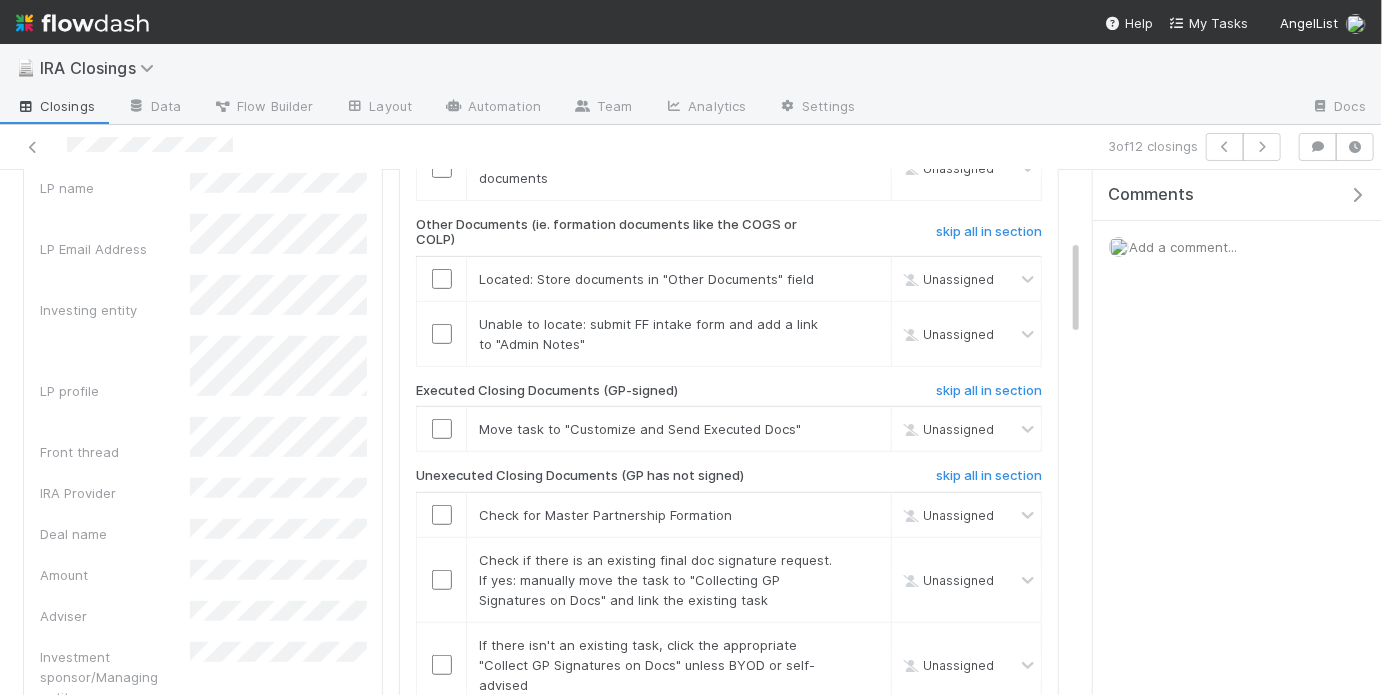scroll, scrollTop: 365, scrollLeft: 0, axis: vertical 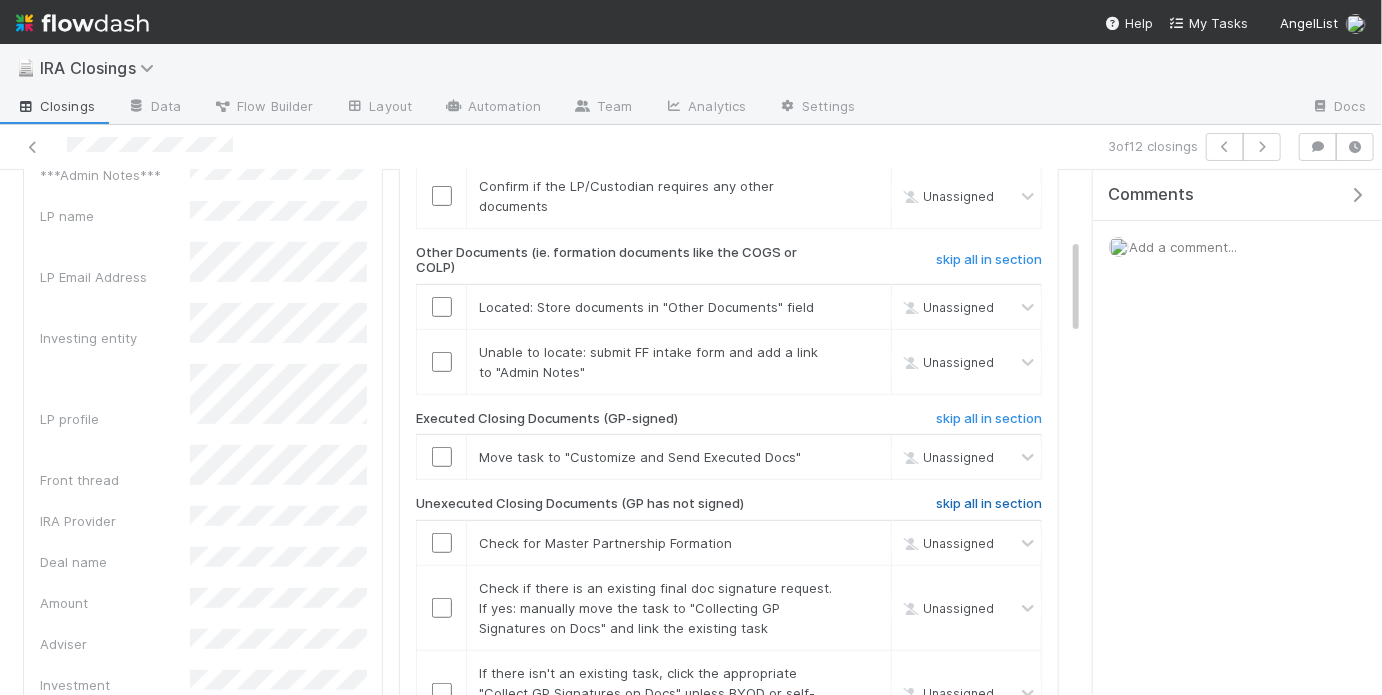 click on "skip all in section" at bounding box center [989, 504] 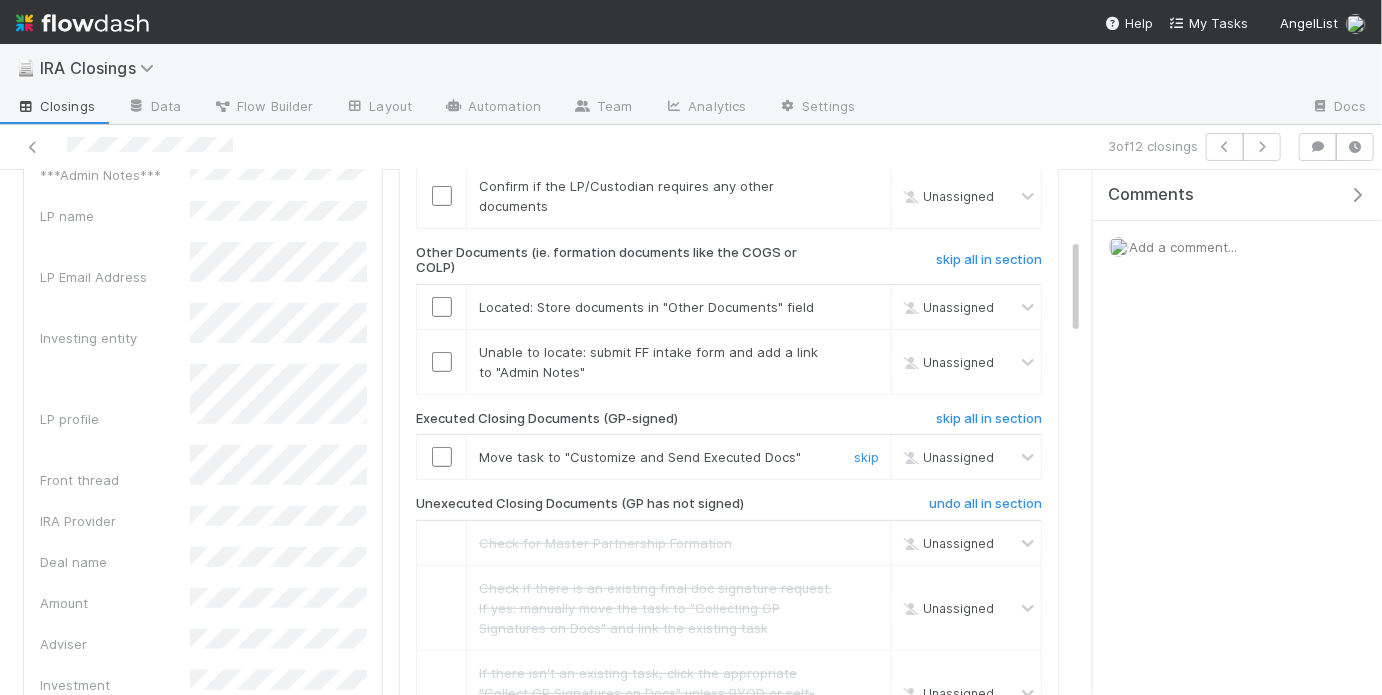 click at bounding box center (442, 457) 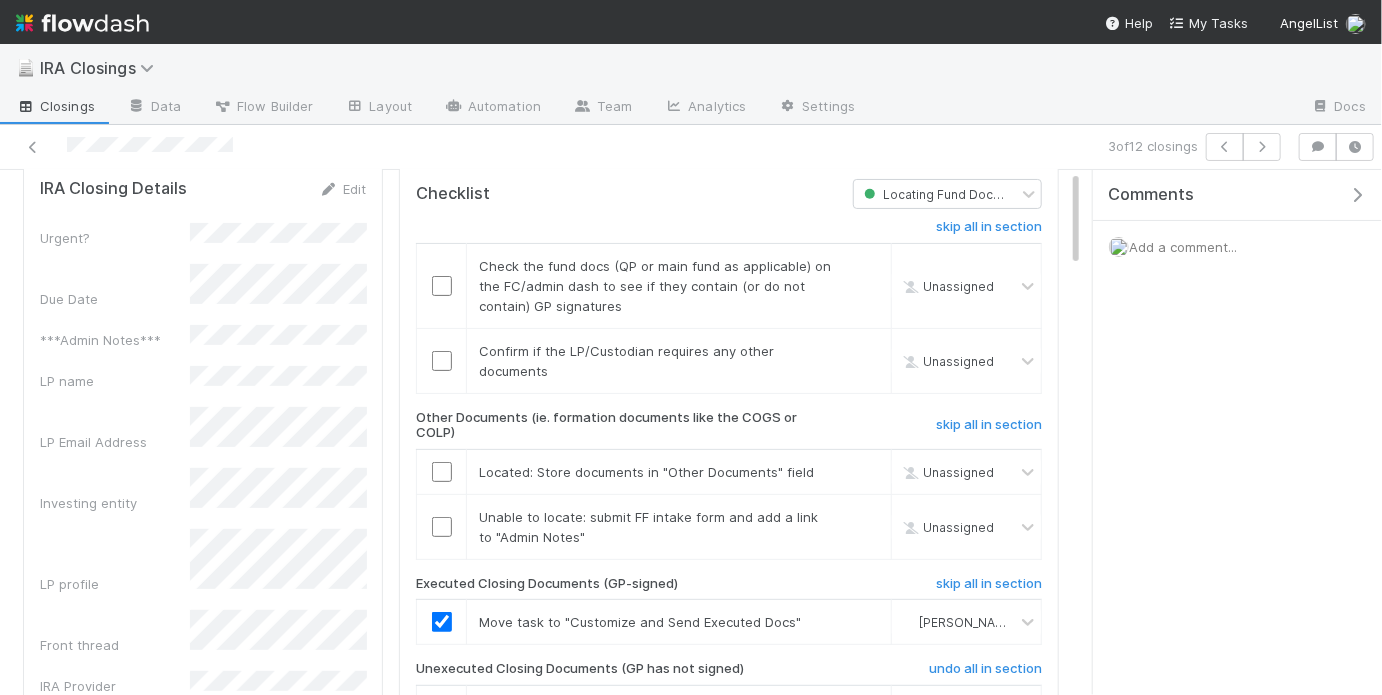 scroll, scrollTop: 0, scrollLeft: 0, axis: both 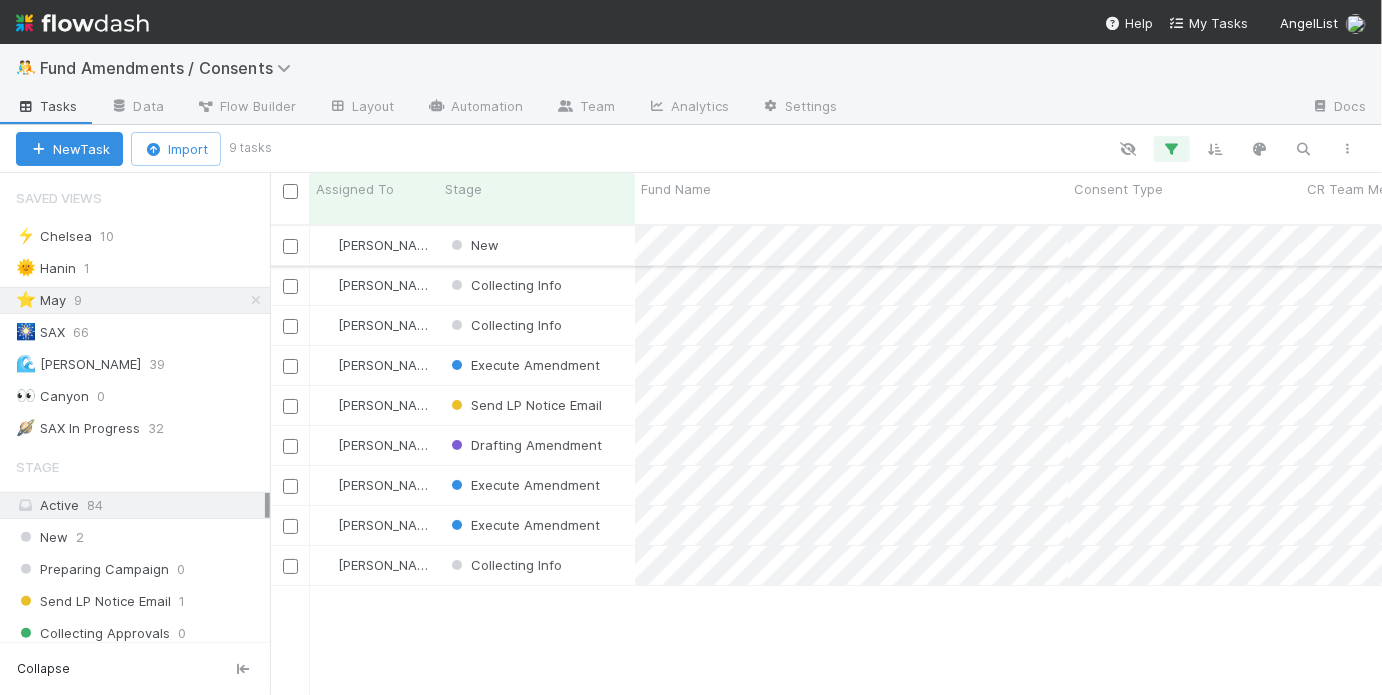 click on "New" at bounding box center (537, 245) 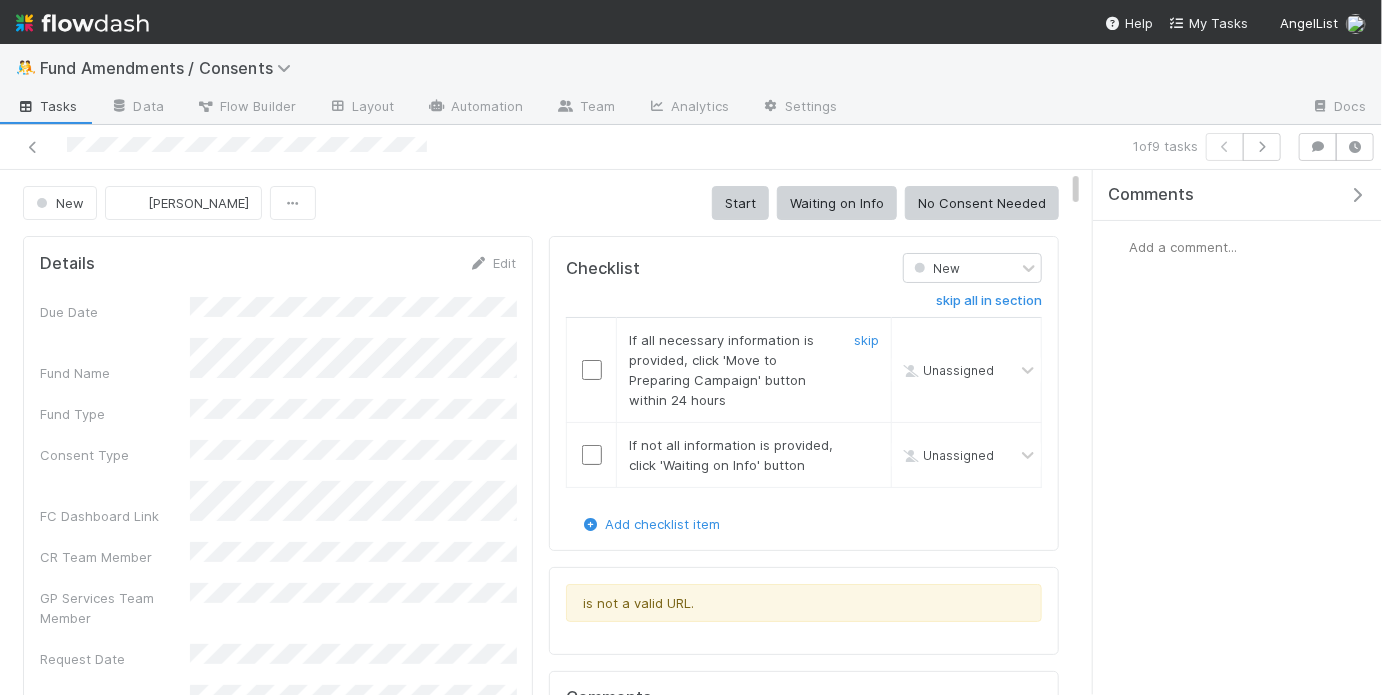 scroll, scrollTop: 0, scrollLeft: 0, axis: both 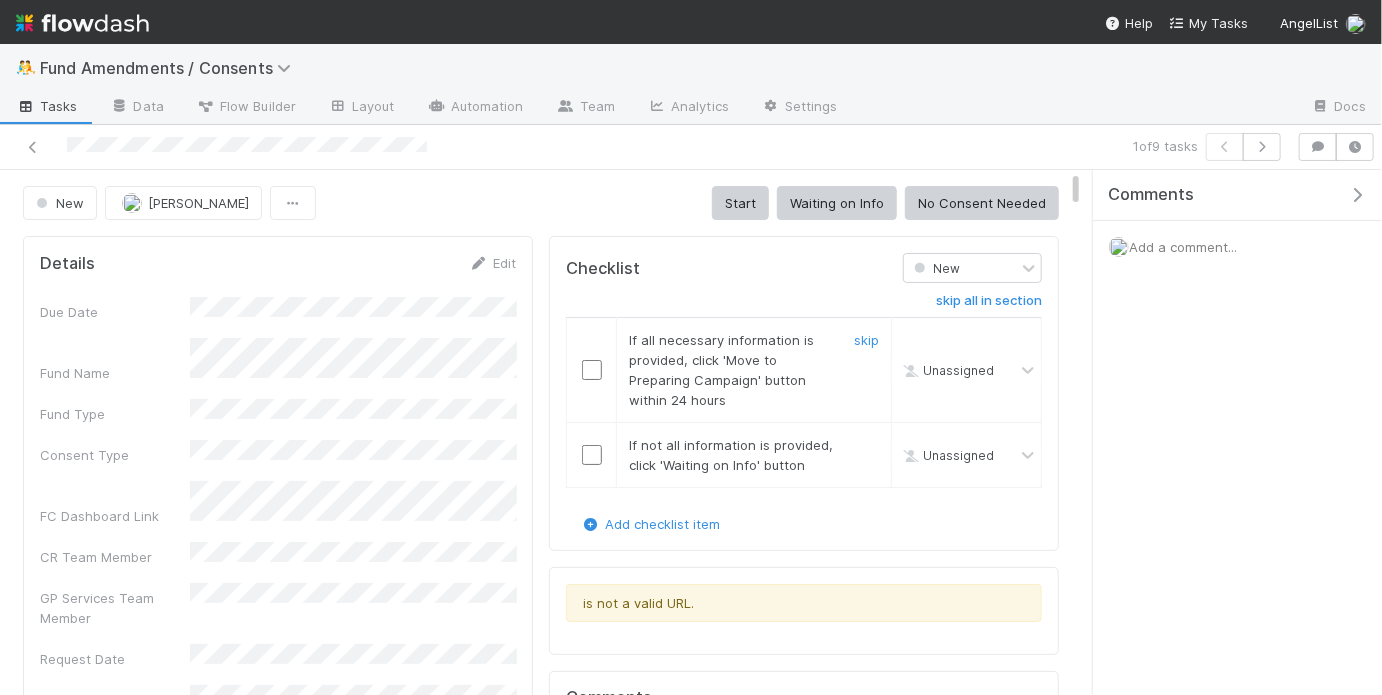 click at bounding box center [592, 370] 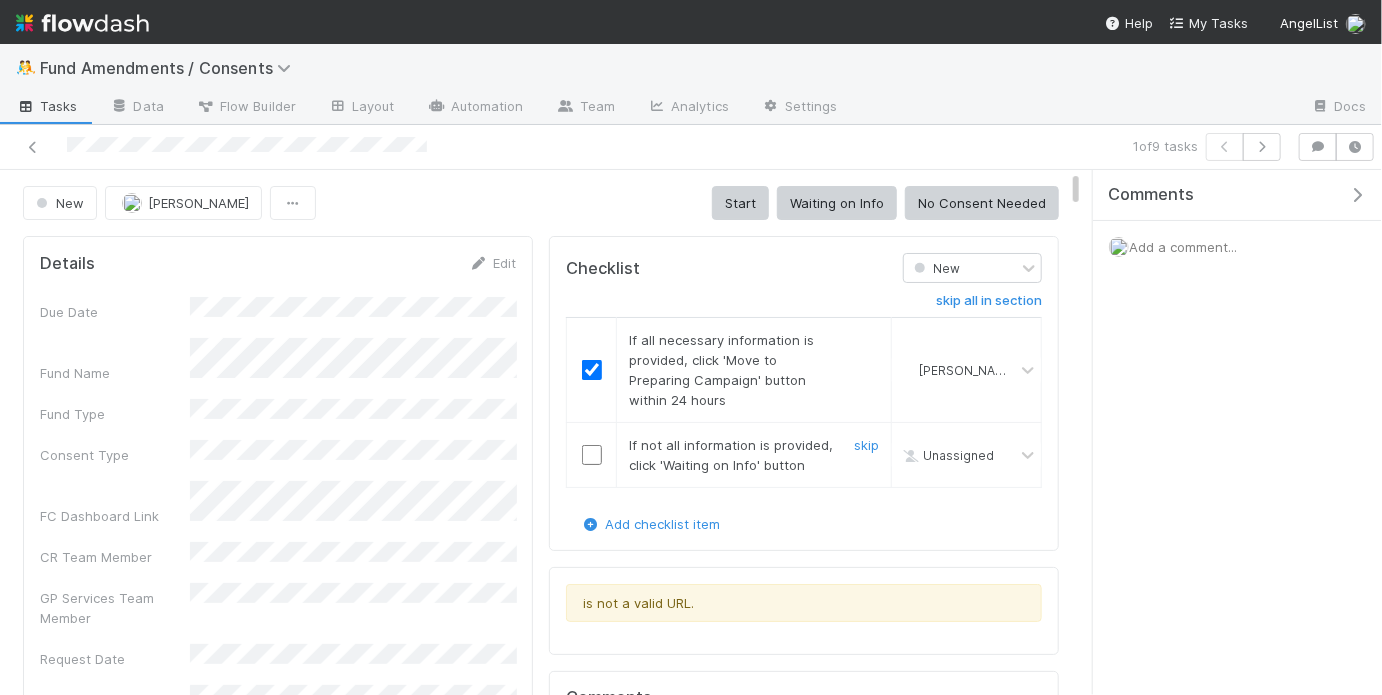 click on "skip" at bounding box center (864, 455) 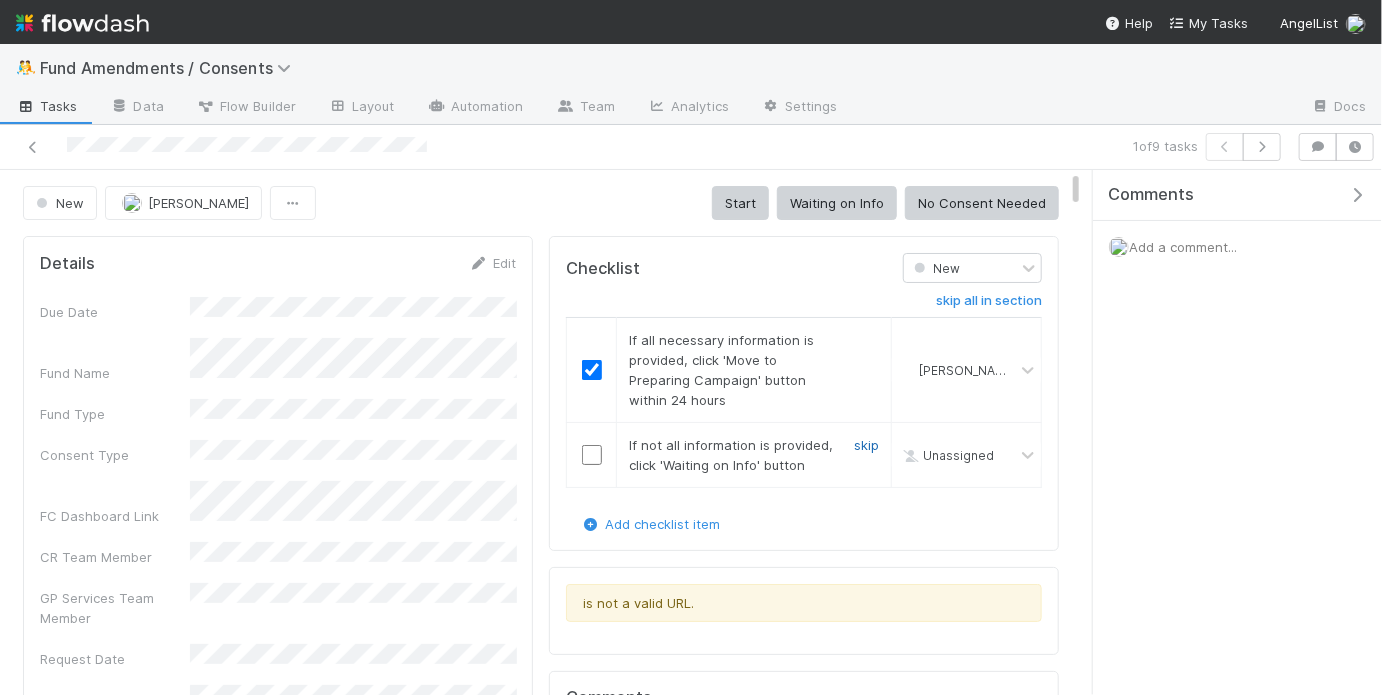 click on "skip" at bounding box center [866, 445] 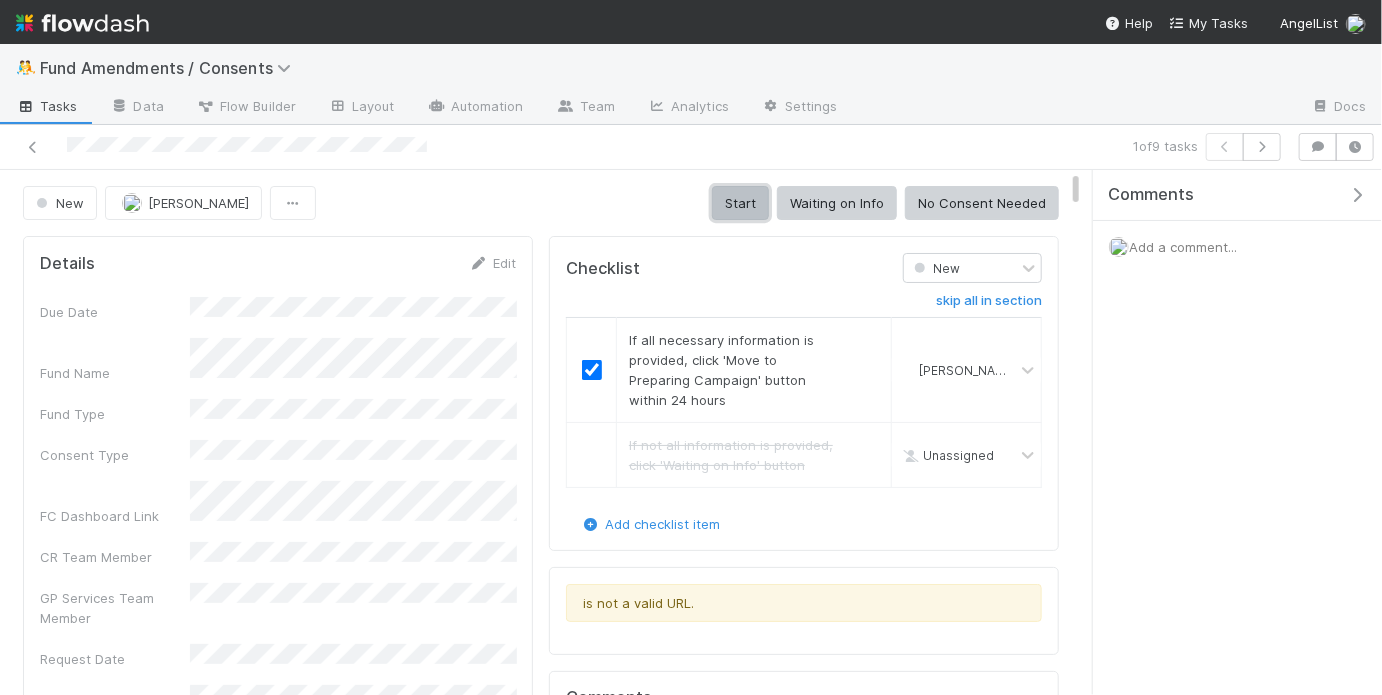 click on "Start" at bounding box center (740, 203) 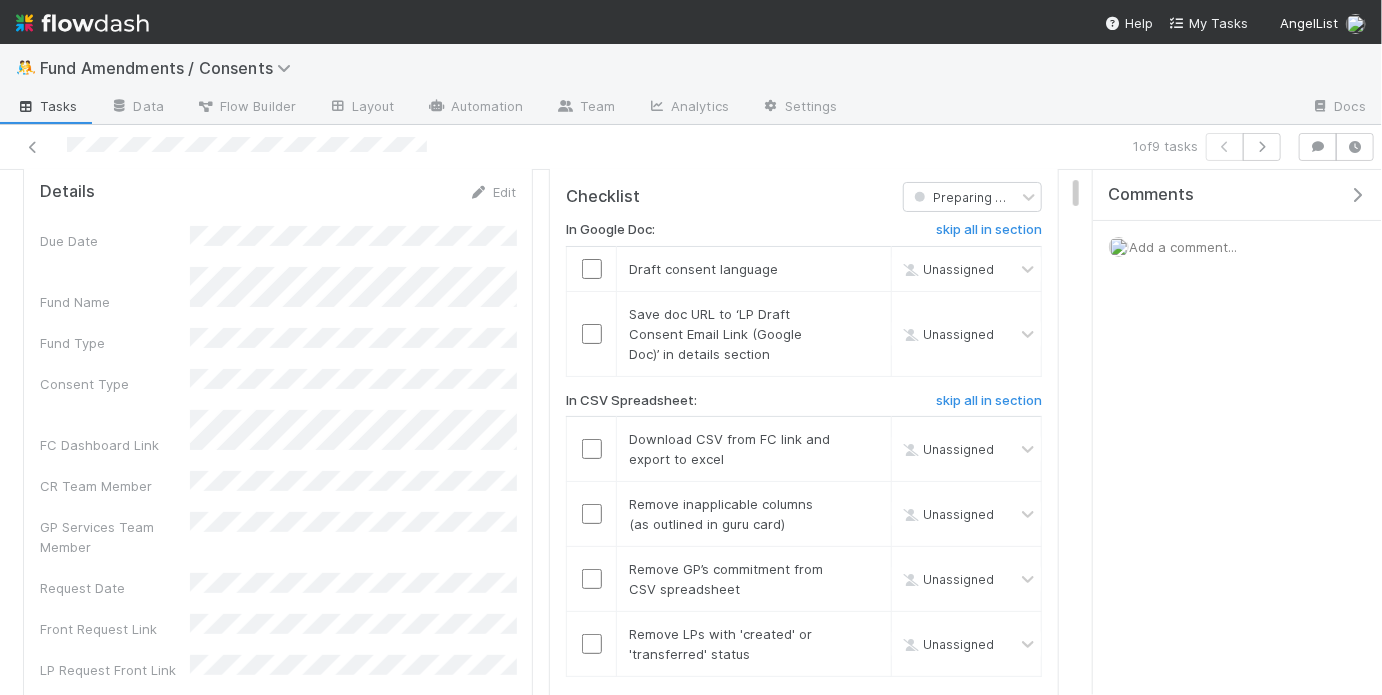 scroll, scrollTop: 3, scrollLeft: 0, axis: vertical 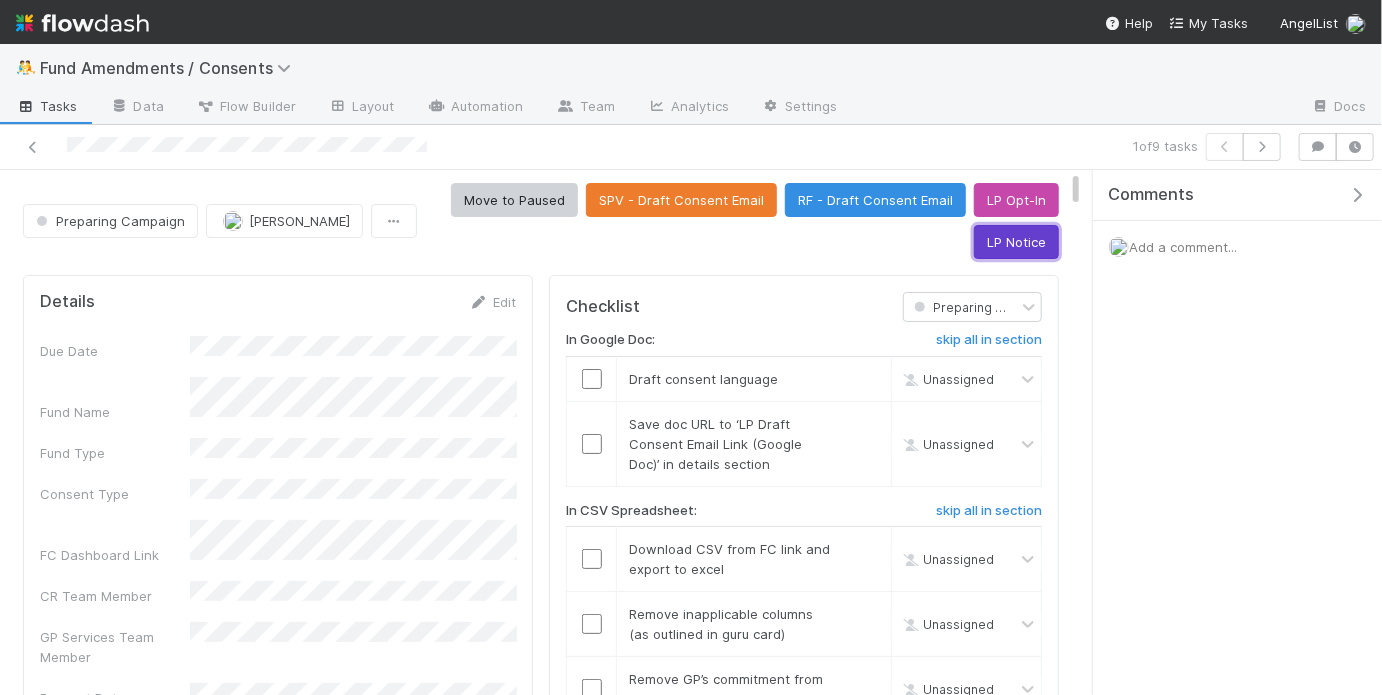 click on "LP Notice" at bounding box center (1016, 242) 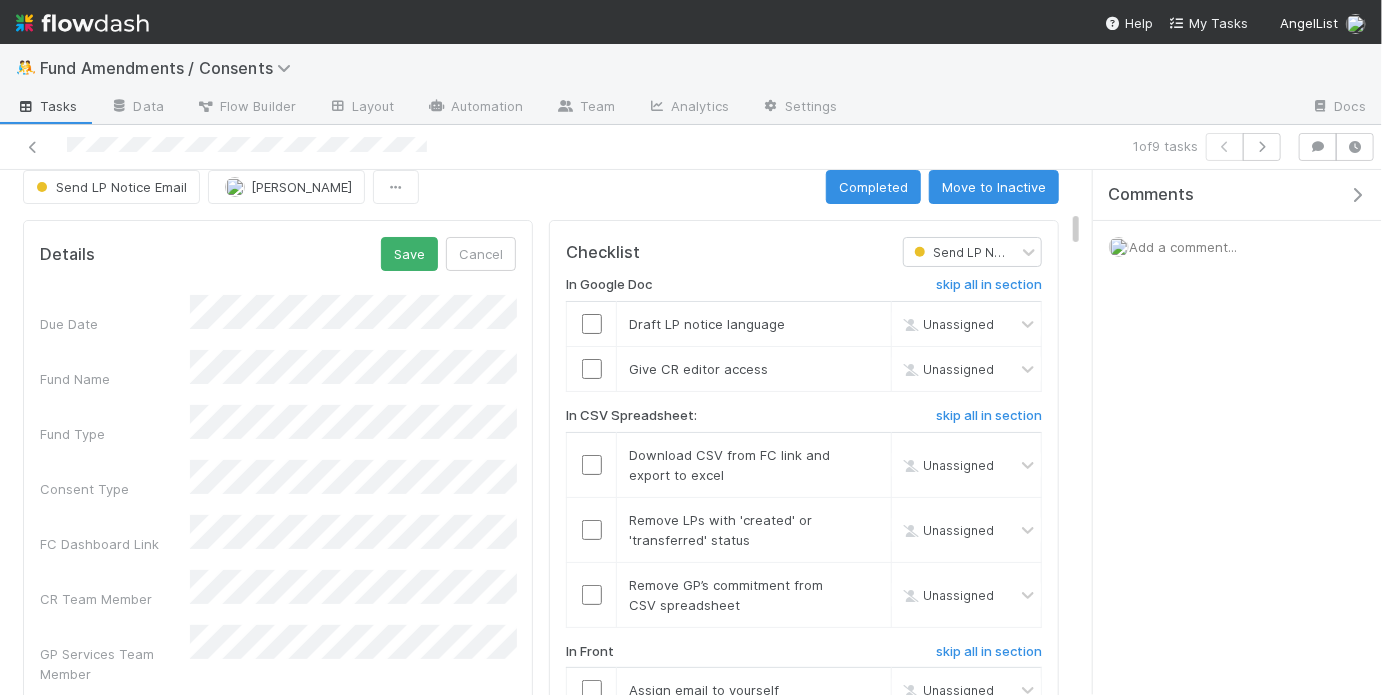 scroll, scrollTop: 0, scrollLeft: 0, axis: both 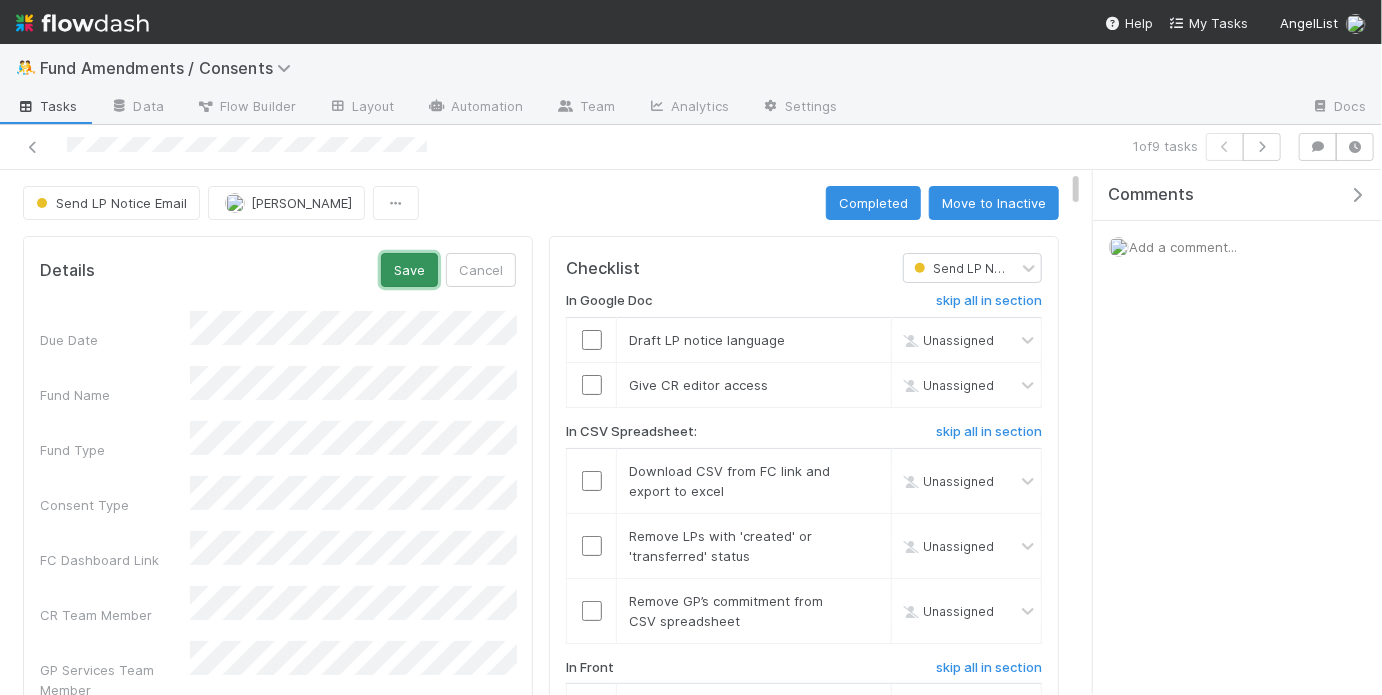 click on "Save" at bounding box center (409, 270) 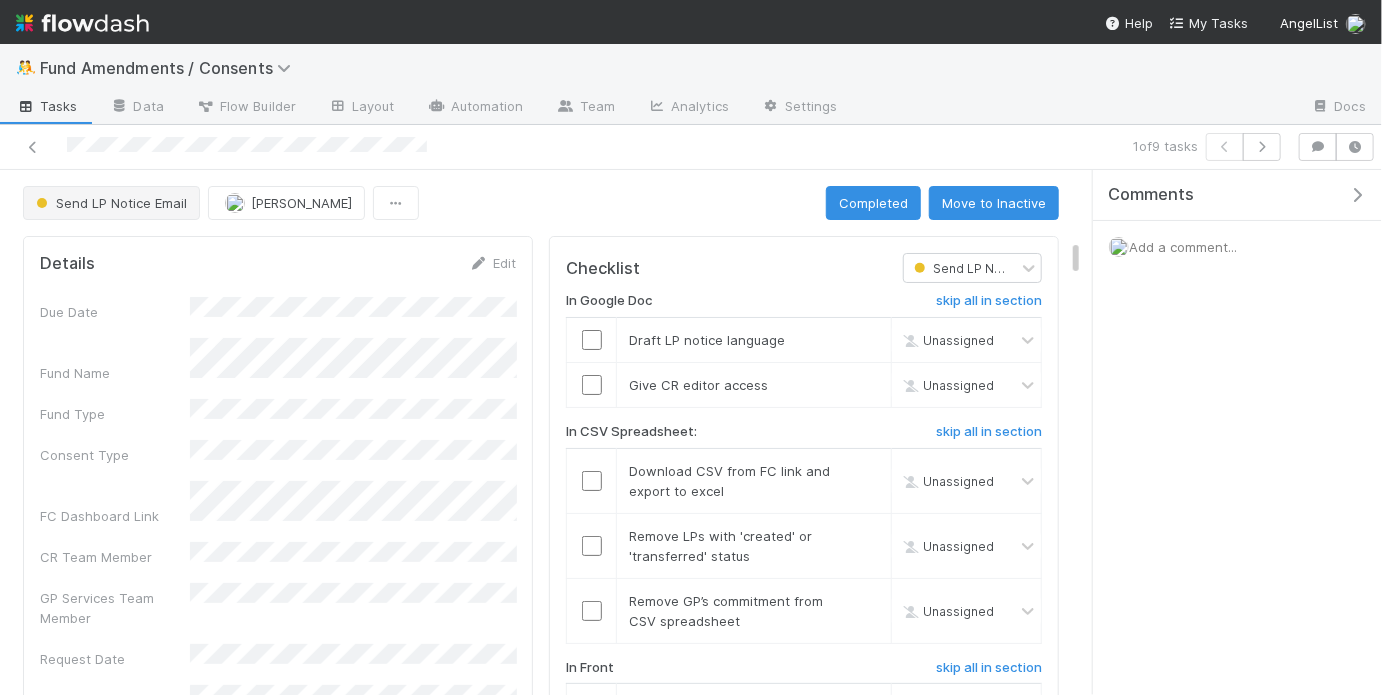 scroll, scrollTop: 967, scrollLeft: 0, axis: vertical 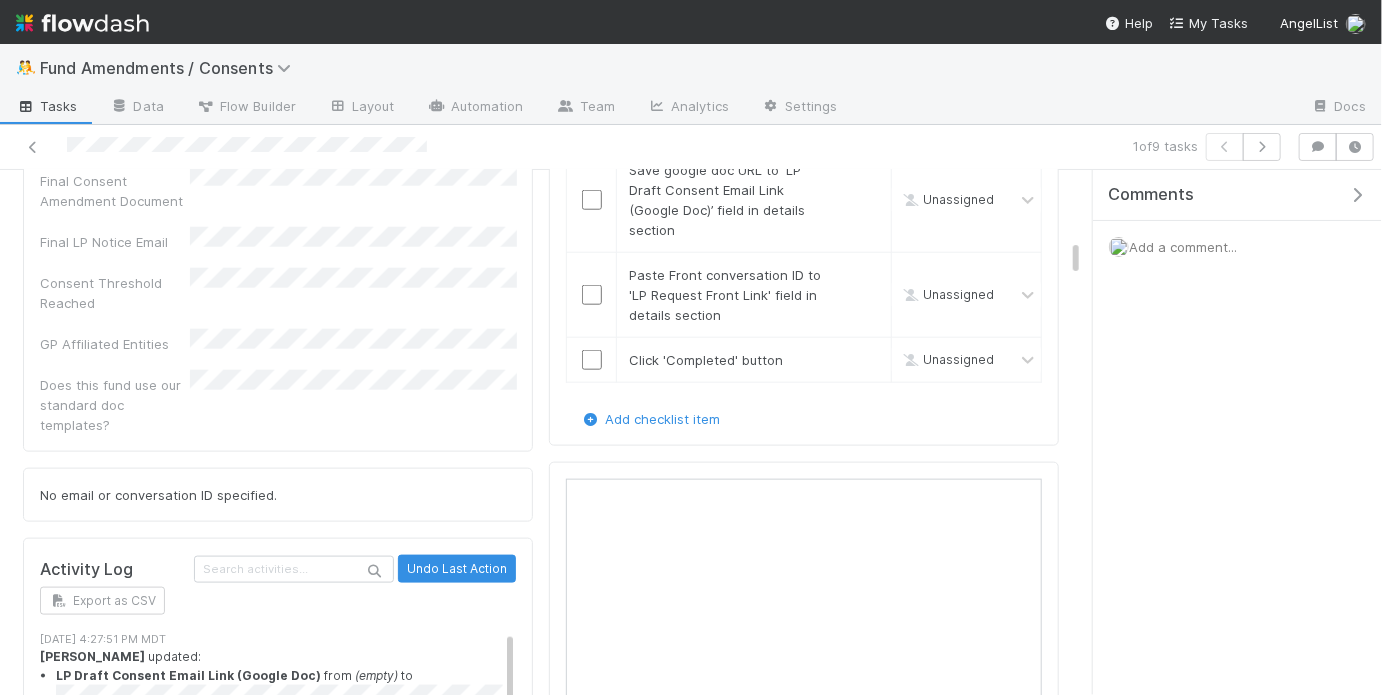 click on "Due Date  Fund Name  Fund Type   Consent Type  FC Dashboard Link  CR Team Member  GP Services Team Member  Request Date  Front Request Link  LP Request Front Link  Legal Approval Link  Is there any additional context that you'd like to add?  Draft Amendment   LP Draft Consent Email Link (Google Doc)  Consent Tracker  DocuSign Link  Final Consent Amendment Document  Final LP Notice Email  Consent Threshold Reached  GP Affiliated Entities   Does this fund use our standard doc templates?" at bounding box center (278, -118) 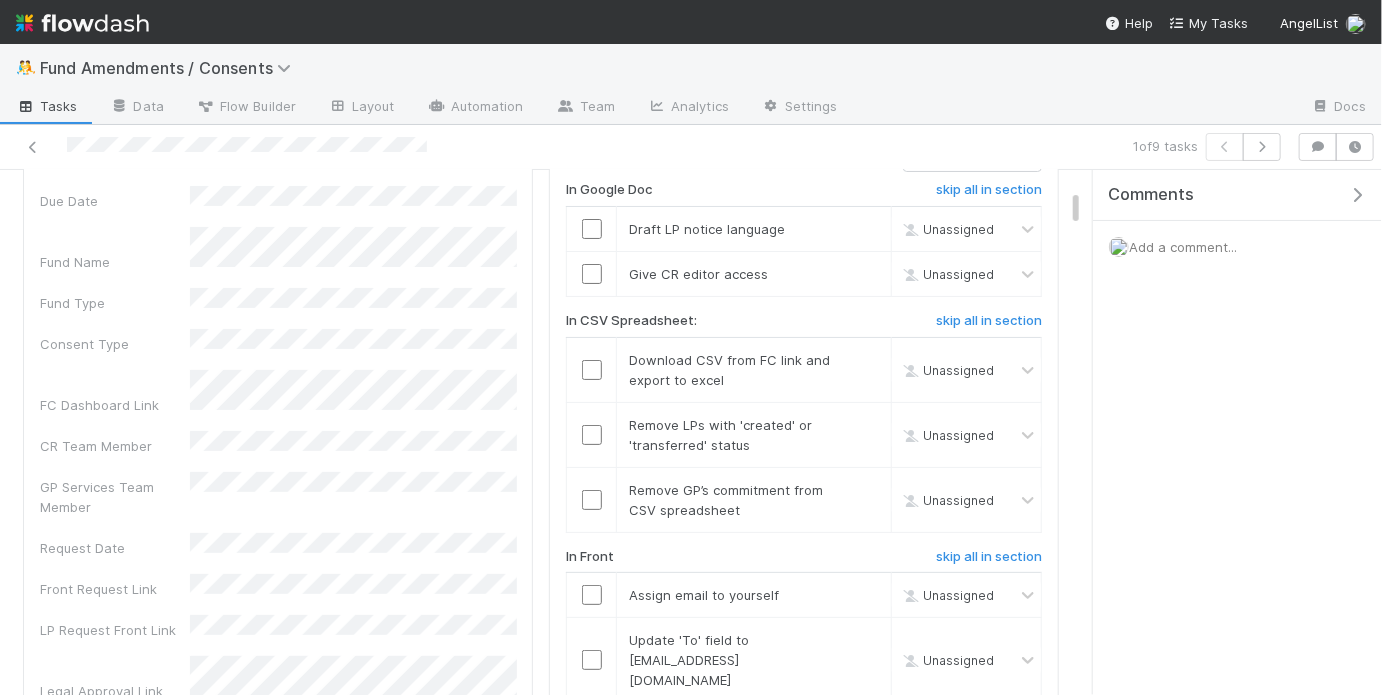 scroll, scrollTop: 0, scrollLeft: 0, axis: both 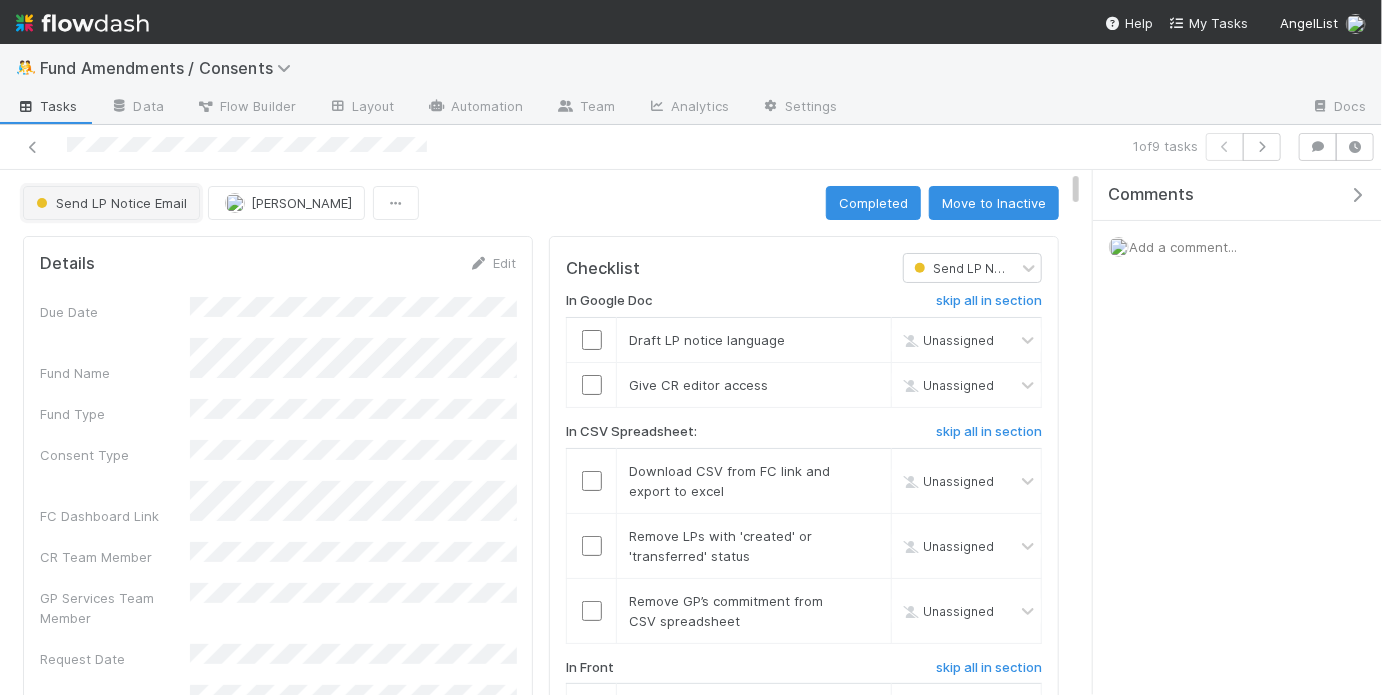 click on "Send LP Notice Email" at bounding box center [111, 203] 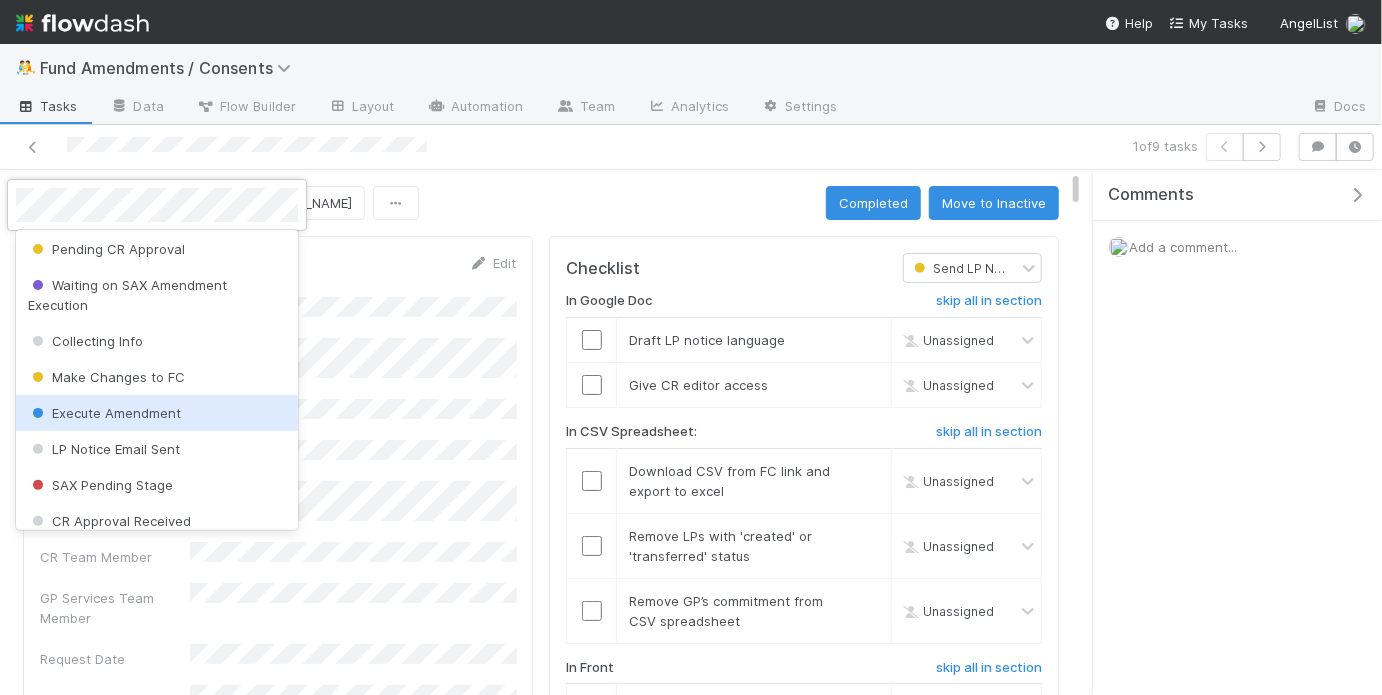 scroll, scrollTop: 520, scrollLeft: 0, axis: vertical 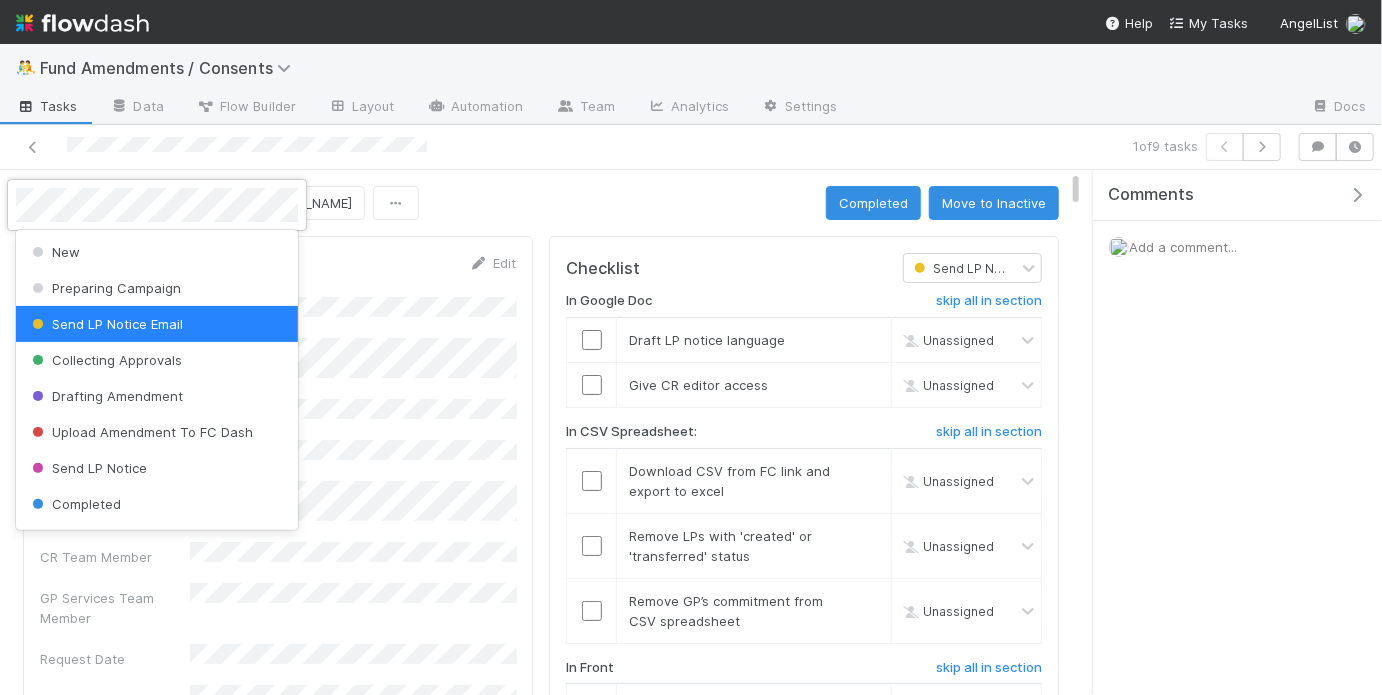 click at bounding box center [691, 347] 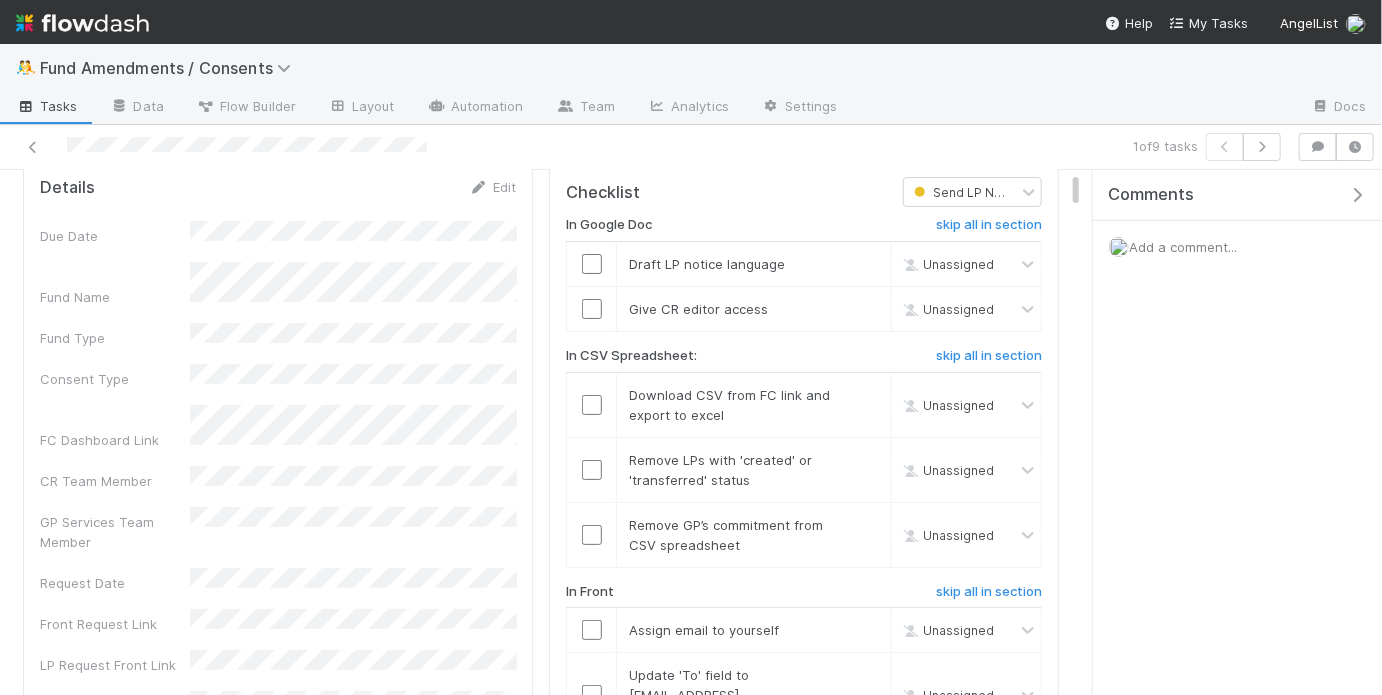 scroll, scrollTop: 80, scrollLeft: 0, axis: vertical 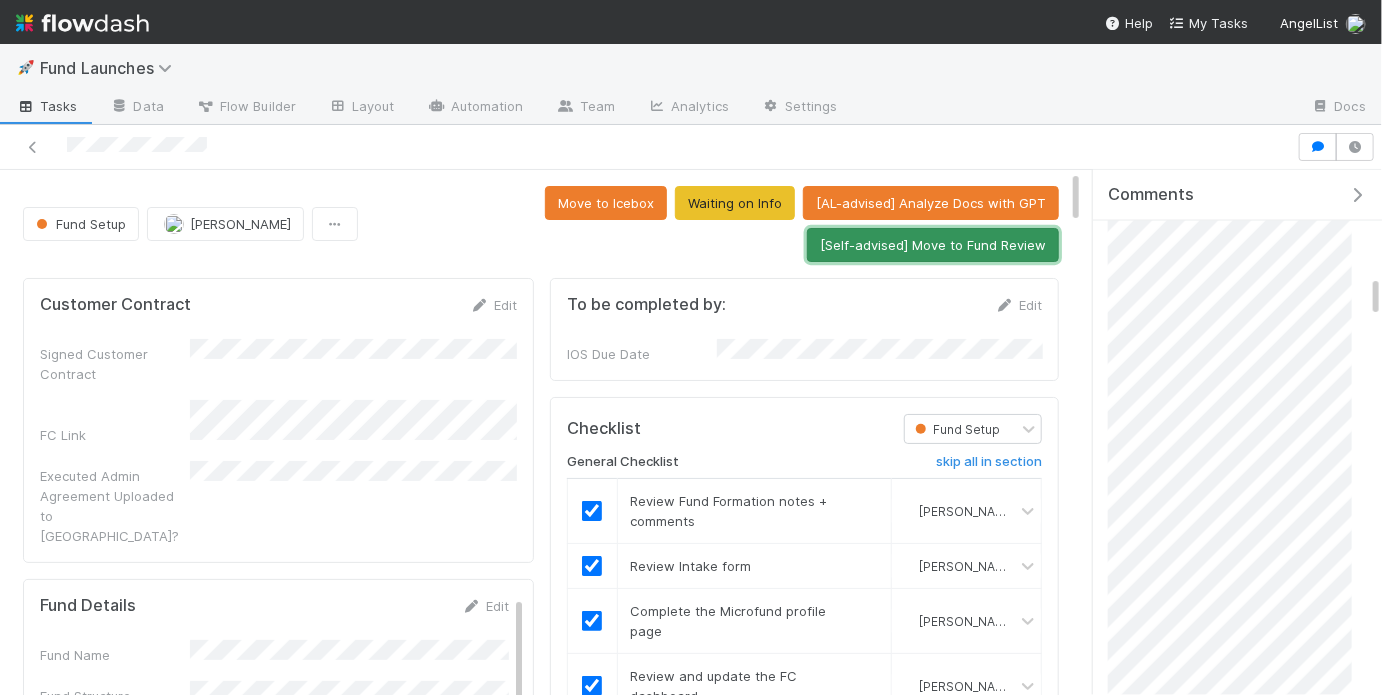 click on "[Self-advised] Move to Fund Review" at bounding box center (933, 245) 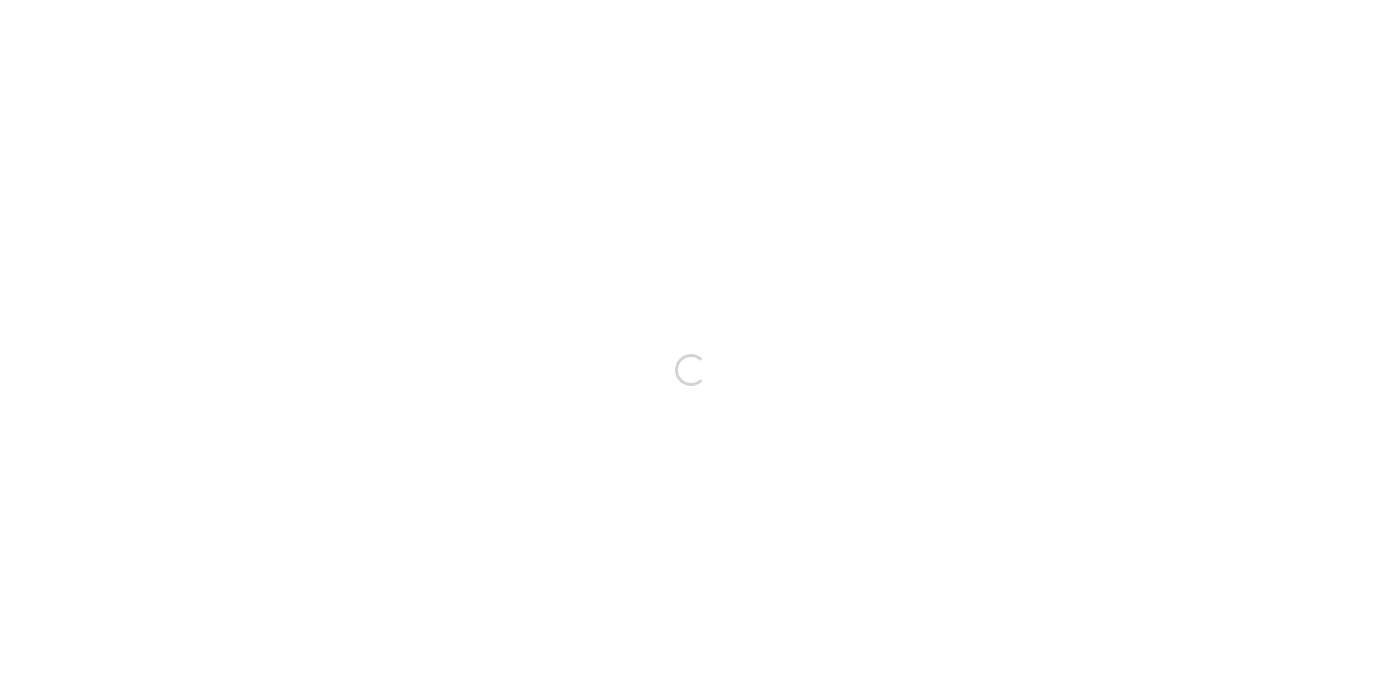 scroll, scrollTop: 0, scrollLeft: 0, axis: both 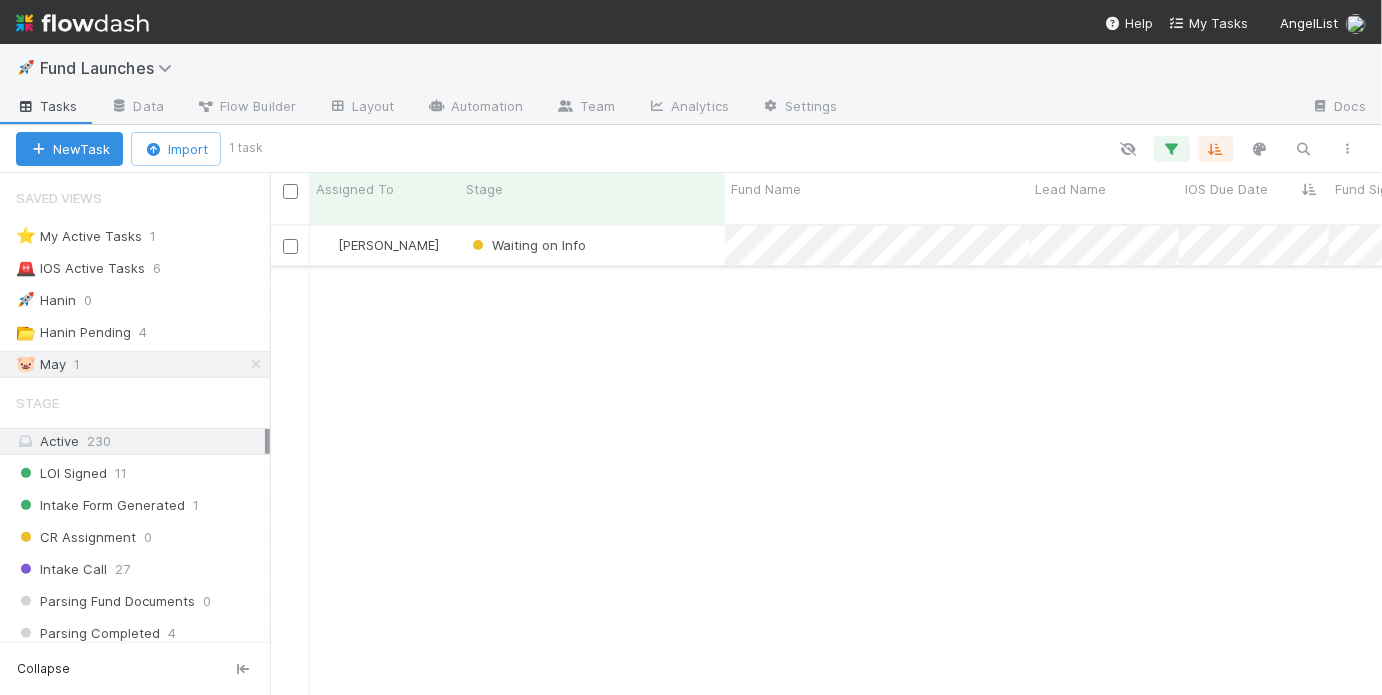 click on "Waiting on Info" at bounding box center [592, 245] 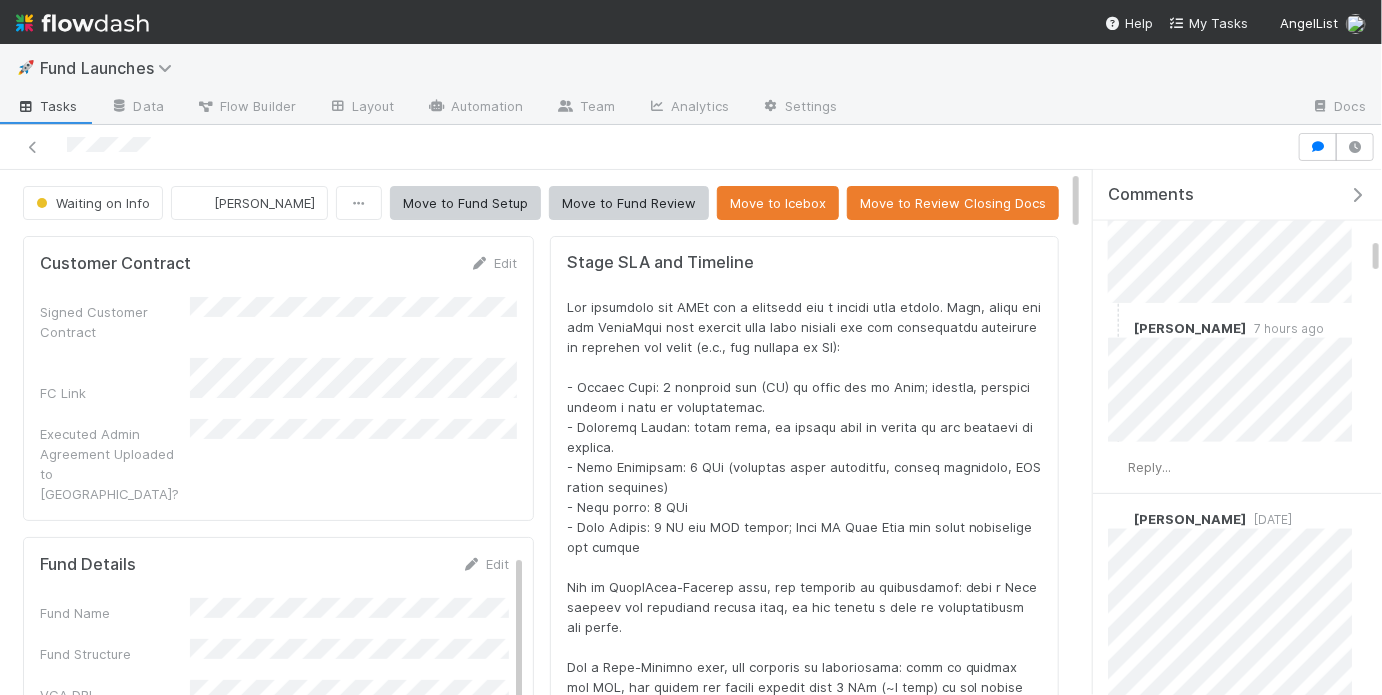 scroll, scrollTop: 1189, scrollLeft: 0, axis: vertical 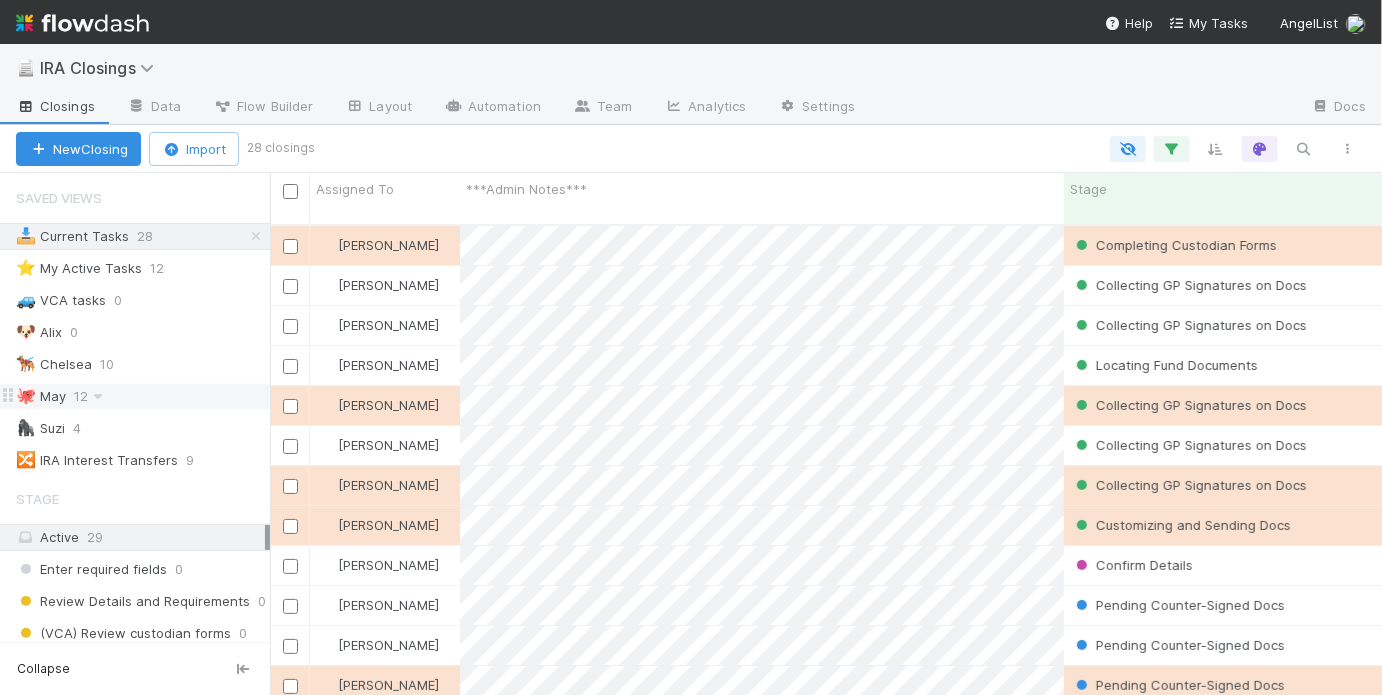 click on "🐙 [DATE]" at bounding box center [143, 396] 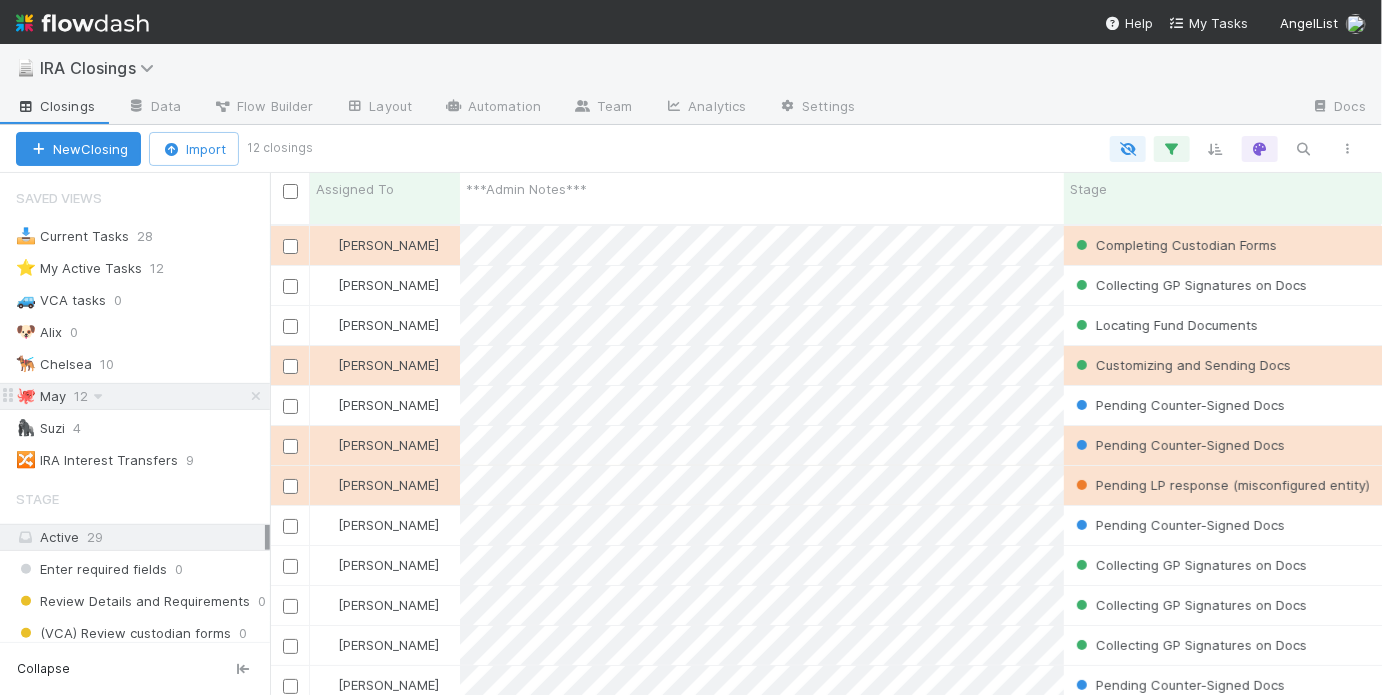 scroll, scrollTop: 1, scrollLeft: 0, axis: vertical 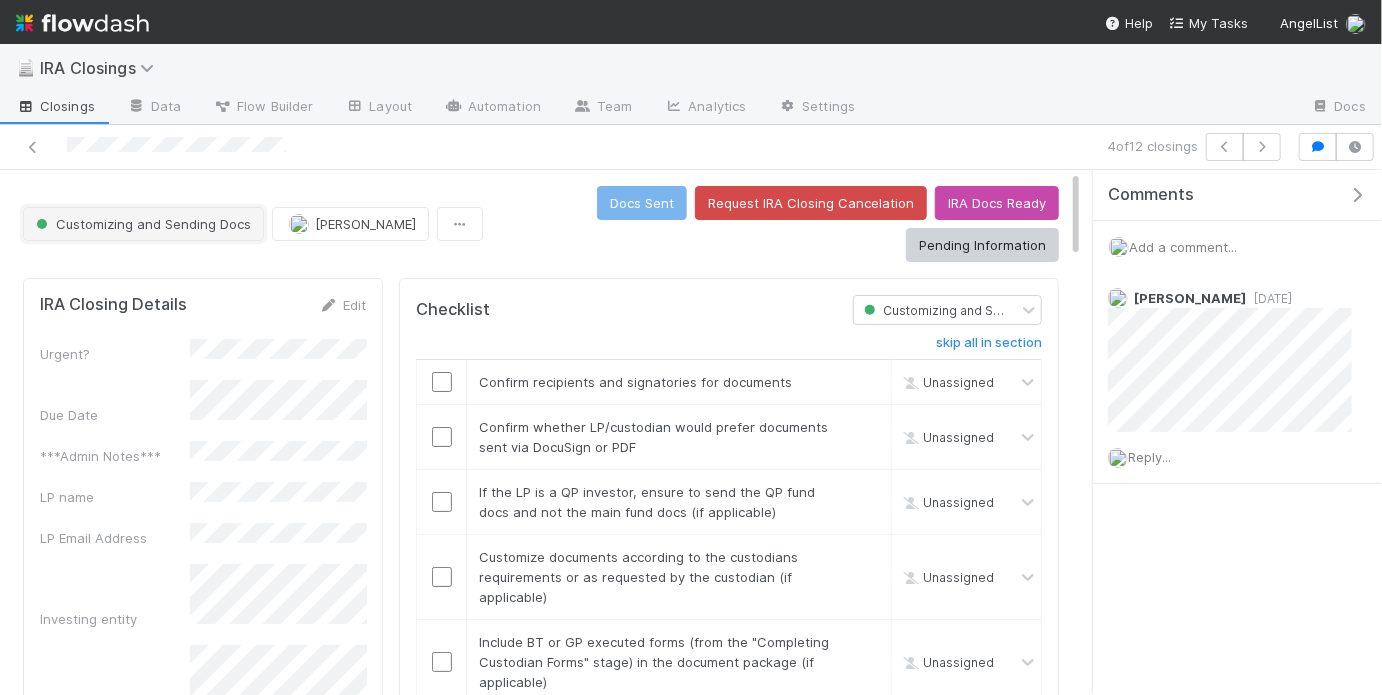 click on "Customizing and Sending Docs" at bounding box center [143, 224] 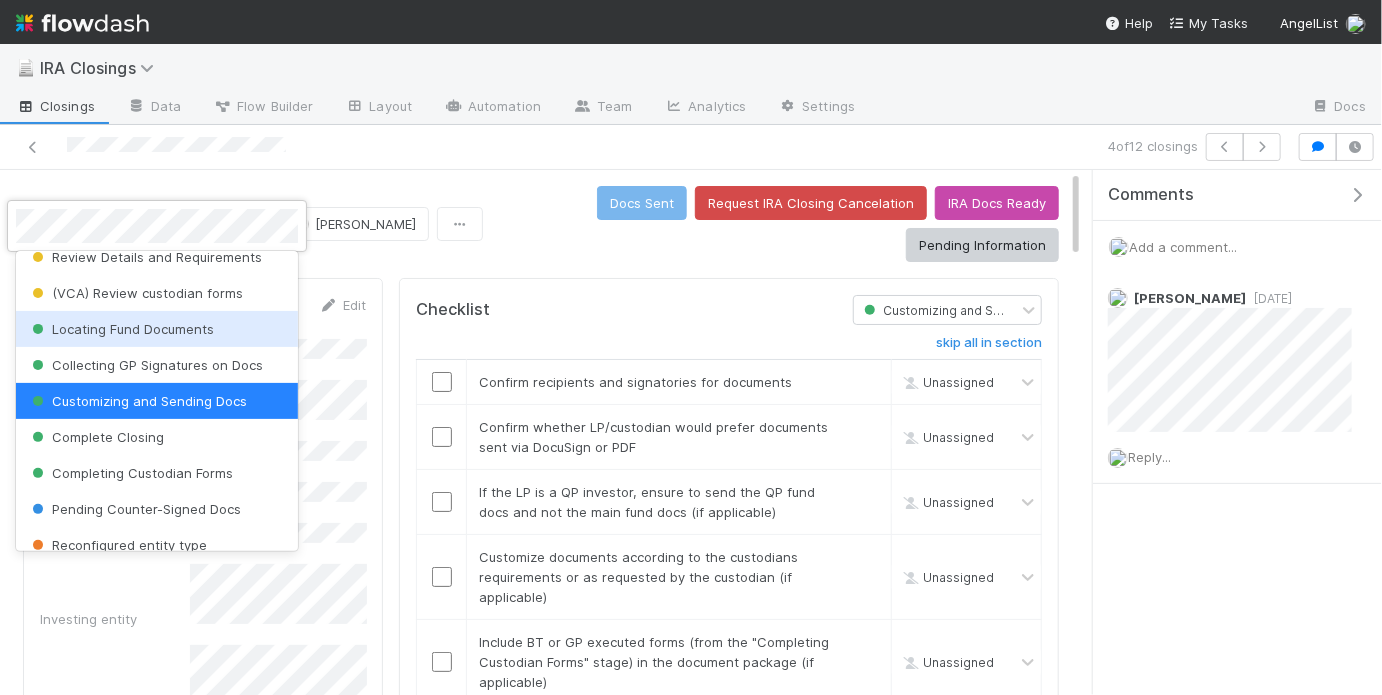 scroll, scrollTop: 58, scrollLeft: 0, axis: vertical 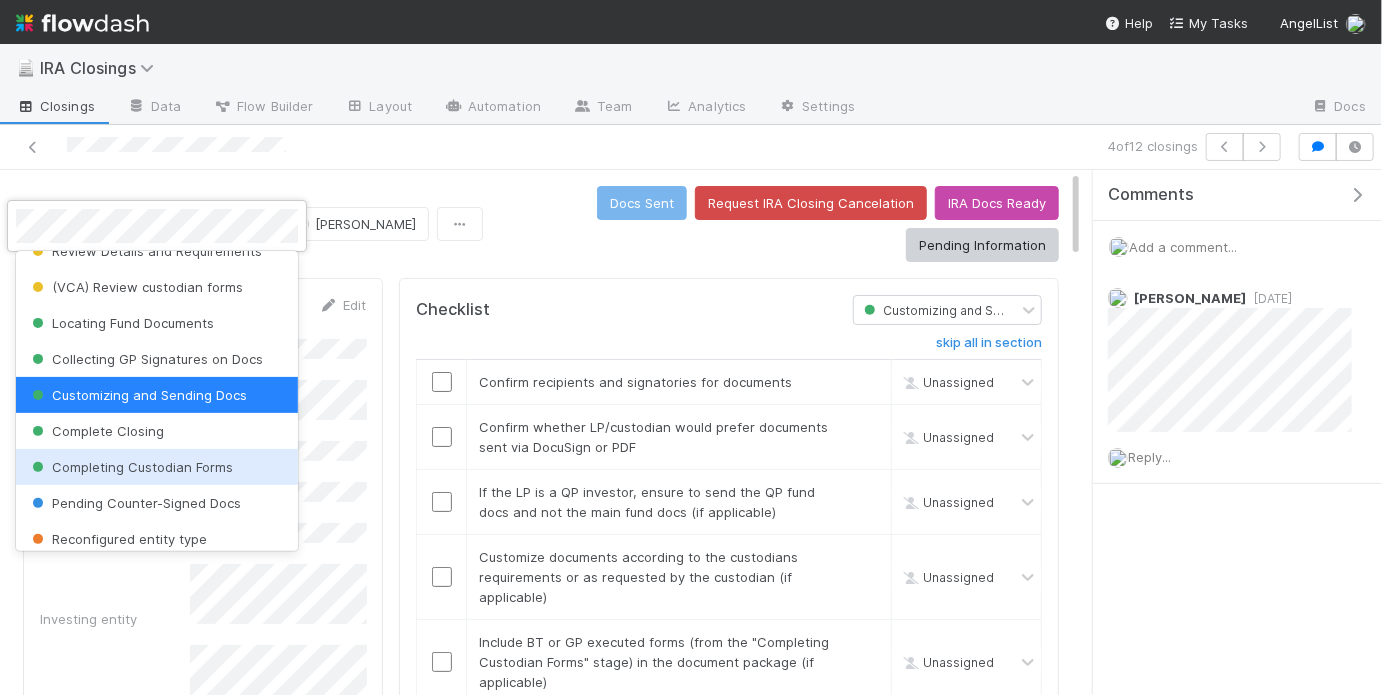 click on "Completing Custodian Forms" at bounding box center [130, 467] 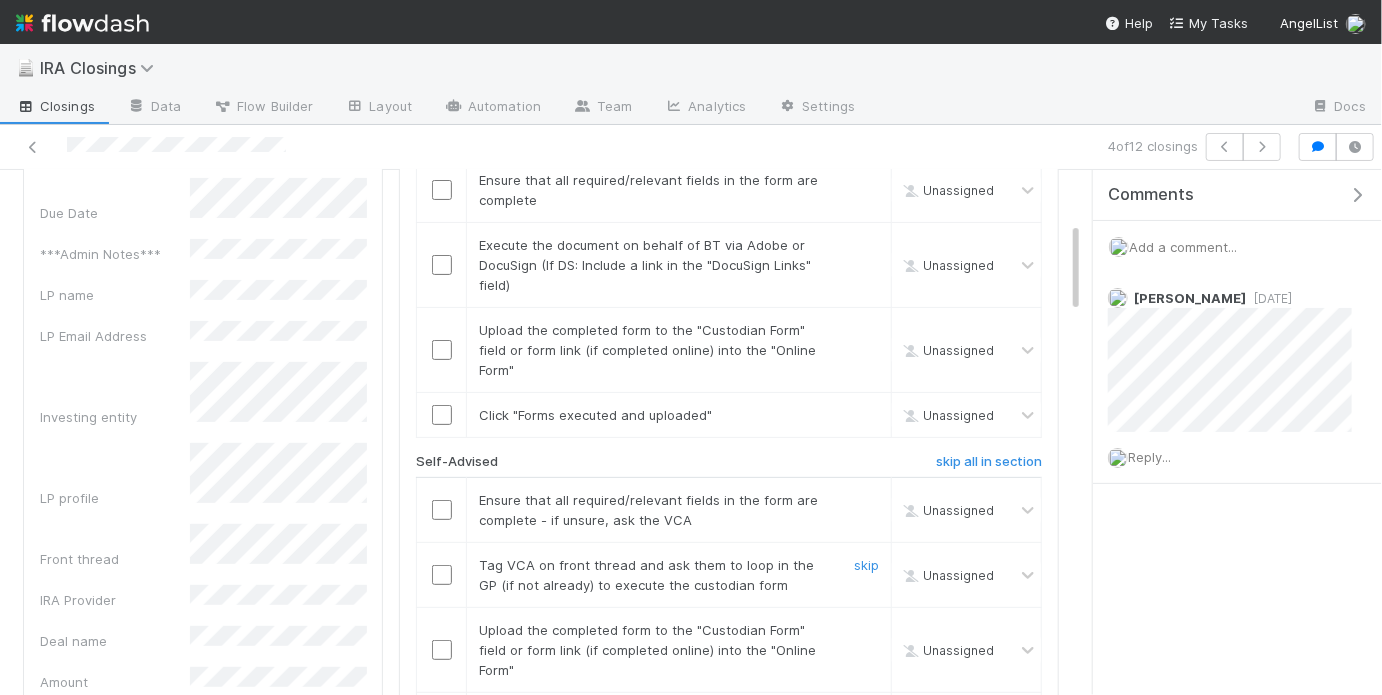 scroll, scrollTop: 0, scrollLeft: 0, axis: both 